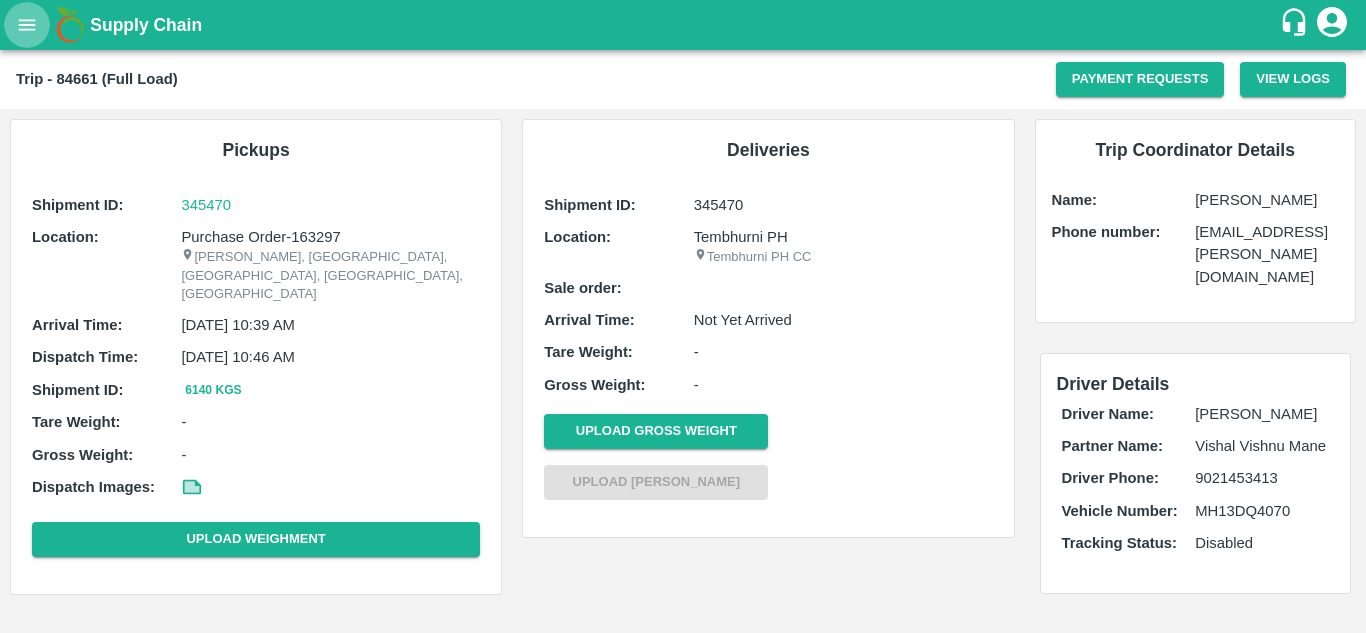 scroll, scrollTop: 0, scrollLeft: 0, axis: both 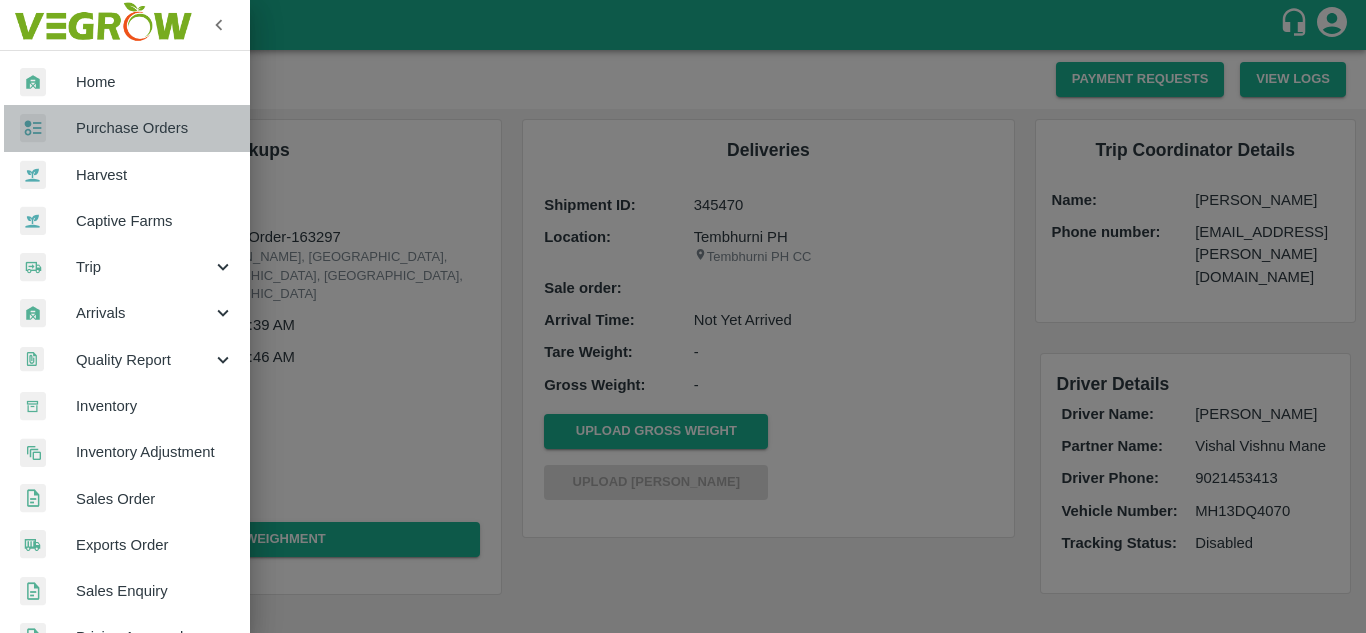 click on "Purchase Orders" at bounding box center (155, 128) 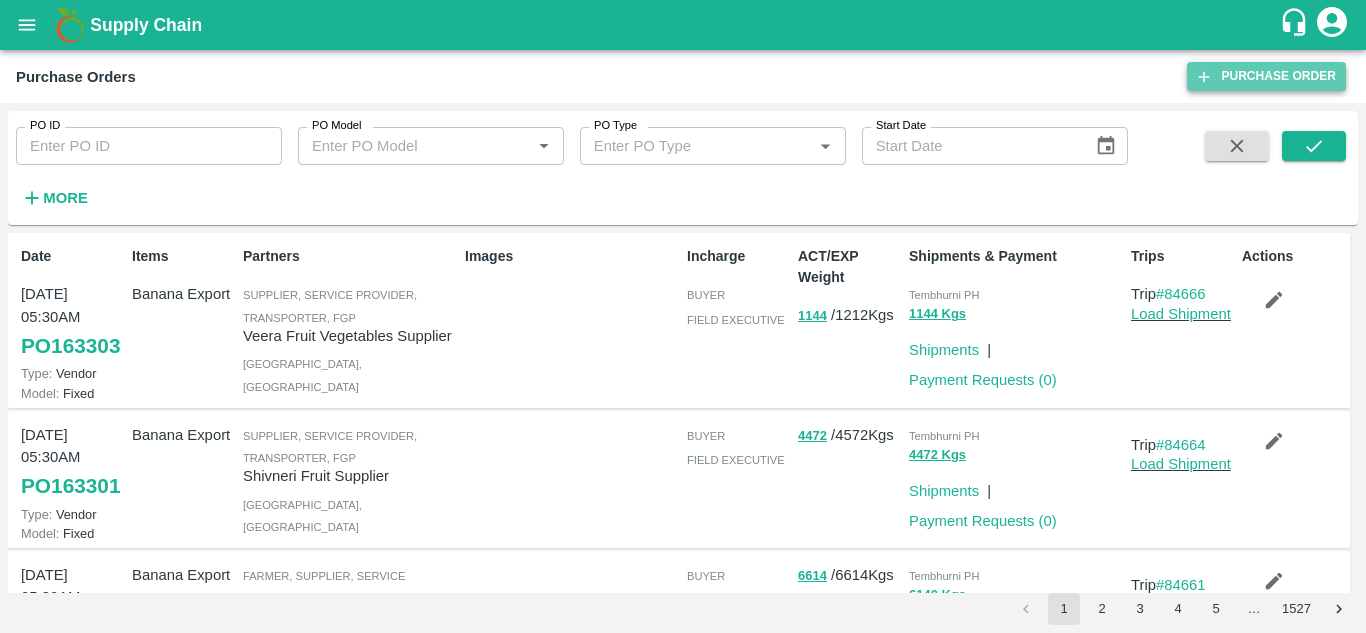 click on "Purchase Order" at bounding box center (1266, 76) 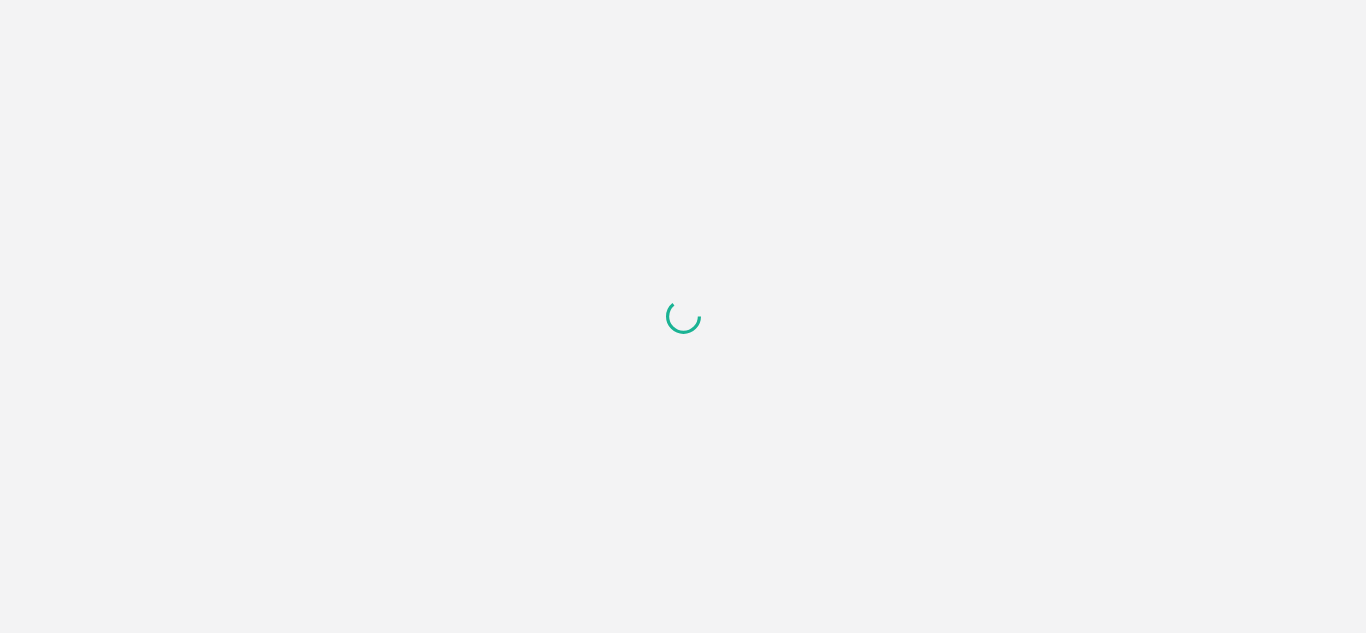 scroll, scrollTop: 0, scrollLeft: 0, axis: both 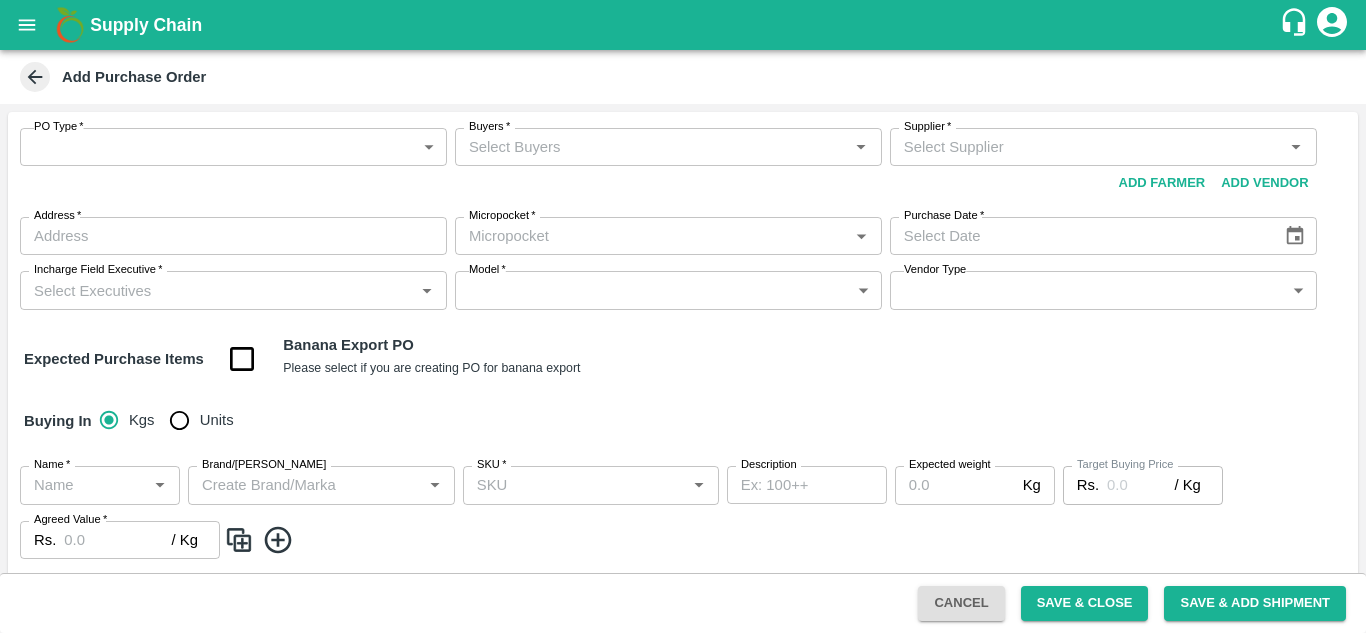 type on "NA" 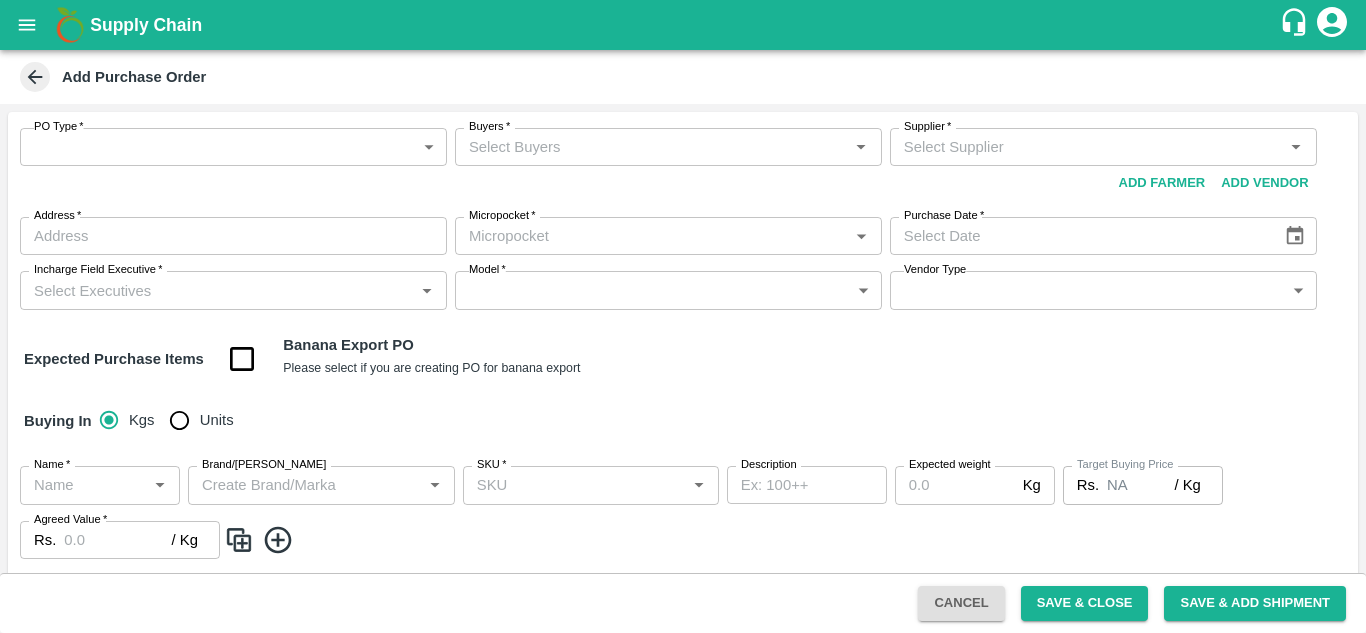 click on "Supply Chain Add Purchase Order PO Type   * ​ PO Type Buyers   * Buyers   * Supplier   * Supplier   * Add Vendor Add Farmer Address   * Address Micropocket   * Micropocket   * Purchase Date   * Purchase Date Incharge Field Executive   * Incharge Field Executive   * Model   * ​ Model Vendor Type ​ Vendor Type Expected Purchase Items Banana Export PO Please select if you are creating PO for banana export Buying In Kgs Units Name   * Name   * Brand/Marka Brand/[PERSON_NAME]   * SKU   * Description x Description Expected weight Kg Expected weight Target Buying Price Rs. NA / Kg Target Buying Price Agreed Value   * Rs. / Kg Agreed Value Upload Agreement Upload Chute Percentage % Chute Percentage Cancel Save & Close Save & Add Shipment Tembhurni PH Nashik Banana CS [PERSON_NAME] [PERSON_NAME] Logout" at bounding box center (683, 316) 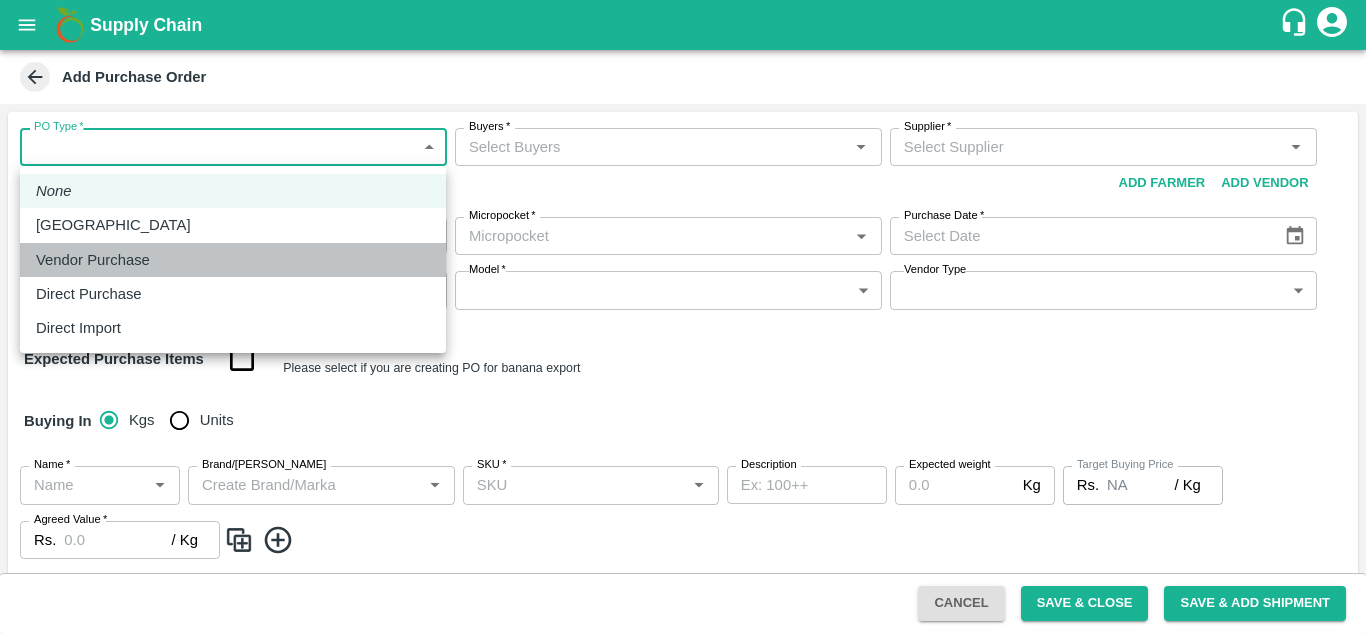 click on "Vendor Purchase" at bounding box center [93, 260] 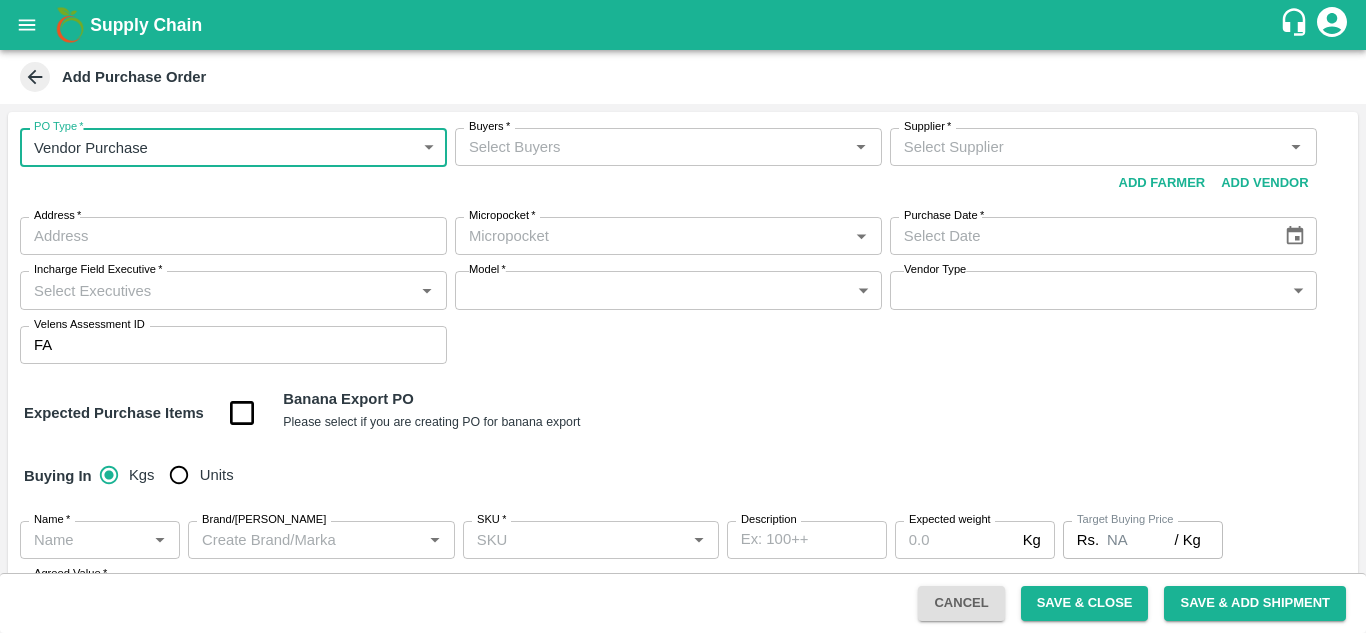click on "Buyers   *" at bounding box center [652, 147] 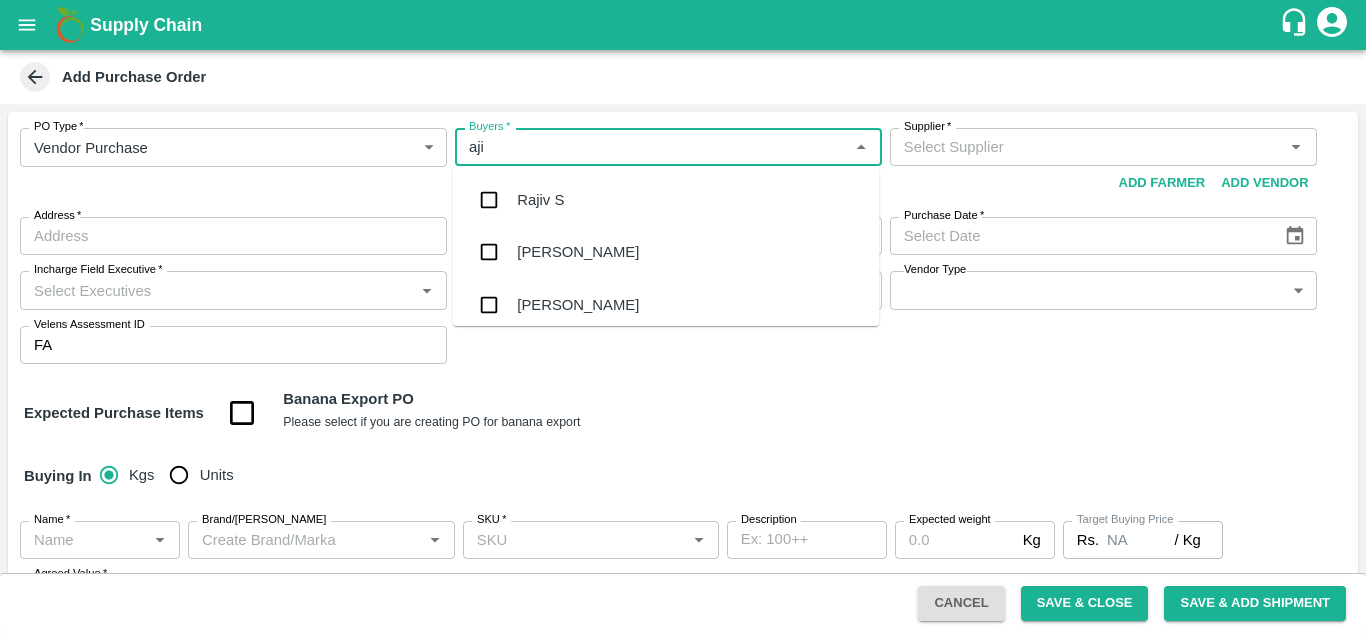 type on "ajit" 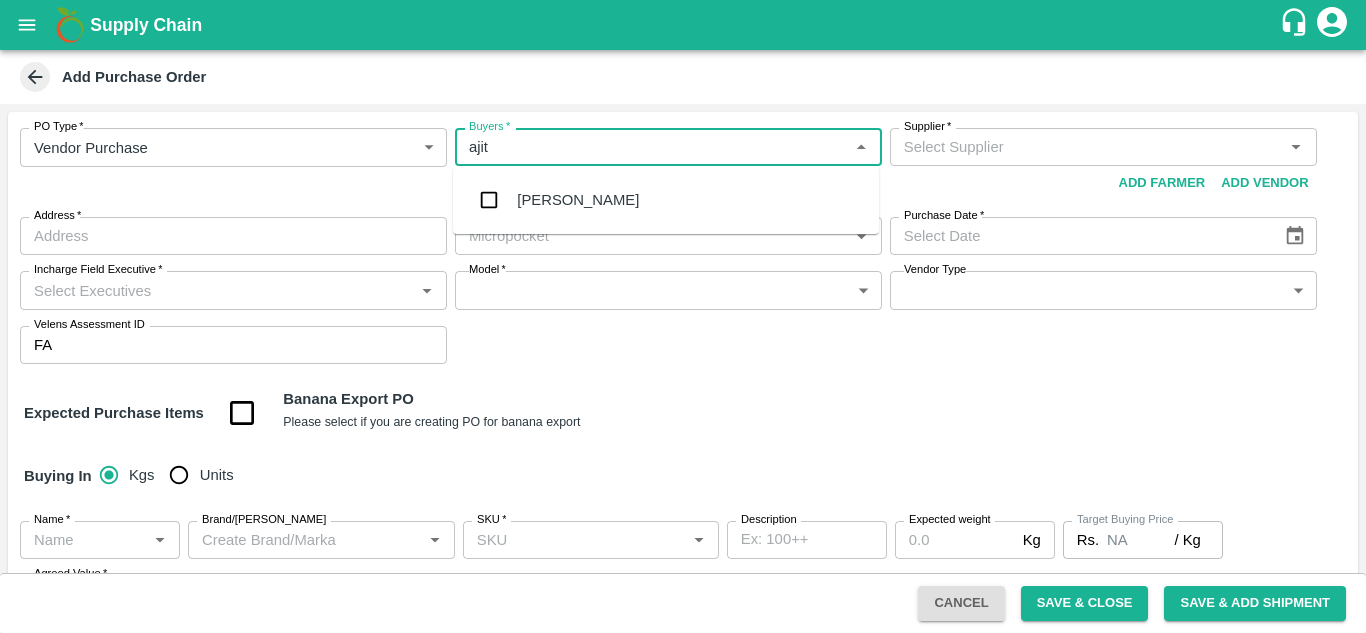 click on "[PERSON_NAME]" at bounding box center [578, 200] 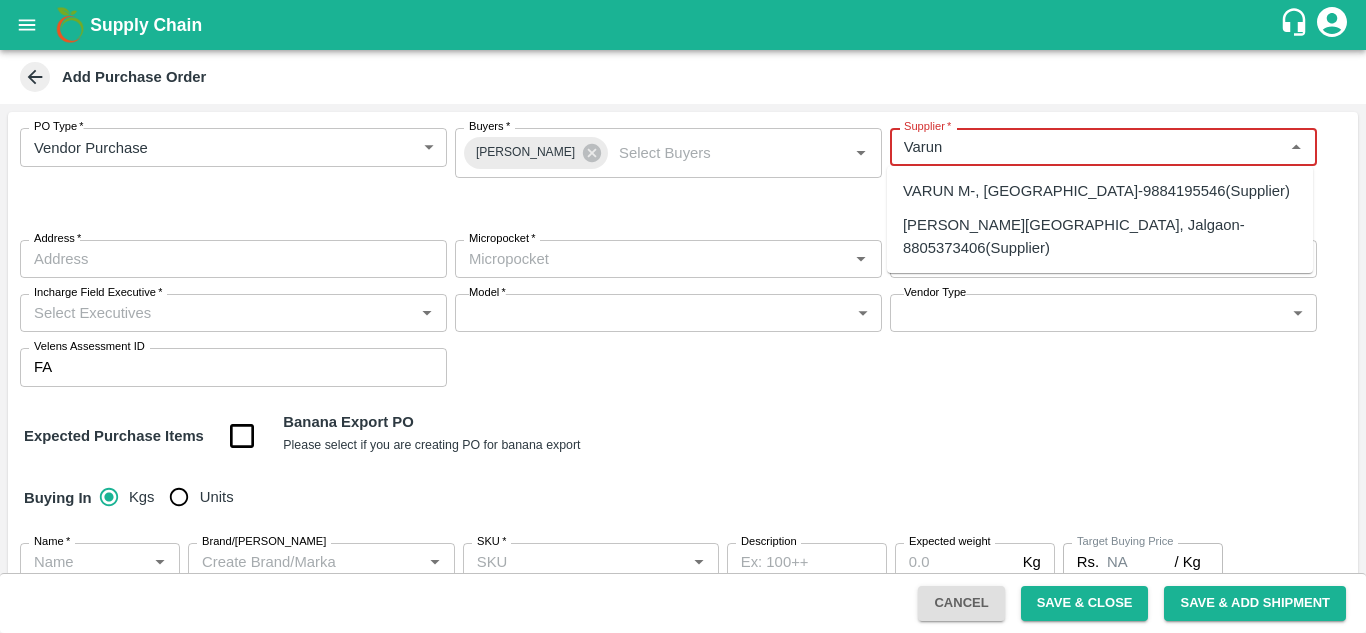 click on "[PERSON_NAME][GEOGRAPHIC_DATA], Jalgaon-8805373406(Supplier)" at bounding box center (1100, 236) 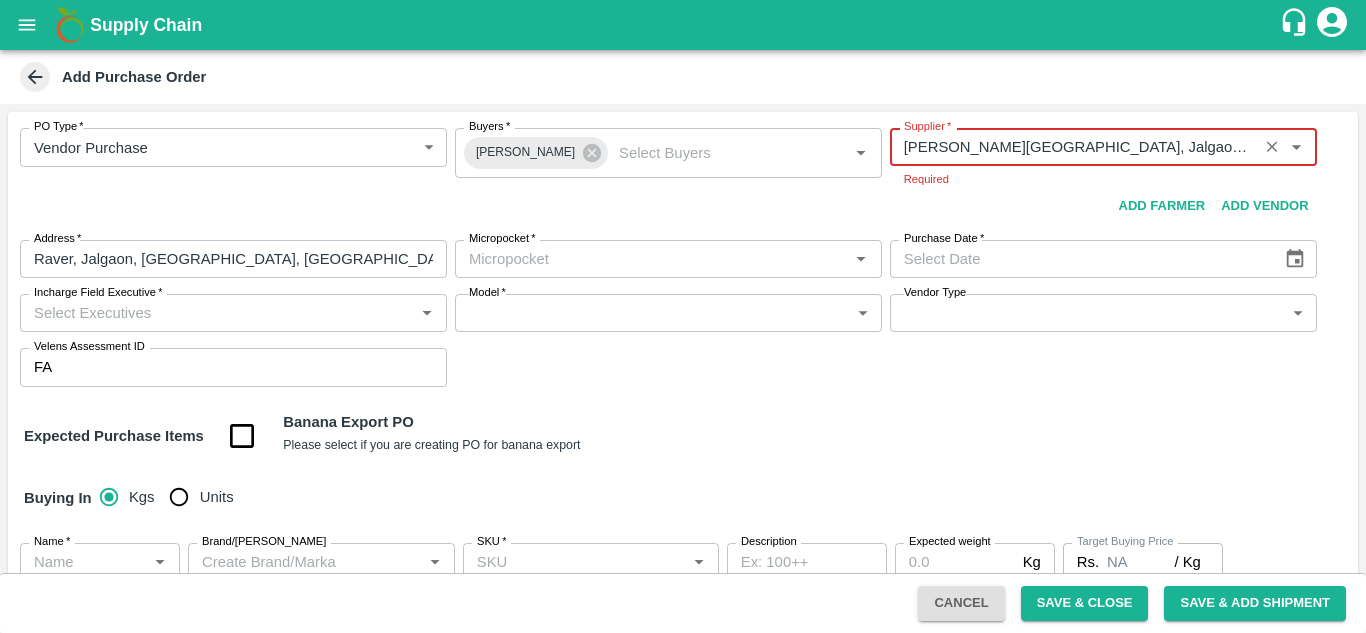 type on "[PERSON_NAME][GEOGRAPHIC_DATA], Jalgaon-8805373406(Supplier)" 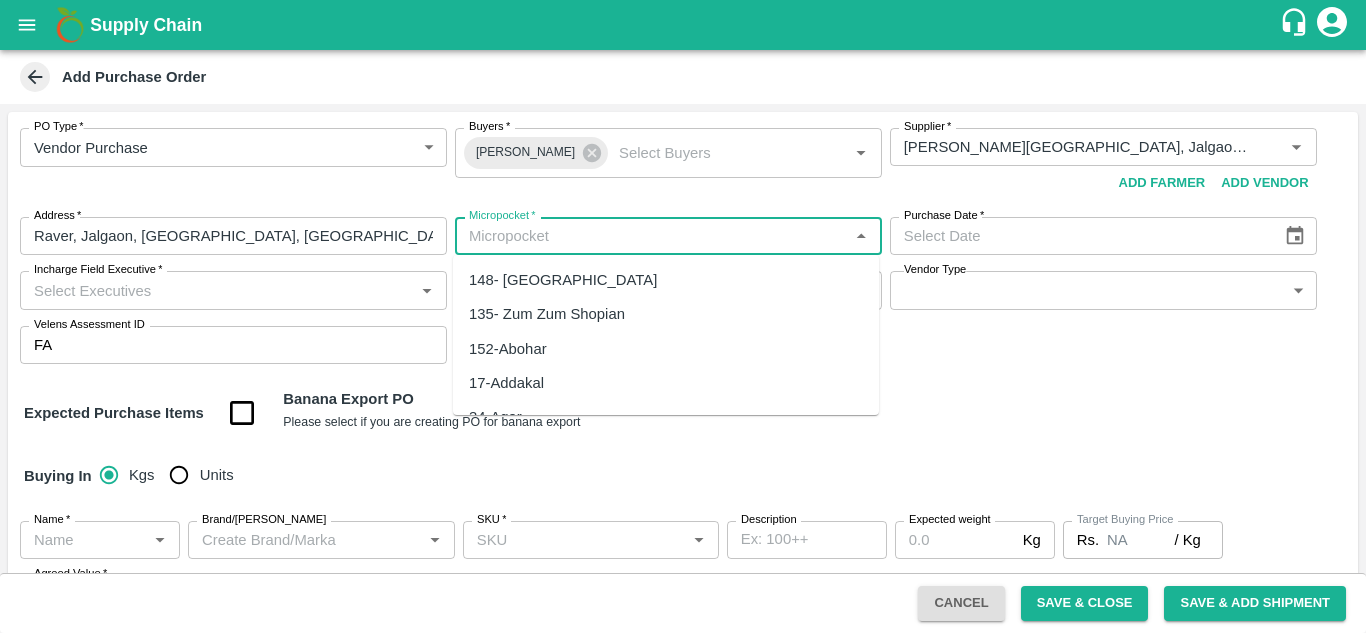 click on "Supply Chain Add Purchase Order PO Type   * Vendor Purchase 2 PO Type Buyers   * Ajit Otari Buyers   * Supplier   * Supplier   * Add Vendor Add Farmer Address   * [GEOGRAPHIC_DATA], [GEOGRAPHIC_DATA] Address Micropocket   * Micropocket   * Purchase Date   * Purchase Date Incharge Field Executive   * Incharge Field Executive   * Model   * ​ Model Vendor Type ​ Vendor Type Velens Assessment ID FA Velens Assessment ID Expected Purchase Items Banana Export PO Please select if you are creating PO for banana export Buying In Kgs Units Name   * Name   * Brand/Marka Brand/[PERSON_NAME]   * SKU   * Description x Description Expected weight Kg Expected weight Target Buying Price Rs. NA / Kg Target Buying Price Agreed Value   * Rs. / Kg Agreed Value Upload Agreement Upload Chute Percentage % Chute Percentage Cancel Save & Close Save & Add Shipment Tembhurni PH Nashik Banana CS [PERSON_NAME] [PERSON_NAME] Logout 148- [GEOGRAPHIC_DATA] 135- Zum Zum Shopian 152-[GEOGRAPHIC_DATA] 17-[GEOGRAPHIC_DATA] 34-[GEOGRAPHIC_DATA] 134-[GEOGRAPHIC_DATA] 3-[GEOGRAPHIC_DATA]" at bounding box center [683, 316] 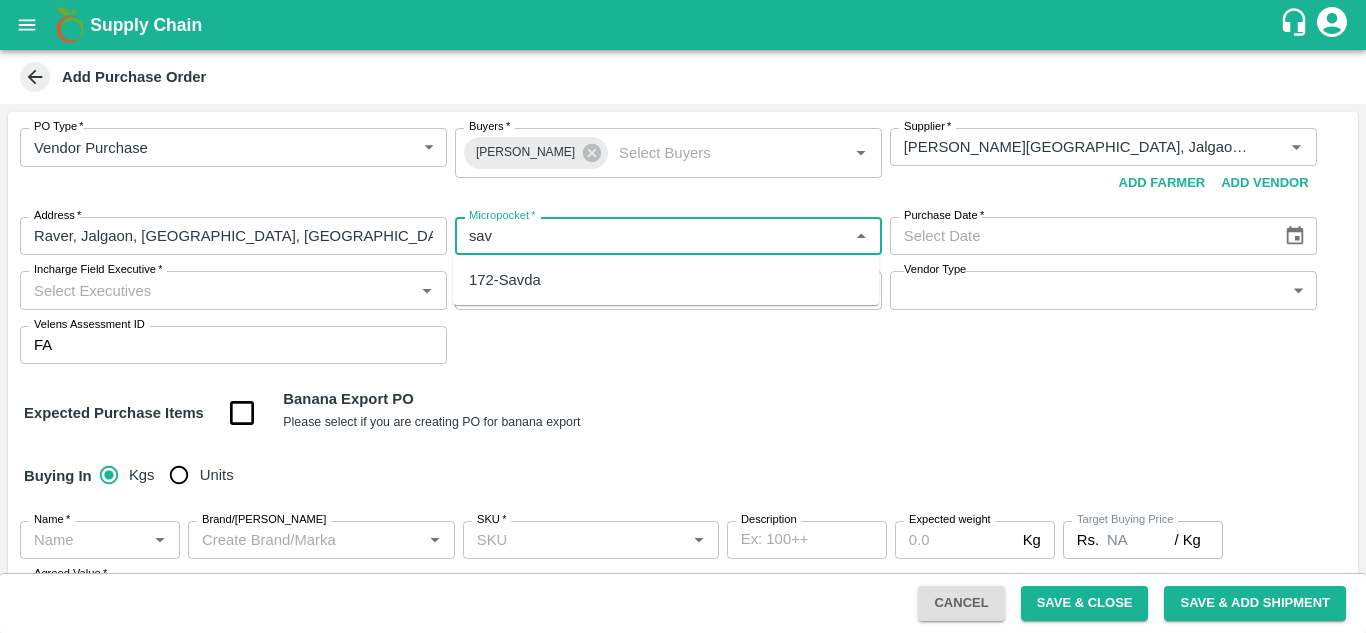 click on "172-Savda" at bounding box center (505, 280) 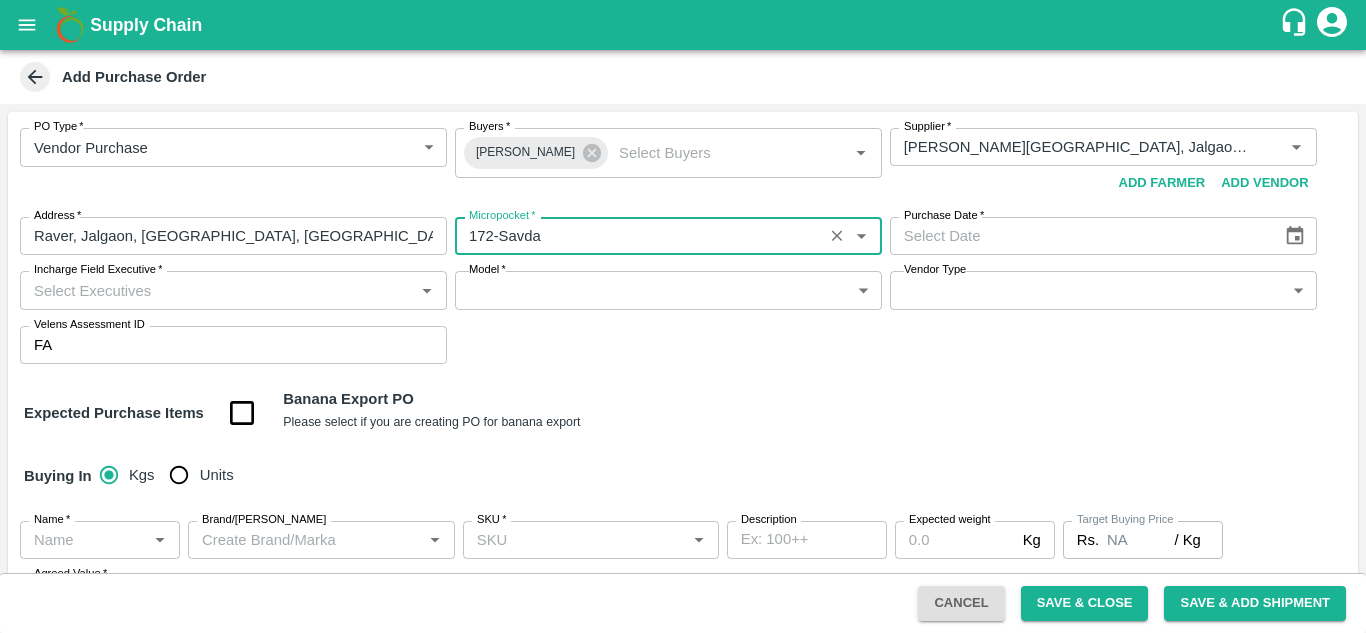 type on "172-Savda" 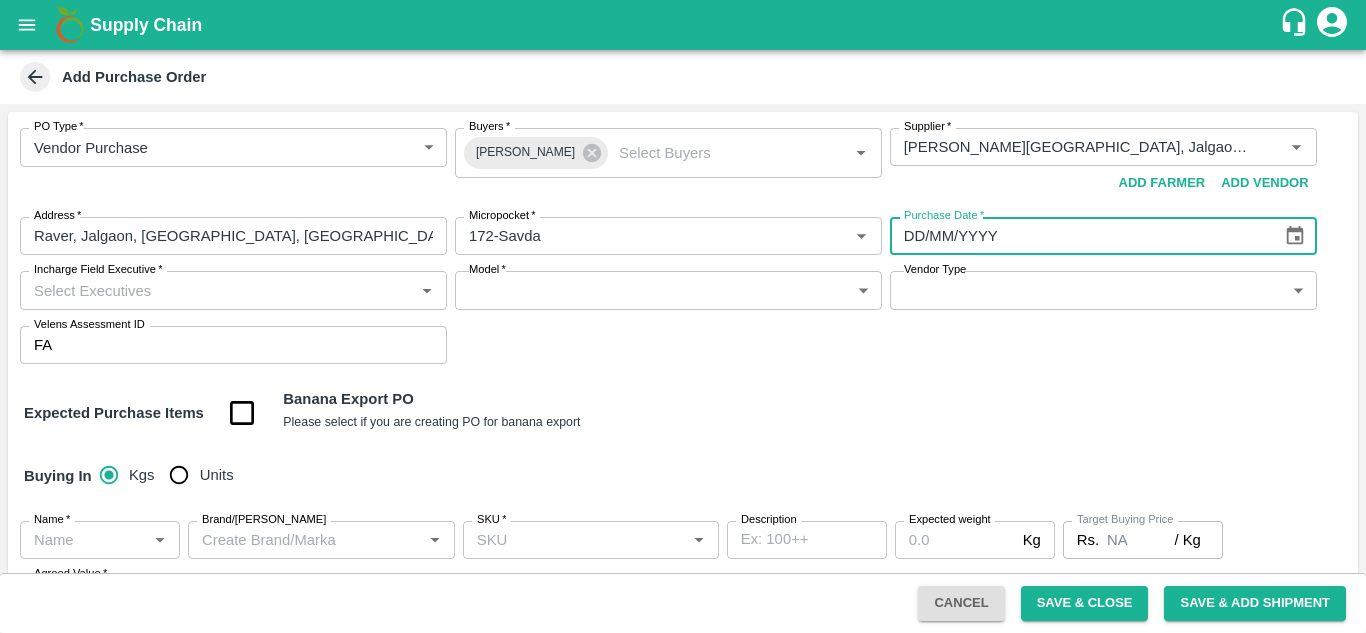 click on "DD/MM/YYYY" at bounding box center (1079, 236) 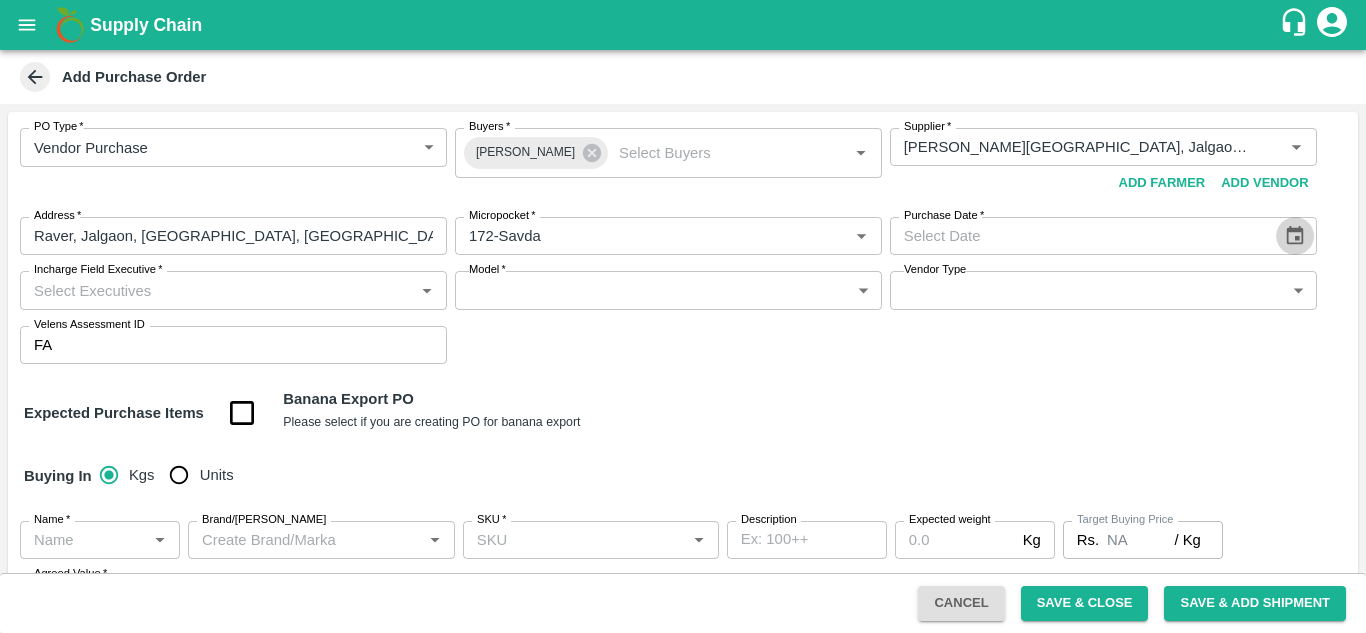 click 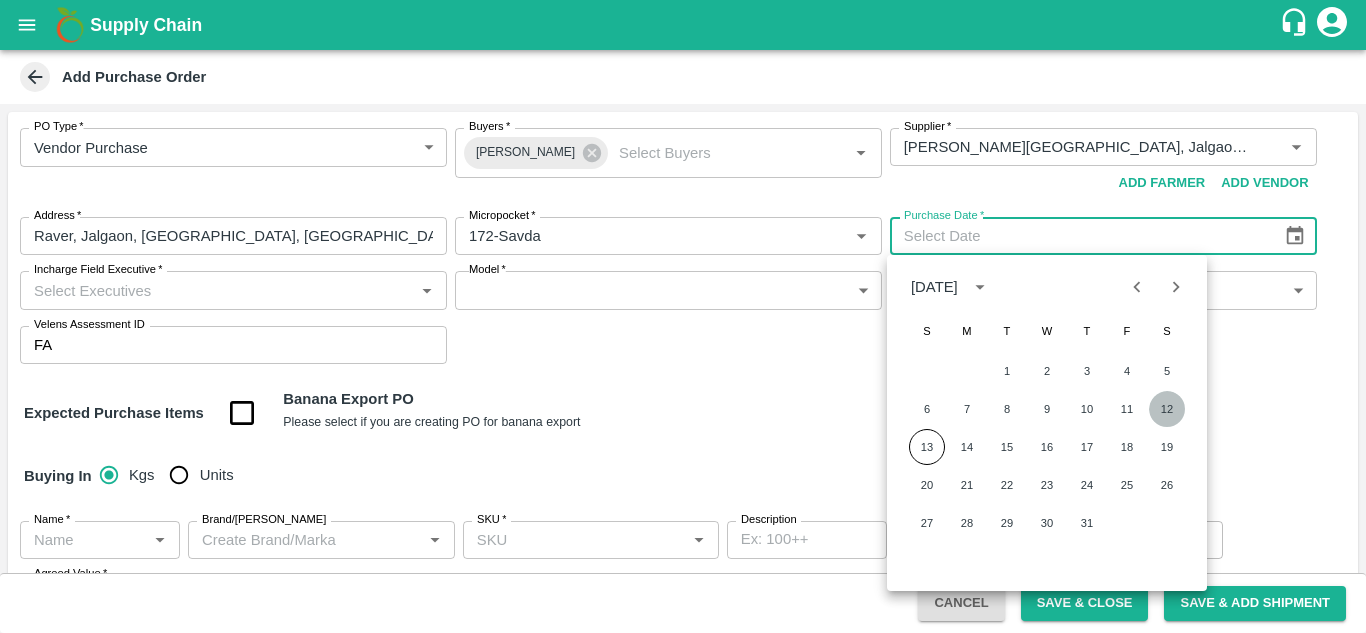 click on "12" at bounding box center (1167, 409) 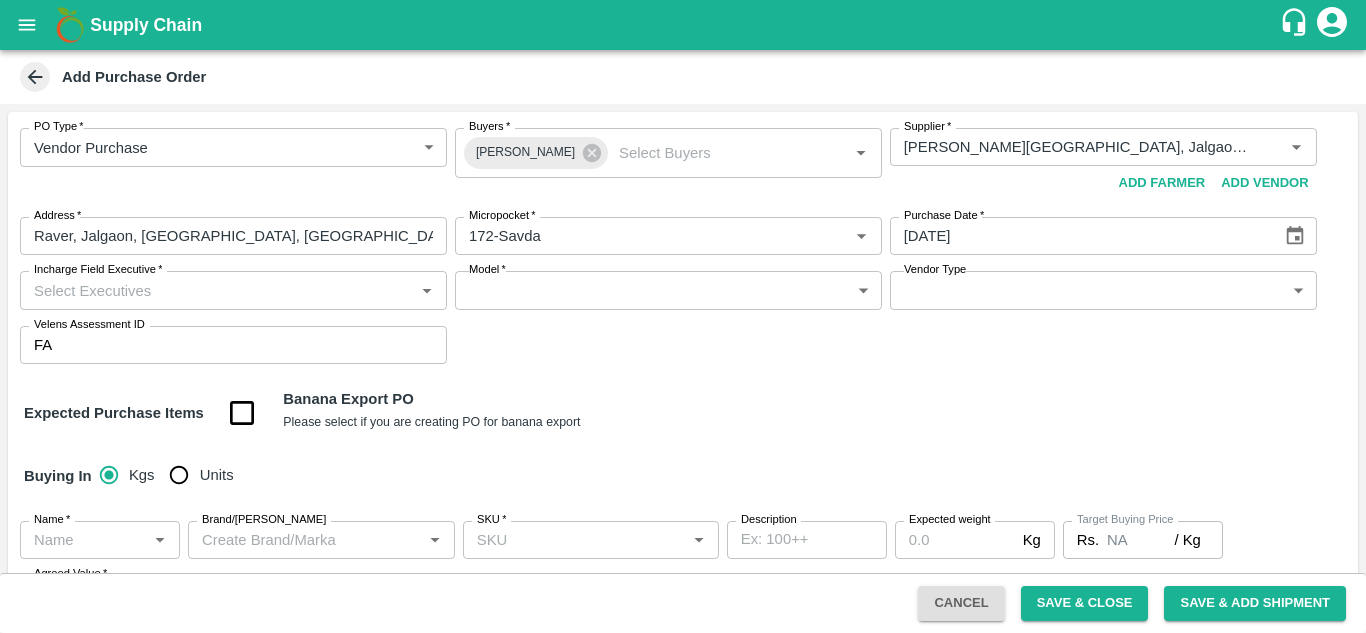 click on "Incharge Field Executive   *" at bounding box center [217, 290] 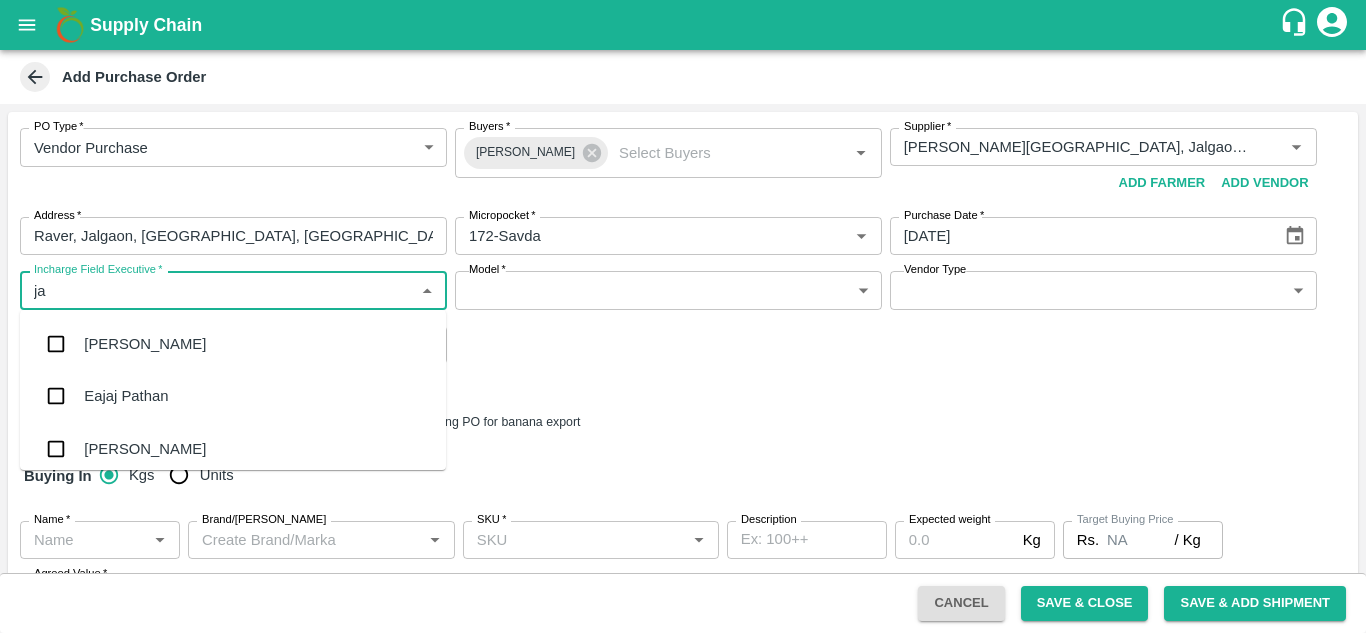 type on "[PERSON_NAME]" 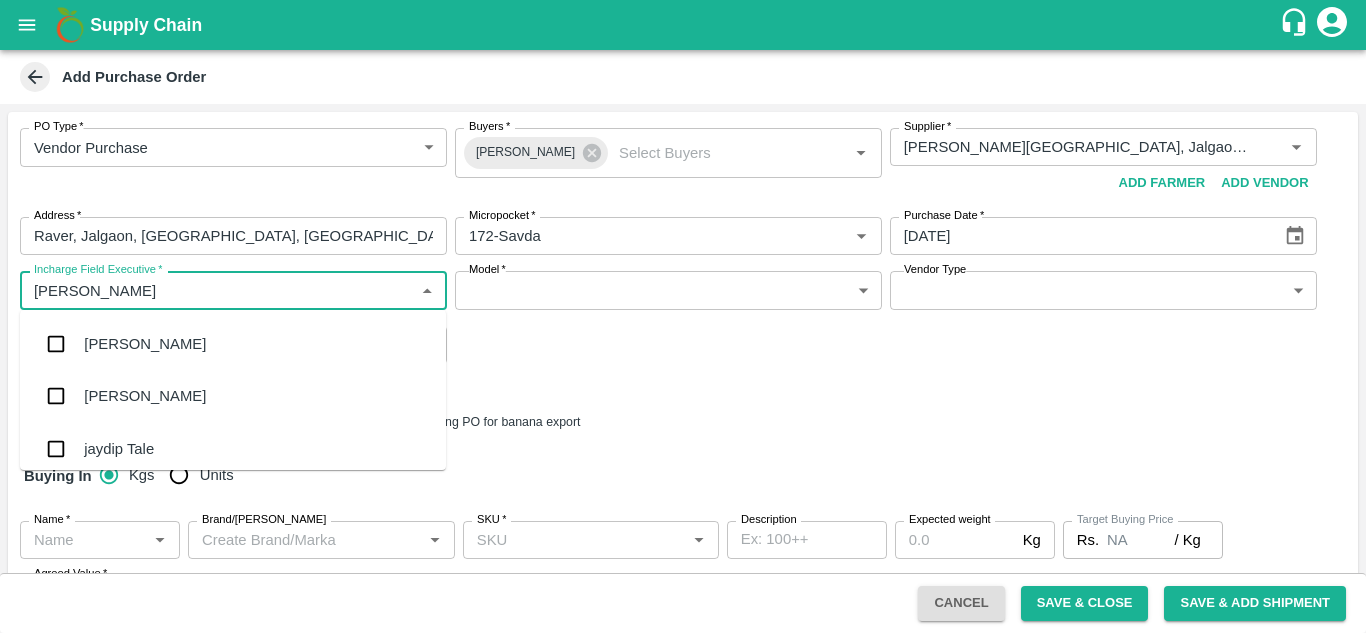 click on "jaydip Tale" at bounding box center [119, 449] 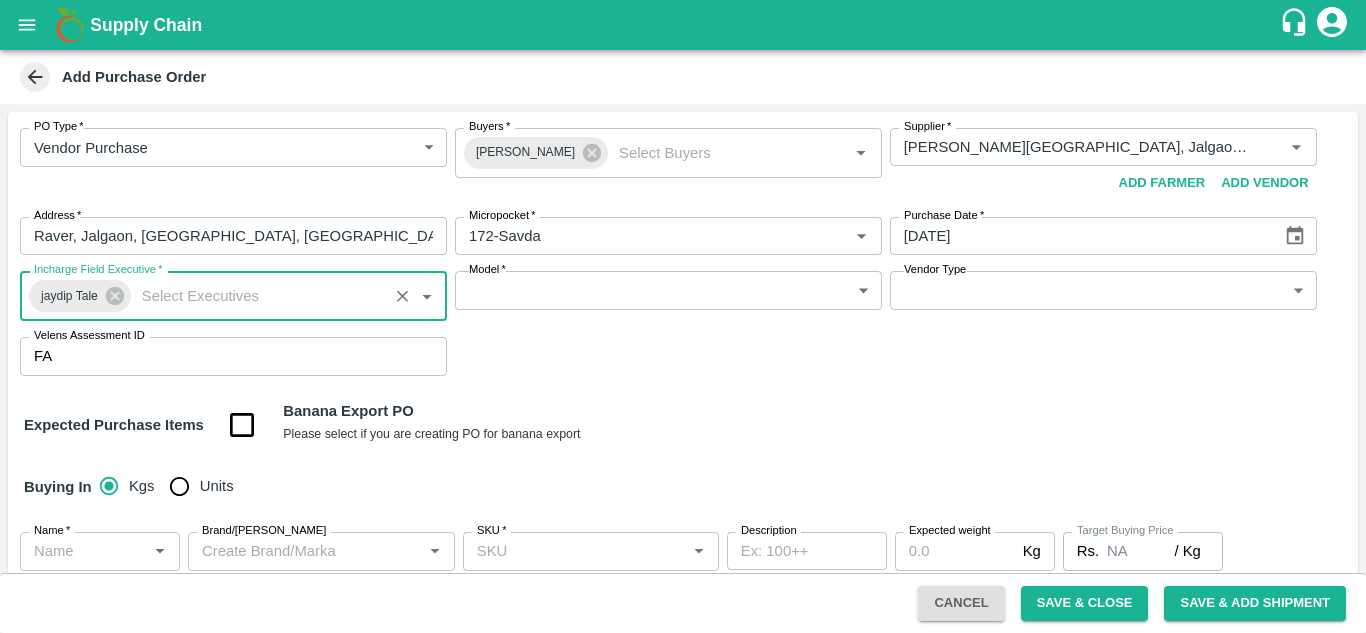 click on "Supply Chain Add Purchase Order PO Type   * Vendor Purchase 2 PO Type Buyers   * Ajit Otari Buyers   * Supplier   * Supplier   * Add Vendor Add Farmer Address   * Raver, Jalgaon, Raver, Maharashtra Address Micropocket   * Micropocket   * Purchase Date   * 12/07/2025 Purchase Date Incharge Field Executive   * jaydip Tale Incharge Field Executive   * Model   * ​ Model Vendor Type ​ Vendor Type Velens Assessment ID FA Velens Assessment ID Expected Purchase Items Banana Export PO Please select if you are creating PO for banana export Buying In Kgs Units Name   * Name   * Brand/Marka Brand/Marka SKU   * SKU   * Description x Description Expected weight Kg Expected weight Target Buying Price Rs. NA / Kg Target Buying Price Agreed Value   * Rs. / Kg Agreed Value Upload Agreement Upload Chute Percentage % Chute Percentage Cancel Save & Close Save & Add Shipment Tembhurni PH Nashik Banana CS Navanath Sopan Bhojane Logout" at bounding box center (683, 316) 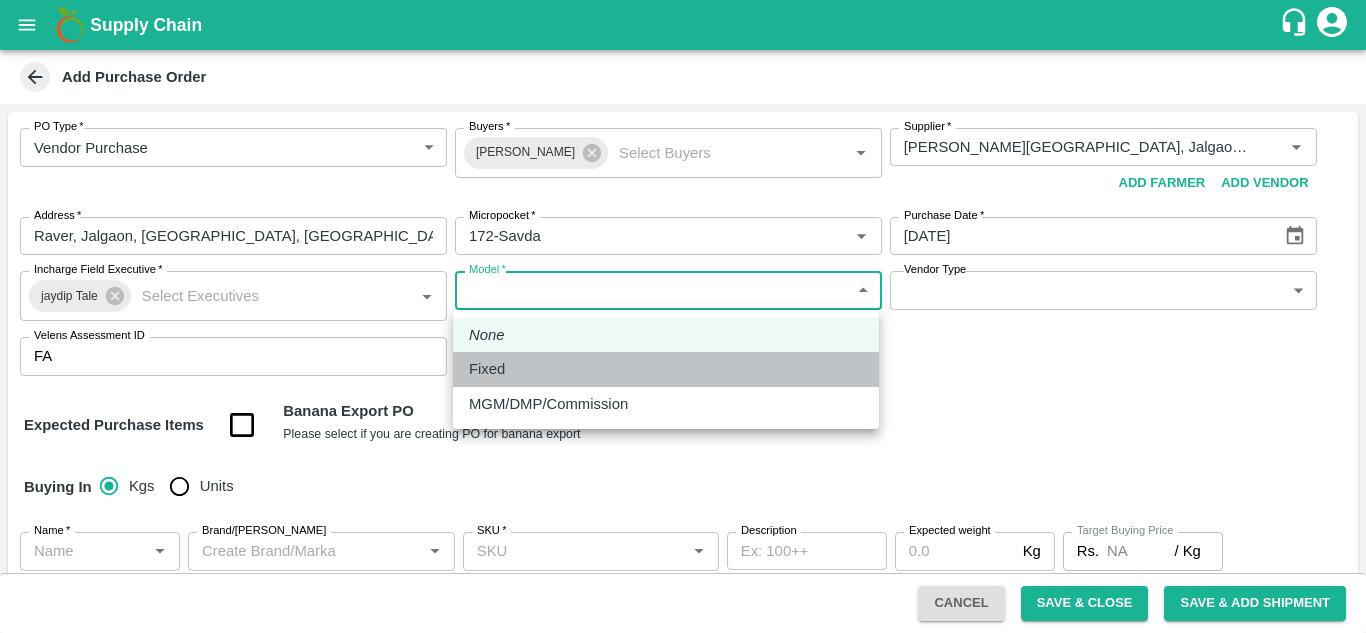 click on "Fixed" at bounding box center (487, 369) 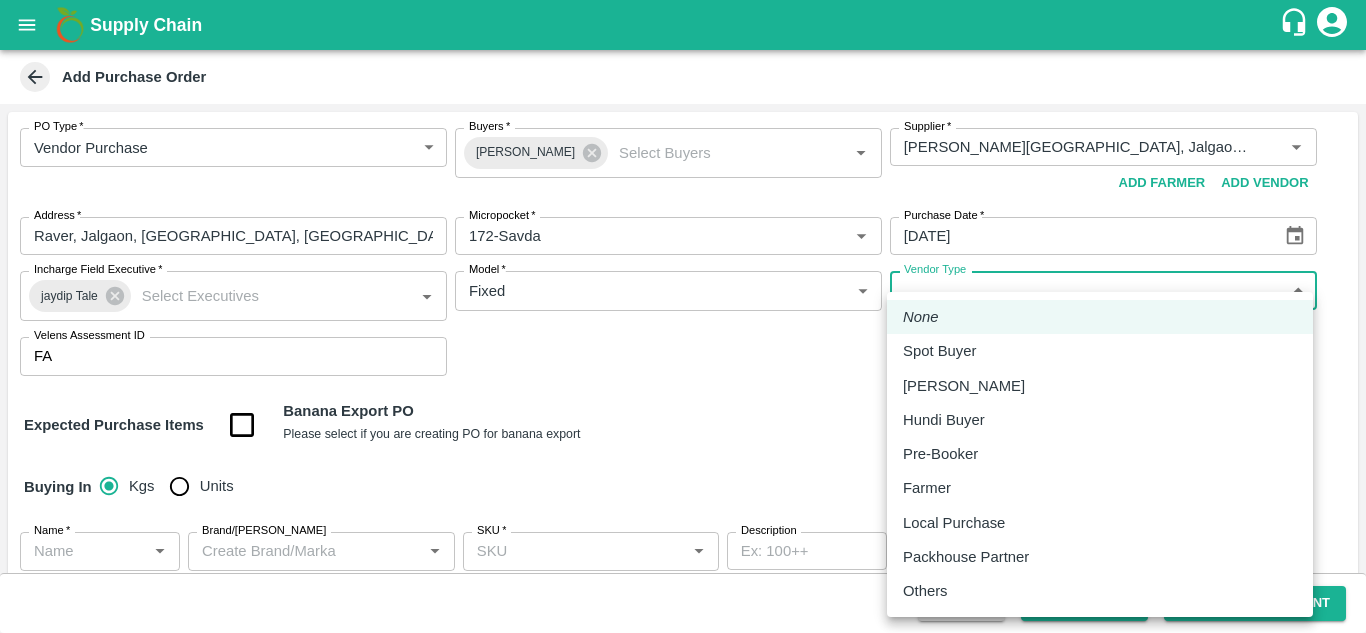 click on "Supply Chain Add Purchase Order PO Type   * Vendor Purchase 2 PO Type Buyers   * Ajit Otari Buyers   * Supplier   * Supplier   * Add Vendor Add Farmer Address   * Raver, Jalgaon, Raver, Maharashtra Address Micropocket   * Micropocket   * Purchase Date   * 12/07/2025 Purchase Date Incharge Field Executive   * jaydip Tale Incharge Field Executive   * Model   * Fixed Fixed Model Vendor Type ​ Vendor Type Velens Assessment ID FA Velens Assessment ID Expected Purchase Items Banana Export PO Please select if you are creating PO for banana export Buying In Kgs Units Name   * Name   * Brand/Marka Brand/Marka SKU   * SKU   * Description x Description Expected weight Kg Expected weight Target Buying Price Rs. NA / Kg Target Buying Price Agreed Value   * Rs. / Kg Agreed Value Upload Agreement Upload Chute Percentage % Chute Percentage Cancel Save & Close Save & Add Shipment Tembhurni PH Nashik Banana CS Navanath Sopan Bhojane Logout None Spot Buyer Mandi Loader Hundi Buyer Pre-Booker" at bounding box center (683, 316) 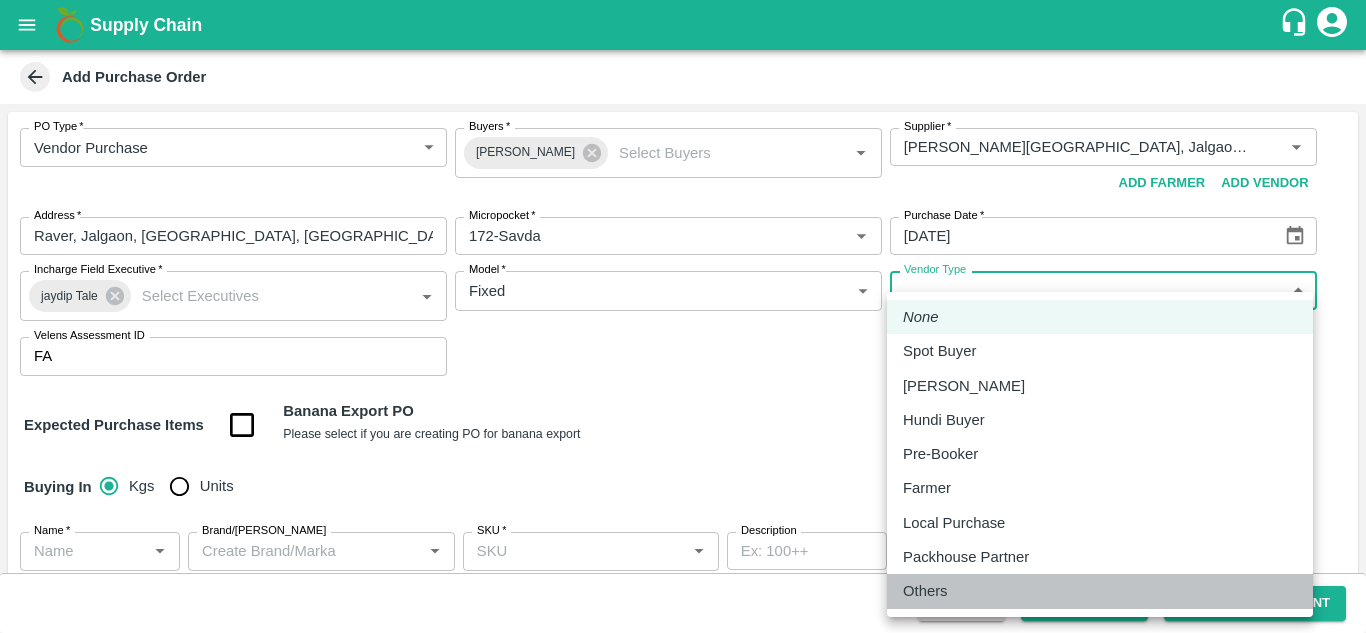 click on "Others" at bounding box center [925, 591] 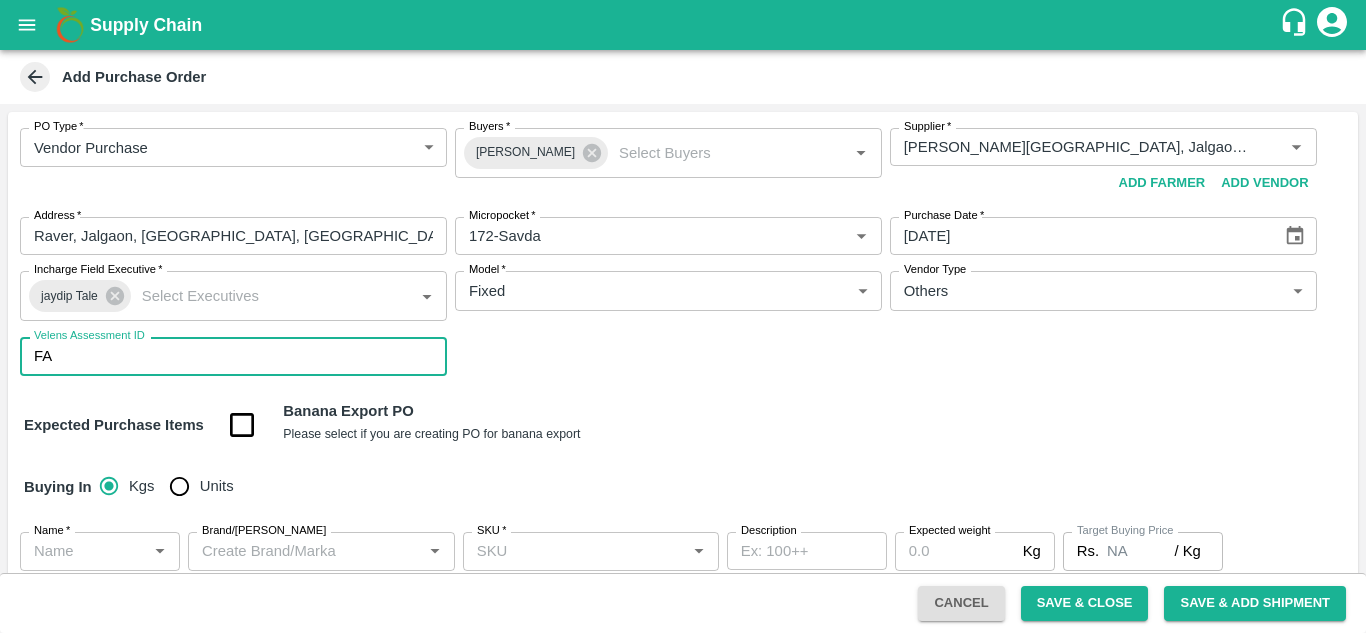 click on "Velens Assessment ID" at bounding box center [253, 356] 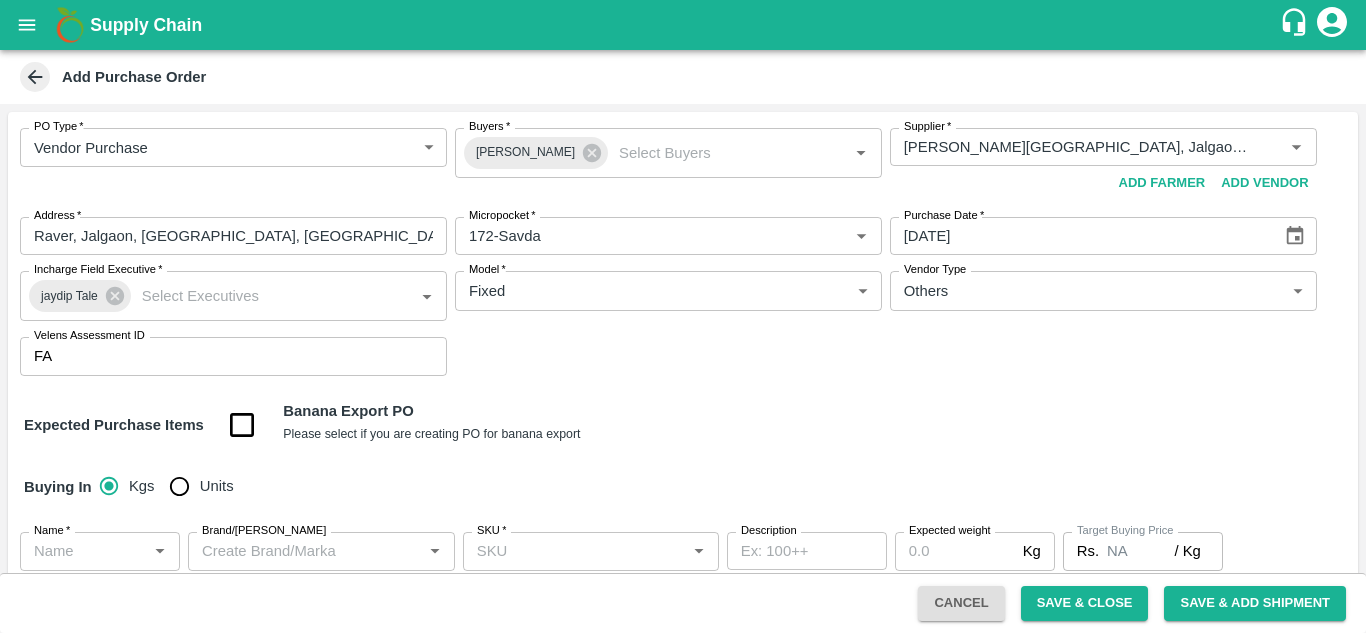 click on "PO Type   * Vendor Purchase 2 PO Type Buyers   * Ajit Otari Buyers   * Supplier   * Supplier   * Add Vendor Add Farmer Address   * Raver, Jalgaon, Raver, Maharashtra Address Micropocket   * Micropocket   * Purchase Date   * 12/07/2025 Purchase Date Incharge Field Executive   * jaydip Tale Incharge Field Executive   * Model   * Fixed Fixed Model Vendor Type Others OTHER Vendor Type Velens Assessment ID FA Velens Assessment ID" at bounding box center [683, 252] 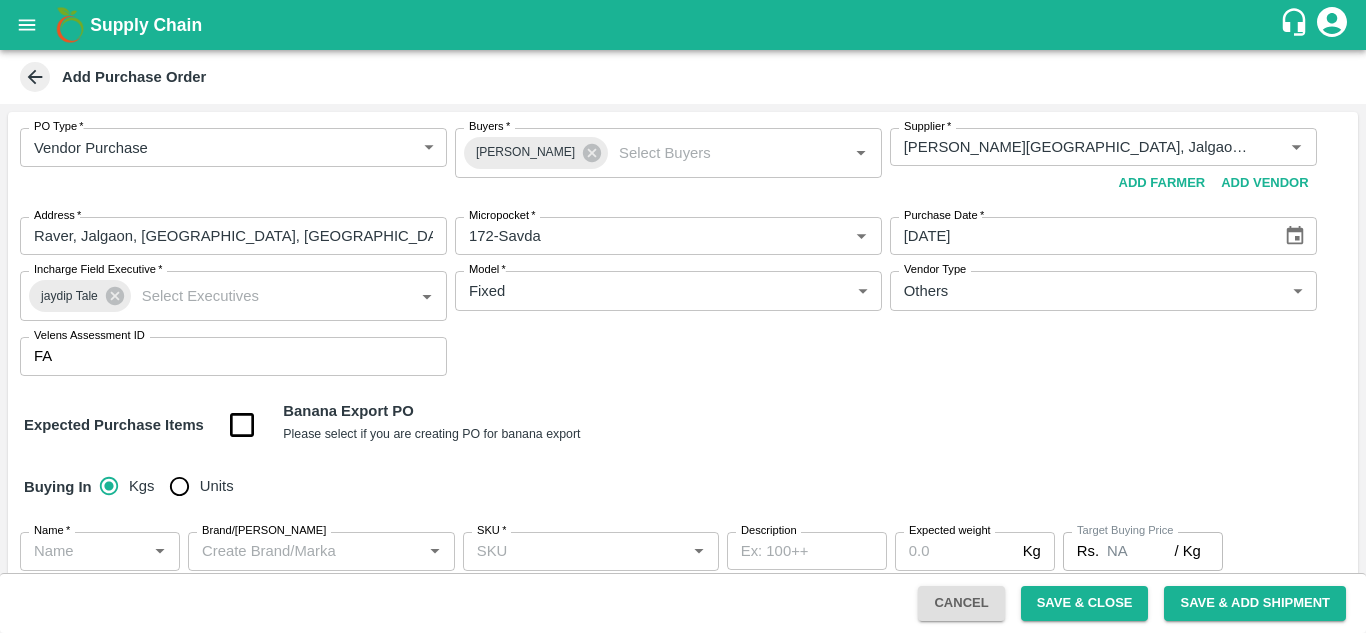 click at bounding box center [242, 425] 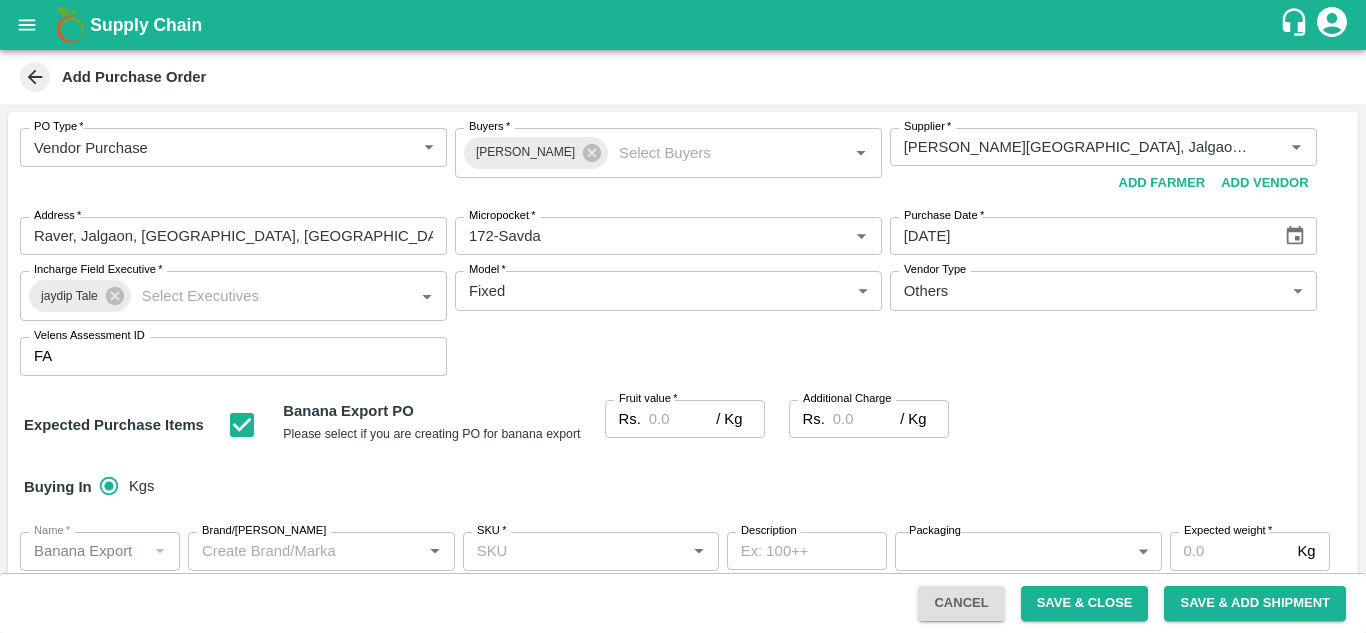 click on "Fruit value   *" at bounding box center (682, 419) 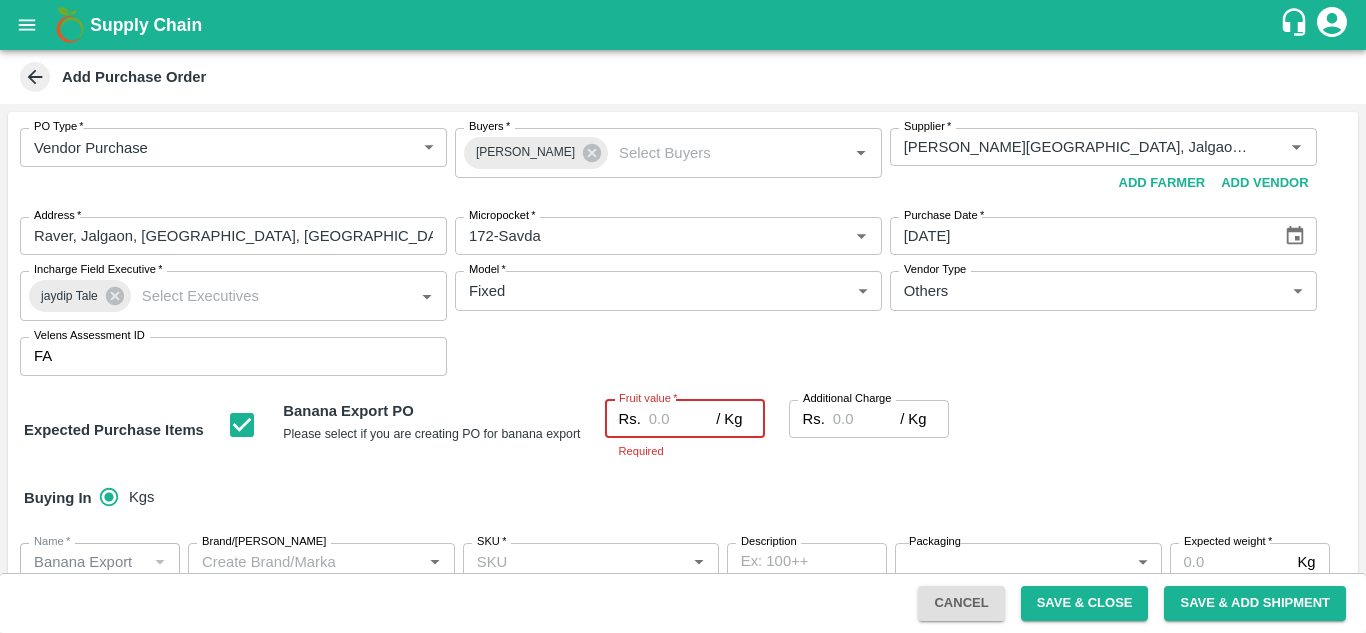 type on "2" 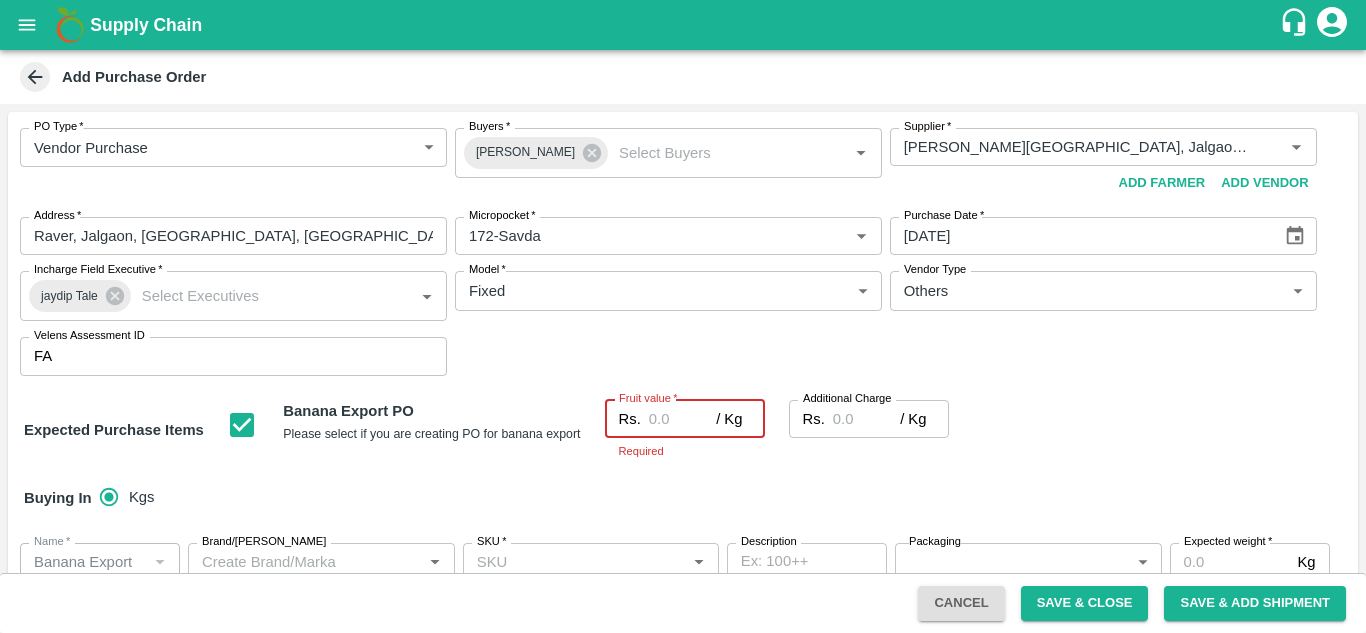 type on "2" 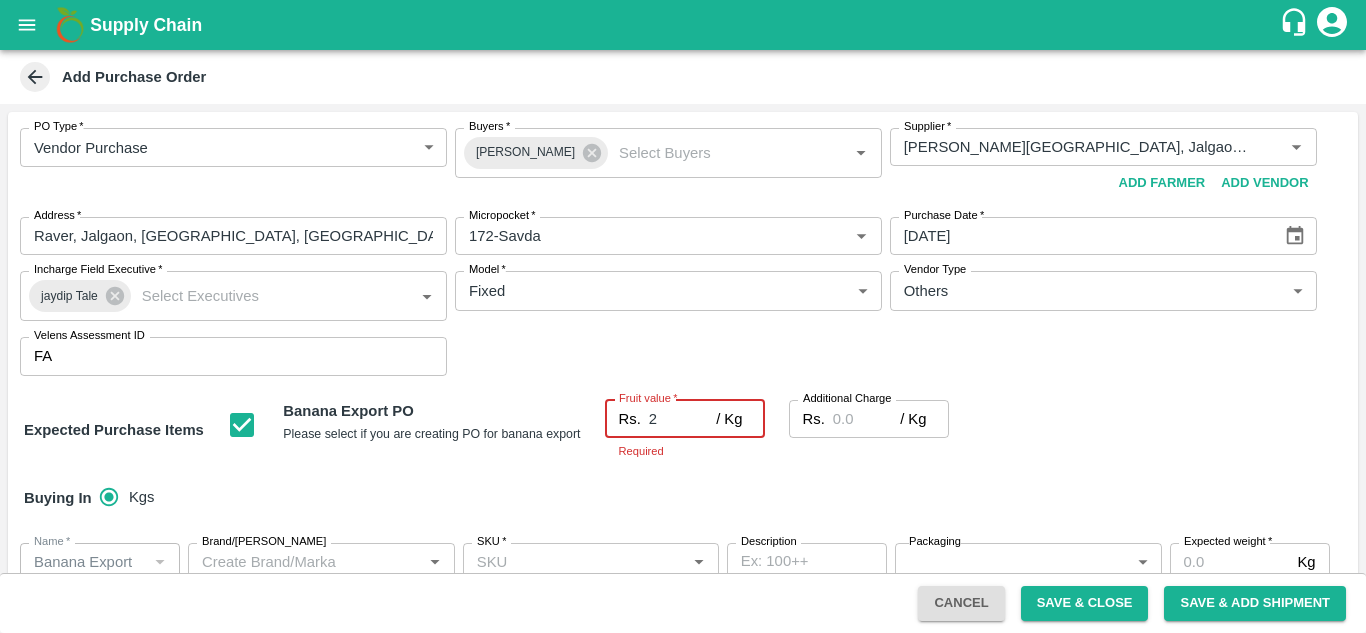 type on "24" 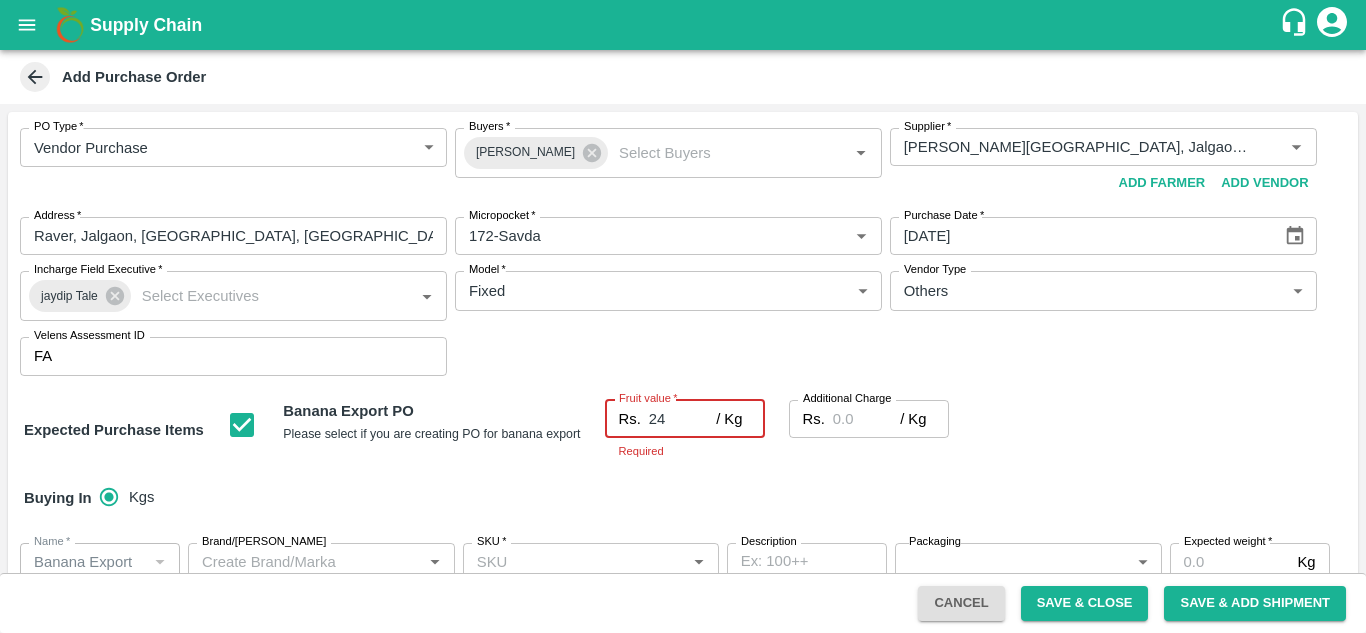 type on "24" 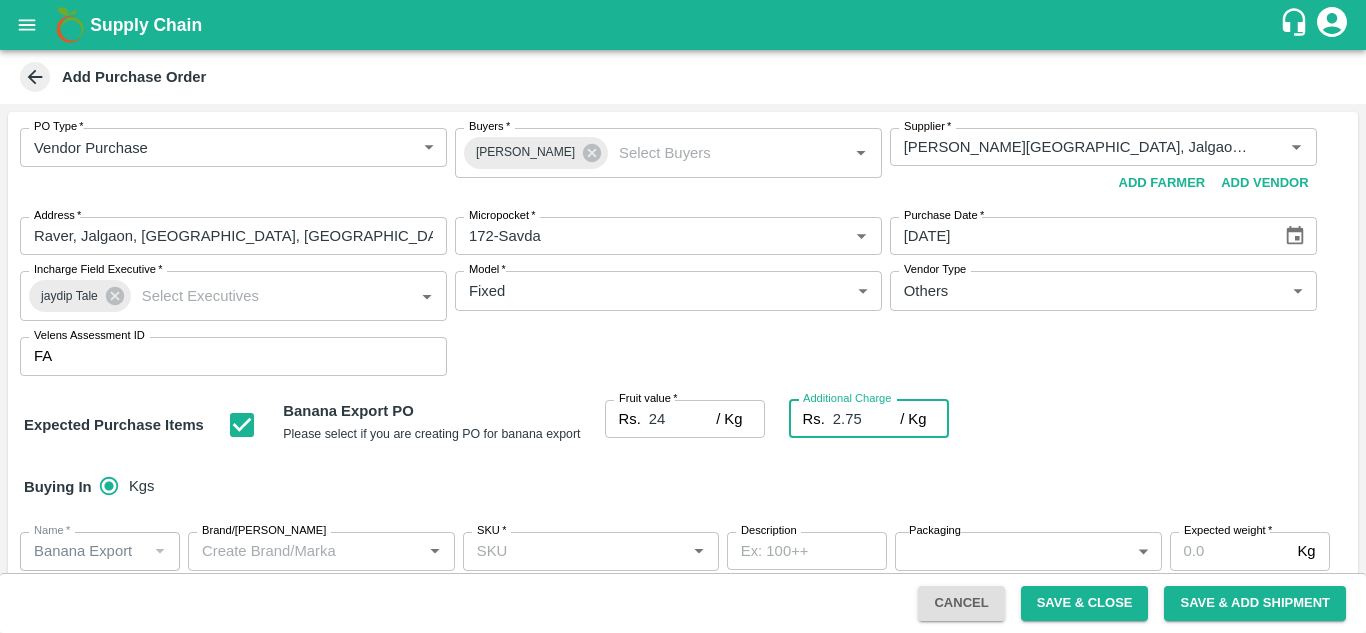 type on "2.75" 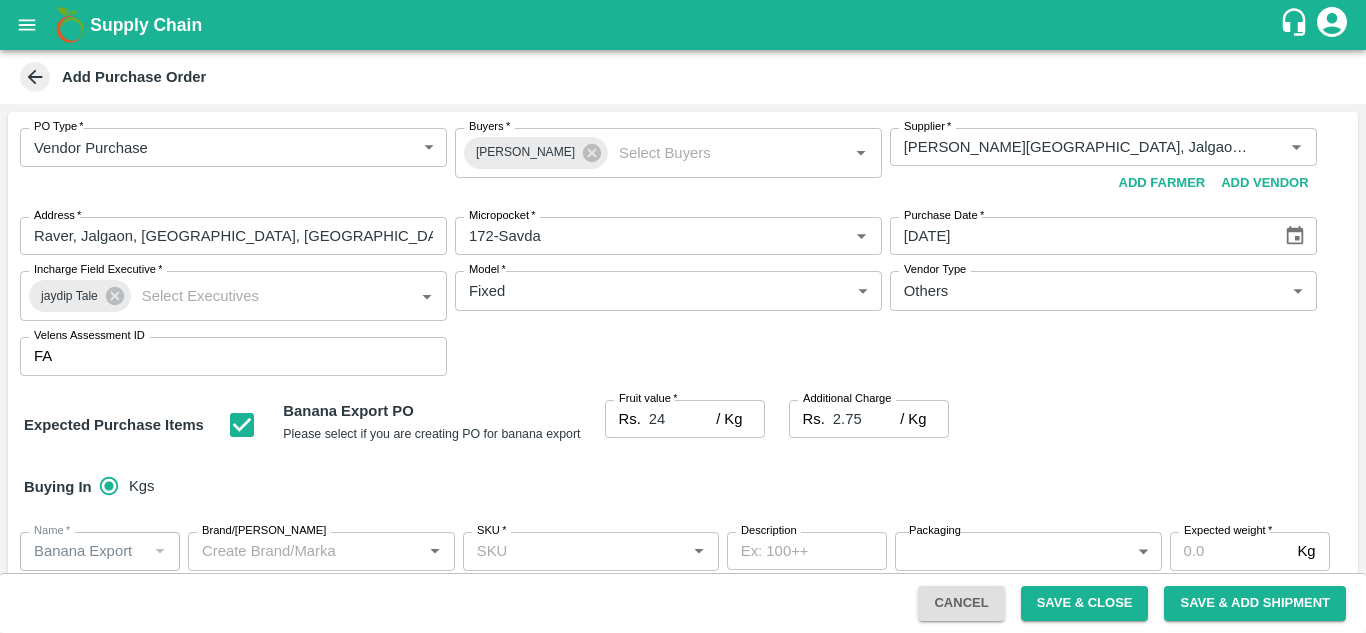 click on "Buying In Kgs" at bounding box center [683, 487] 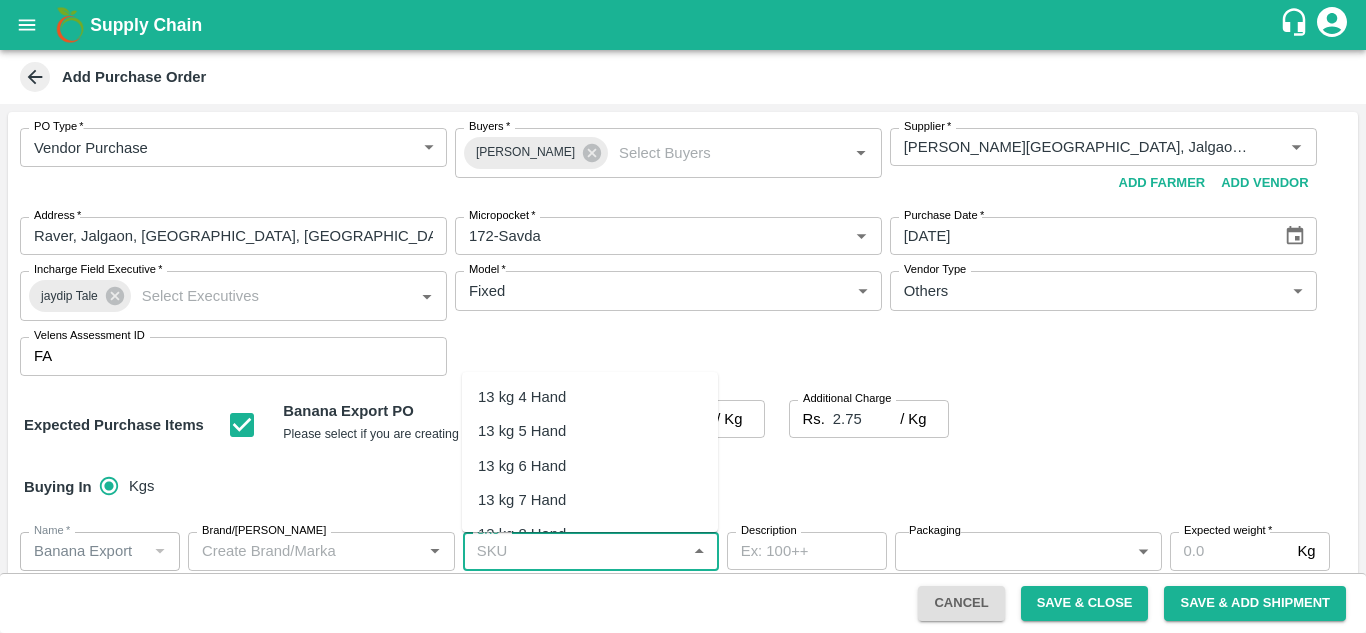 click on "SKU   *" at bounding box center (574, 551) 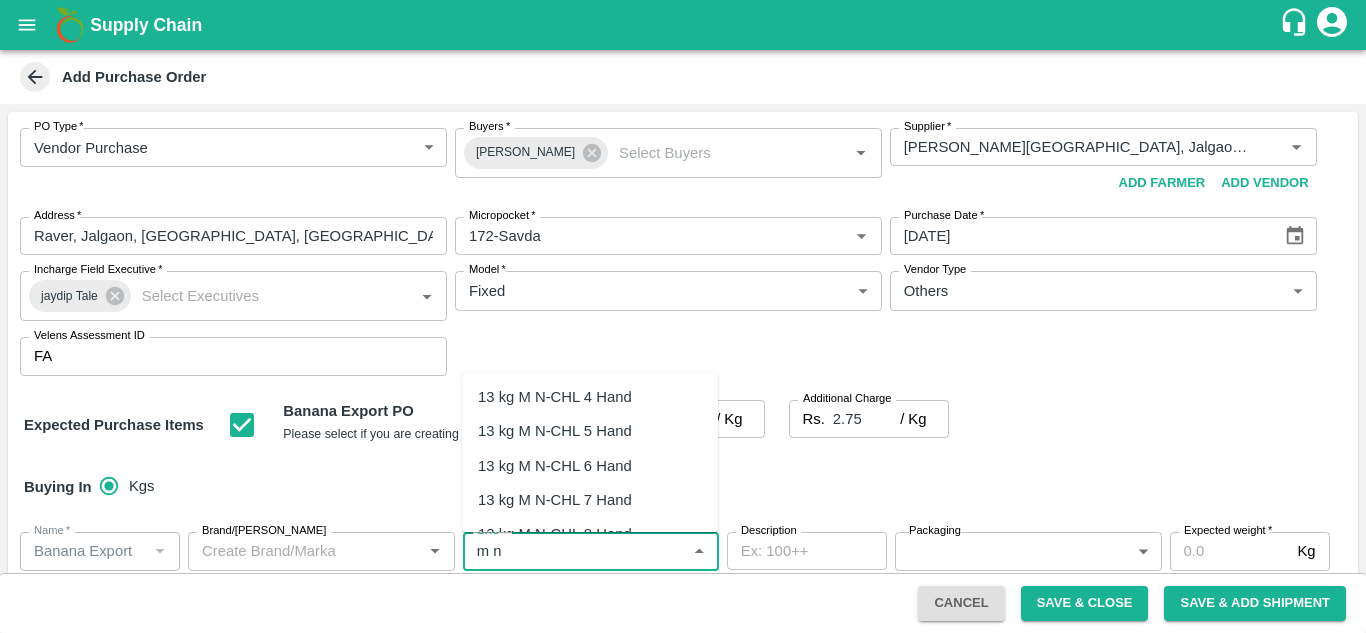 click on "13 kg M N-CHL 4 Hand" at bounding box center [555, 397] 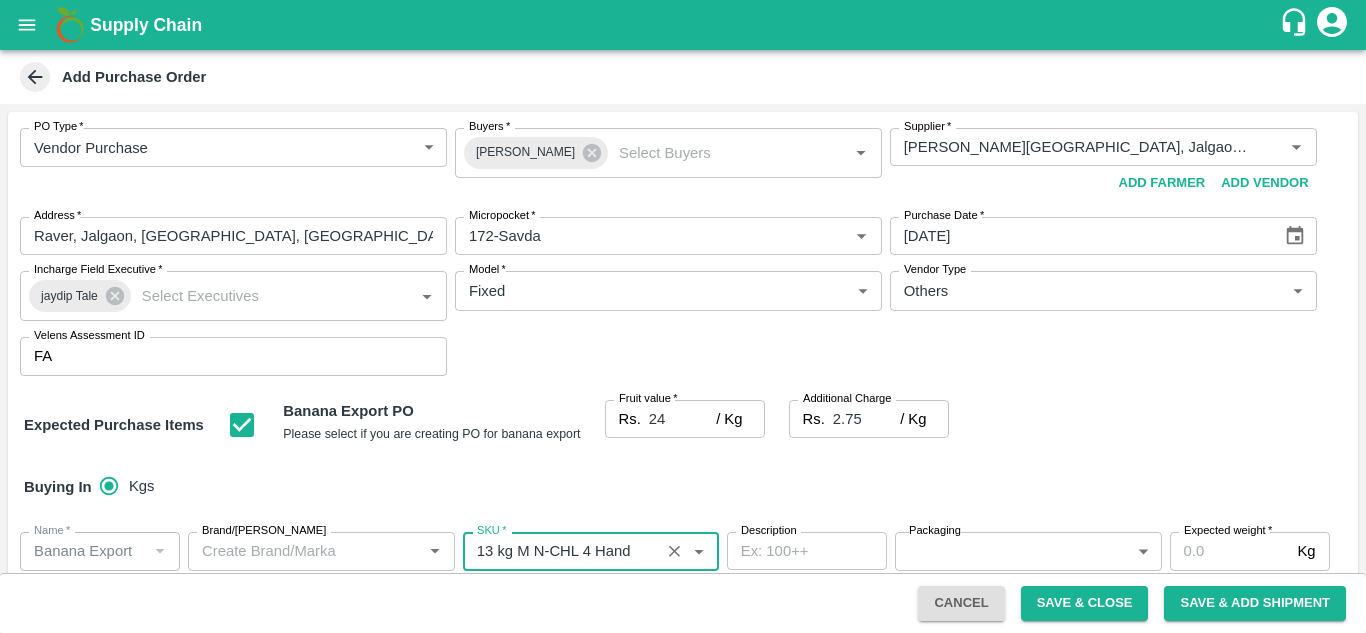 type on "13 kg M N-CHL 4 Hand" 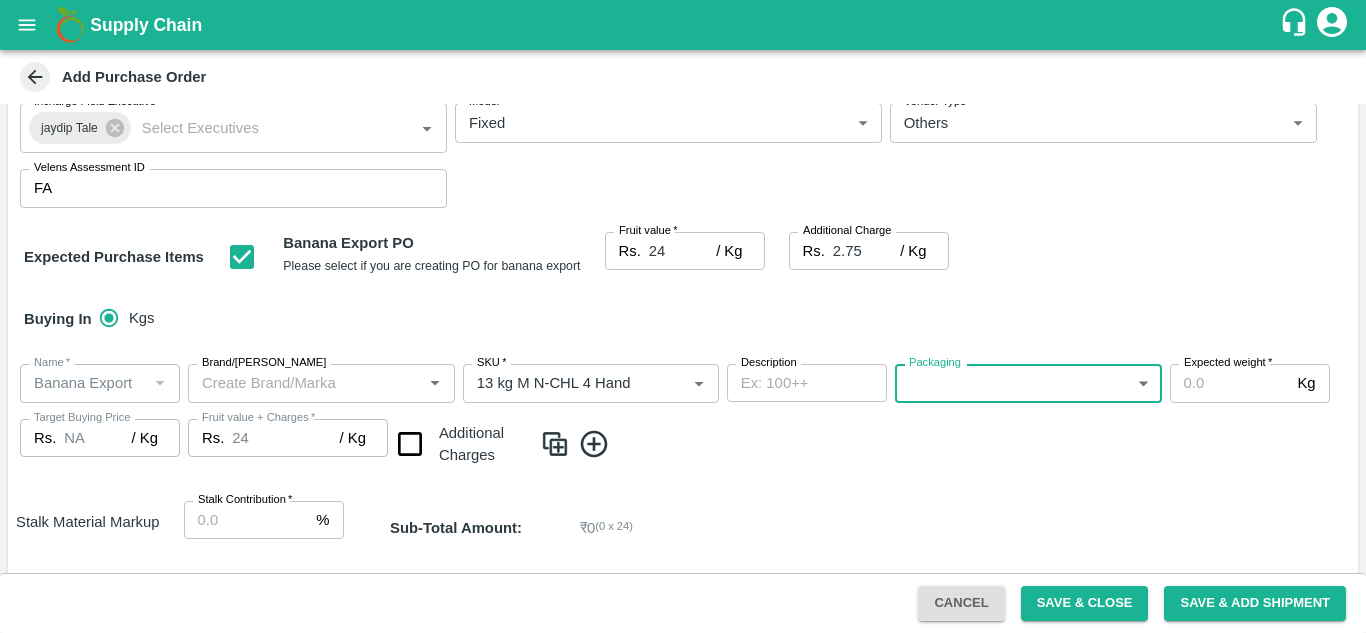scroll, scrollTop: 225, scrollLeft: 0, axis: vertical 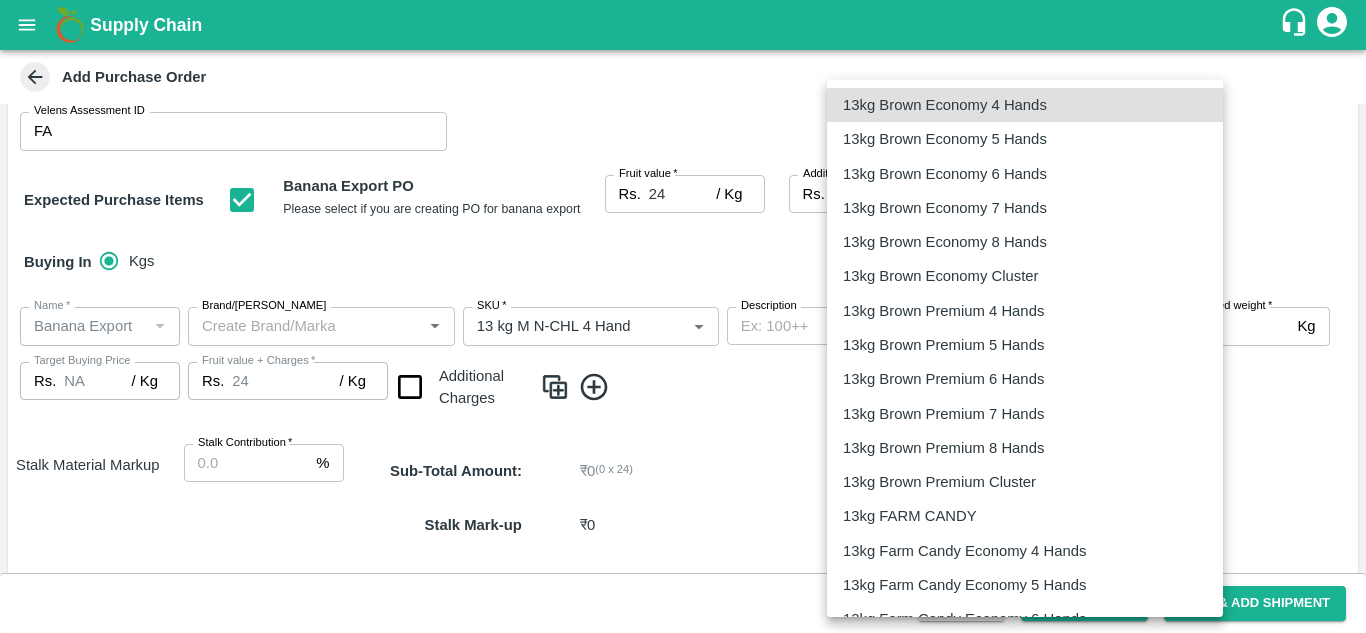 click on "Supply Chain Add Purchase Order PO Type   * Vendor Purchase 2 PO Type Buyers   * Ajit Otari Buyers   * Supplier   * Supplier   * Add Vendor Add Farmer Address   * Raver, Jalgaon, Raver, Maharashtra Address Micropocket   * Micropocket   * Purchase Date   * 12/07/2025 Purchase Date Incharge Field Executive   * jaydip Tale Incharge Field Executive   * Model   * Fixed Fixed Model Vendor Type Others OTHER Vendor Type Velens Assessment ID FA Velens Assessment ID Expected Purchase Items Banana Export PO Please select if you are creating PO for banana export Fruit value   * Rs. 24 / Kg Fruit value Additional Charge Rs. 2.75 / Kg Additional Charge Buying In Kgs Name   * Name   * Brand/Marka Brand/Marka SKU   * SKU   * Description x Description Packaging ​ Packaging Expected weight   * Kg Expected weight Target Buying Price Rs. NA / Kg Target Buying Price Fruit value + Charges   * Rs. 24 / Kg Fruit value + Charges Additional Charges Stalk Material Markup Stalk Contribution   *" at bounding box center [683, 316] 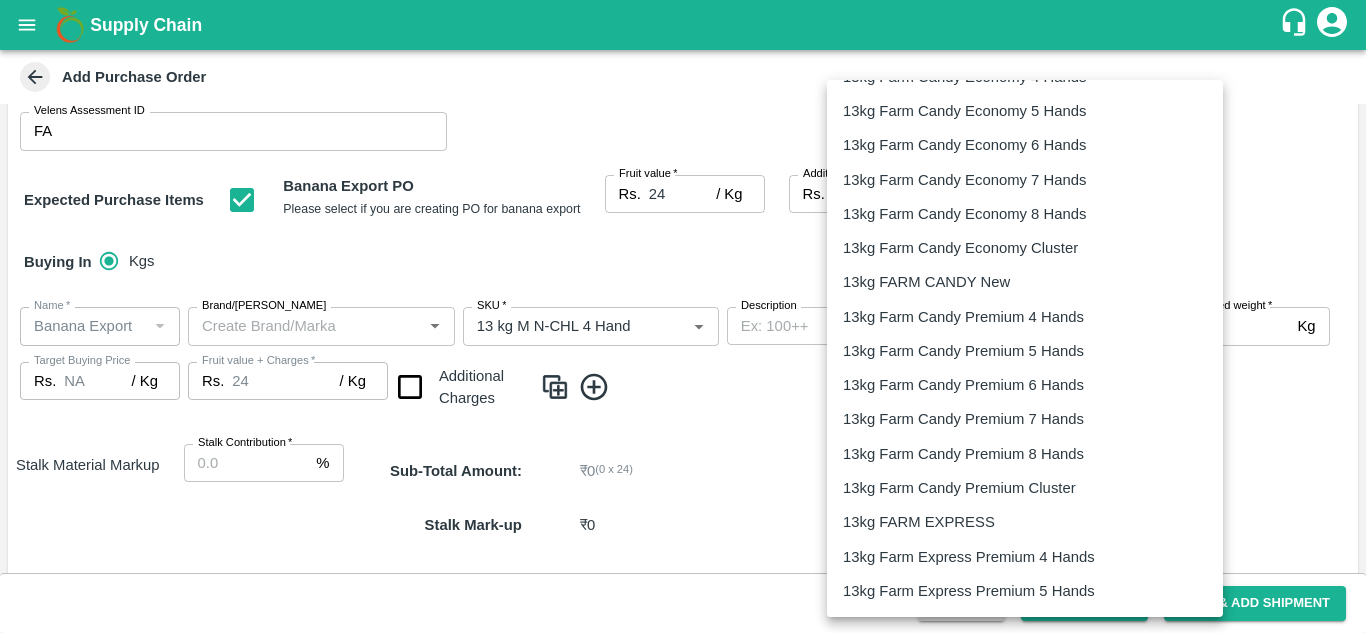scroll, scrollTop: 499, scrollLeft: 0, axis: vertical 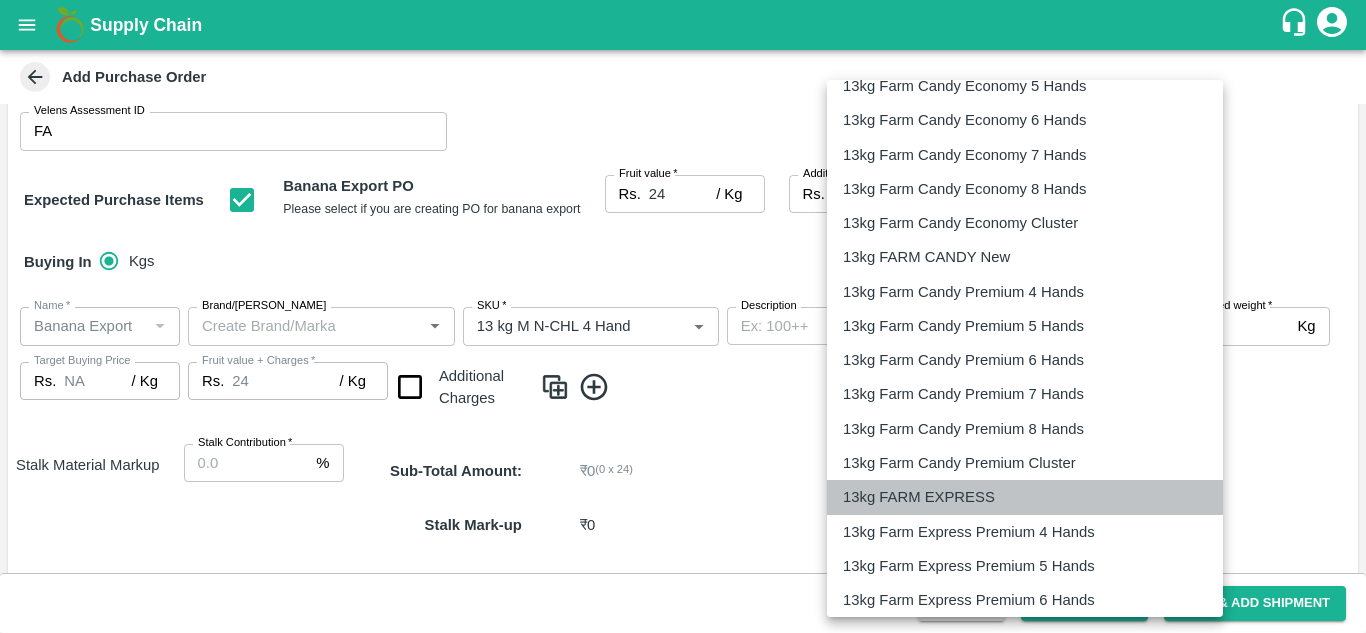 click on "13kg FARM EXPRESS" at bounding box center (919, 497) 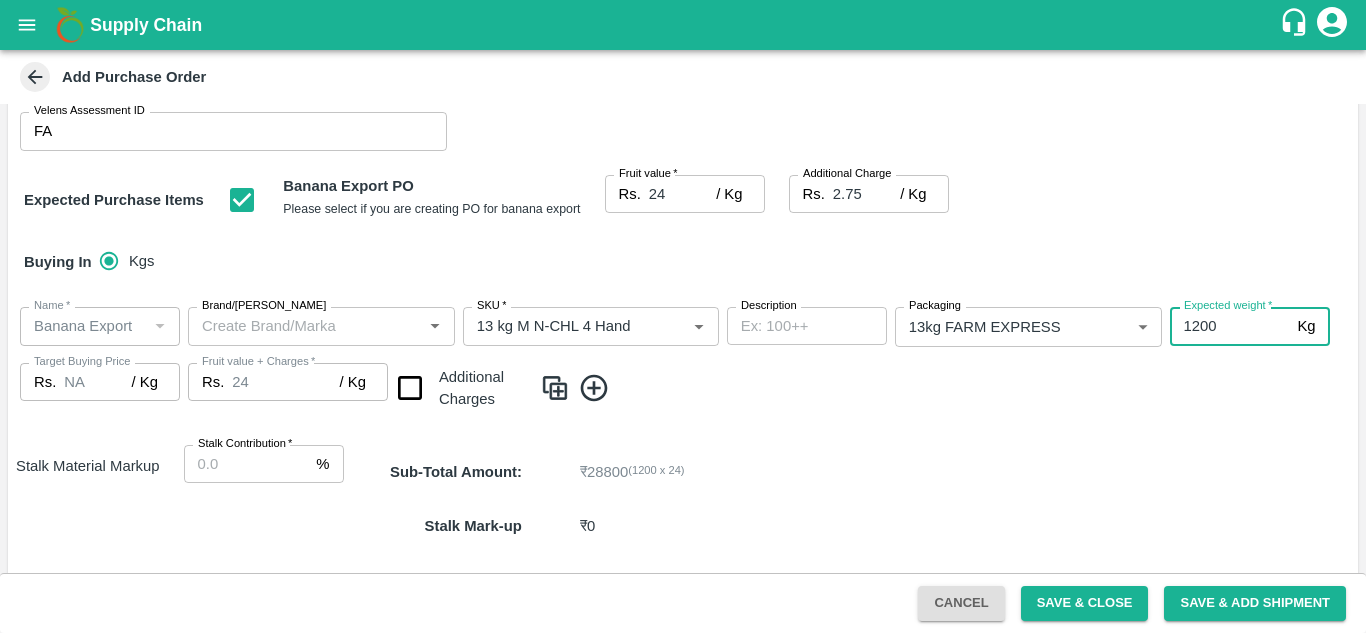 type on "1200" 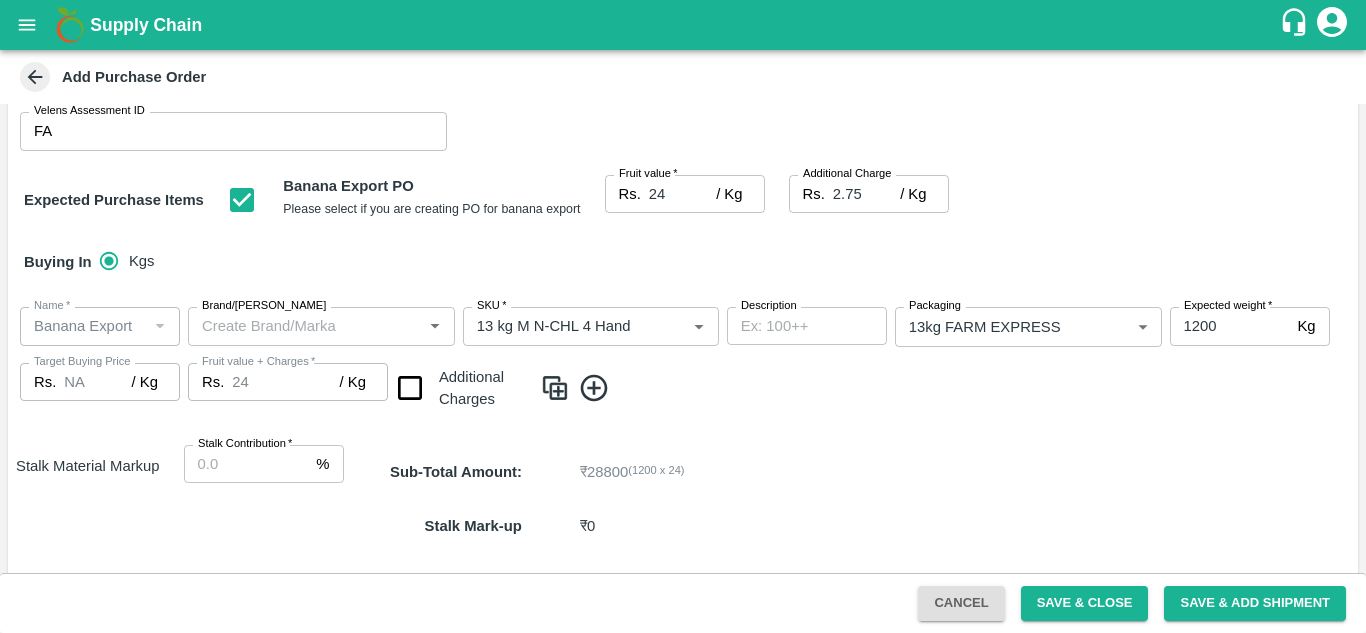 click 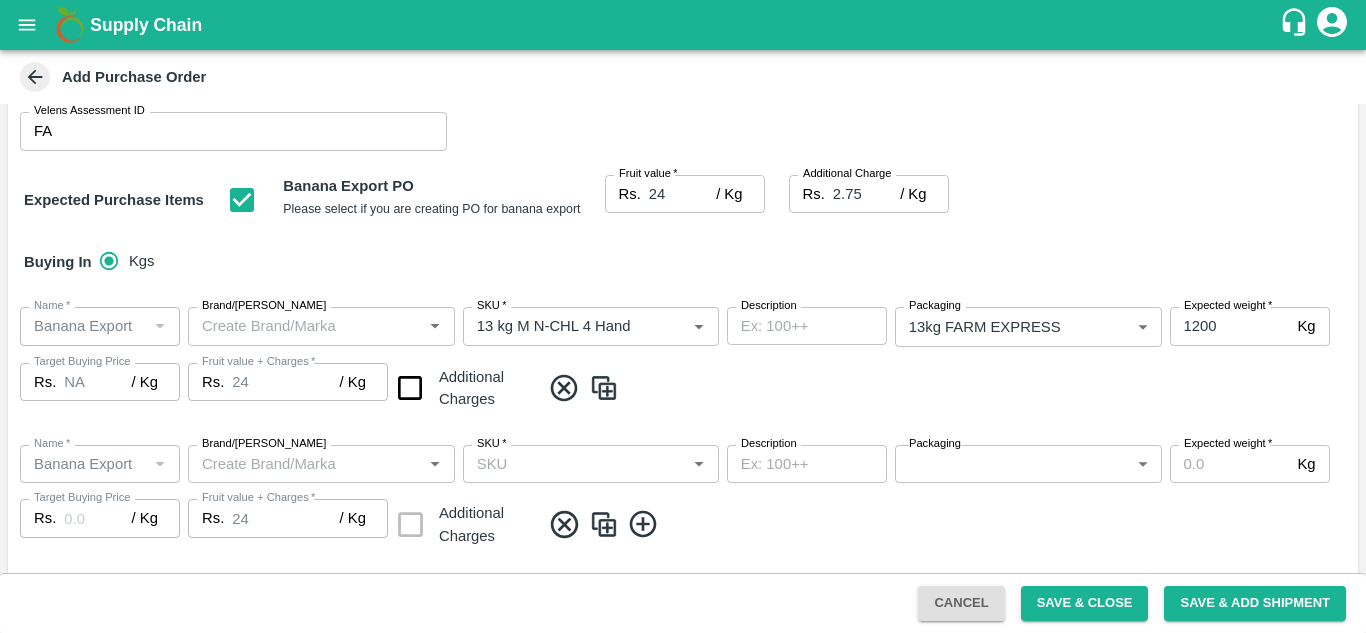 click at bounding box center [410, 388] 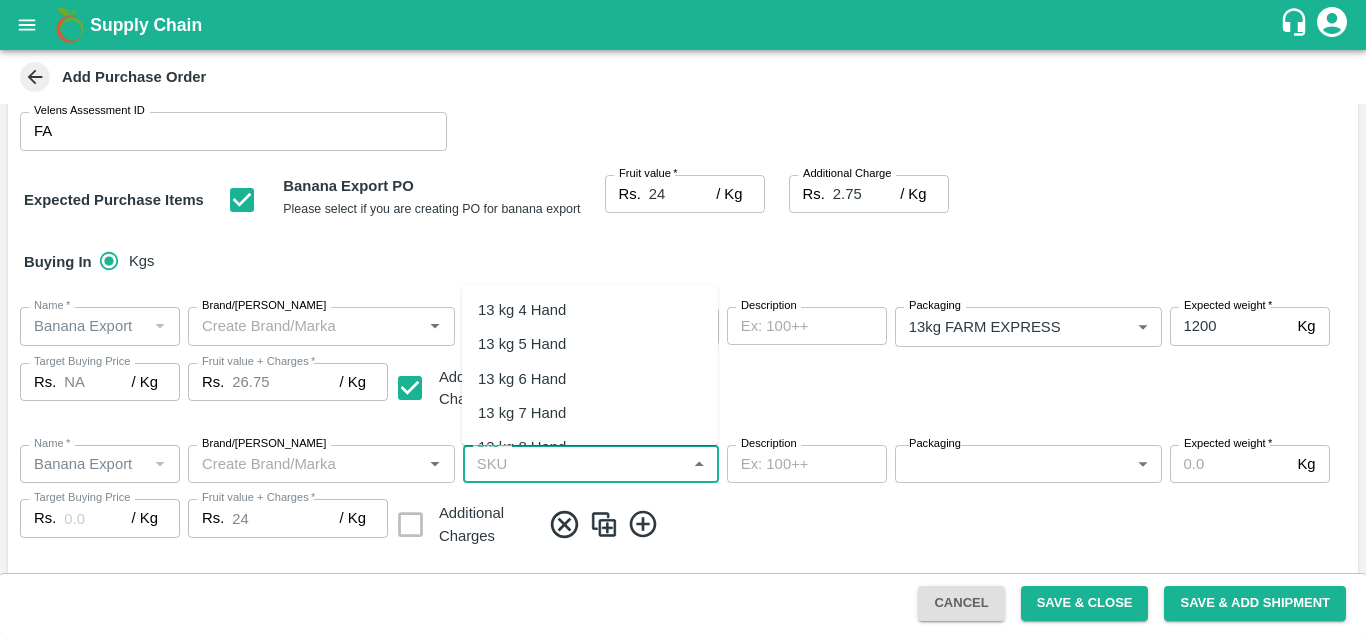 click on "SKU   *" at bounding box center (574, 464) 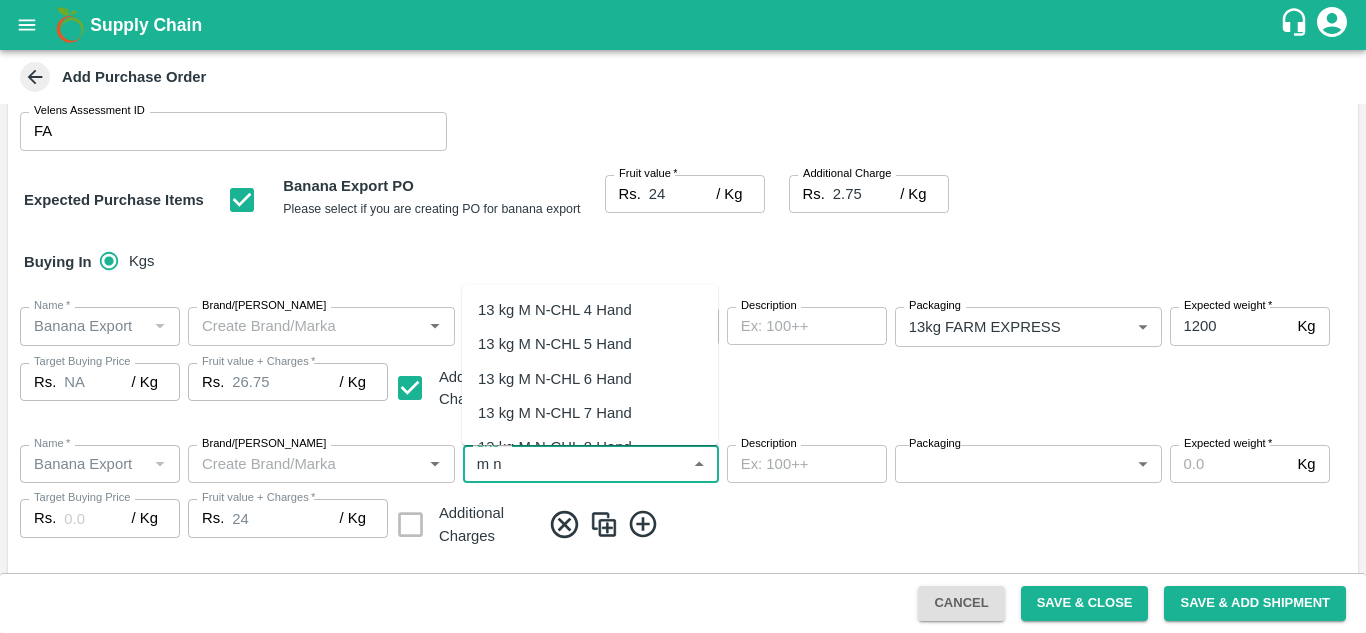 click on "13 kg M N-CHL 5 Hand" at bounding box center (555, 344) 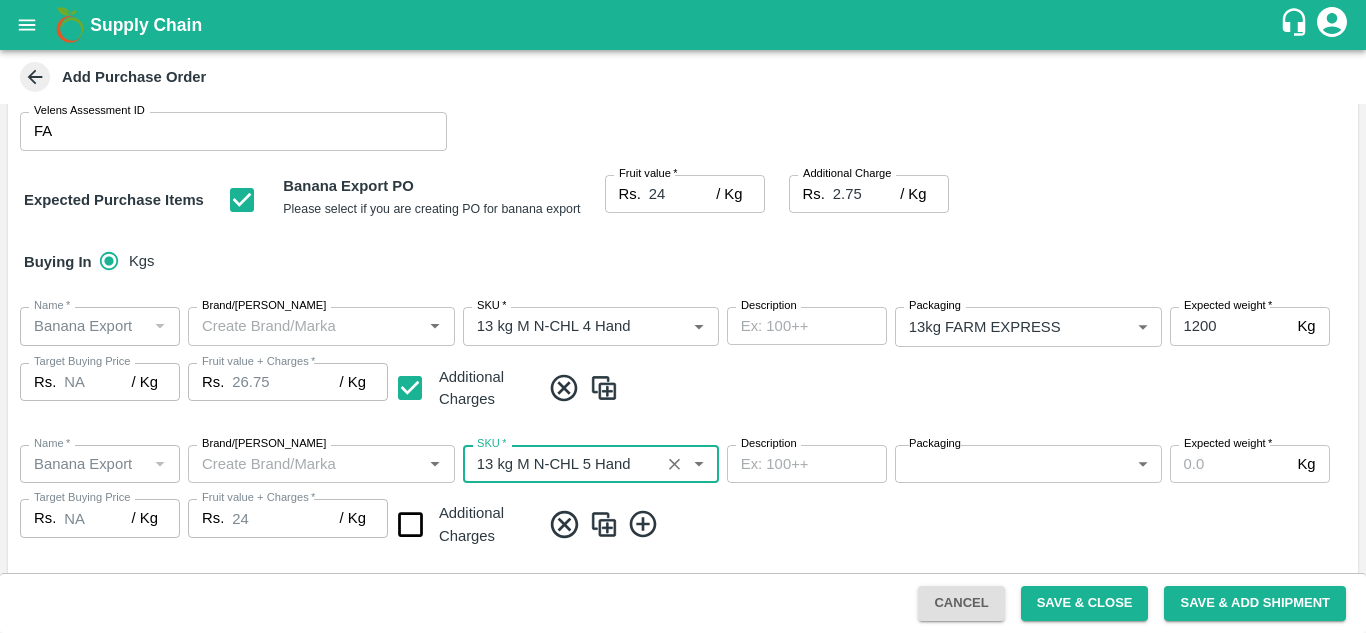 type on "NA" 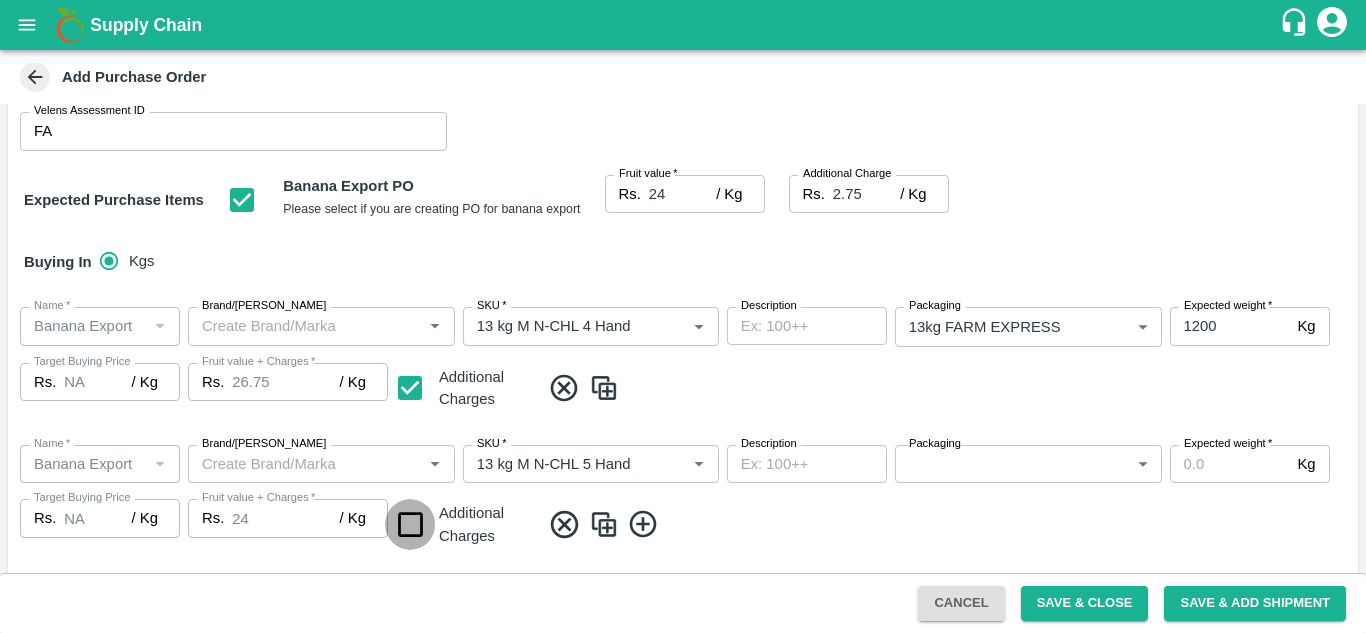 click at bounding box center [410, 524] 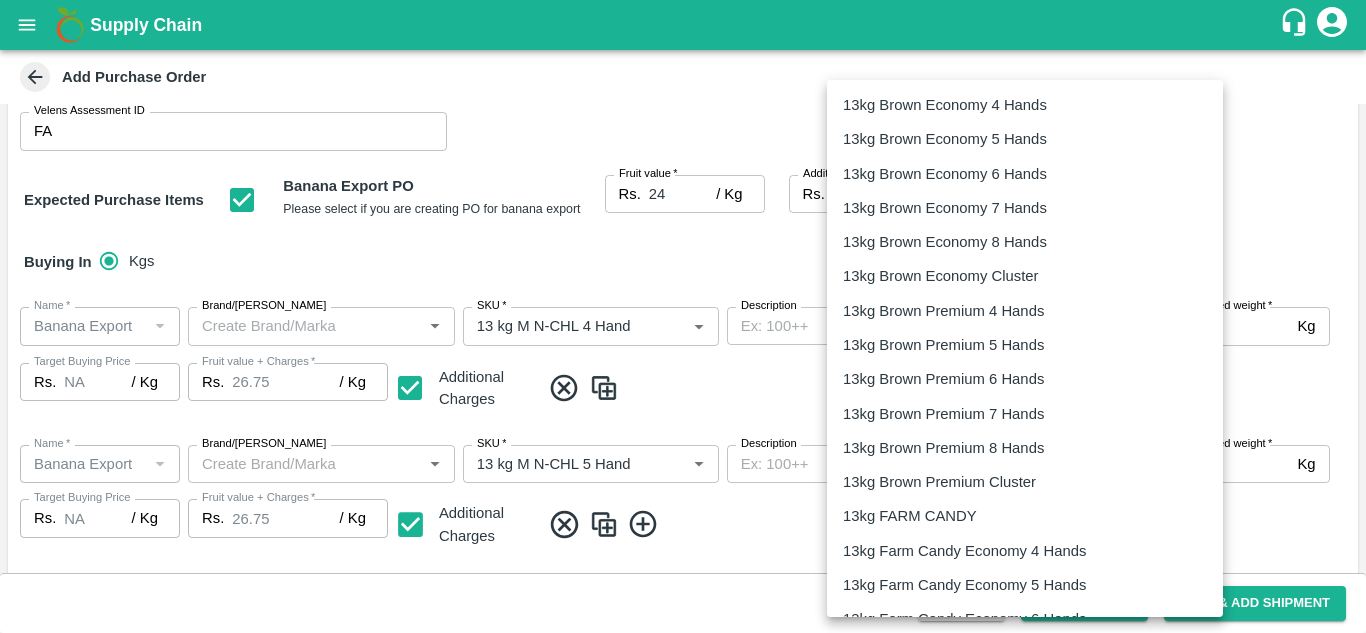 click on "Supply Chain Add Purchase Order PO Type   * Vendor Purchase 2 PO Type Buyers   * Ajit Otari Buyers   * Supplier   * Supplier   * Add Vendor Add Farmer Address   * Raver, Jalgaon, Raver, Maharashtra Address Micropocket   * Micropocket   * Purchase Date   * 12/07/2025 Purchase Date Incharge Field Executive   * jaydip Tale Incharge Field Executive   * Model   * Fixed Fixed Model Vendor Type Others OTHER Vendor Type Velens Assessment ID FA Velens Assessment ID Expected Purchase Items Banana Export PO Please select if you are creating PO for banana export Fruit value   * Rs. 24 / Kg Fruit value Additional Charge Rs. 2.75 / Kg Additional Charge Buying In Kgs Name   * Name   * Brand/Marka Brand/Marka SKU   * SKU   * Description x Description Packaging 13kg FARM EXPRESS 468 Packaging Expected weight   * 1200 Kg Expected weight Target Buying Price Rs. NA / Kg Target Buying Price Fruit value + Charges   * Rs. 26.75 / Kg Fruit value + Charges Additional Charges Name   * Name   *" at bounding box center (683, 316) 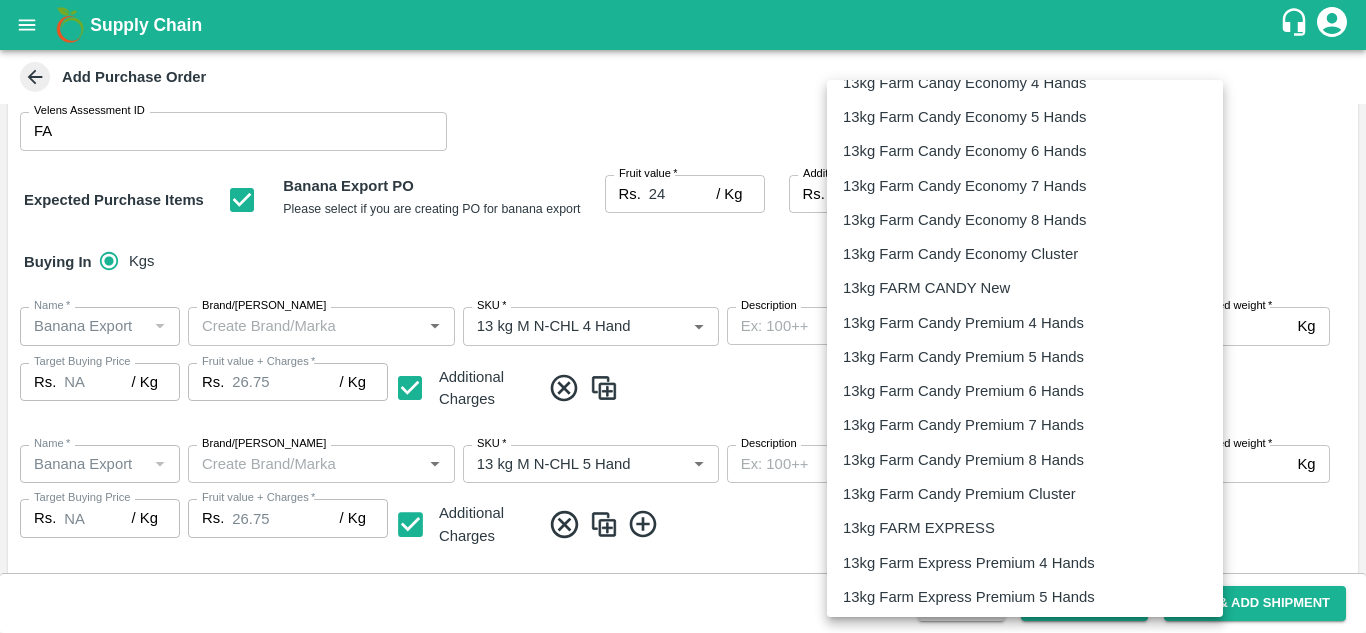 scroll, scrollTop: 469, scrollLeft: 0, axis: vertical 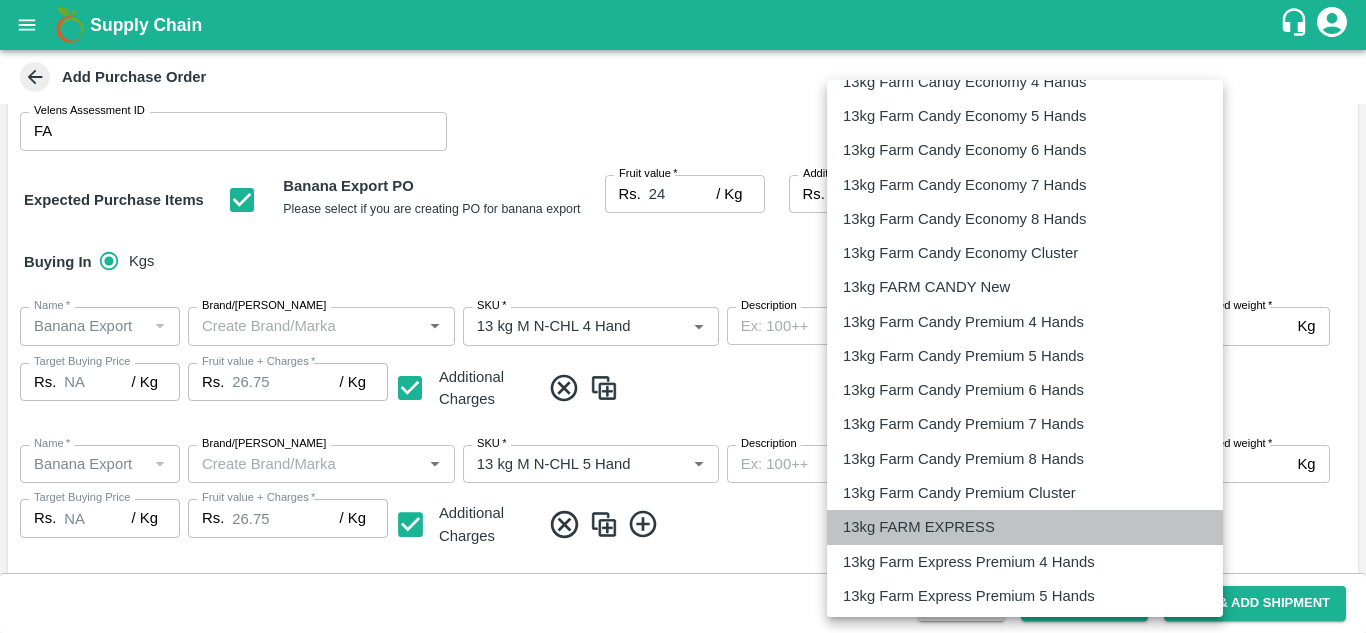 click on "13kg FARM EXPRESS" at bounding box center (919, 527) 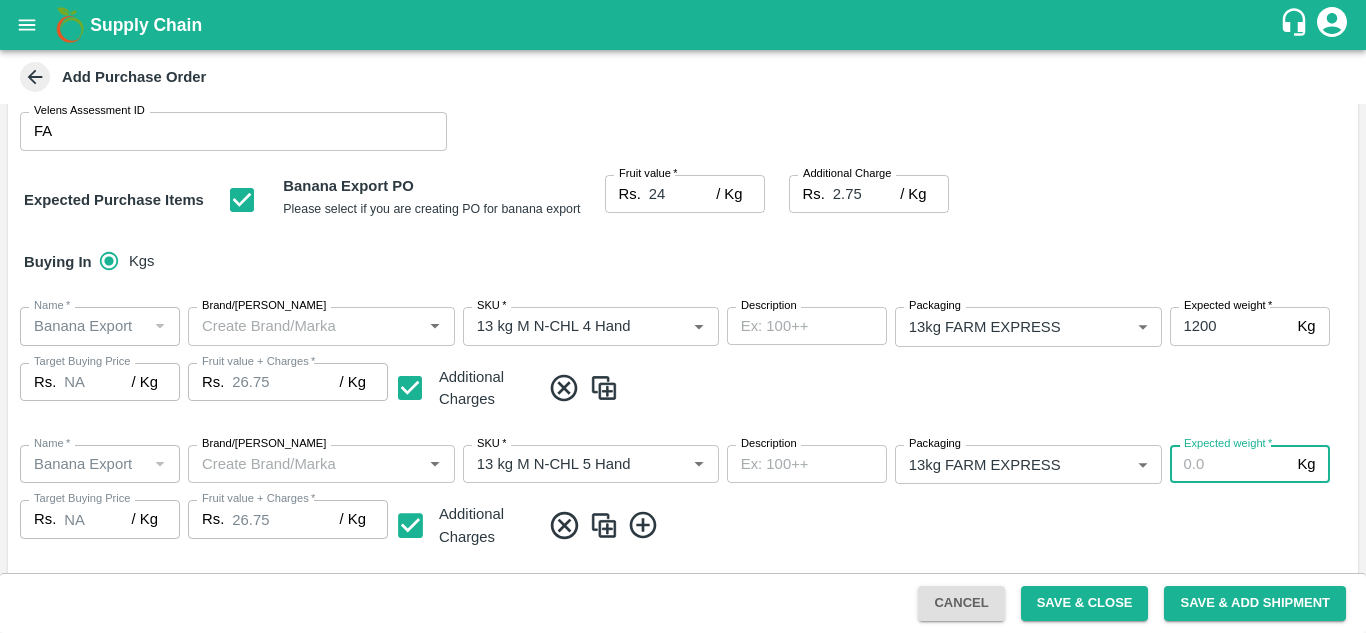 click on "Expected weight   *" at bounding box center (1230, 464) 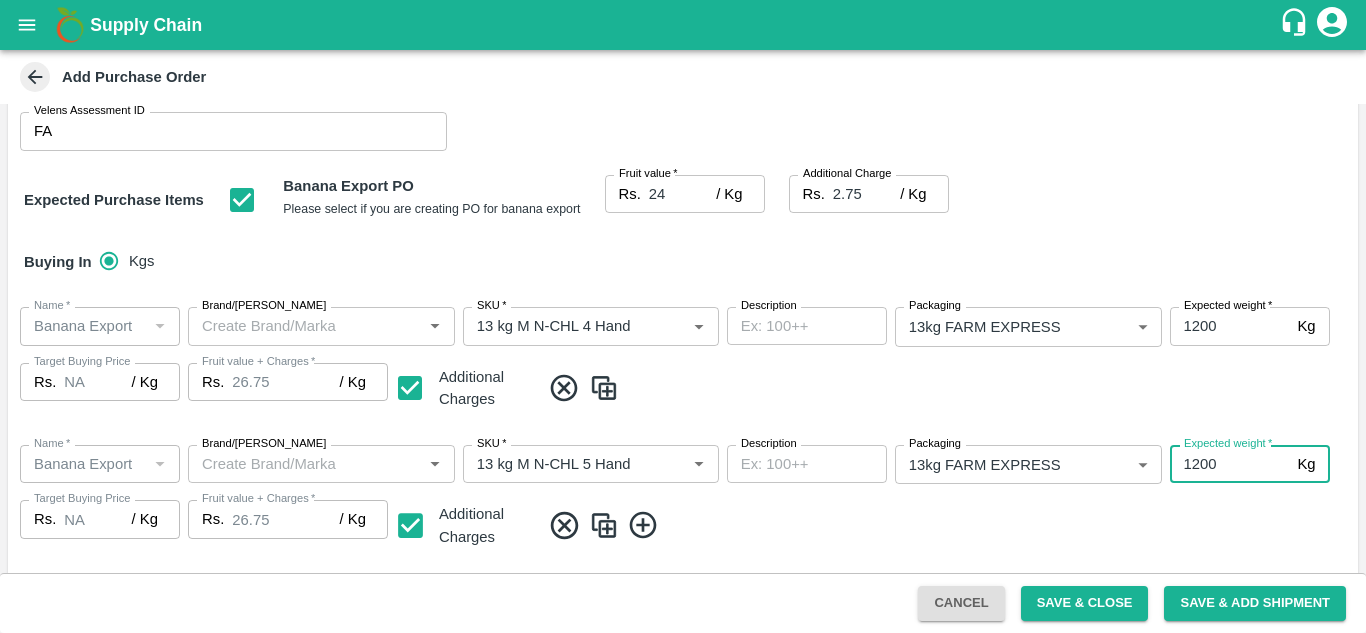 type on "1200" 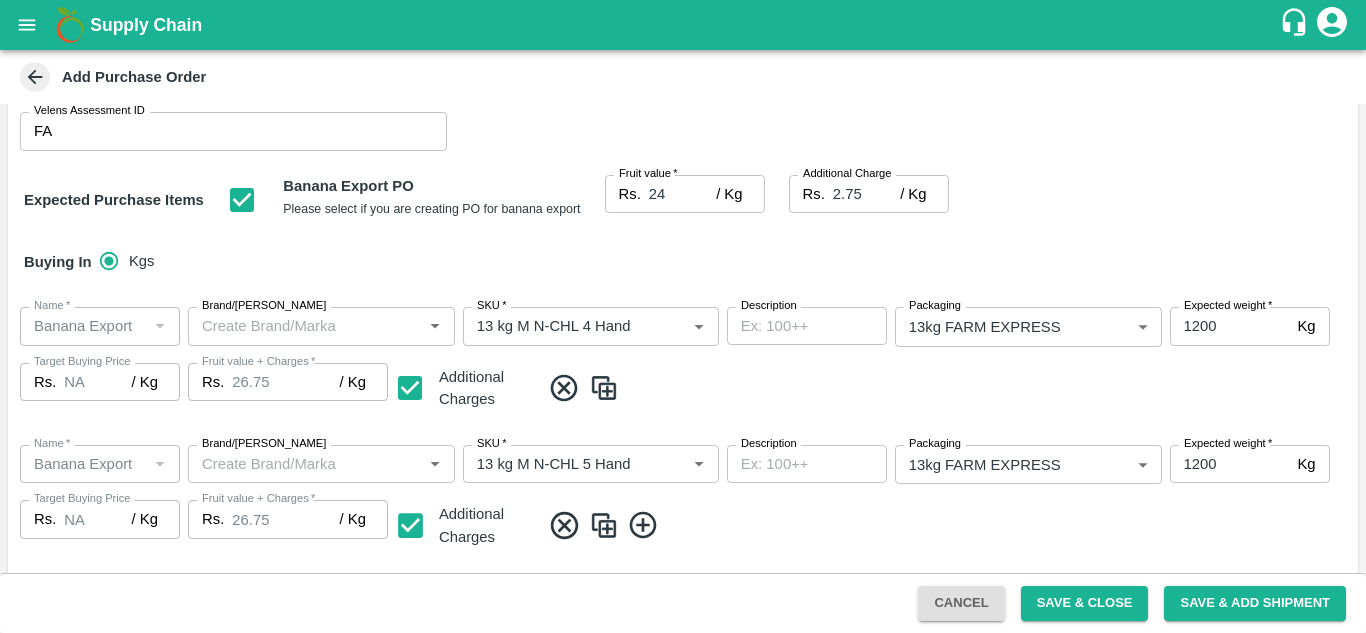 click on "Name   * Name   * Brand/Marka Brand/Marka SKU   * SKU   * Description x Description Packaging 13kg FARM EXPRESS 468 Packaging Expected weight   * 1200 Kg Expected weight Target Buying Price Rs. NA / Kg Target Buying Price Fruit value + Charges   * Rs. 26.75 / Kg Fruit value + Charges Additional Charges" at bounding box center [683, 498] 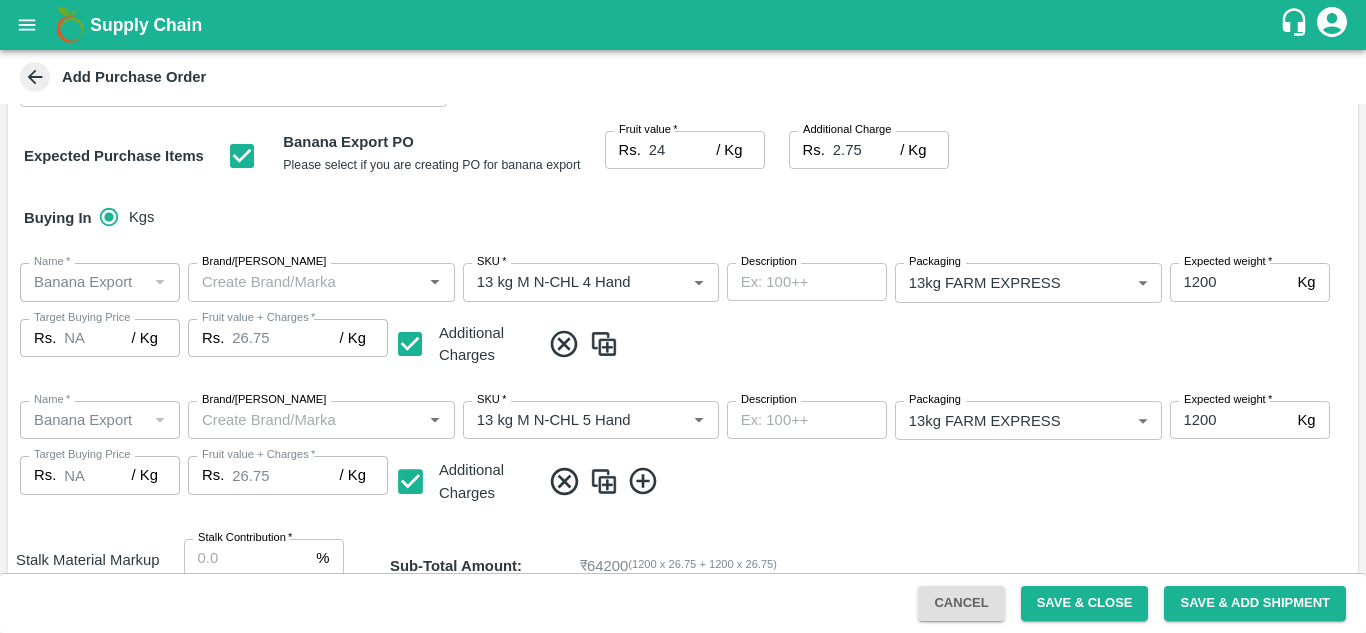scroll, scrollTop: 315, scrollLeft: 0, axis: vertical 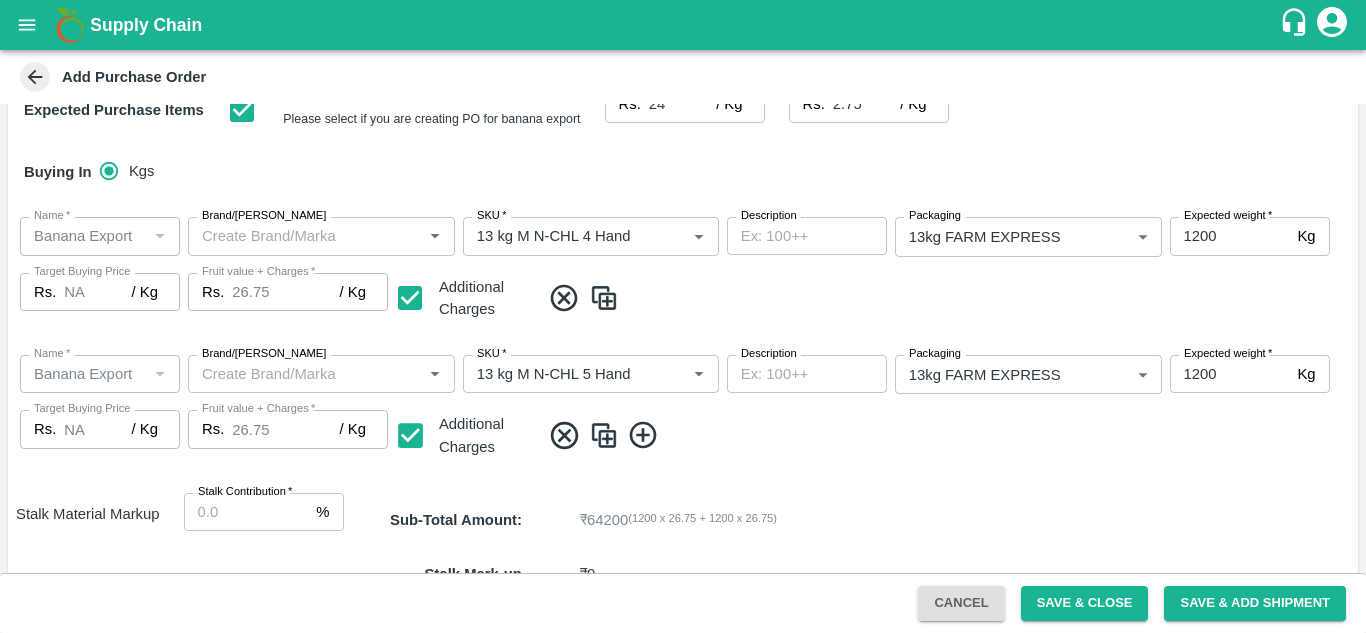 click 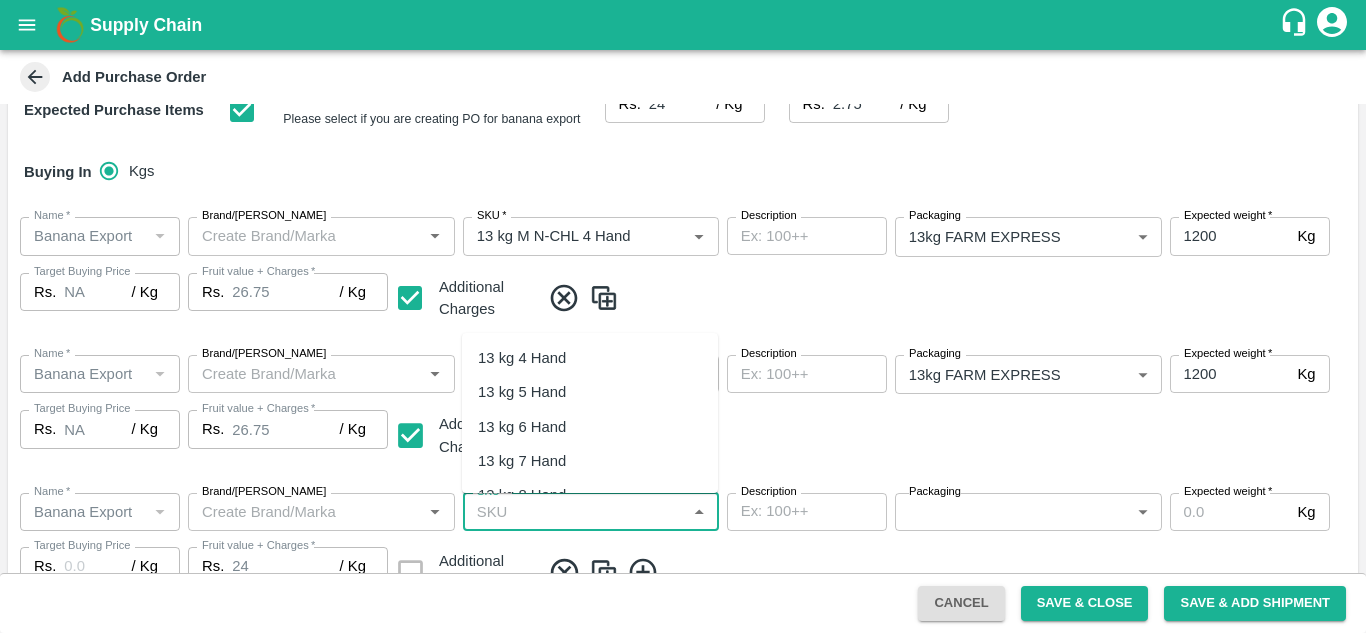 click on "SKU   *" at bounding box center (574, 512) 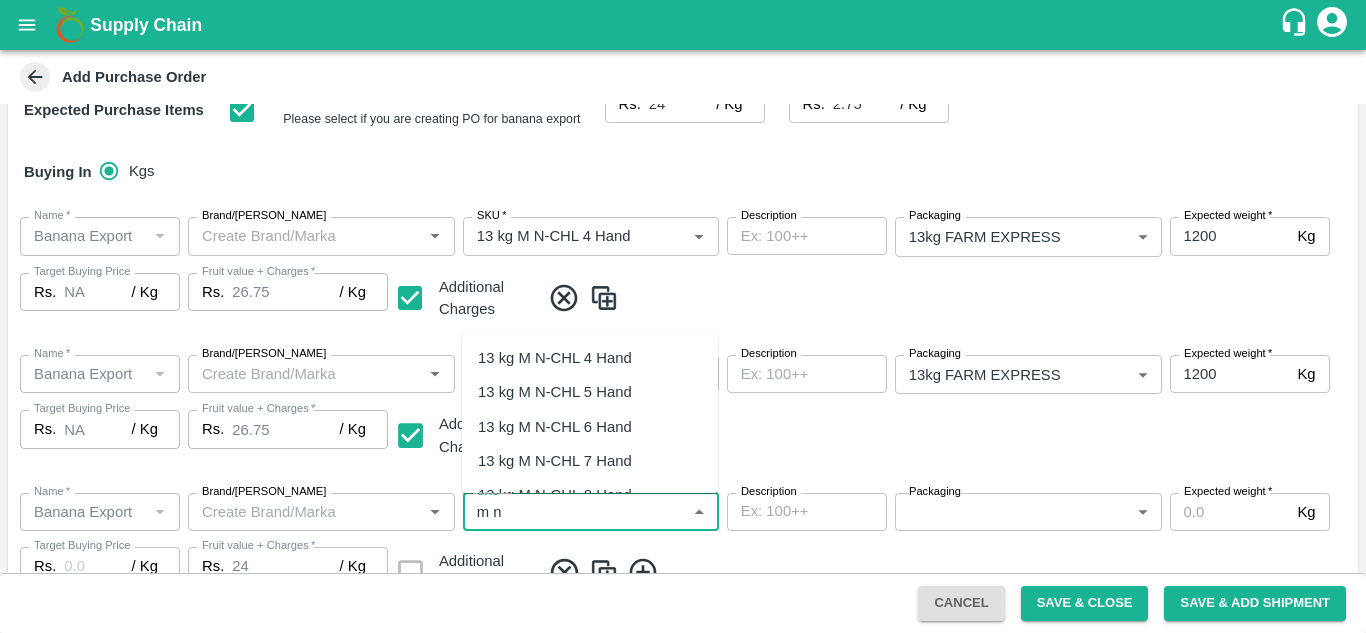 click on "13 kg M N-CHL 6 Hand" at bounding box center (555, 427) 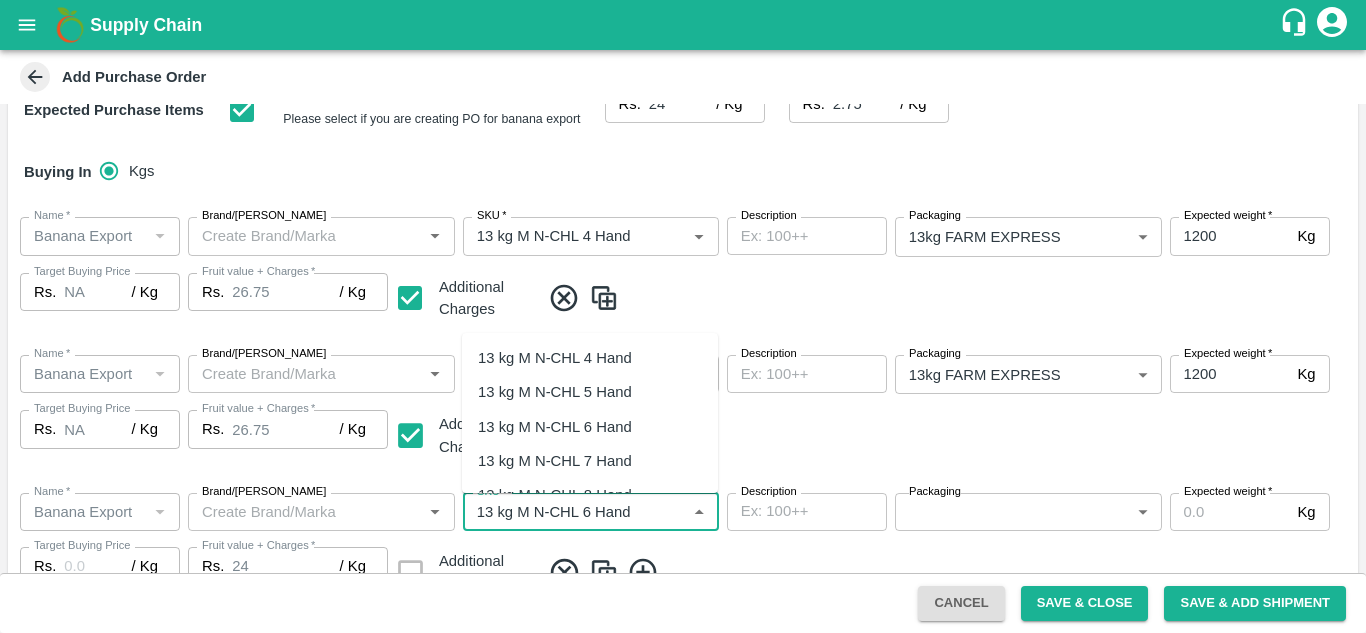 type on "NA" 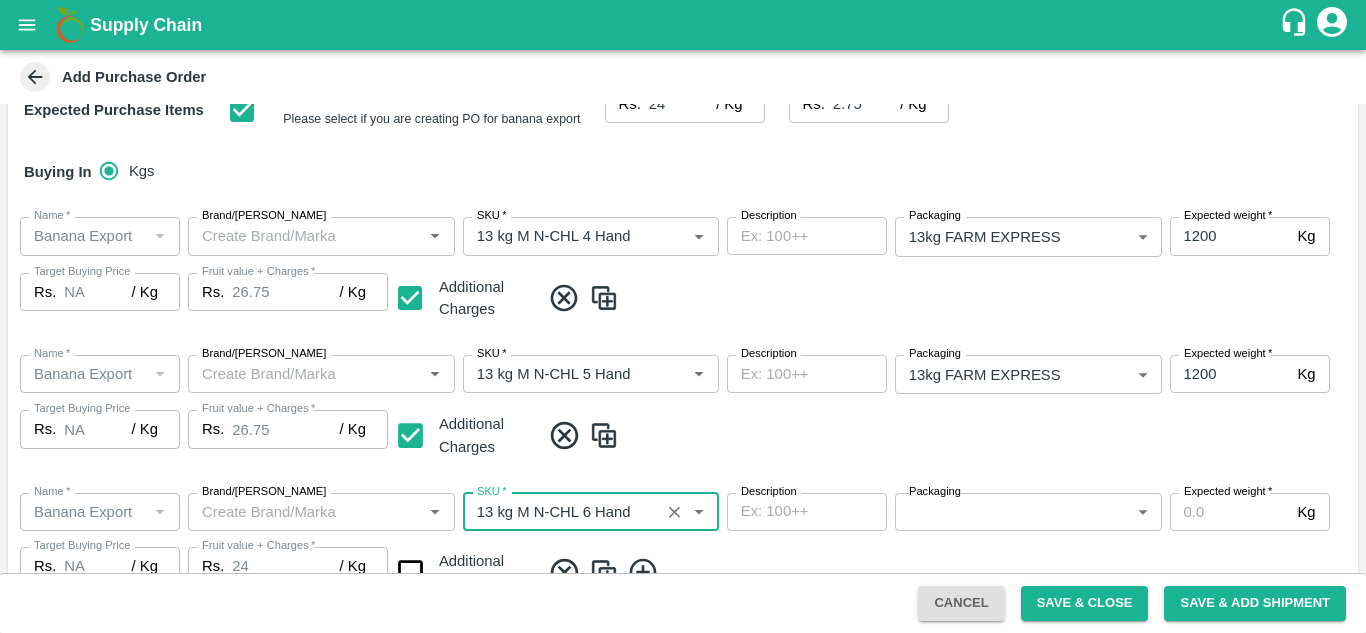 scroll, scrollTop: 445, scrollLeft: 0, axis: vertical 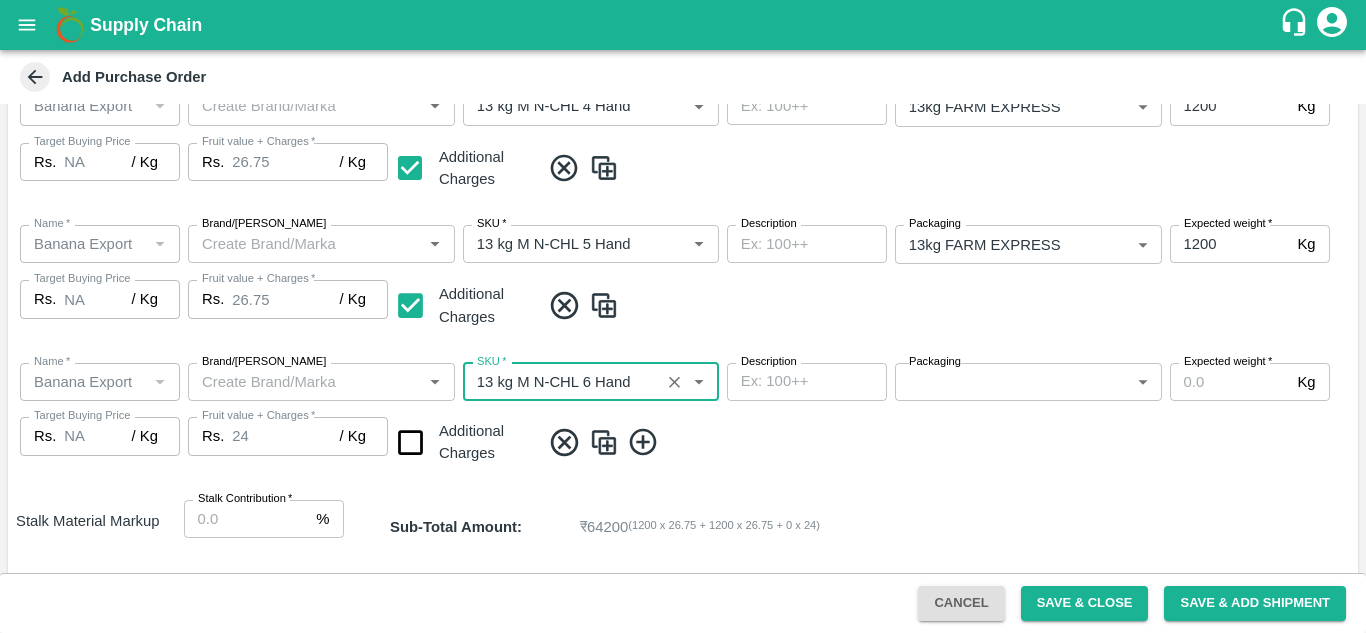 type on "13 kg M N-CHL 6 Hand" 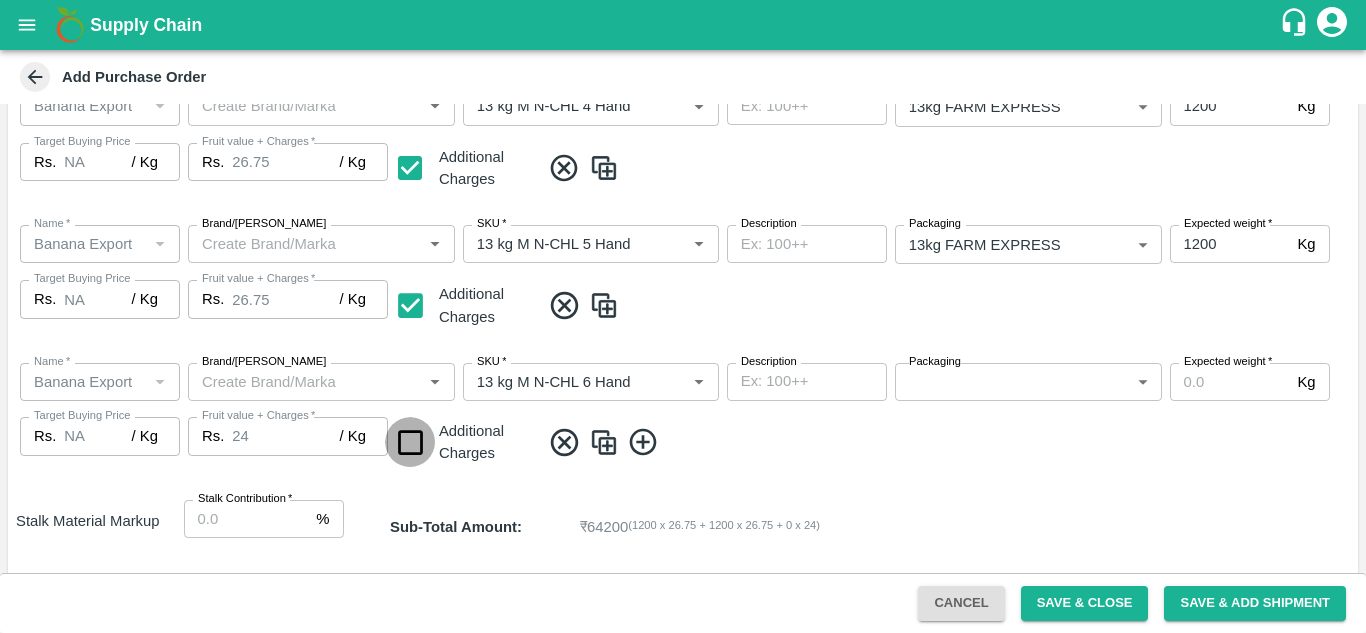 click at bounding box center [410, 442] 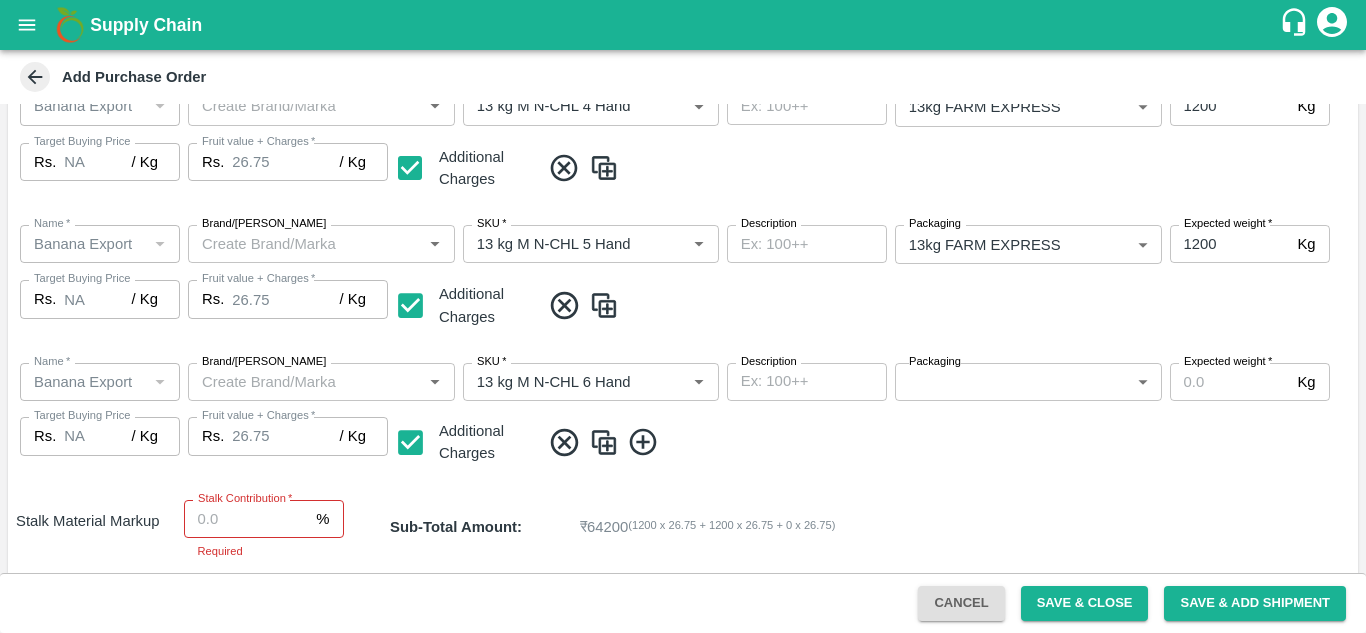 click on "Name   * Name   * Brand/Marka Brand/Marka SKU   * SKU   * Description x Description Packaging ​ Packaging Expected weight   * Kg Expected weight Target Buying Price Rs. NA / Kg Target Buying Price Fruit value + Charges   * Rs. 26.75 / Kg Fruit value + Charges Additional Charges" at bounding box center [683, 415] 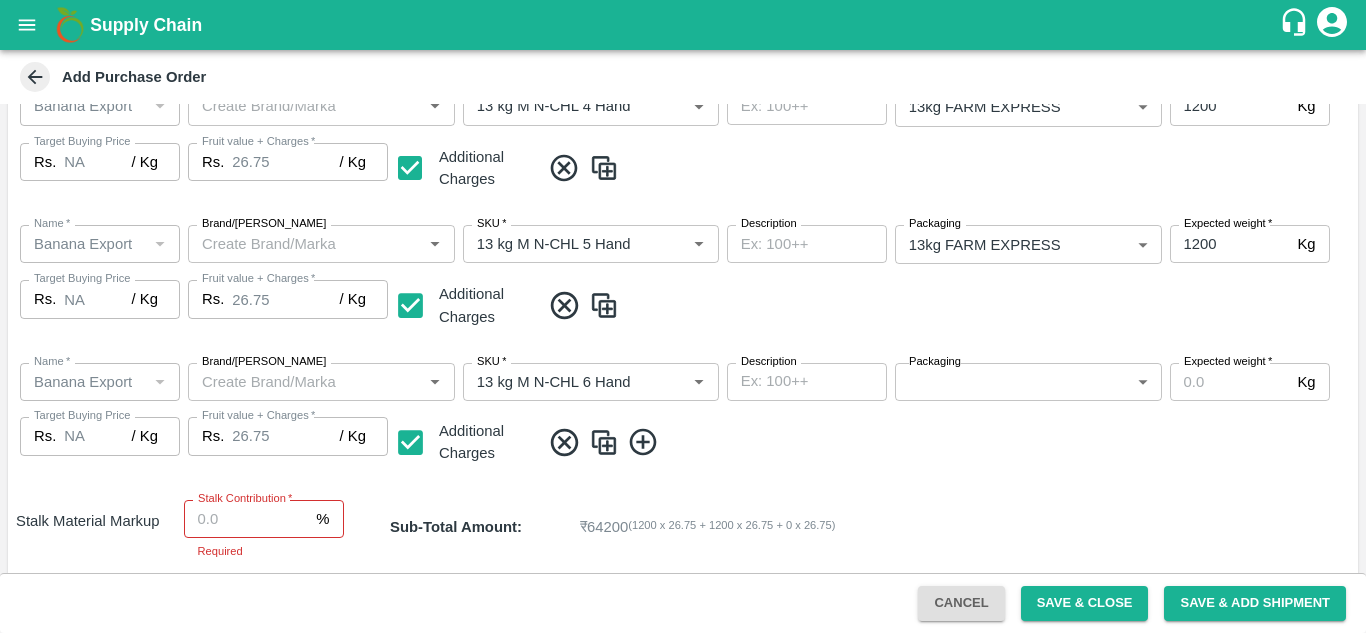 click on "Supply Chain Add Purchase Order PO Type   * Vendor Purchase 2 PO Type Buyers   * Ajit Otari Buyers   * Supplier   * Supplier   * Add Vendor Add Farmer Address   * Raver, Jalgaon, Raver, Maharashtra Address Micropocket   * Micropocket   * Purchase Date   * 12/07/2025 Purchase Date Incharge Field Executive   * jaydip Tale Incharge Field Executive   * Model   * Fixed Fixed Model Vendor Type Others OTHER Vendor Type Velens Assessment ID FA Velens Assessment ID Expected Purchase Items Banana Export PO Please select if you are creating PO for banana export Fruit value   * Rs. 24 / Kg Fruit value Additional Charge Rs. 2.75 / Kg Additional Charge Buying In Kgs Name   * Name   * Brand/Marka Brand/Marka SKU   * SKU   * Description x Description Packaging 13kg FARM EXPRESS 468 Packaging Expected weight   * 1200 Kg Expected weight Target Buying Price Rs. NA / Kg Target Buying Price Fruit value + Charges   * Rs. 26.75 / Kg Fruit value + Charges Additional Charges Name   * Name   *" at bounding box center (683, 316) 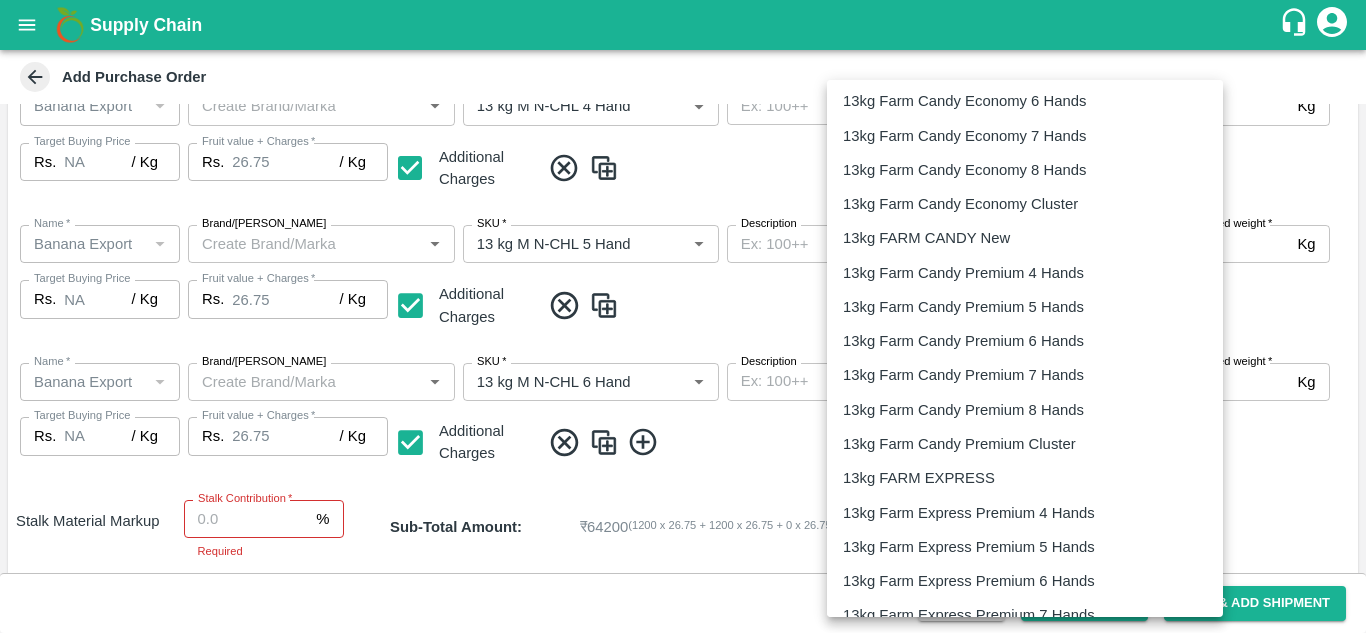 scroll, scrollTop: 578, scrollLeft: 0, axis: vertical 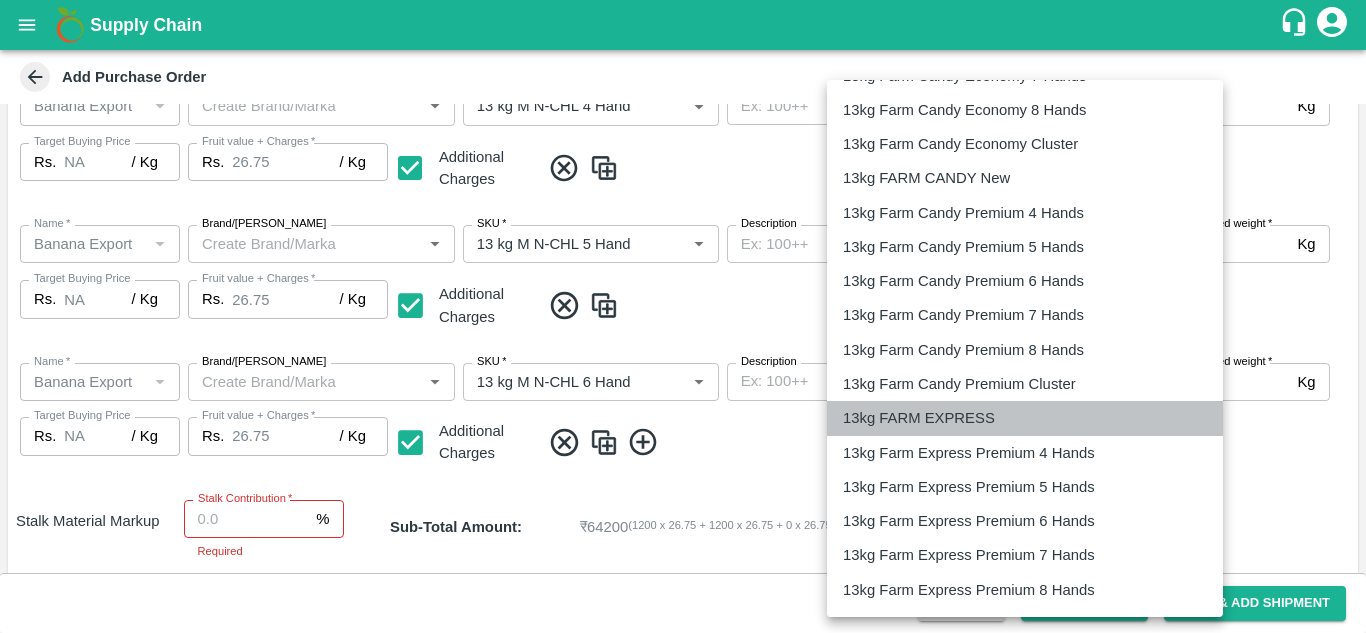 click on "13kg FARM EXPRESS" at bounding box center [919, 418] 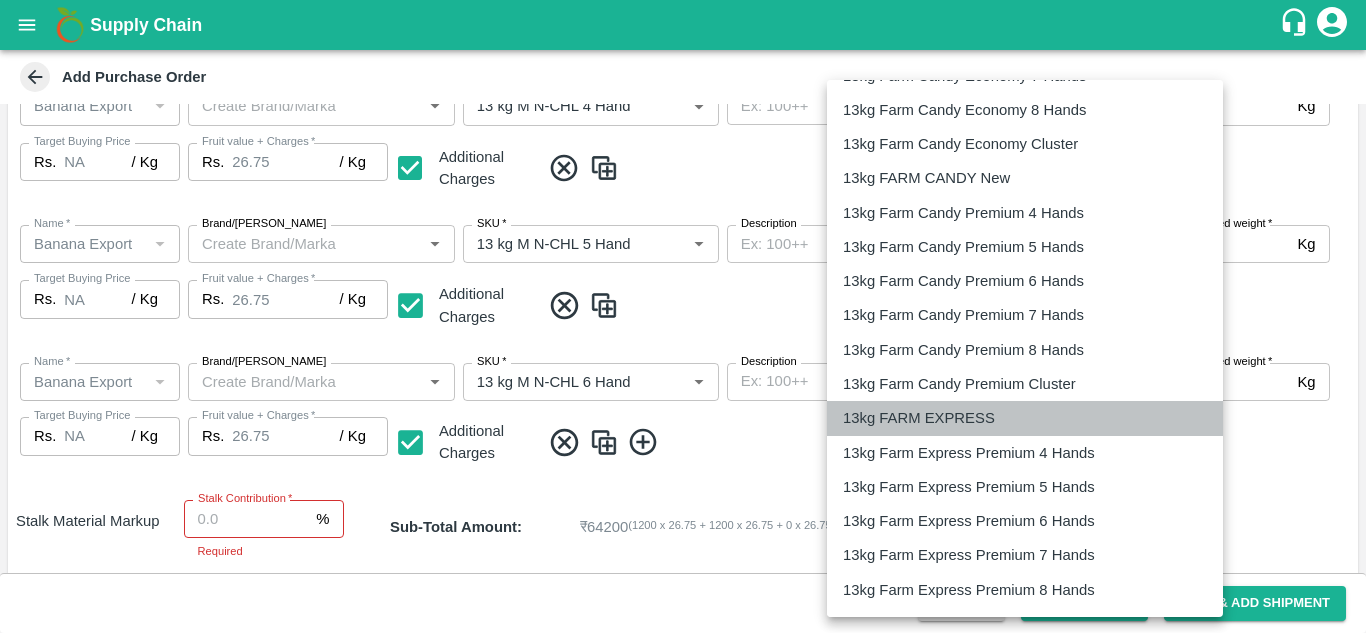 type on "468" 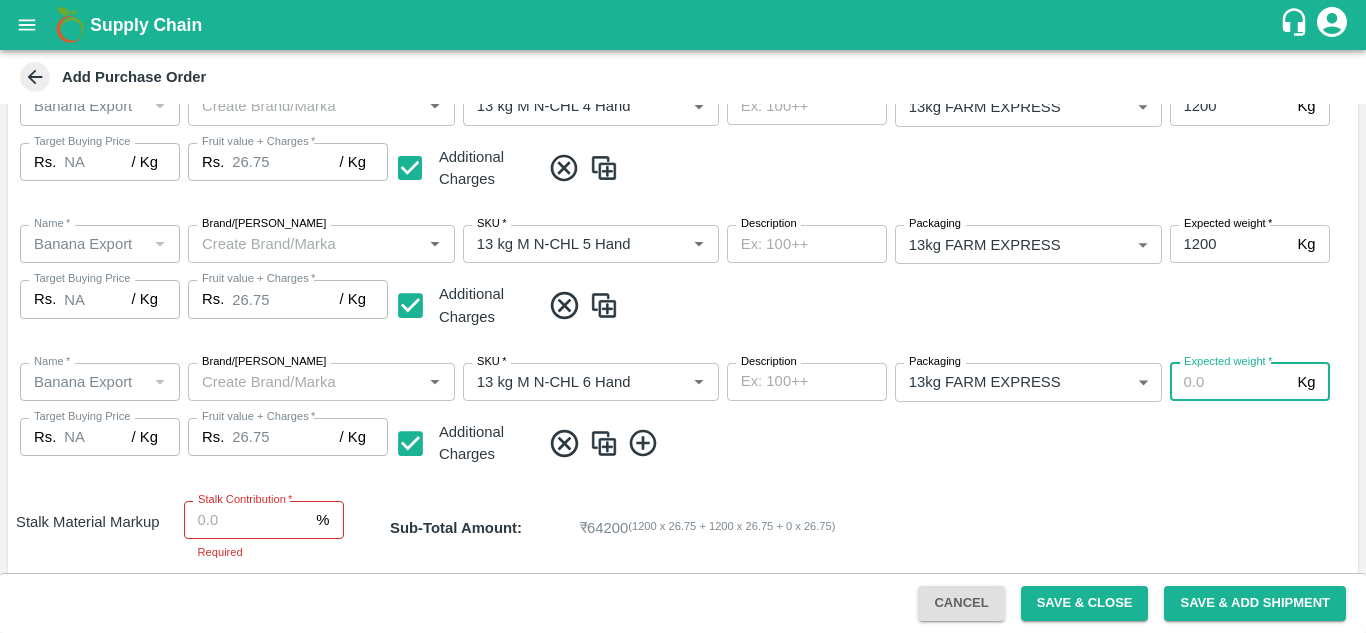 click on "Expected weight   *" at bounding box center (1230, 382) 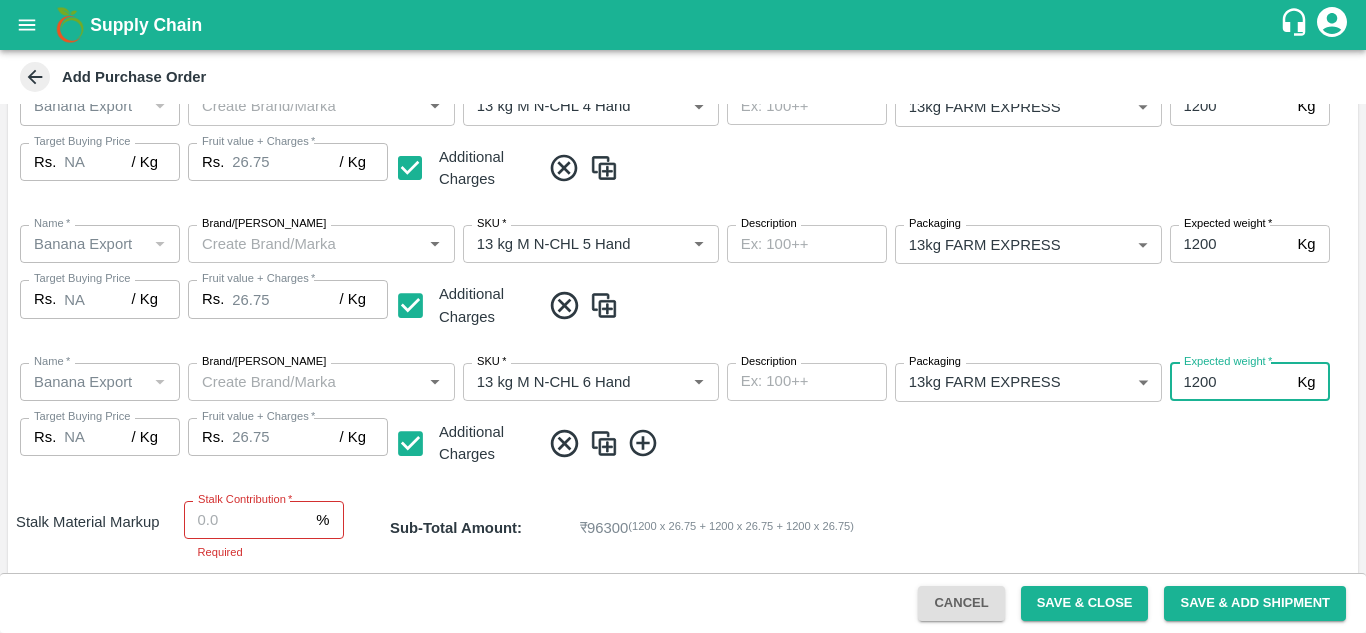 type on "1200" 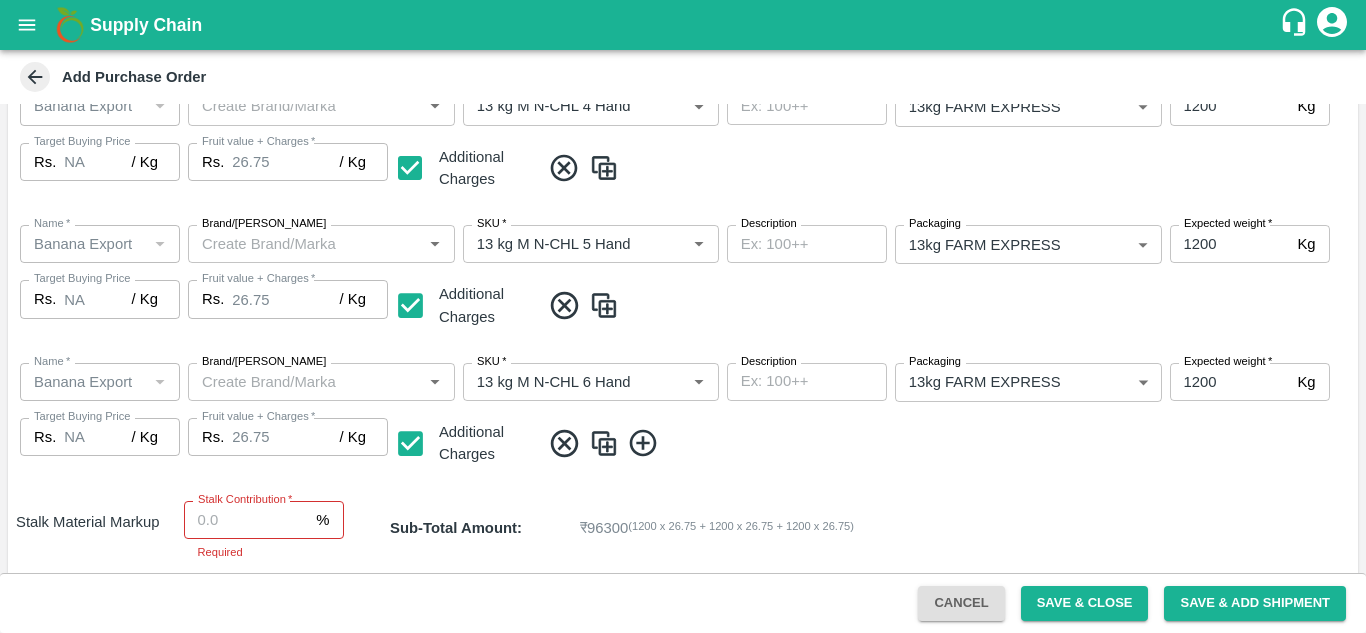 click on "Name   * Name   * Brand/Marka Brand/Marka SKU   * SKU   * Description x Description Packaging 13kg FARM EXPRESS 468 Packaging Expected weight   * 1200 Kg Expected weight Target Buying Price Rs. NA / Kg Target Buying Price Fruit value + Charges   * Rs. 26.75 / Kg Fruit value + Charges Additional Charges" at bounding box center [683, 416] 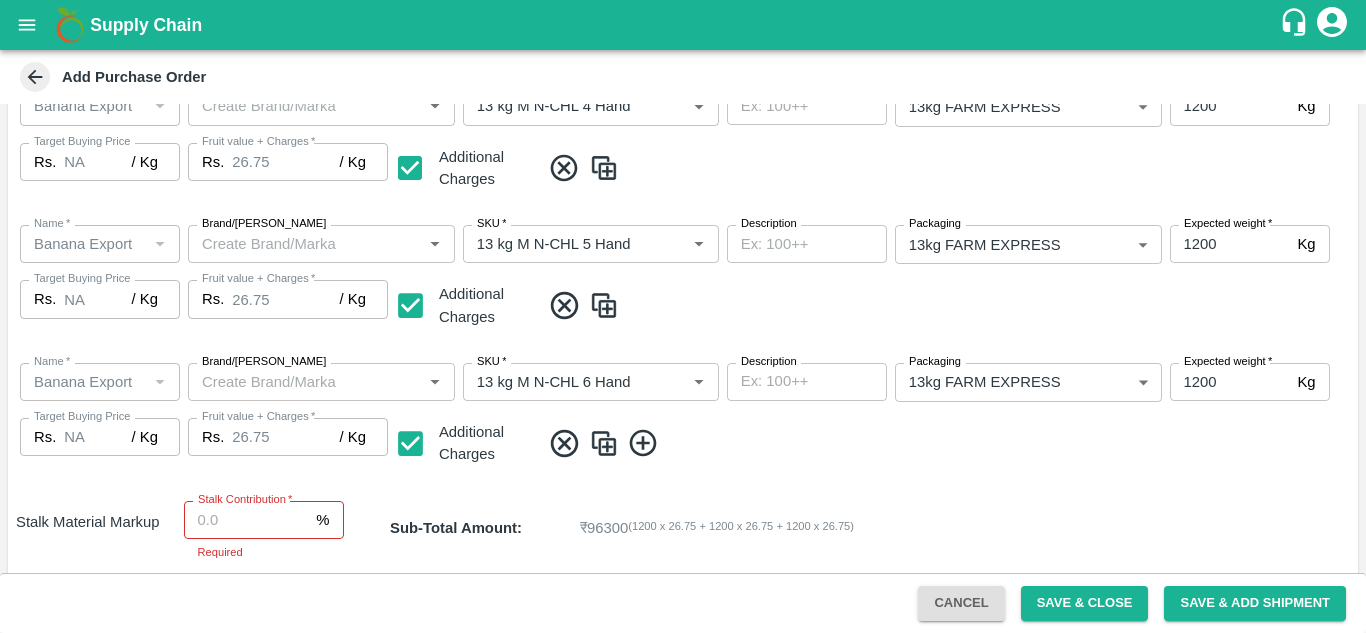 click 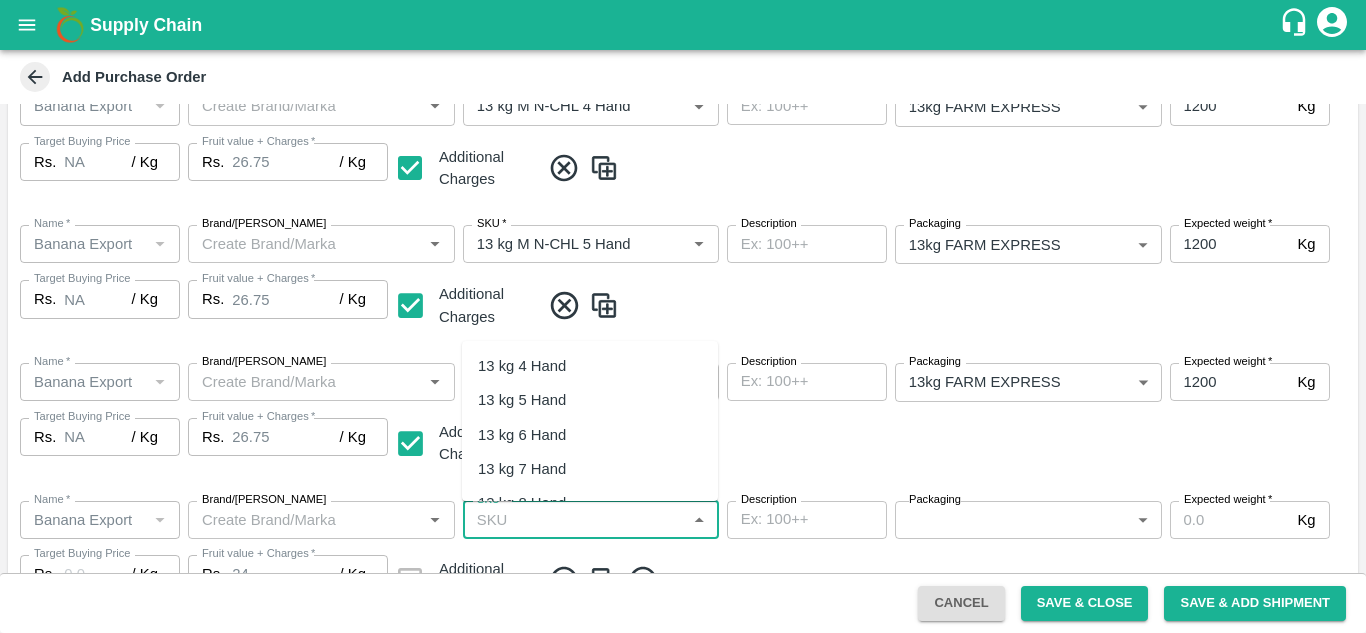 click on "SKU   *" at bounding box center [574, 520] 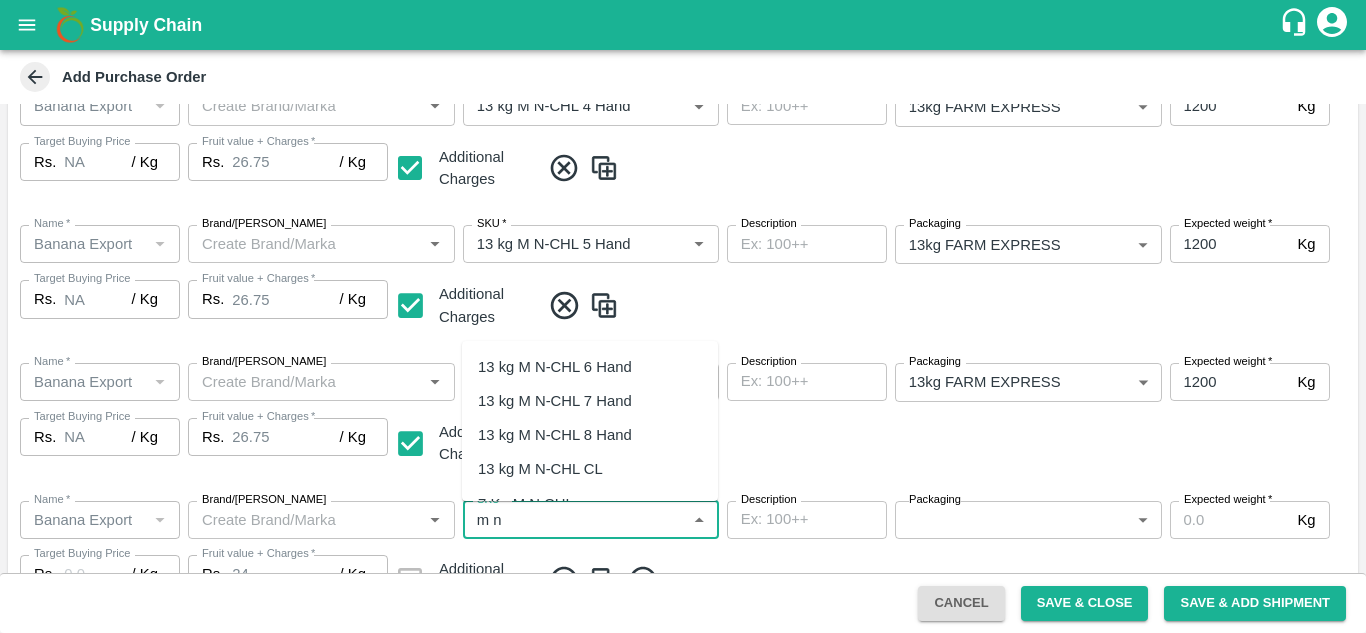 scroll, scrollTop: 69, scrollLeft: 0, axis: vertical 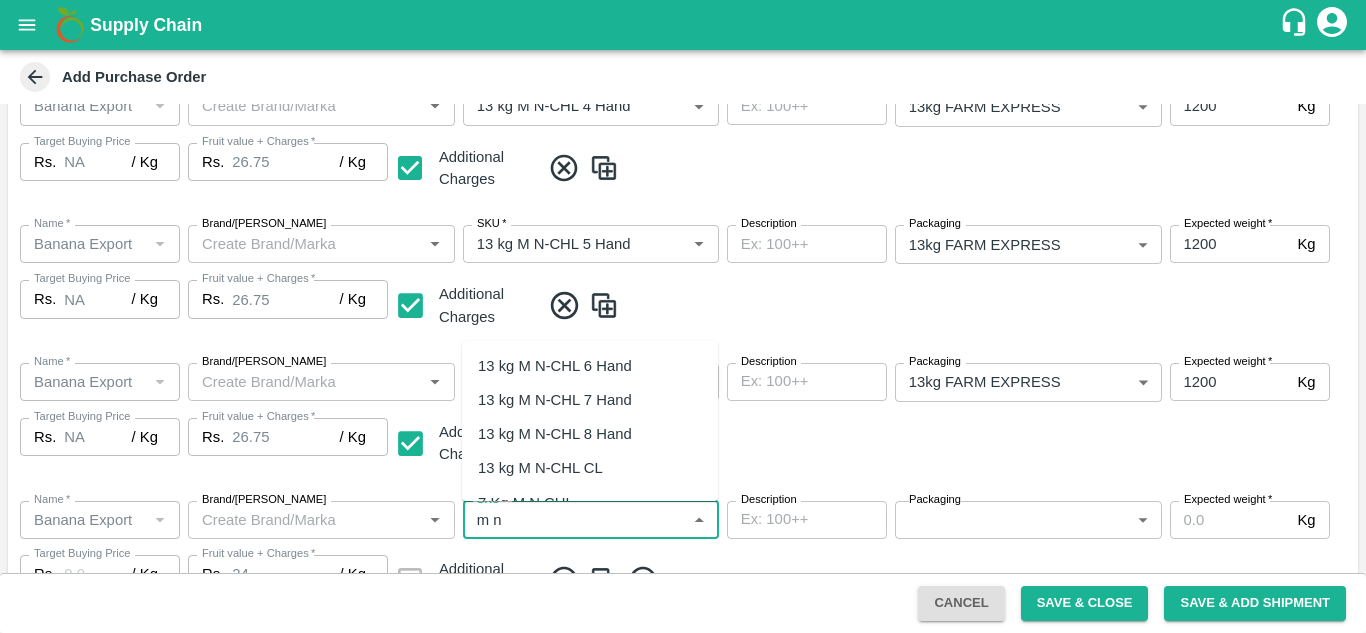 click on "13 kg M N-CHL 8 Hand" at bounding box center [555, 434] 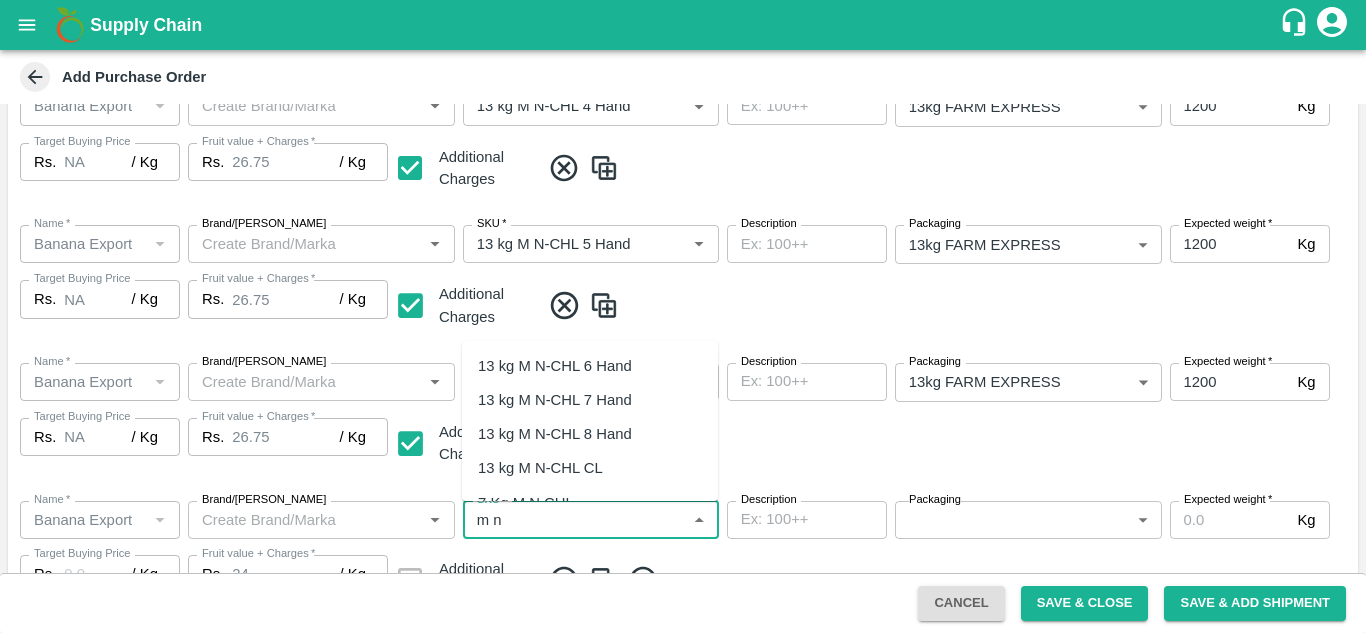 type on "13 kg M N-CHL 8 Hand" 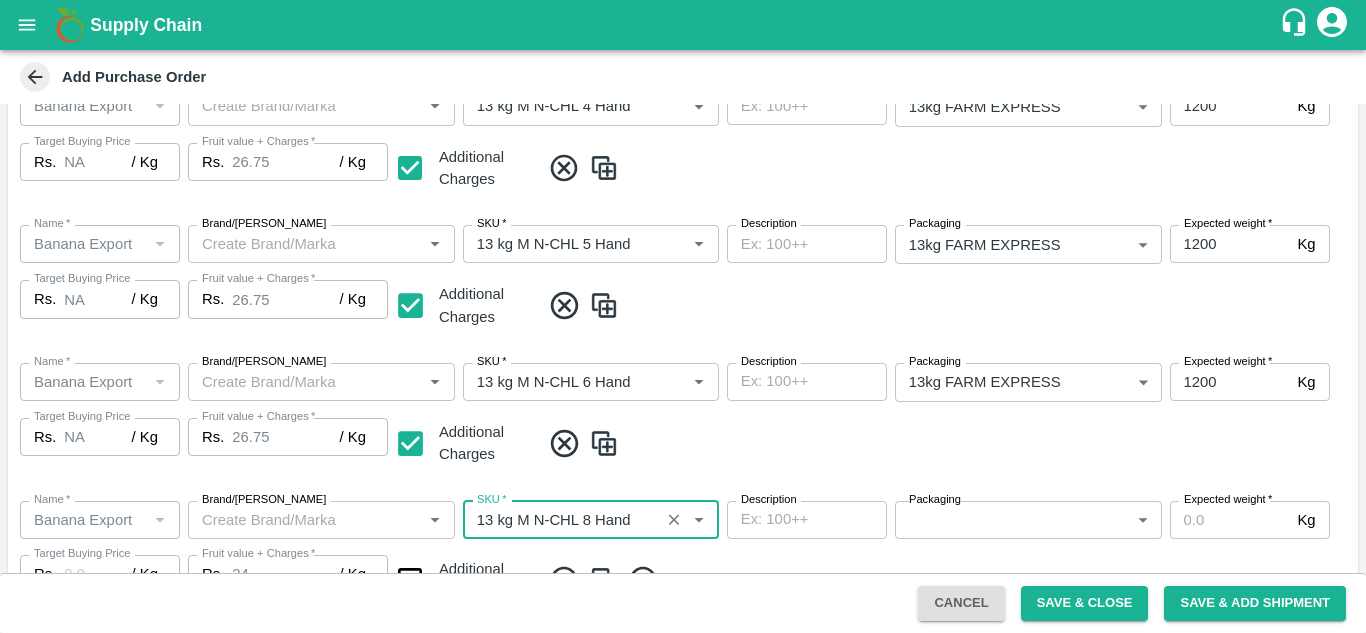 type on "NA" 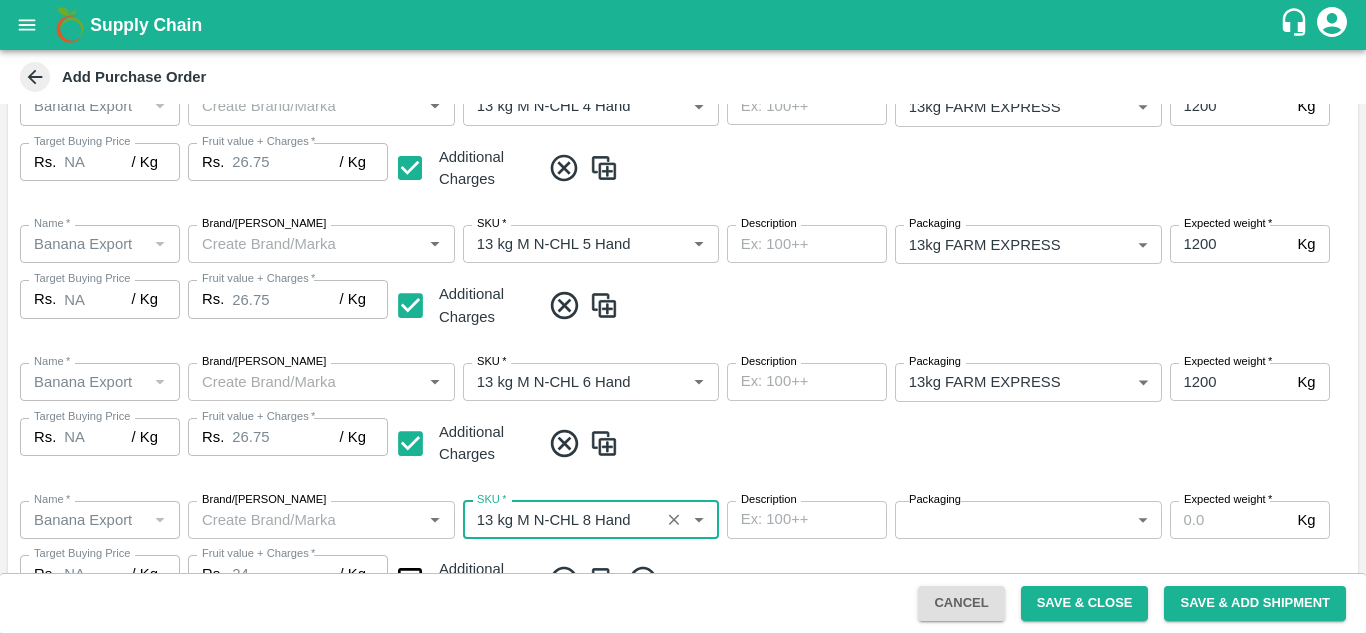 type on "13 kg M N-CHL 8 Hand" 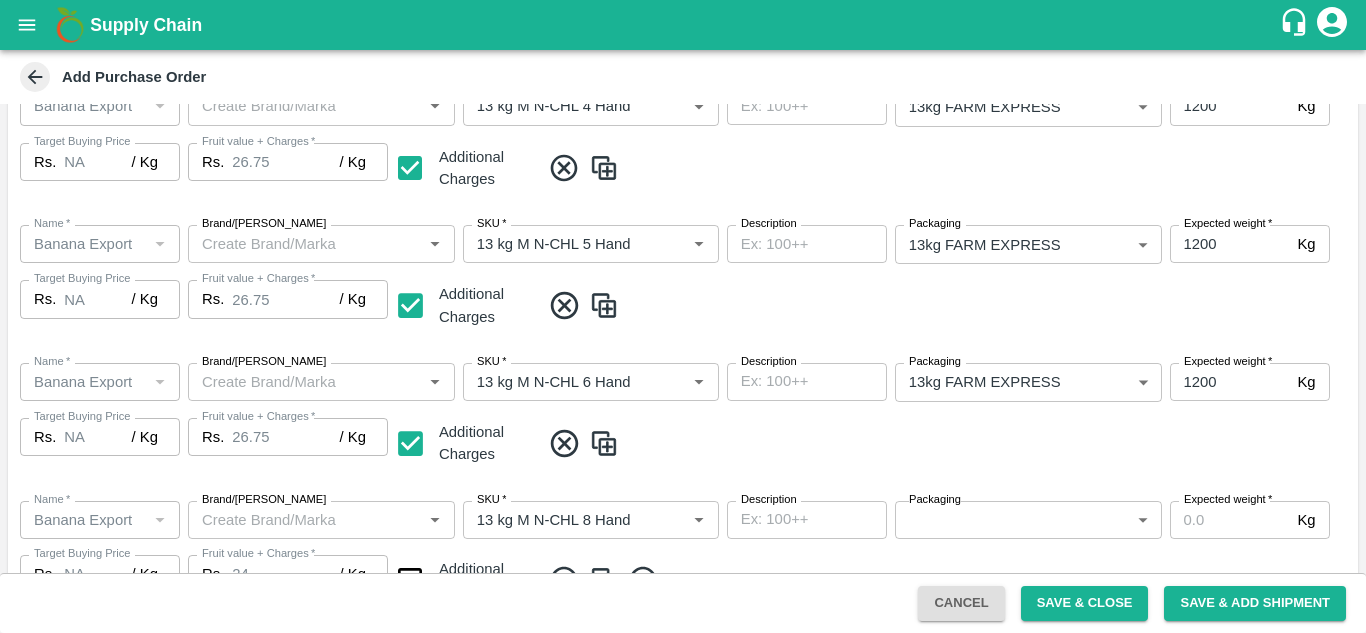 click at bounding box center [945, 443] 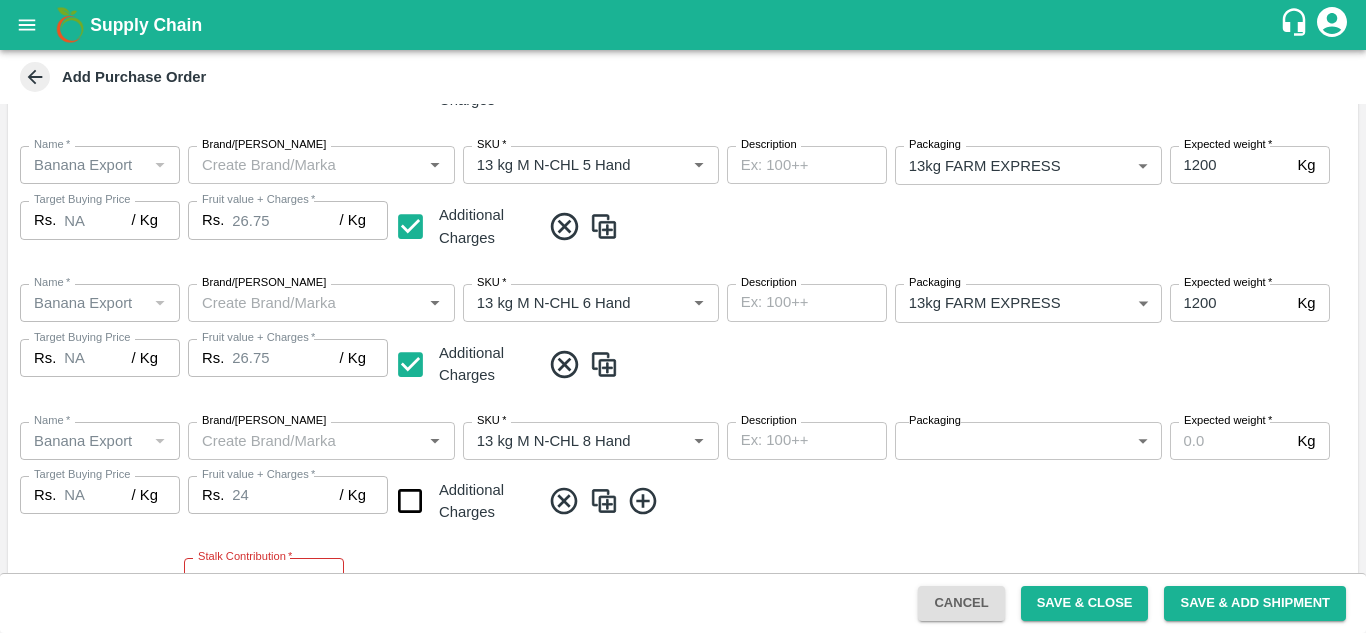 scroll, scrollTop: 546, scrollLeft: 0, axis: vertical 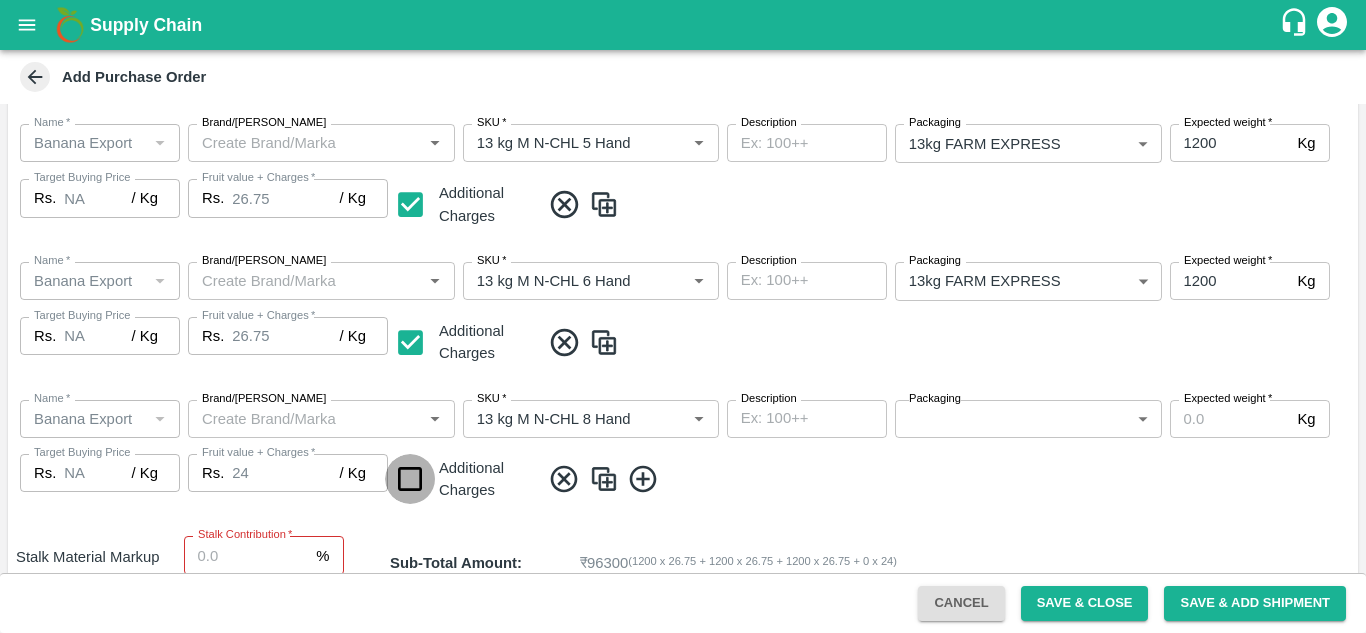 click at bounding box center [410, 479] 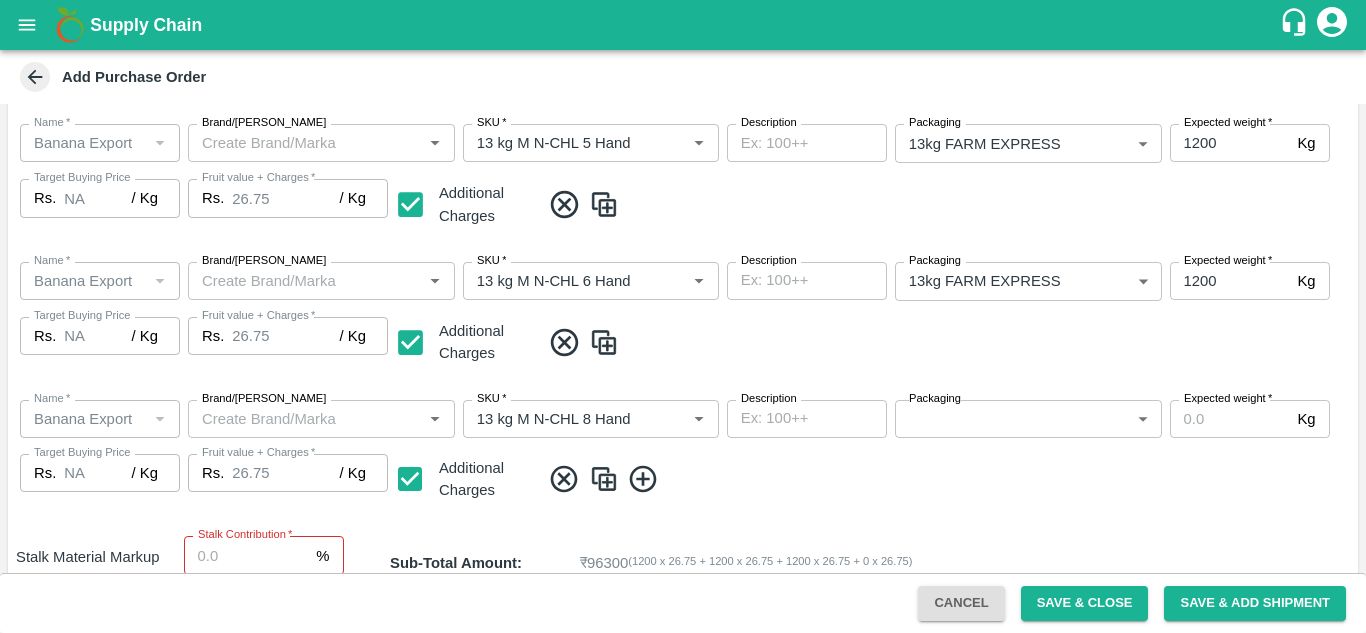 click on "Supply Chain Add Purchase Order PO Type   * Vendor Purchase 2 PO Type Buyers   * Ajit Otari Buyers   * Supplier   * Supplier   * Add Vendor Add Farmer Address   * Raver, Jalgaon, Raver, Maharashtra Address Micropocket   * Micropocket   * Purchase Date   * 12/07/2025 Purchase Date Incharge Field Executive   * jaydip Tale Incharge Field Executive   * Model   * Fixed Fixed Model Vendor Type Others OTHER Vendor Type Velens Assessment ID FA Velens Assessment ID Expected Purchase Items Banana Export PO Please select if you are creating PO for banana export Fruit value   * Rs. 24 / Kg Fruit value Additional Charge Rs. 2.75 / Kg Additional Charge Buying In Kgs Name   * Name   * Brand/Marka Brand/Marka SKU   * SKU   * Description x Description Packaging 13kg FARM EXPRESS 468 Packaging Expected weight   * 1200 Kg Expected weight Target Buying Price Rs. NA / Kg Target Buying Price Fruit value + Charges   * Rs. 26.75 / Kg Fruit value + Charges Additional Charges Name   * Name   *" at bounding box center [683, 316] 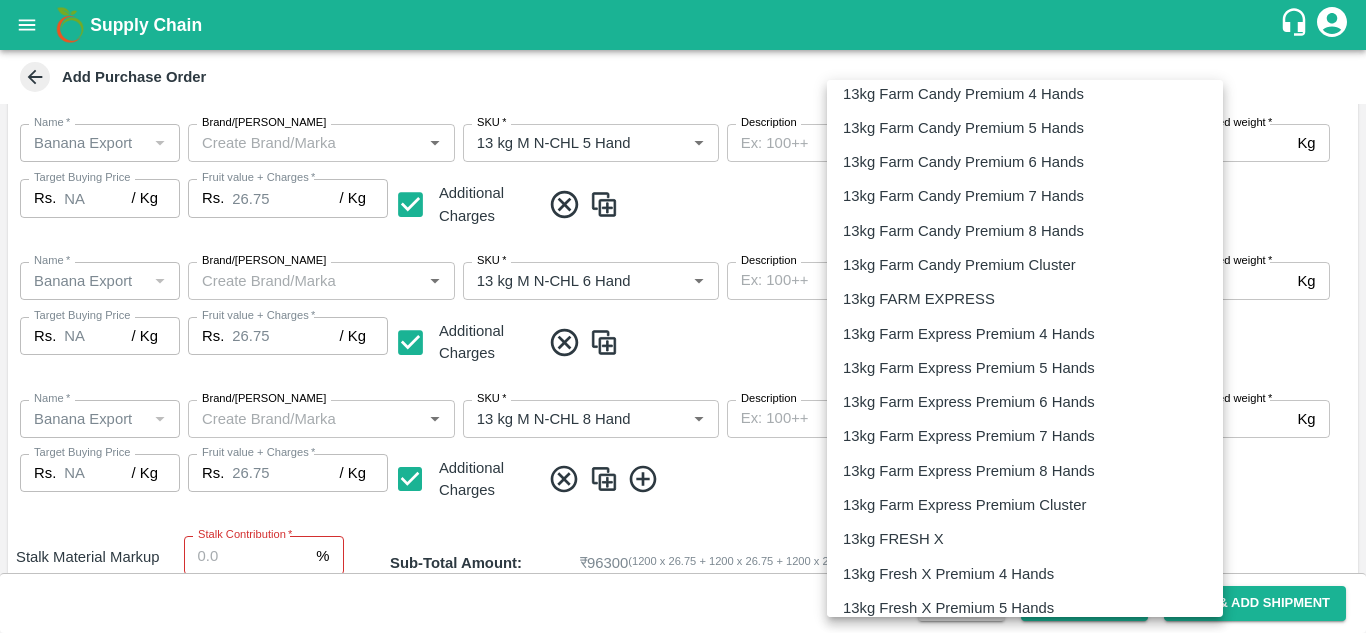 scroll, scrollTop: 742, scrollLeft: 0, axis: vertical 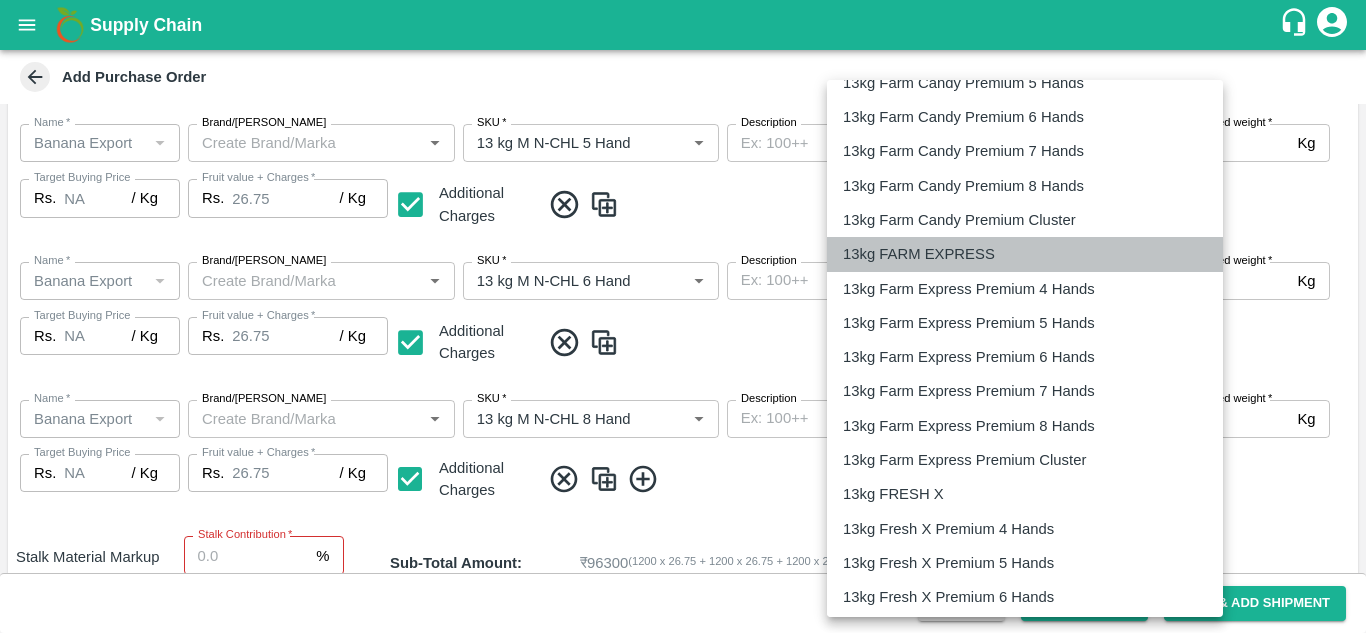 click on "13kg FARM EXPRESS" at bounding box center [919, 254] 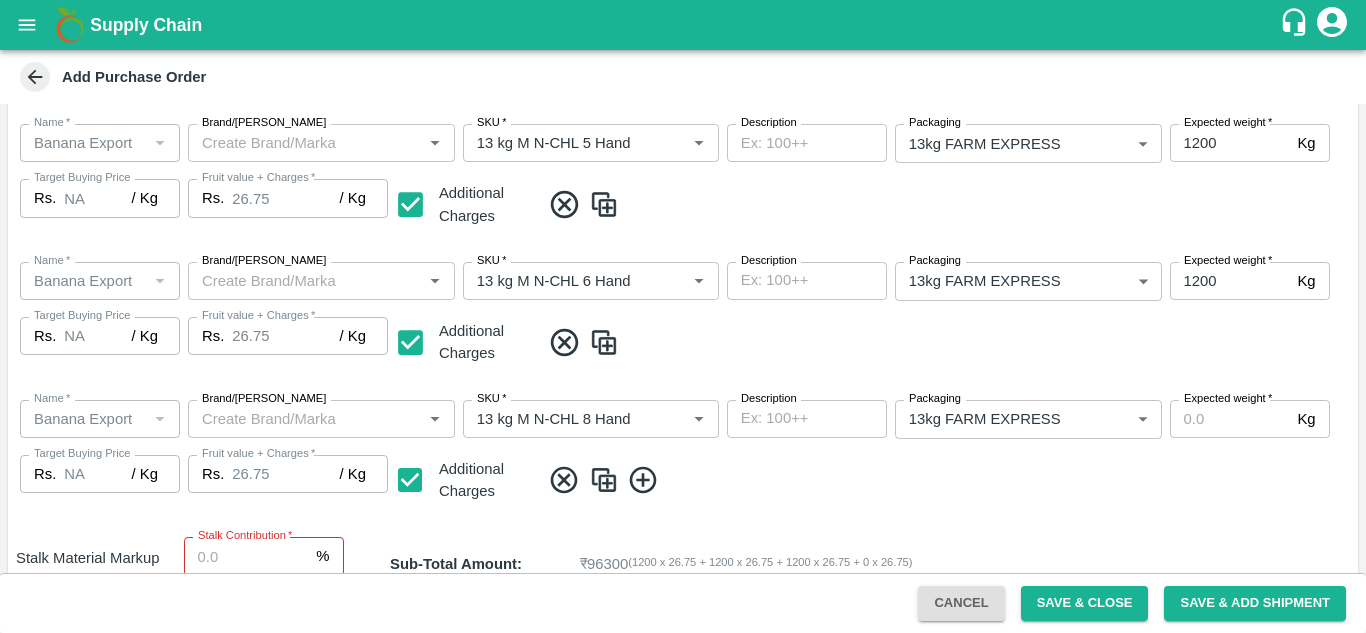 click on "Name   * Name   * Brand/Marka Brand/Marka SKU   * SKU   * Description x Description Packaging 13kg FARM EXPRESS 468 Packaging Expected weight   * 1200 Kg Expected weight Target Buying Price Rs. NA / Kg Target Buying Price Fruit value + Charges   * Rs. 26.75 / Kg Fruit value + Charges Additional Charges" at bounding box center (683, 315) 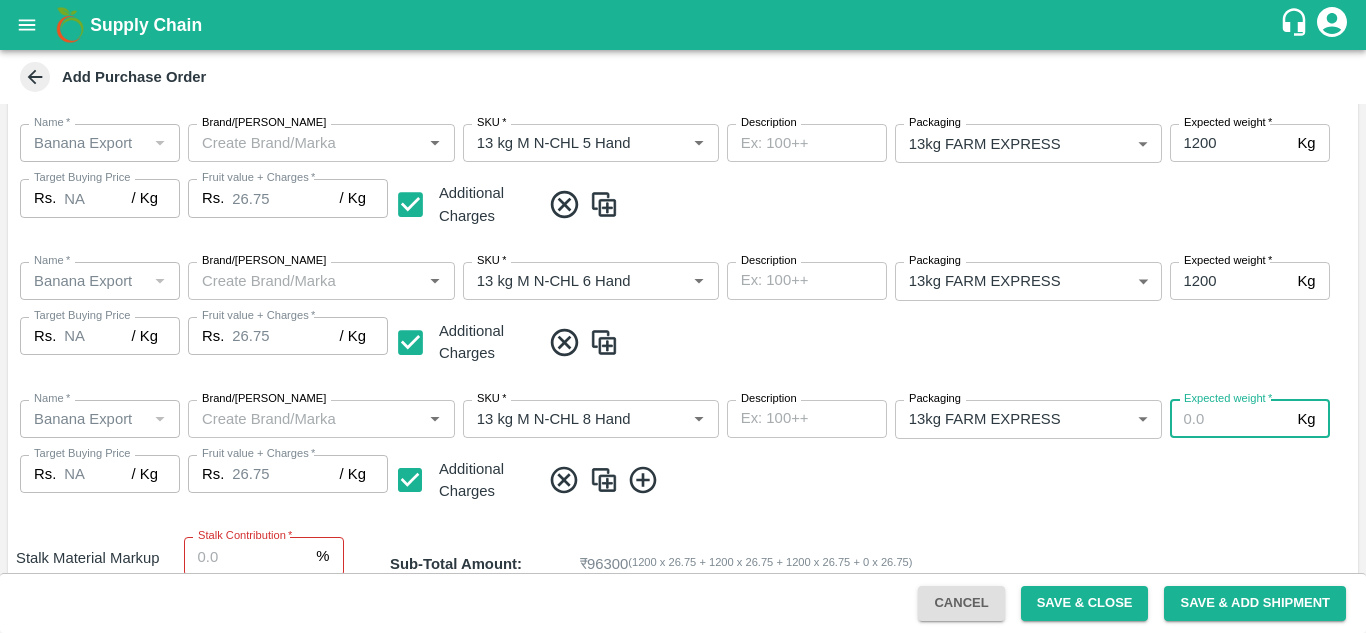 click on "Expected weight   *" at bounding box center (1230, 419) 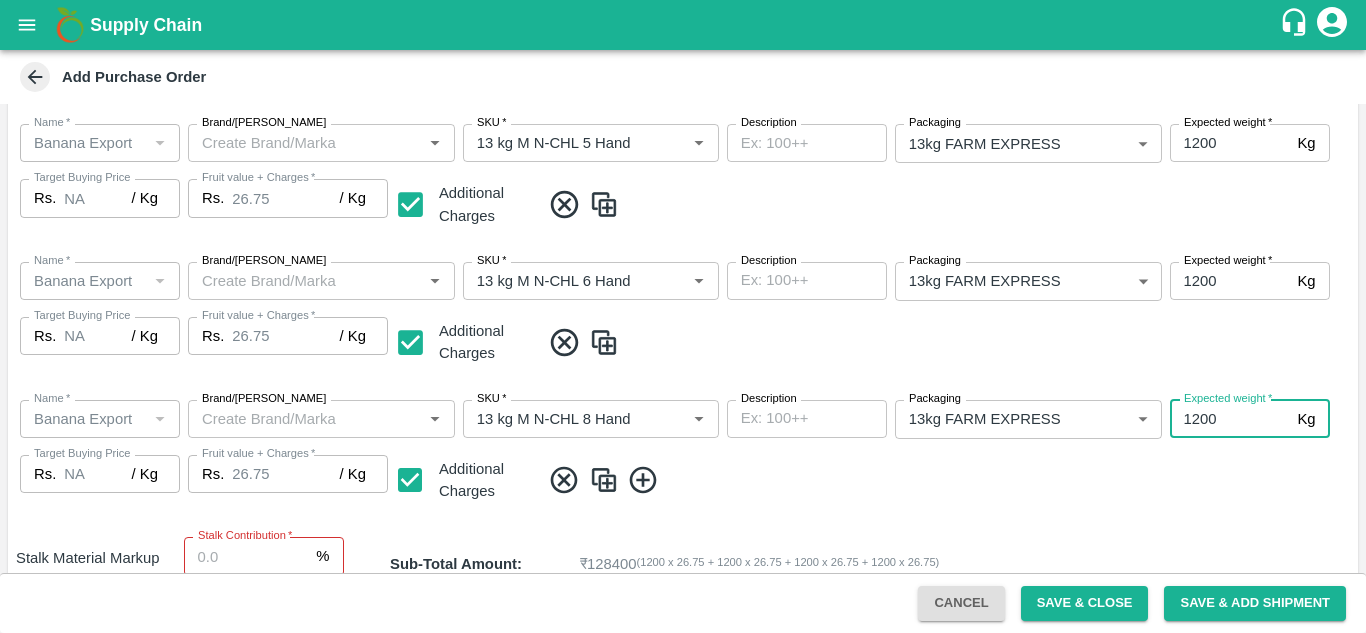 type on "1200" 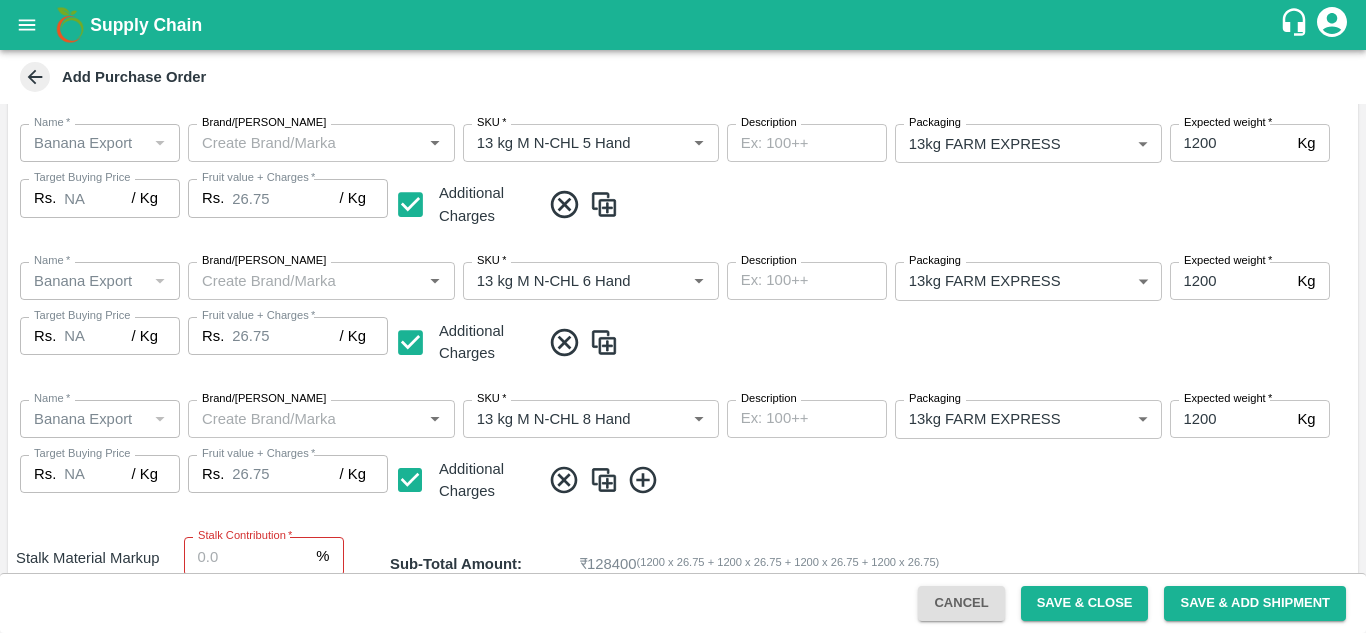 click on "Name   * Name   * Brand/Marka Brand/Marka SKU   * SKU   * Description x Description Packaging 13kg FARM EXPRESS 468 Packaging Expected weight   * 1200 Kg Expected weight Target Buying Price Rs. NA / Kg Target Buying Price Fruit value + Charges   * Rs. 26.75 / Kg Fruit value + Charges Additional Charges" at bounding box center (683, 453) 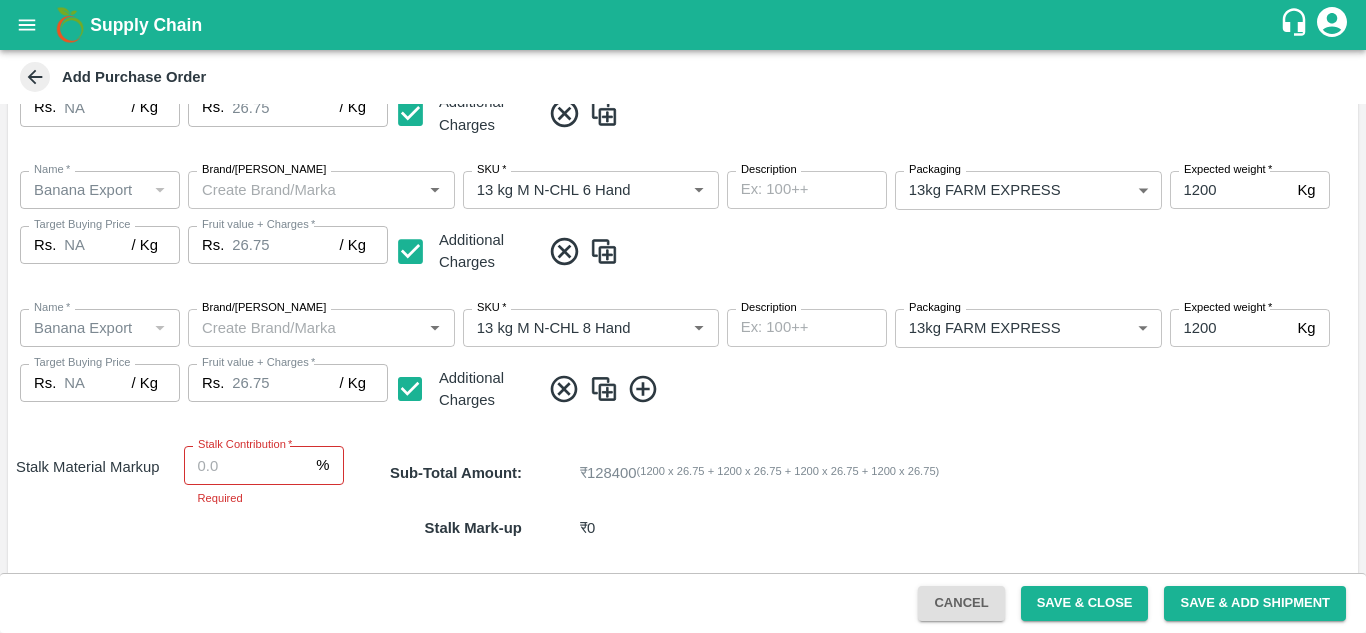 scroll, scrollTop: 638, scrollLeft: 0, axis: vertical 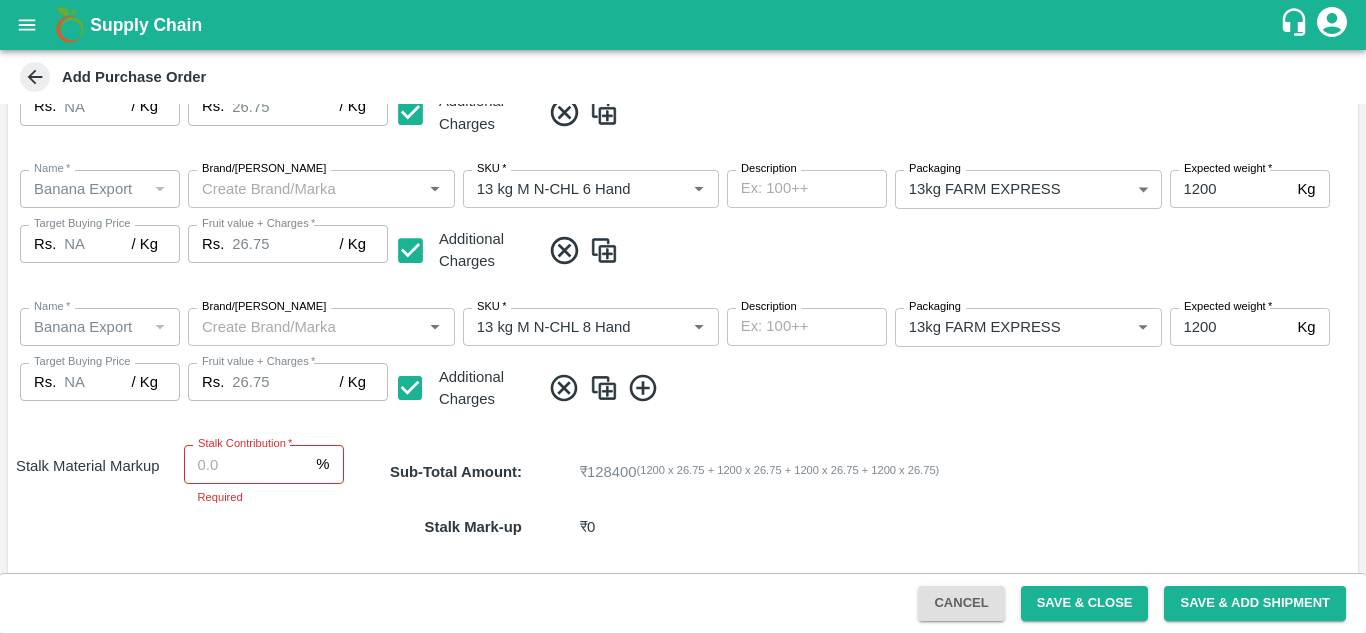click 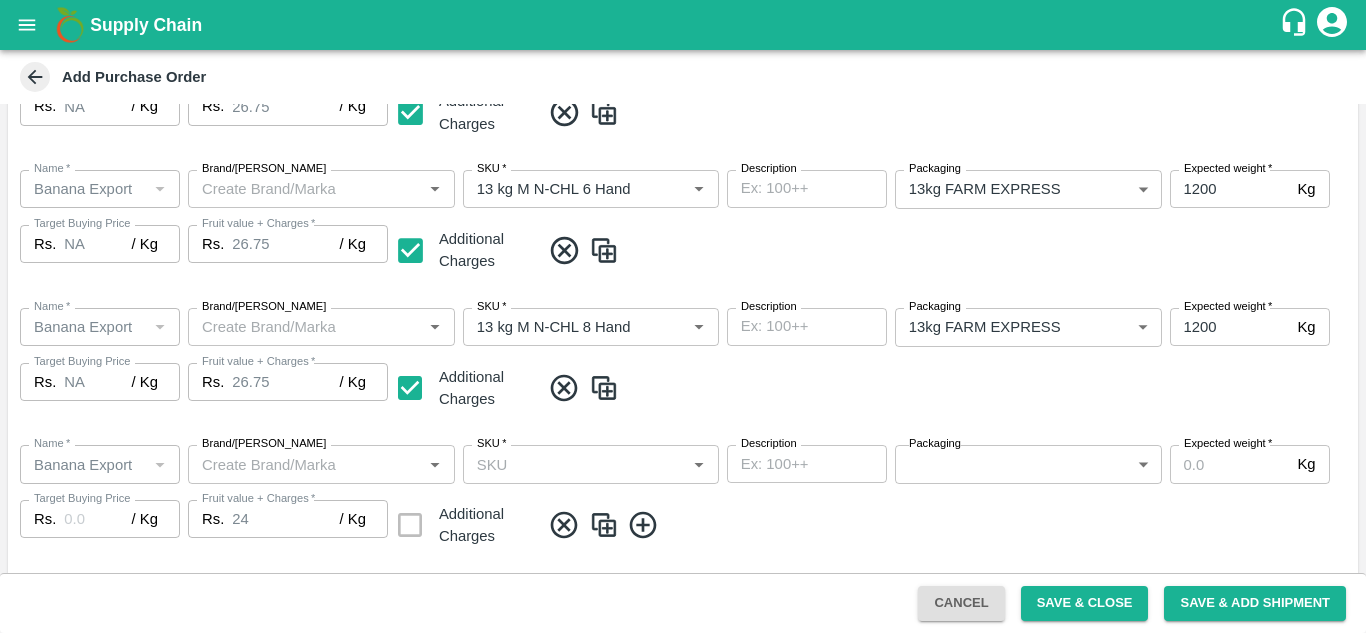 click on "SKU   *" at bounding box center (574, 464) 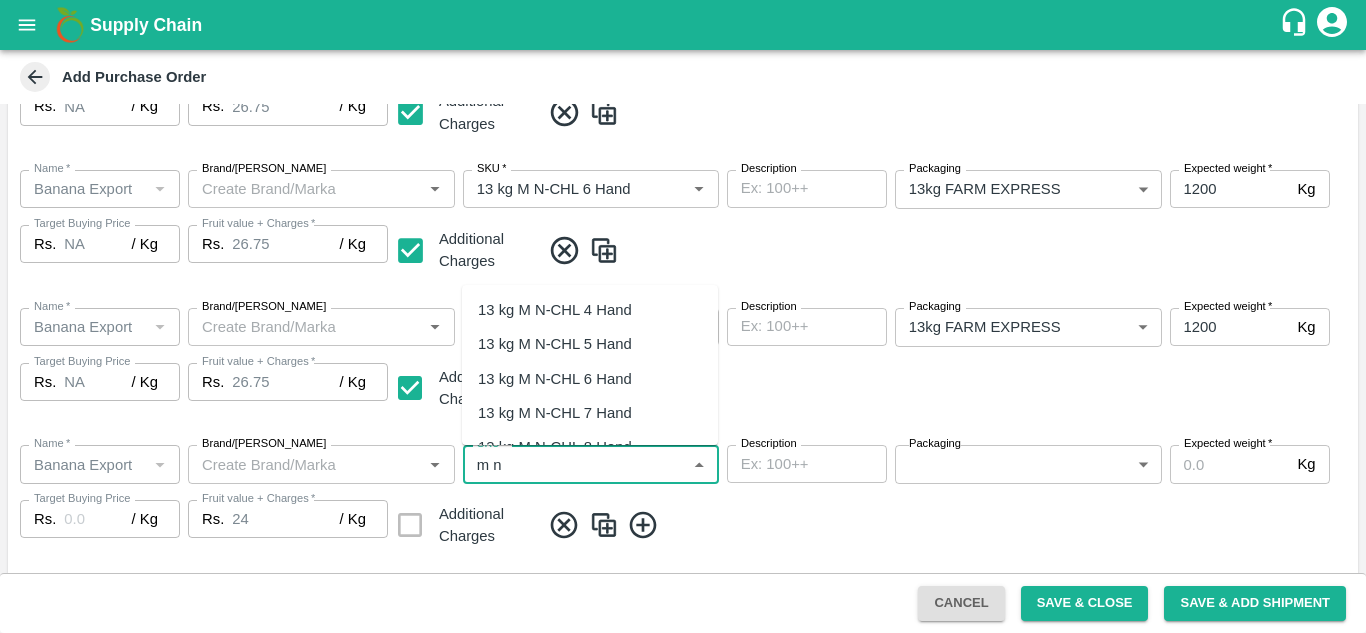scroll, scrollTop: 70, scrollLeft: 0, axis: vertical 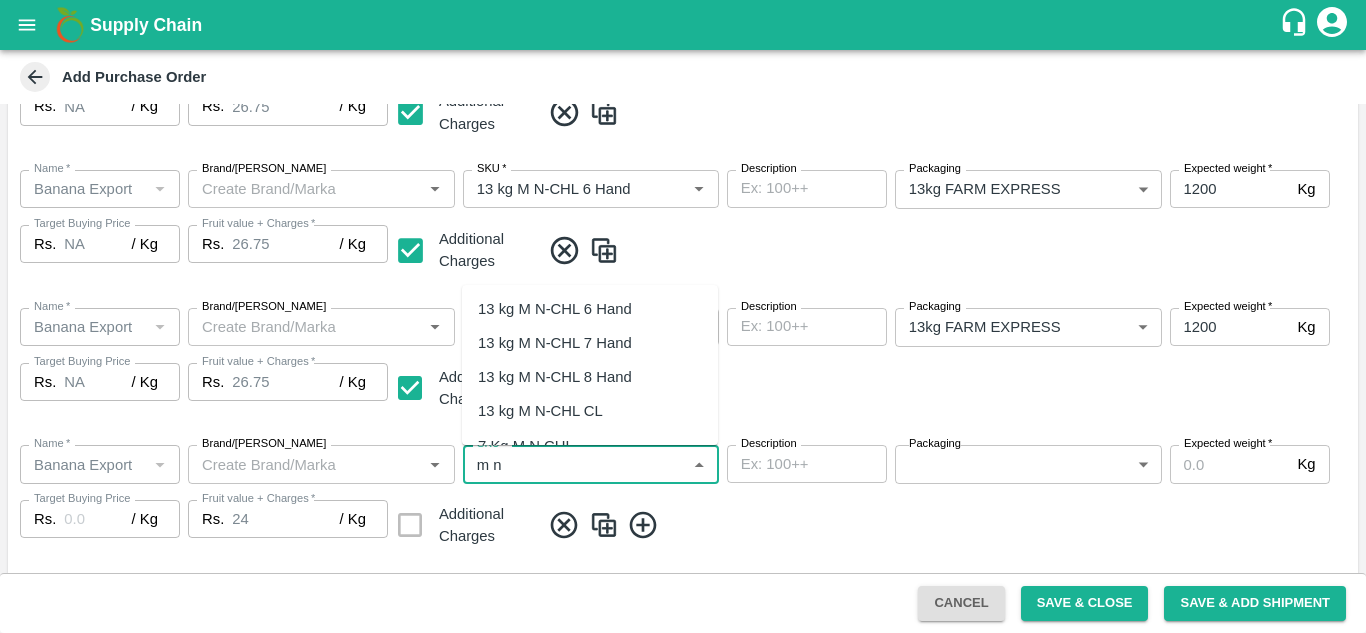 click on "13 kg M N-CHL 8 Hand" at bounding box center (555, 377) 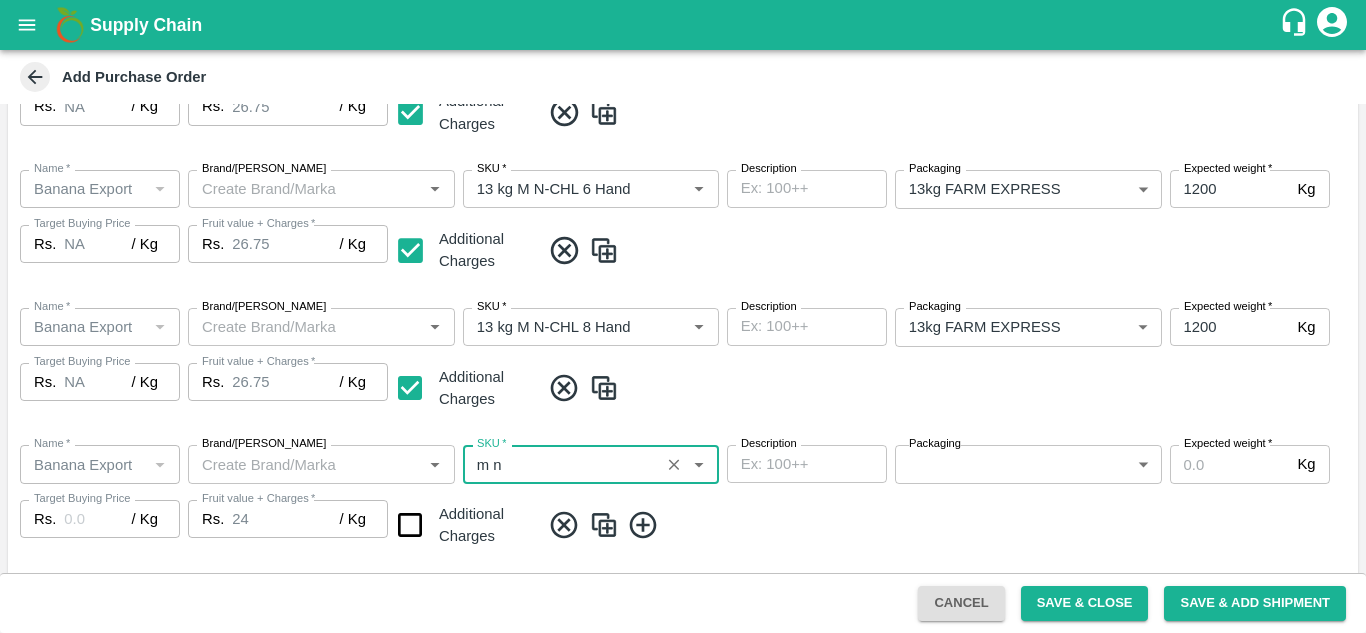 type on "13 kg M N-CHL 8 Hand" 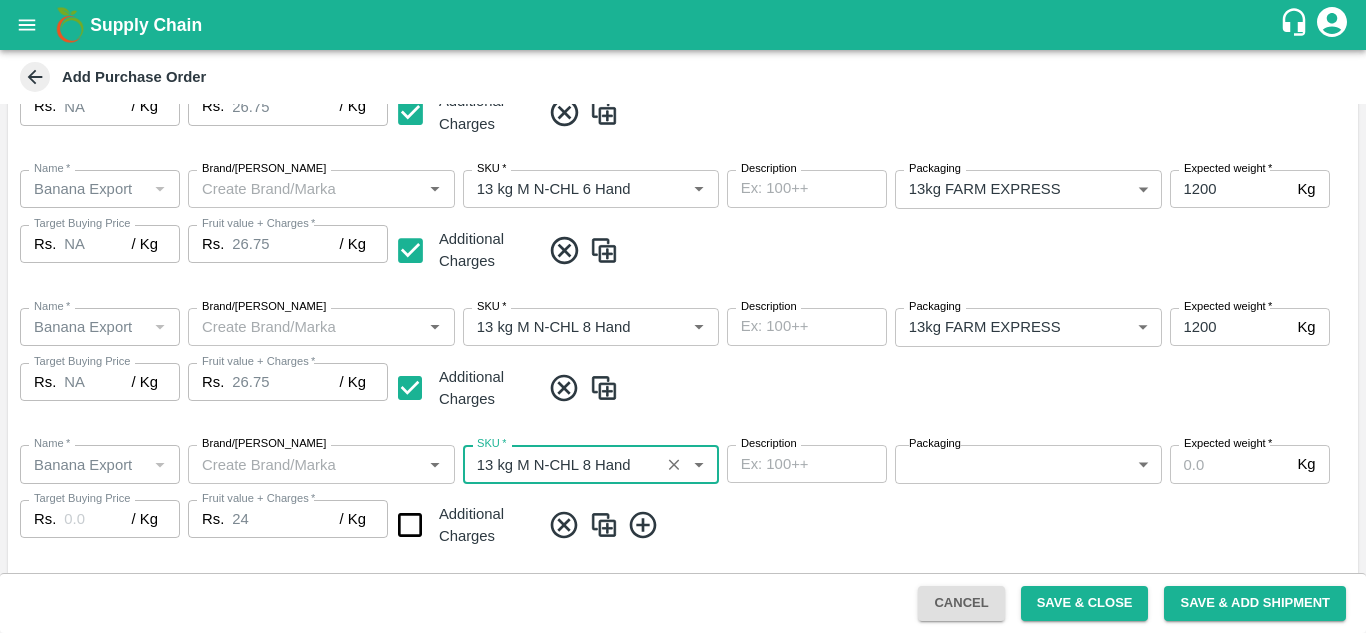 type on "NA" 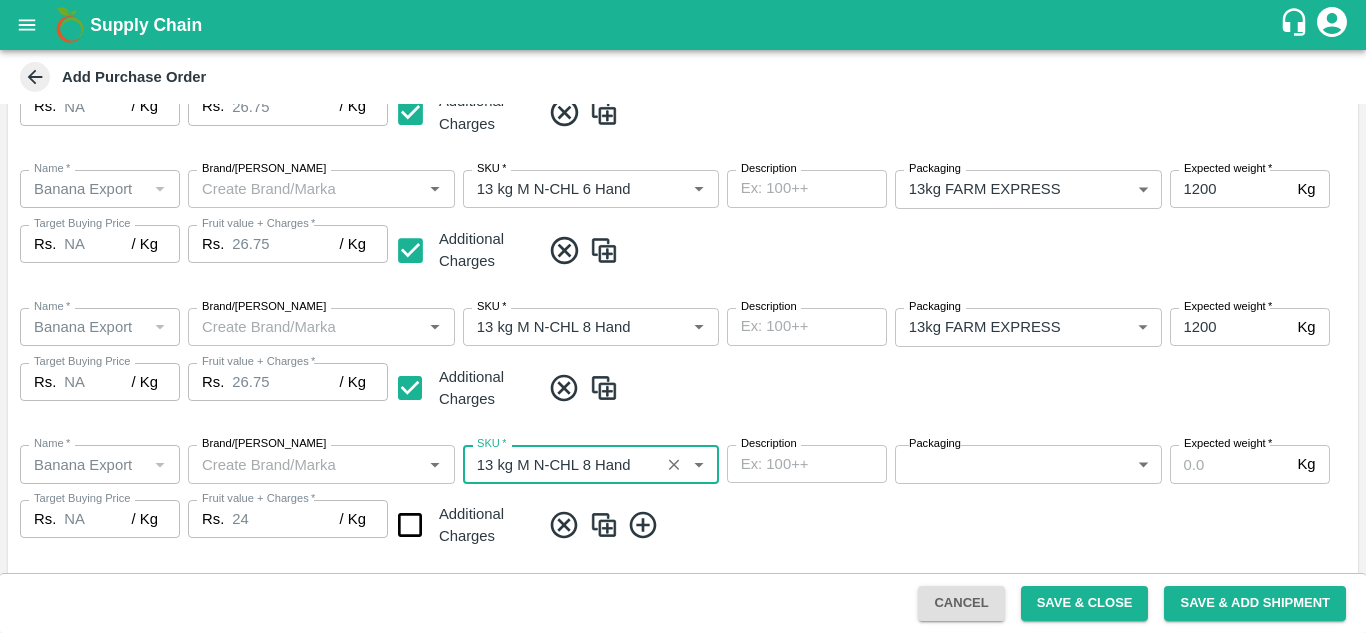 type on "13 kg M N-CHL 8 Hand" 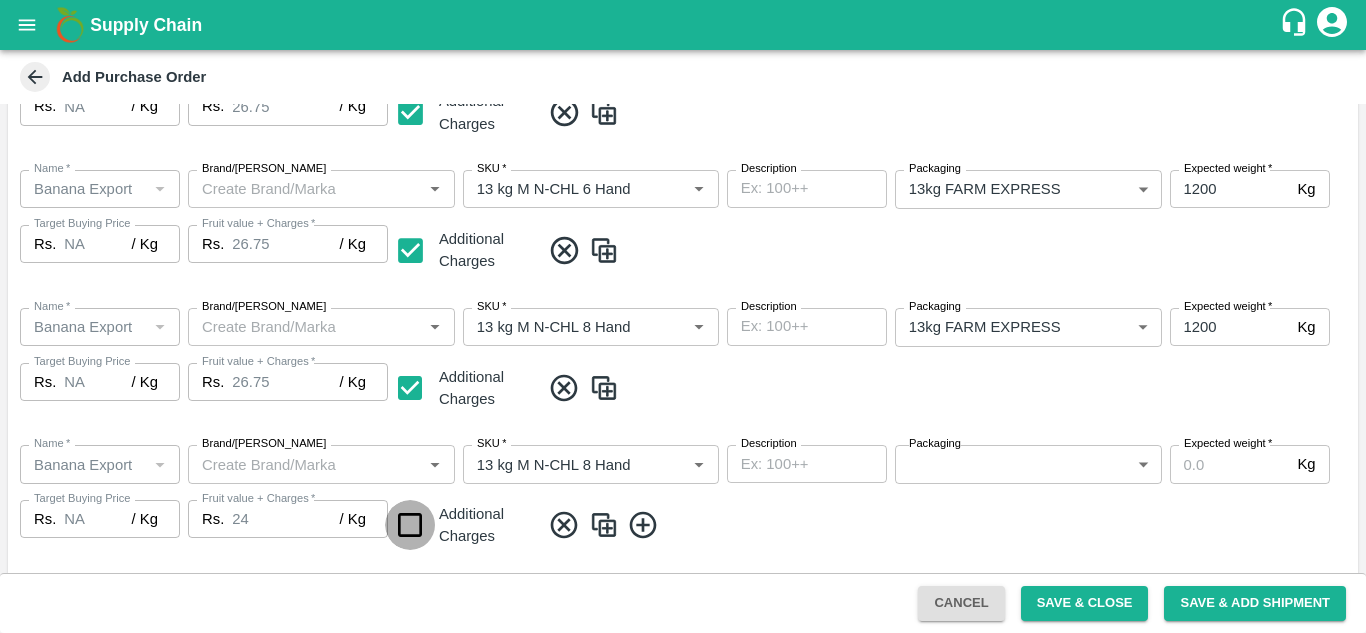 click at bounding box center [410, 525] 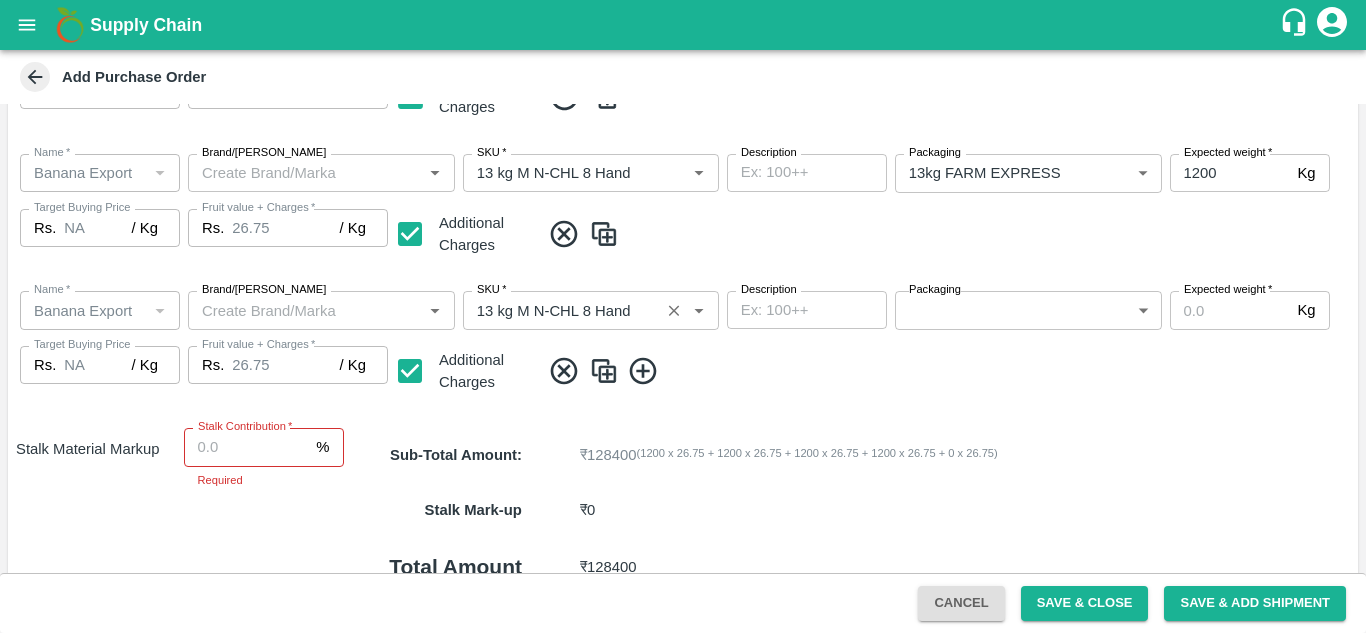 scroll, scrollTop: 802, scrollLeft: 0, axis: vertical 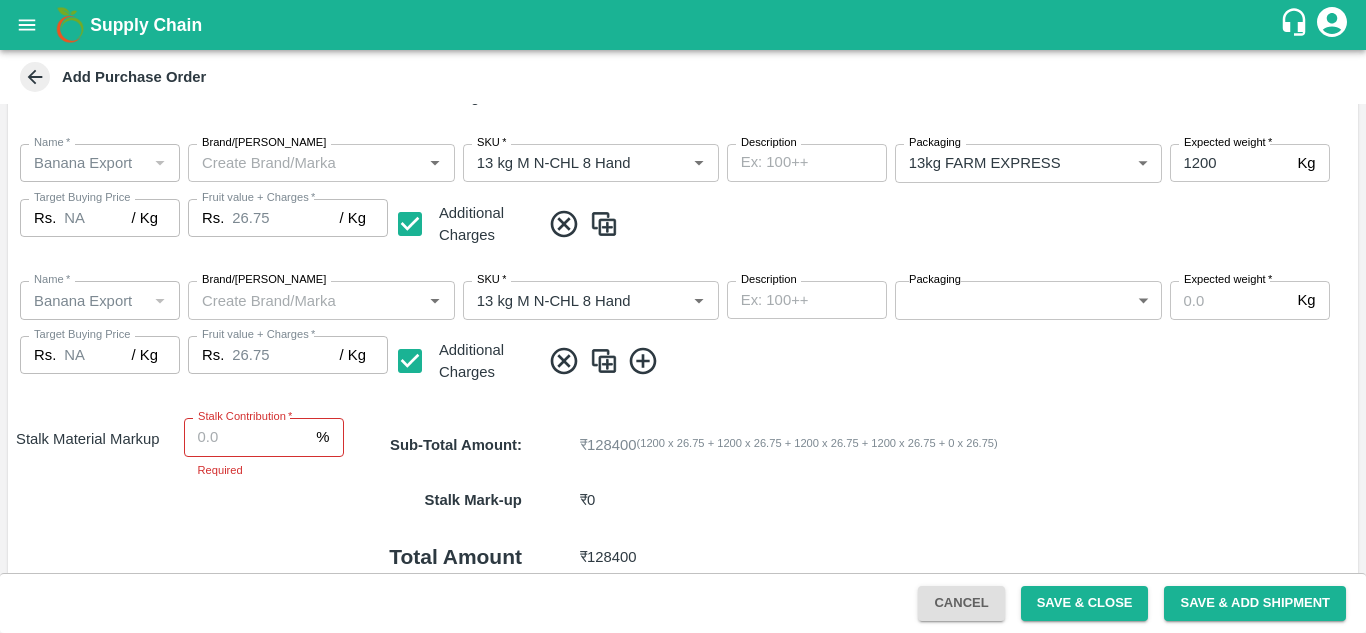 click on "Supply Chain Add Purchase Order PO Type   * Vendor Purchase 2 PO Type Buyers   * Ajit Otari Buyers   * Supplier   * Supplier   * Add Vendor Add Farmer Address   * Raver, Jalgaon, Raver, Maharashtra Address Micropocket   * Micropocket   * Purchase Date   * 12/07/2025 Purchase Date Incharge Field Executive   * jaydip Tale Incharge Field Executive   * Model   * Fixed Fixed Model Vendor Type Others OTHER Vendor Type Velens Assessment ID FA Velens Assessment ID Expected Purchase Items Banana Export PO Please select if you are creating PO for banana export Fruit value   * Rs. 24 / Kg Fruit value Additional Charge Rs. 2.75 / Kg Additional Charge Buying In Kgs Name   * Name   * Brand/Marka Brand/Marka SKU   * SKU   * Description x Description Packaging 13kg FARM EXPRESS 468 Packaging Expected weight   * 1200 Kg Expected weight Target Buying Price Rs. NA / Kg Target Buying Price Fruit value + Charges   * Rs. 26.75 / Kg Fruit value + Charges Additional Charges Name   * Name   *" at bounding box center [683, 316] 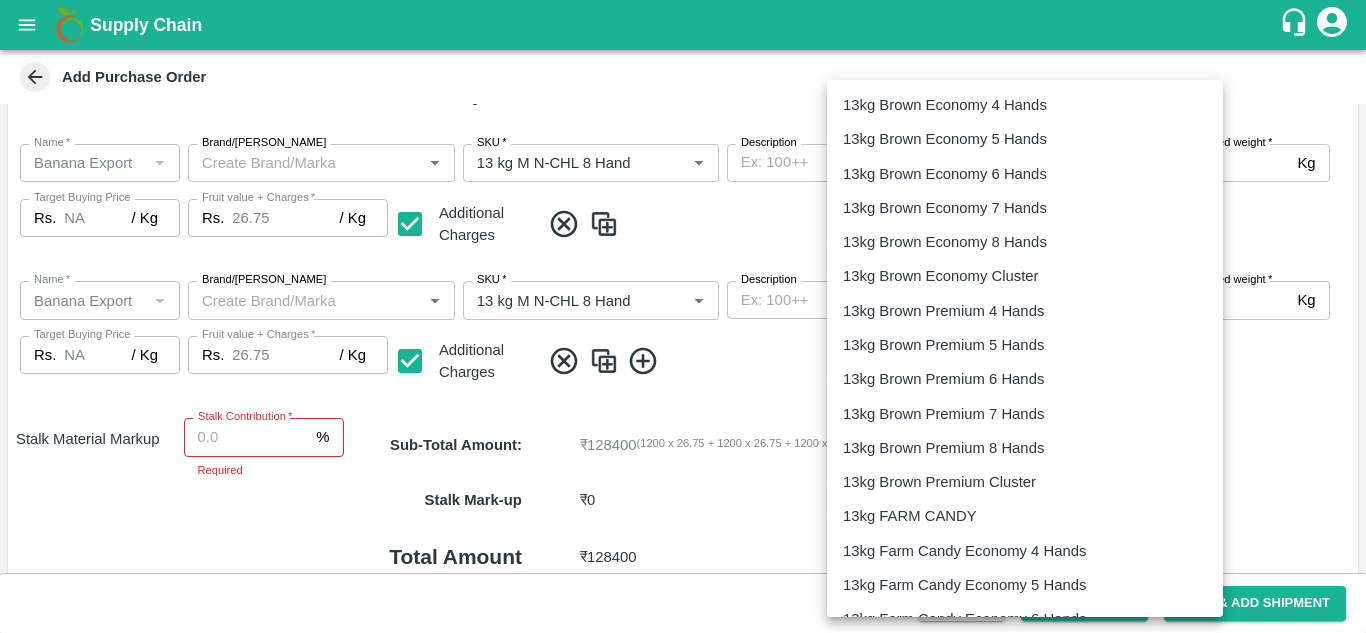 click at bounding box center (683, 316) 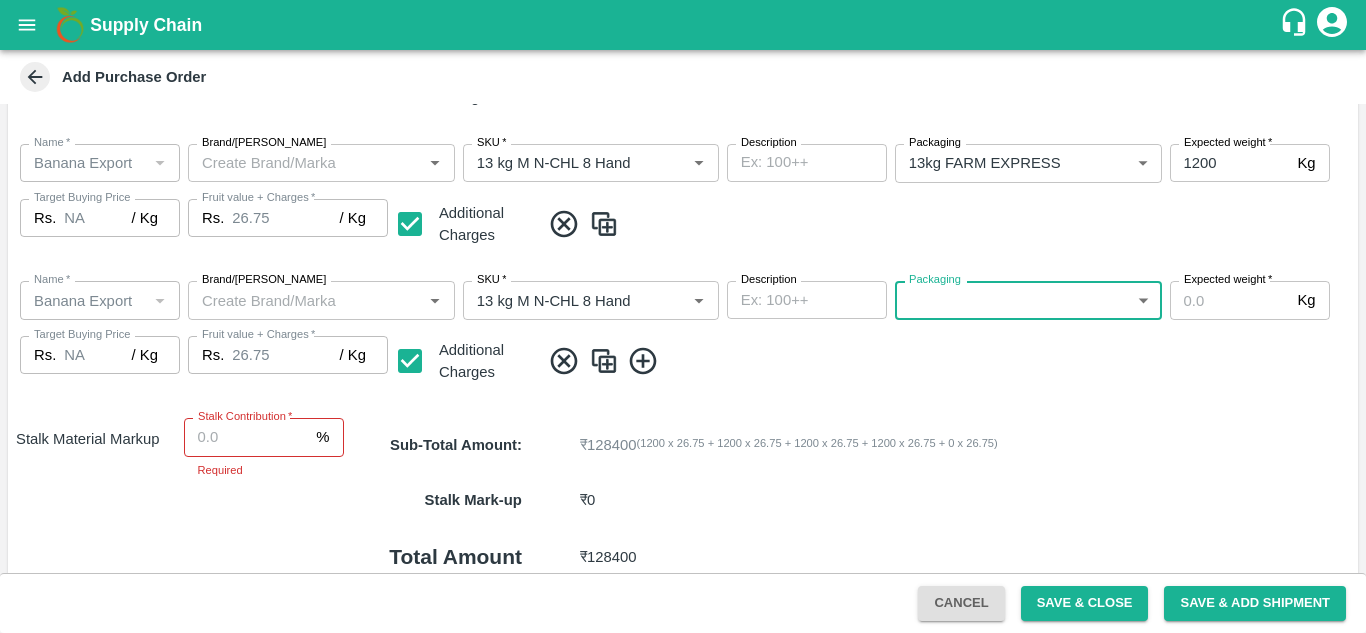click on "SKU   *" at bounding box center (561, 300) 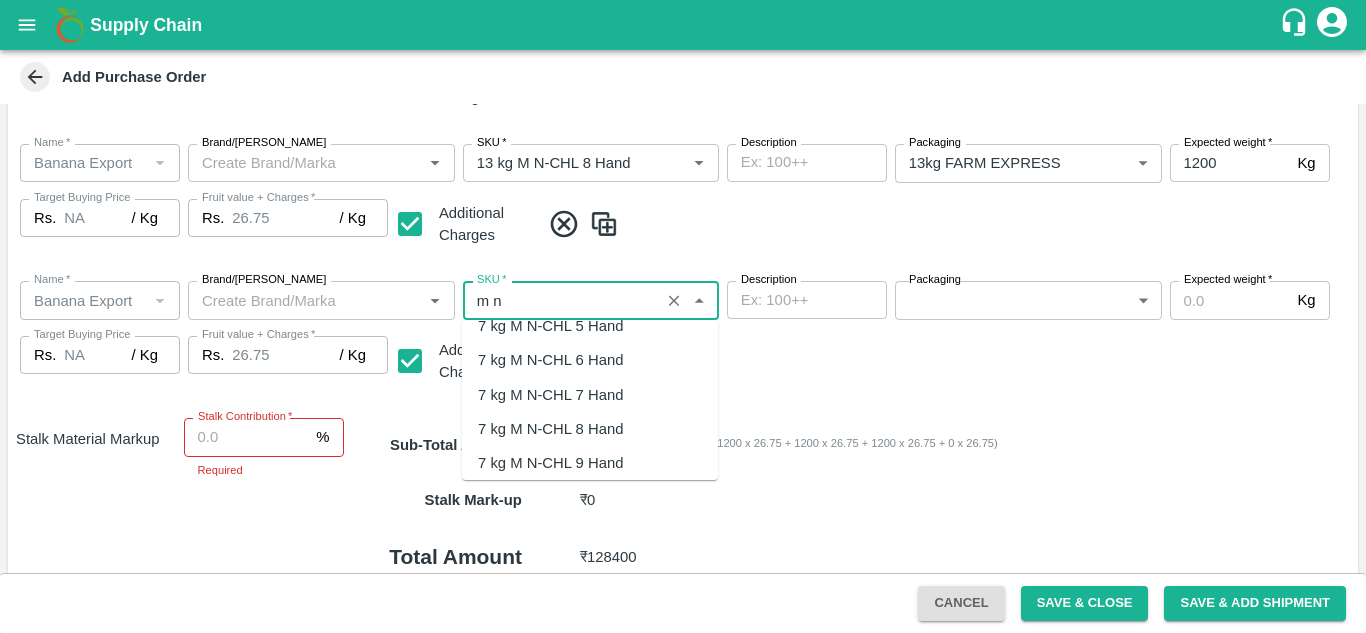 scroll, scrollTop: 88, scrollLeft: 0, axis: vertical 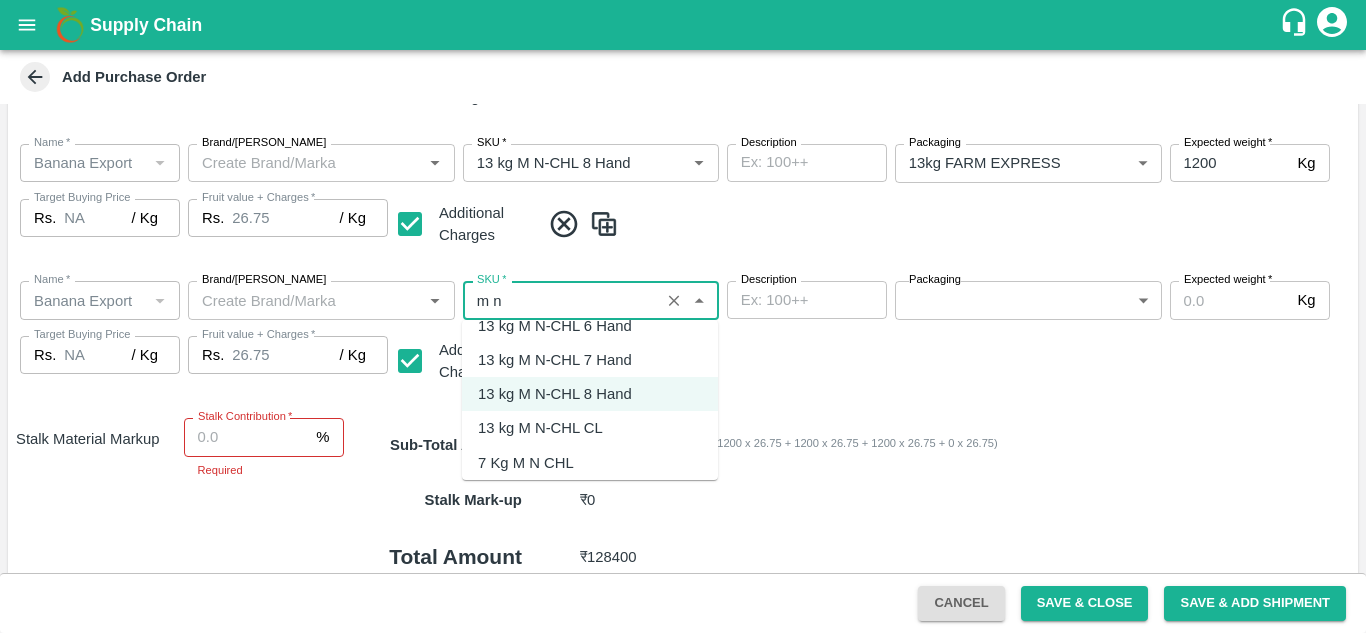 click on "13 kg M N-CHL CL" at bounding box center [590, 428] 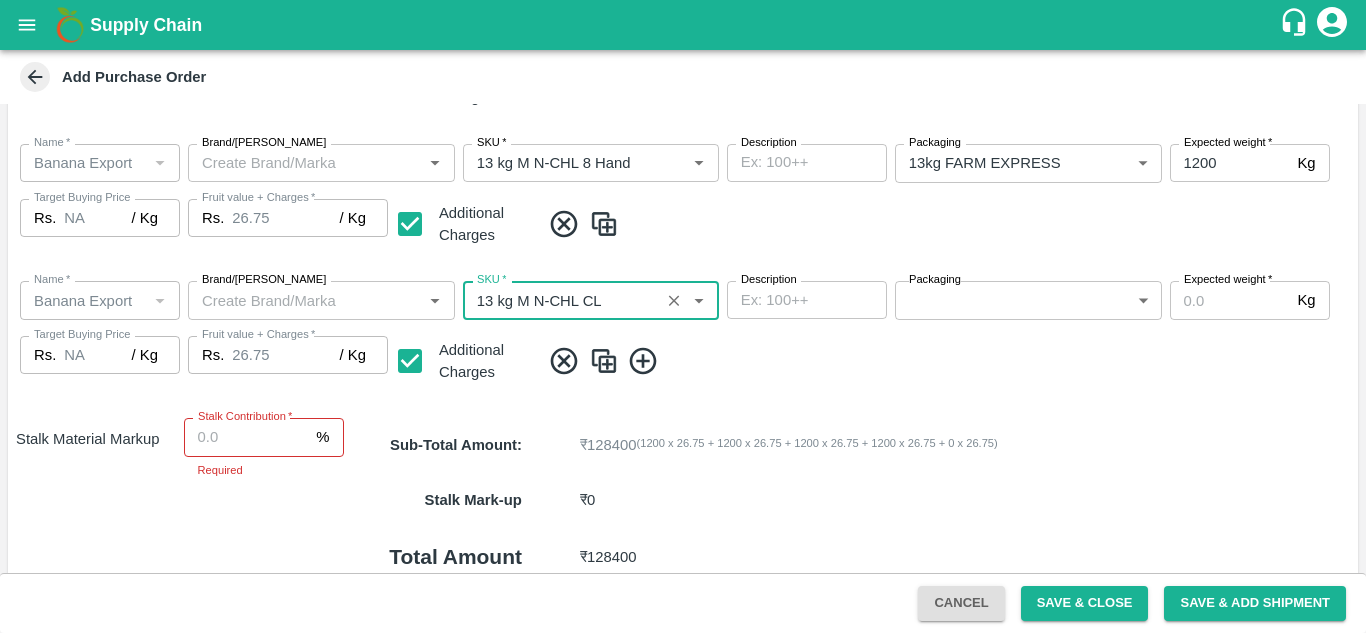 type on "13 kg M N-CHL CL" 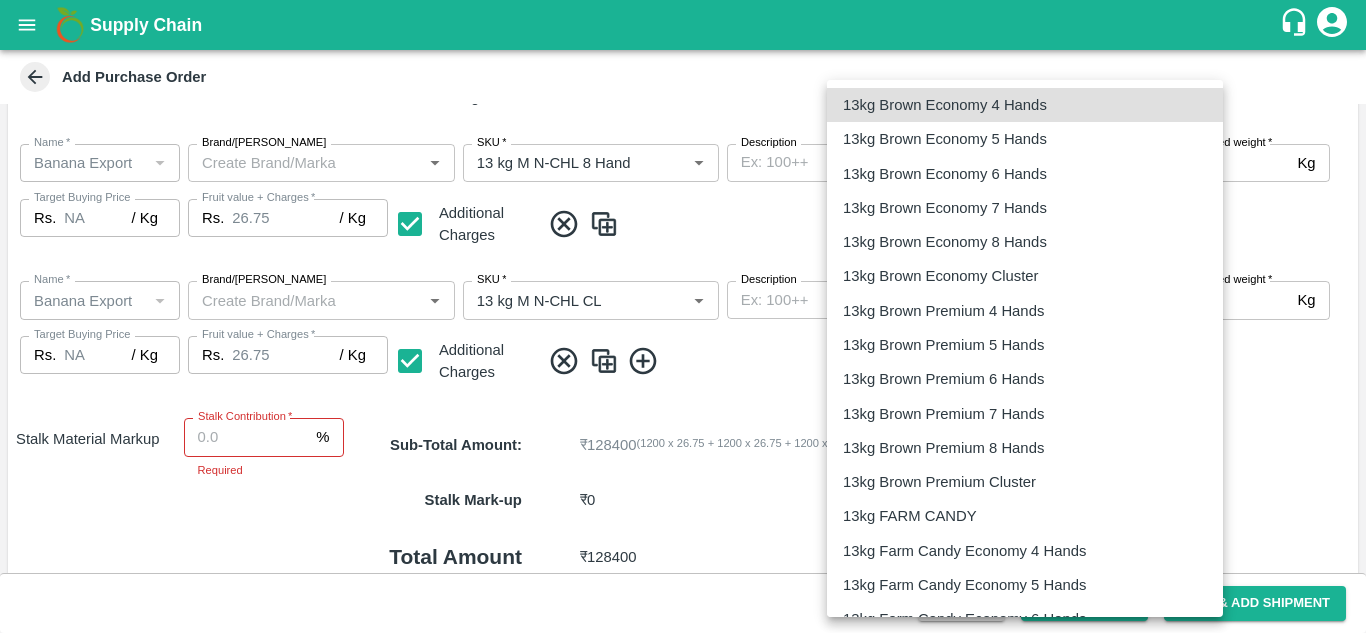 click on "Supply Chain Add Purchase Order PO Type   * Vendor Purchase 2 PO Type Buyers   * Ajit Otari Buyers   * Supplier   * Supplier   * Add Vendor Add Farmer Address   * Raver, Jalgaon, Raver, Maharashtra Address Micropocket   * Micropocket   * Purchase Date   * 12/07/2025 Purchase Date Incharge Field Executive   * jaydip Tale Incharge Field Executive   * Model   * Fixed Fixed Model Vendor Type Others OTHER Vendor Type Velens Assessment ID FA Velens Assessment ID Expected Purchase Items Banana Export PO Please select if you are creating PO for banana export Fruit value   * Rs. 24 / Kg Fruit value Additional Charge Rs. 2.75 / Kg Additional Charge Buying In Kgs Name   * Name   * Brand/Marka Brand/Marka SKU   * SKU   * Description x Description Packaging 13kg FARM EXPRESS 468 Packaging Expected weight   * 1200 Kg Expected weight Target Buying Price Rs. NA / Kg Target Buying Price Fruit value + Charges   * Rs. 26.75 / Kg Fruit value + Charges Additional Charges Name   * Name   *" at bounding box center [683, 316] 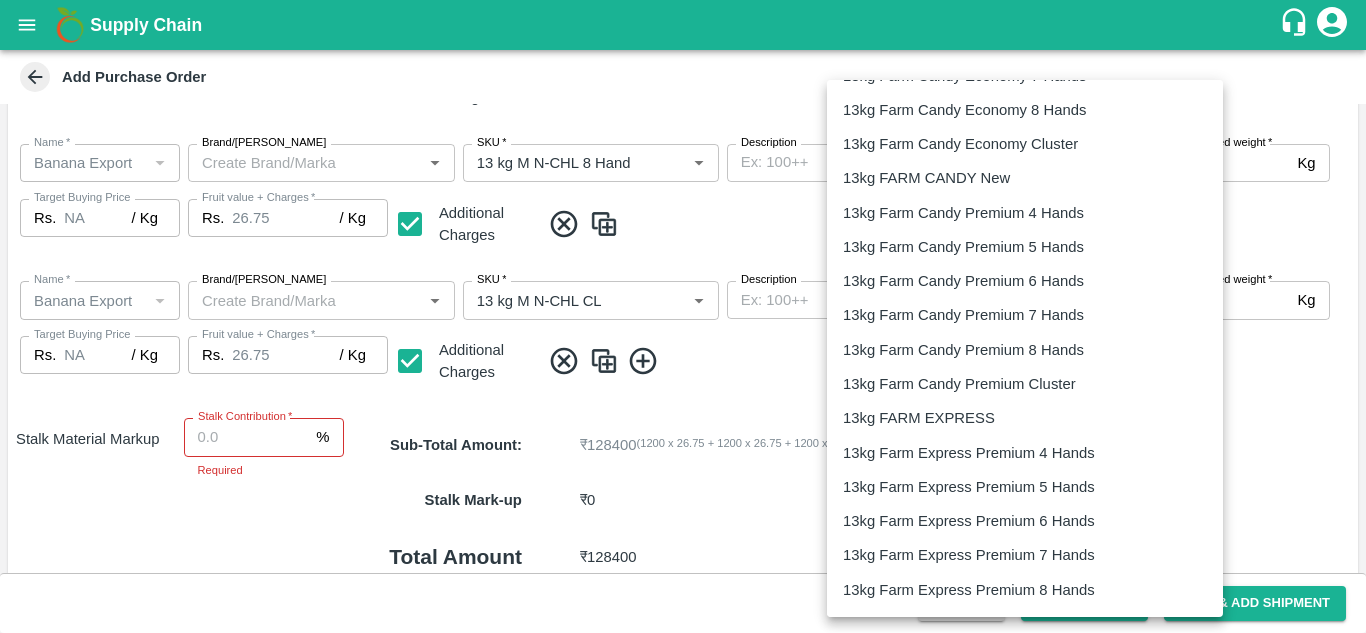 scroll, scrollTop: 709, scrollLeft: 0, axis: vertical 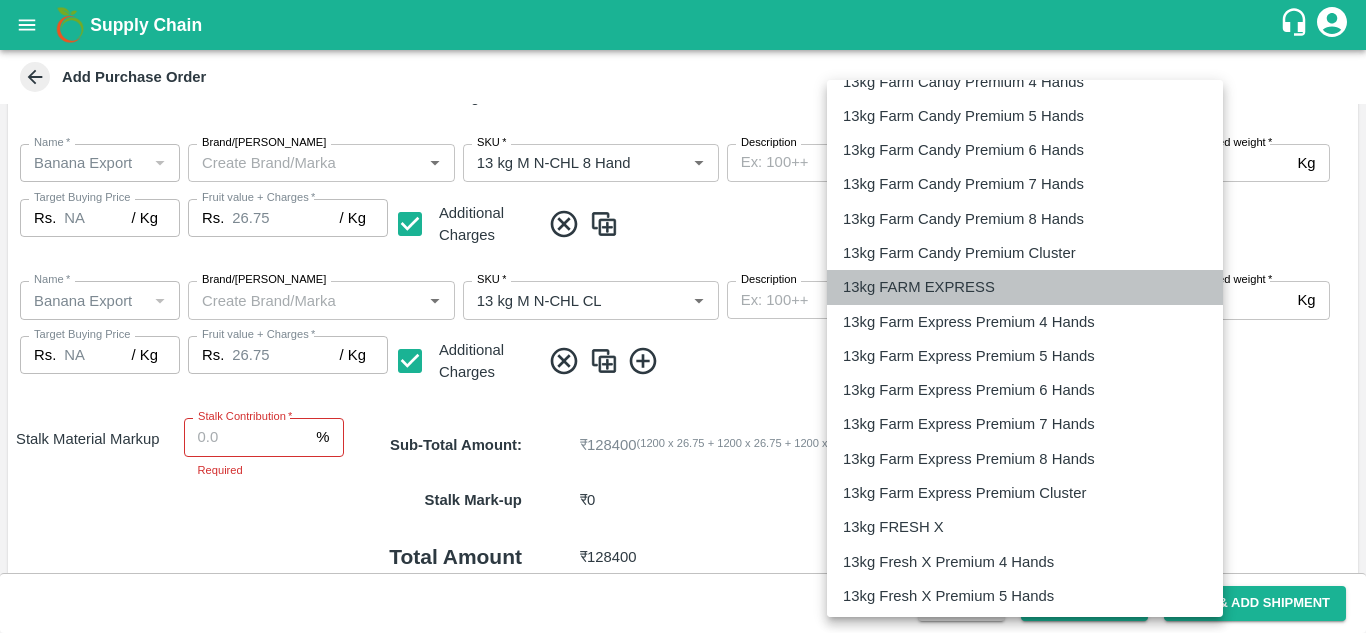 click on "13kg FARM EXPRESS" at bounding box center (919, 287) 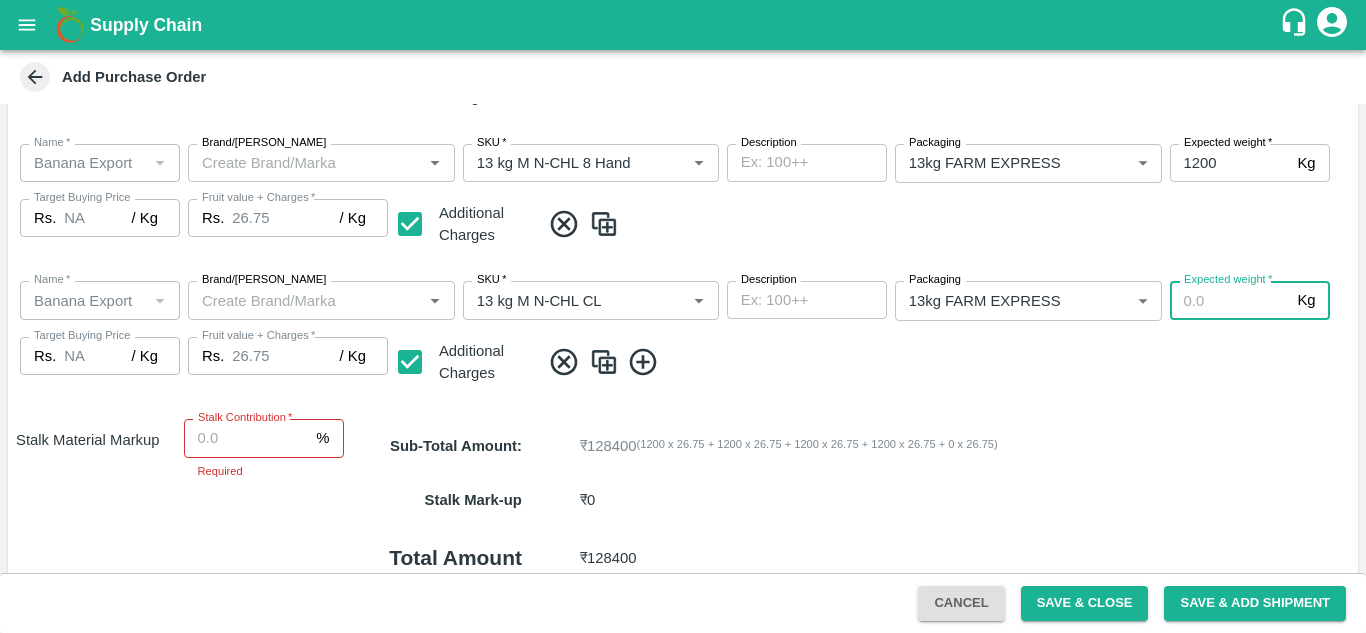 click on "Expected weight   *" at bounding box center [1230, 300] 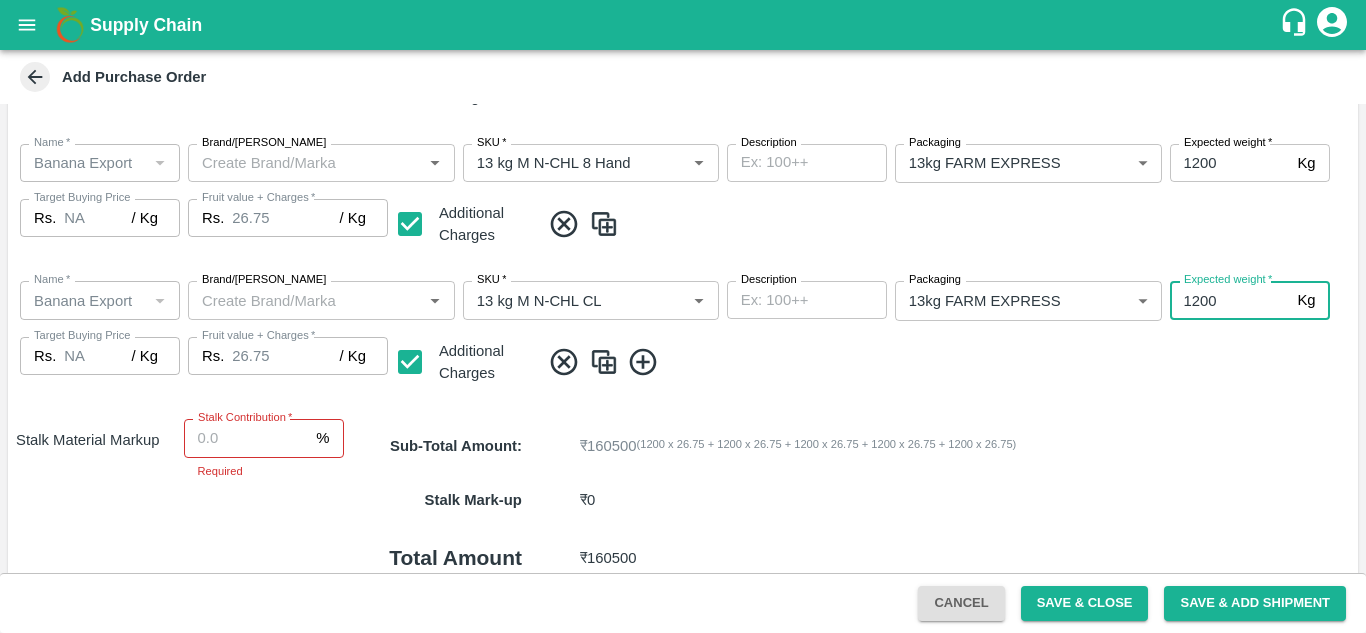 type on "1200" 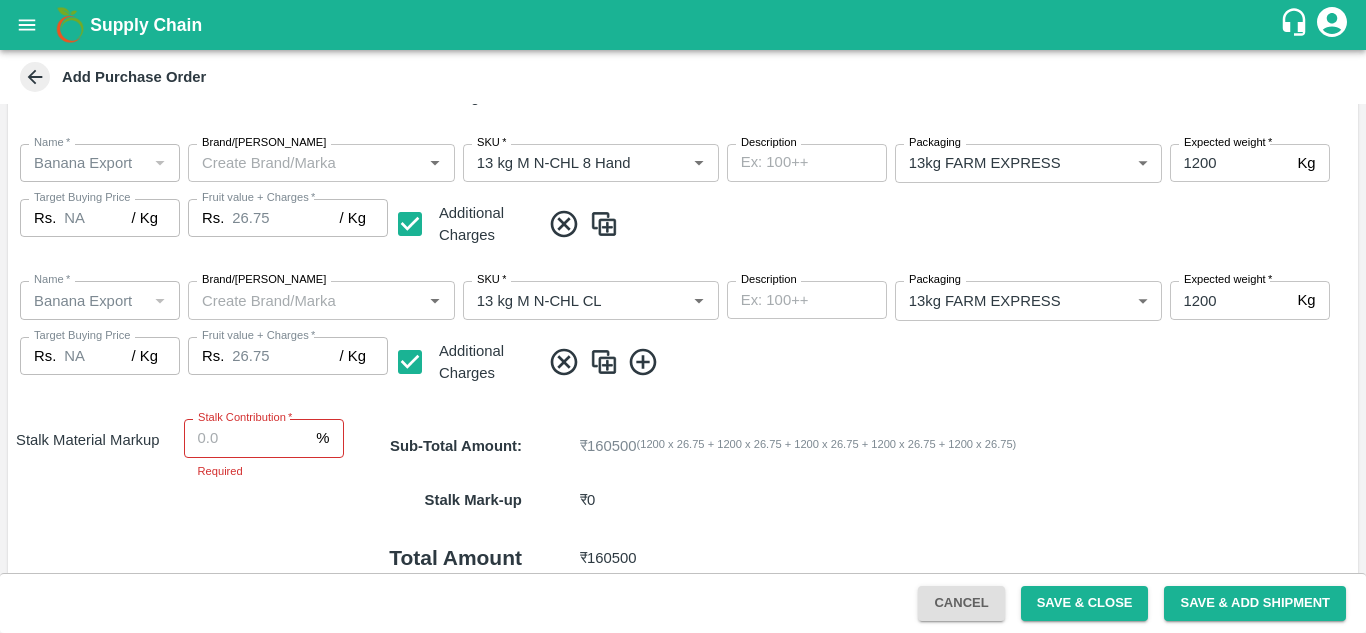 click at bounding box center [945, 362] 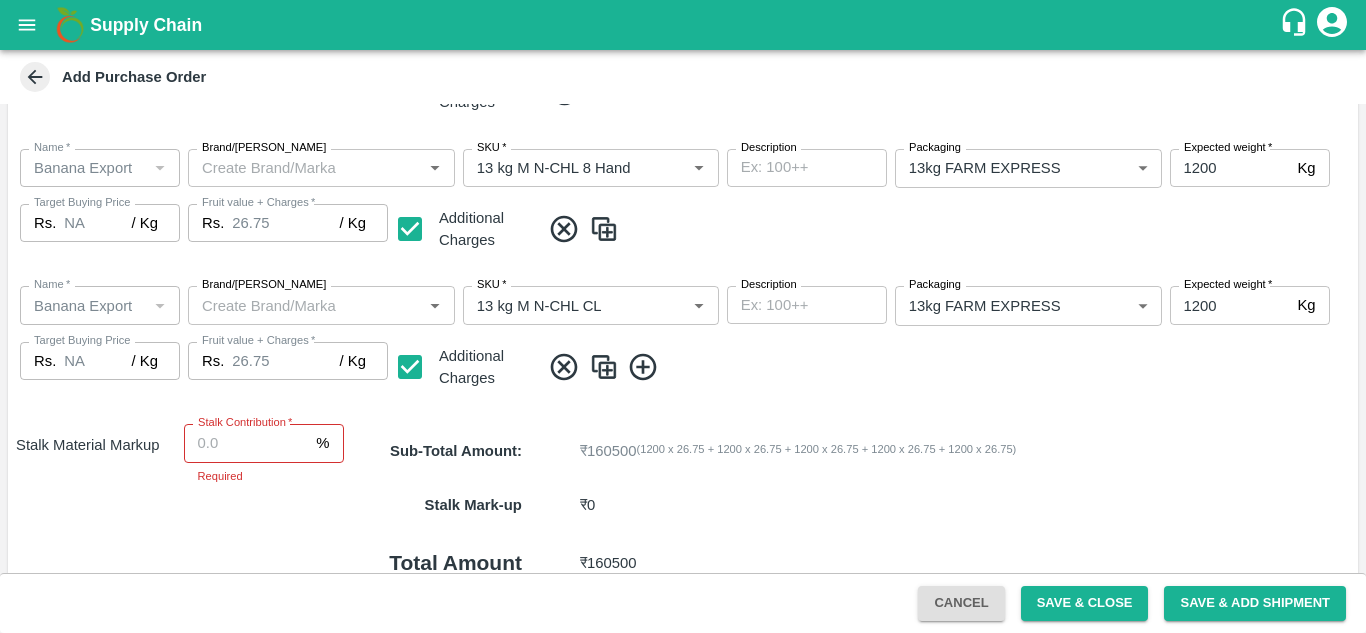 scroll, scrollTop: 802, scrollLeft: 0, axis: vertical 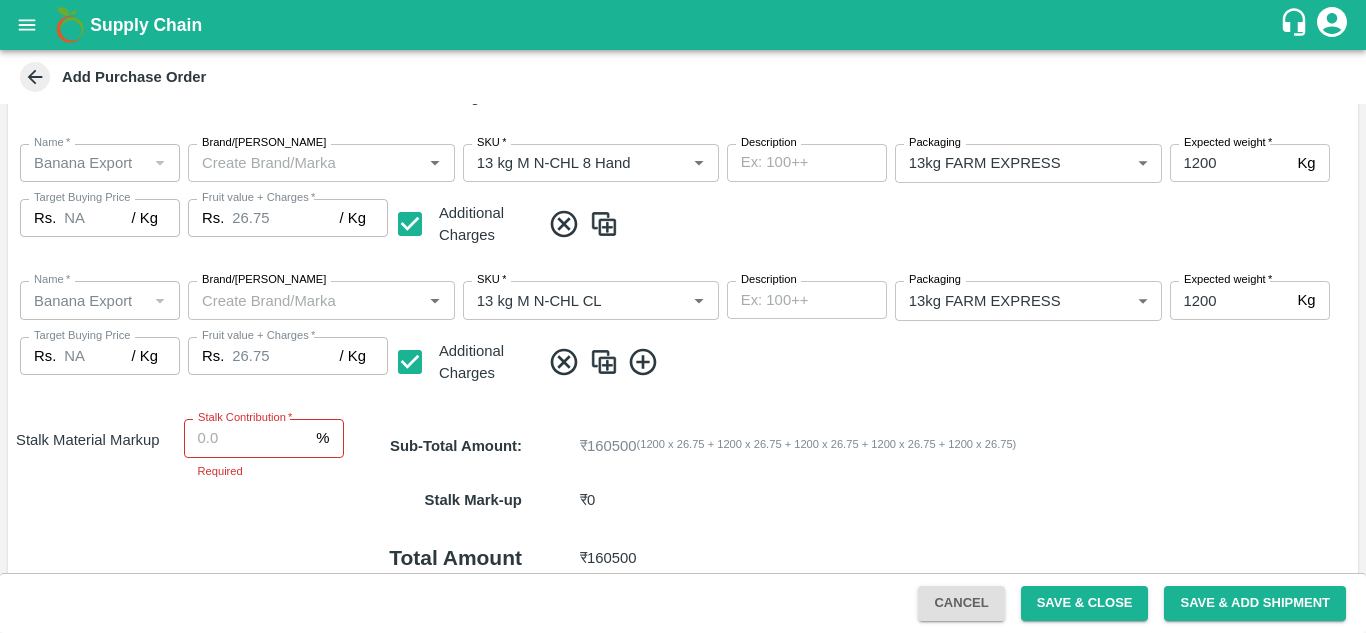 click at bounding box center (945, 362) 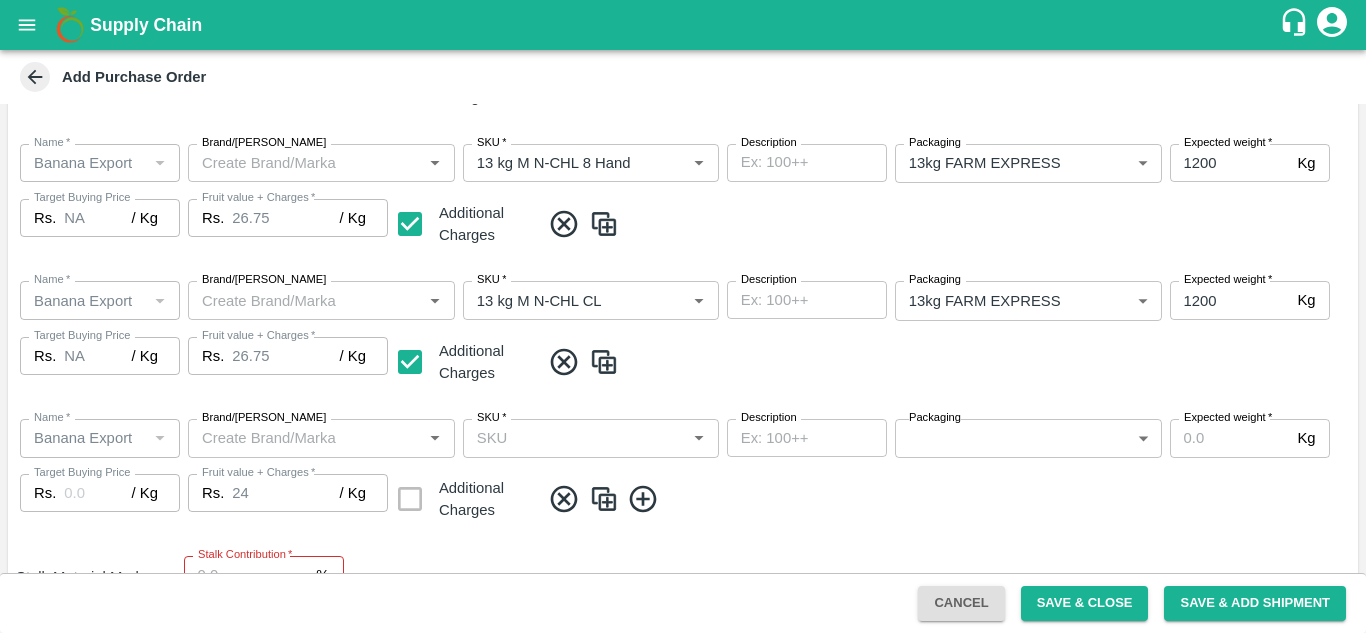click on "SKU   *" at bounding box center (591, 438) 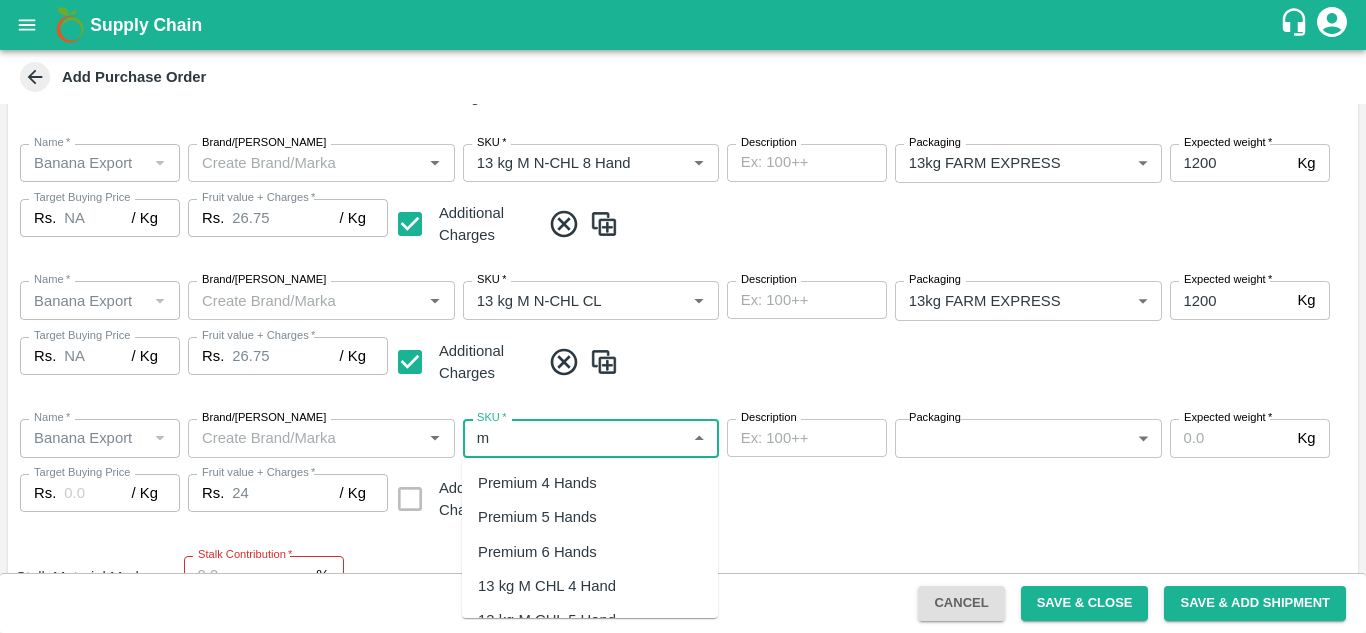 type on "m" 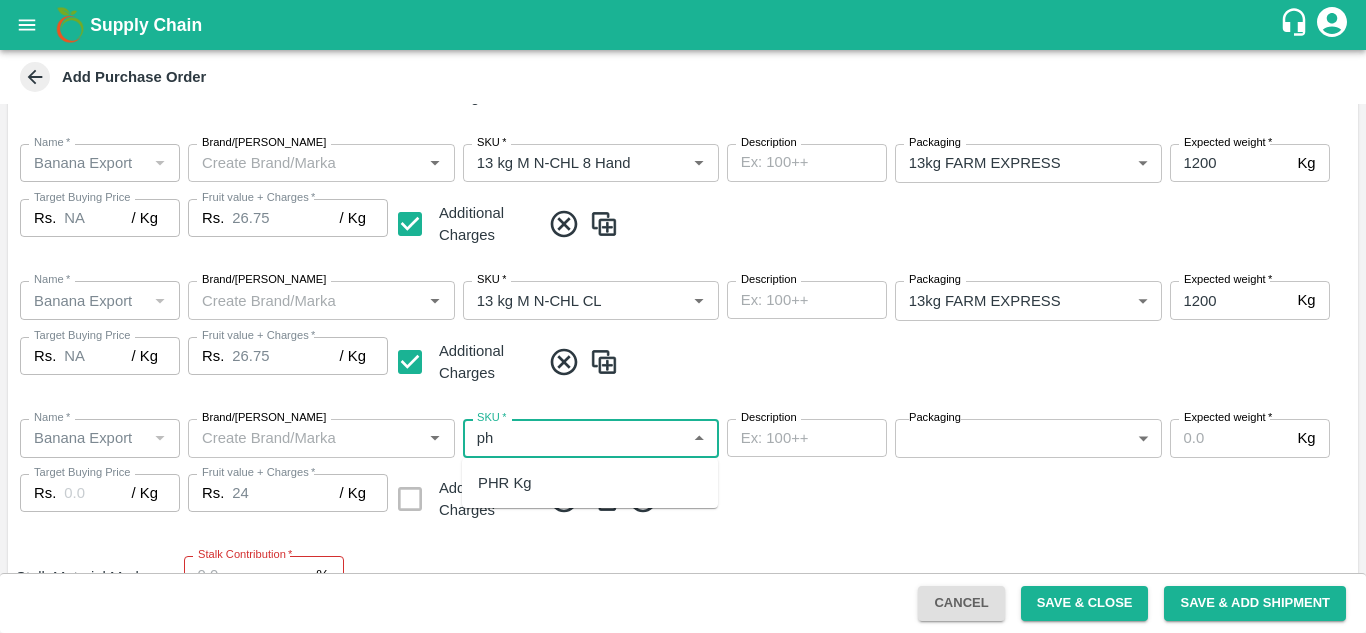 click on "PHR Kg" at bounding box center [505, 483] 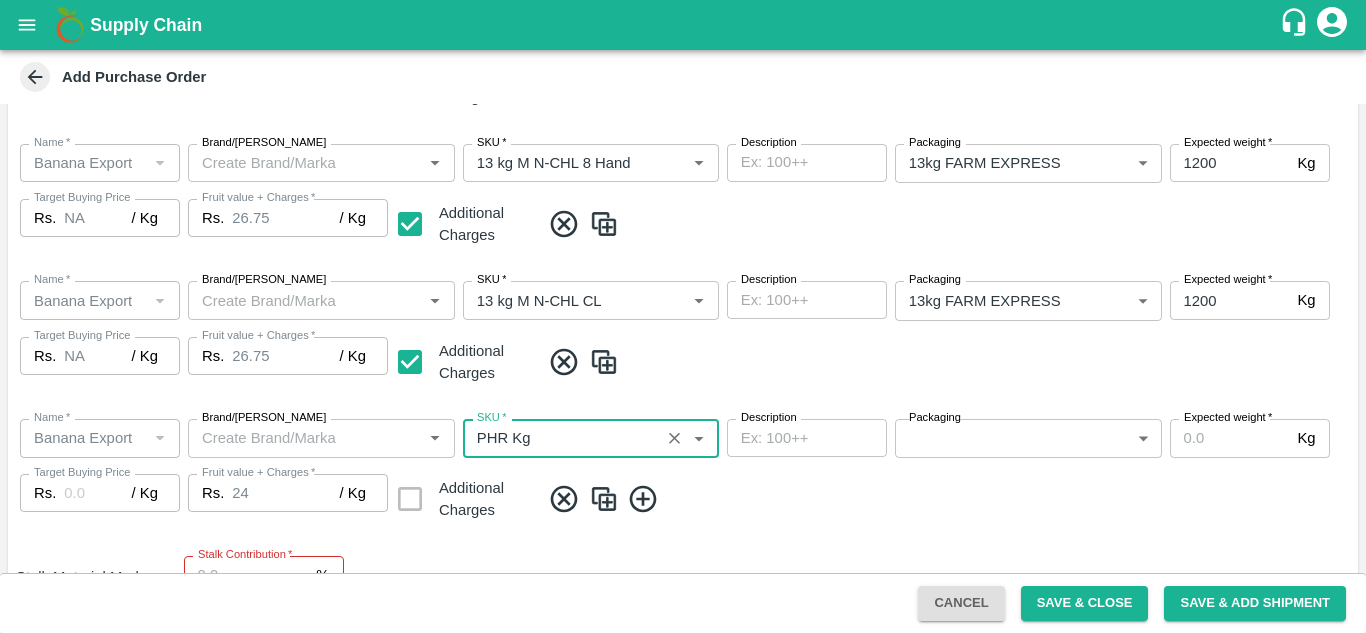 type on "NA" 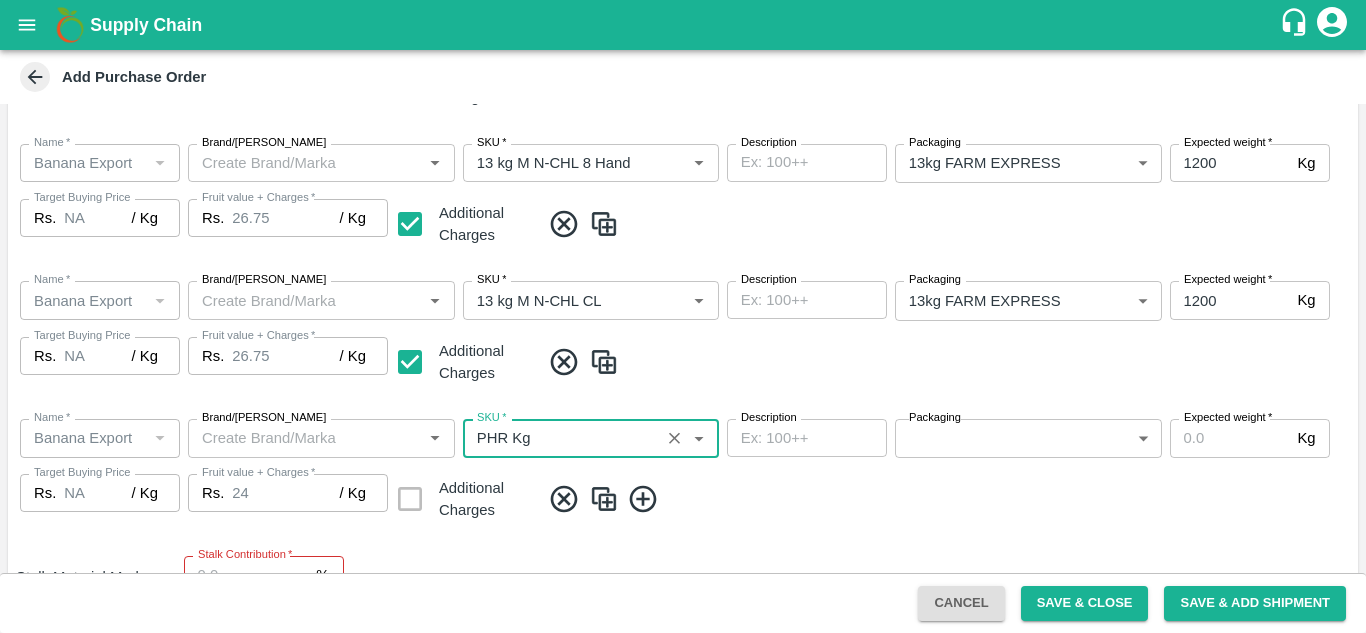 type on "PHR Kg" 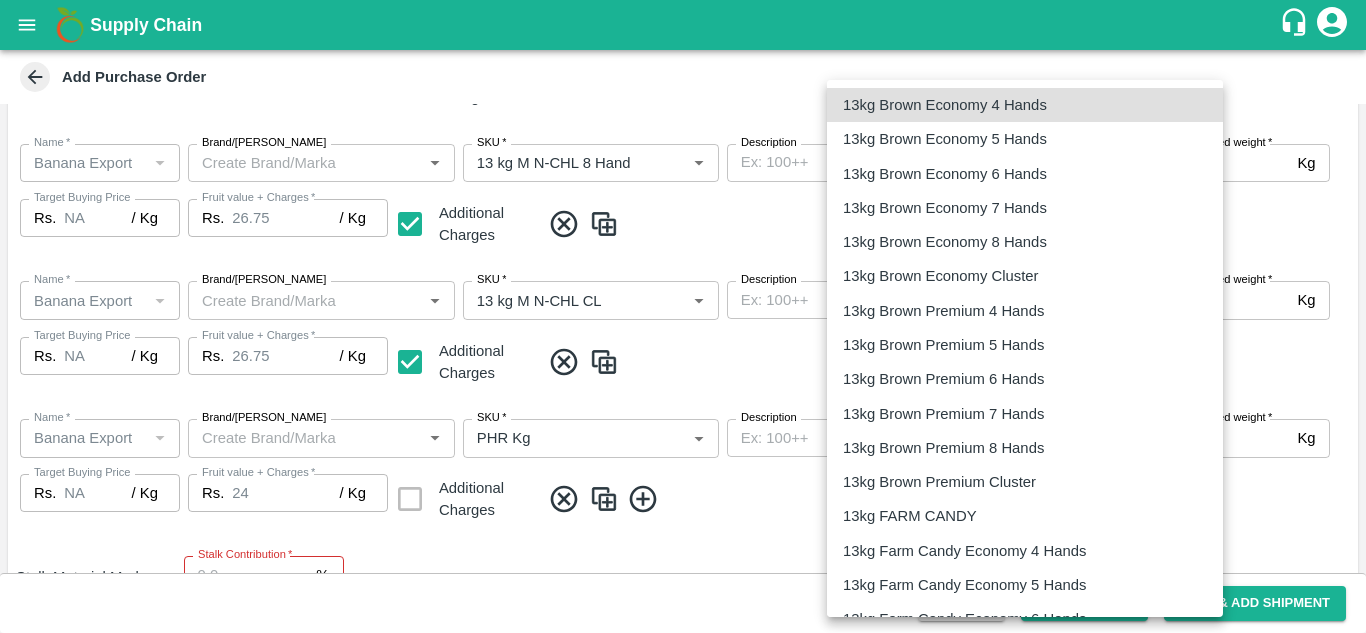 type 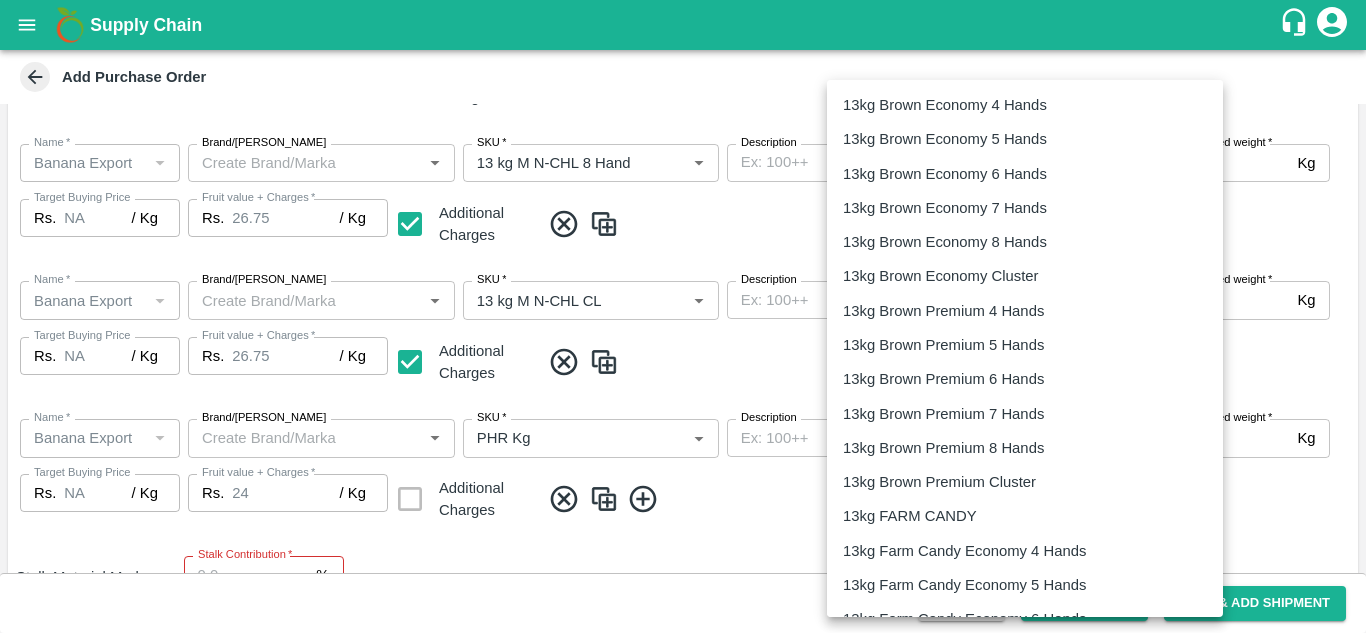 type 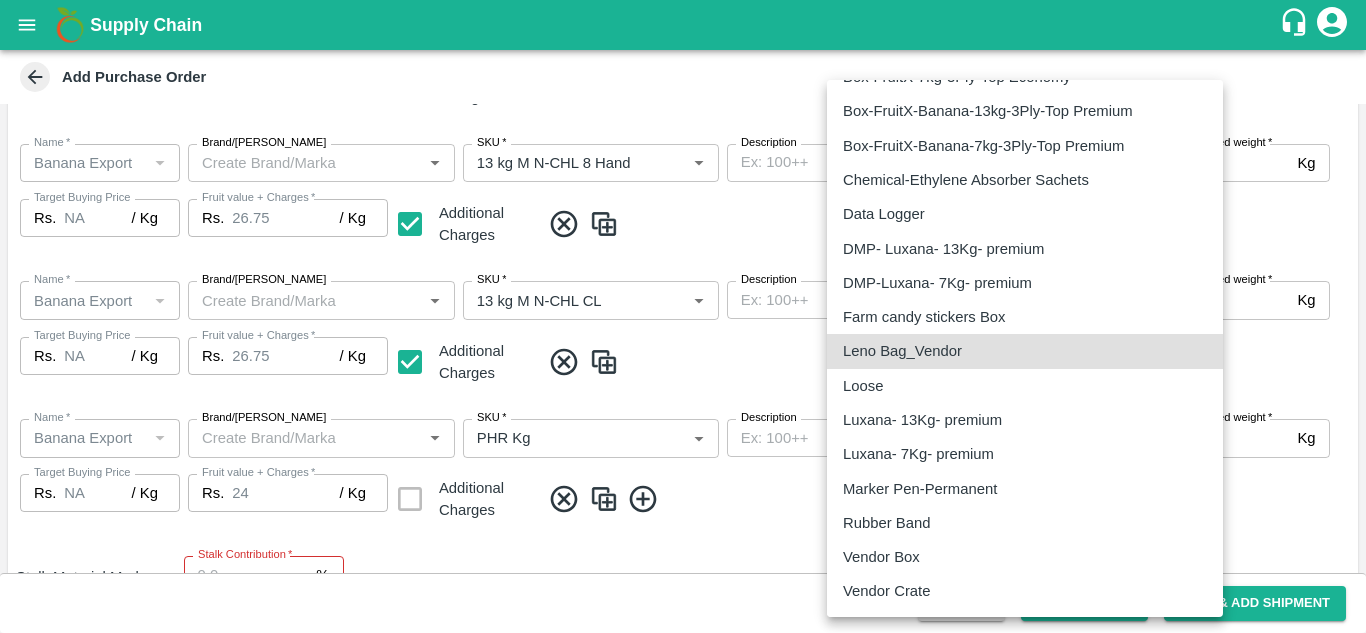 click on "Loose" at bounding box center (863, 386) 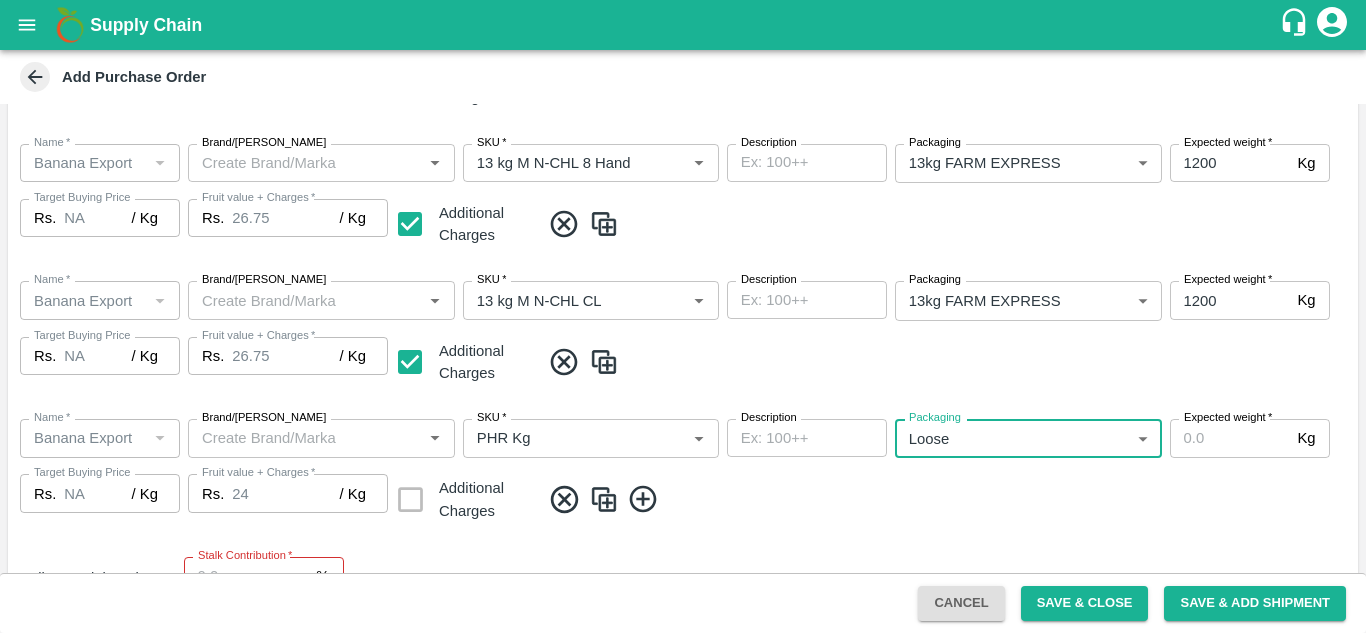 type on "258" 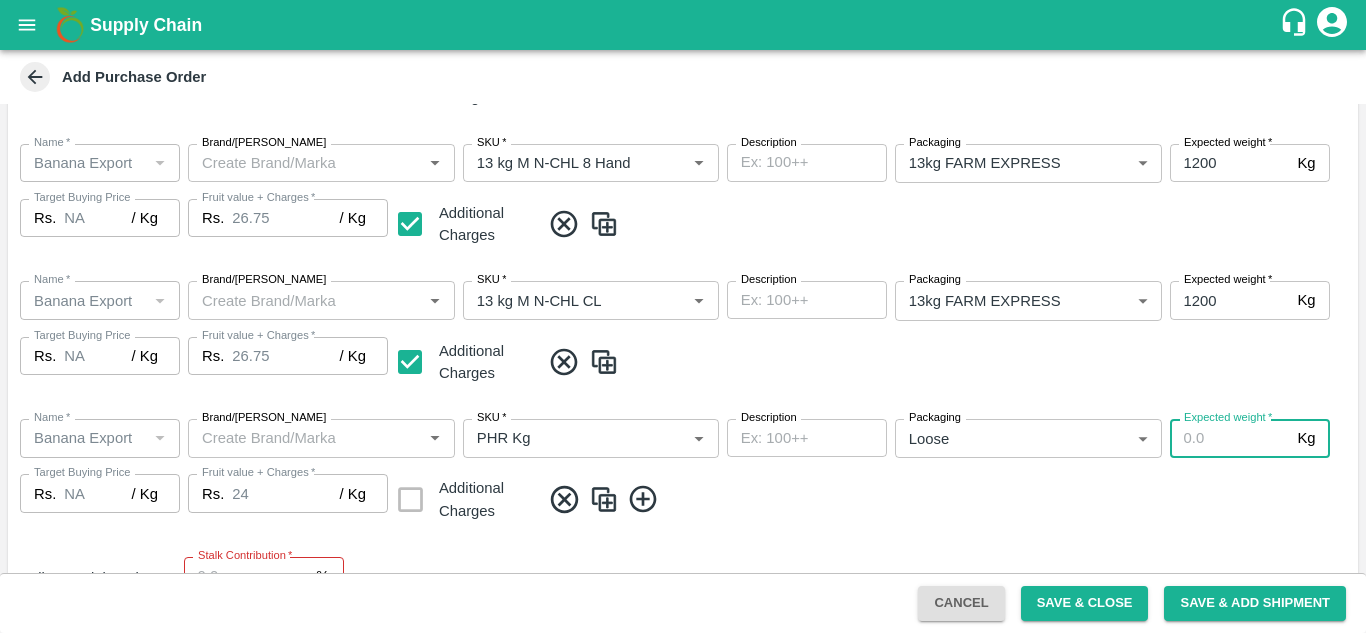 click on "Expected weight   *" at bounding box center [1230, 438] 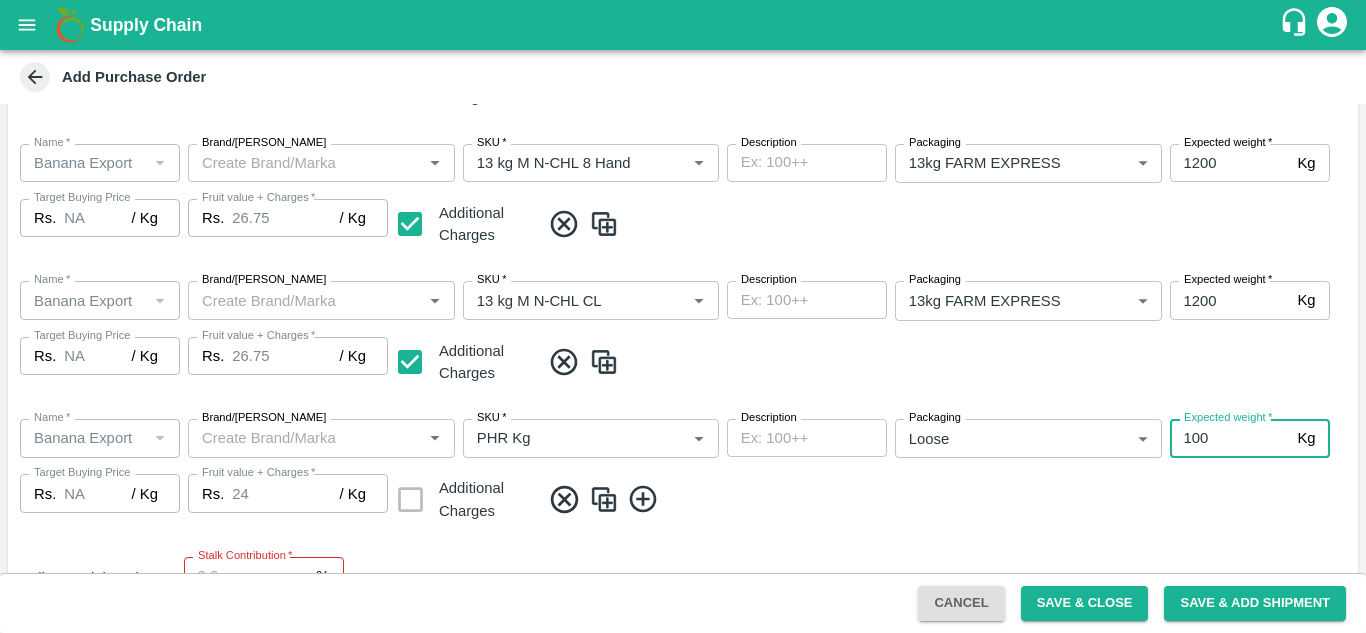 type on "100" 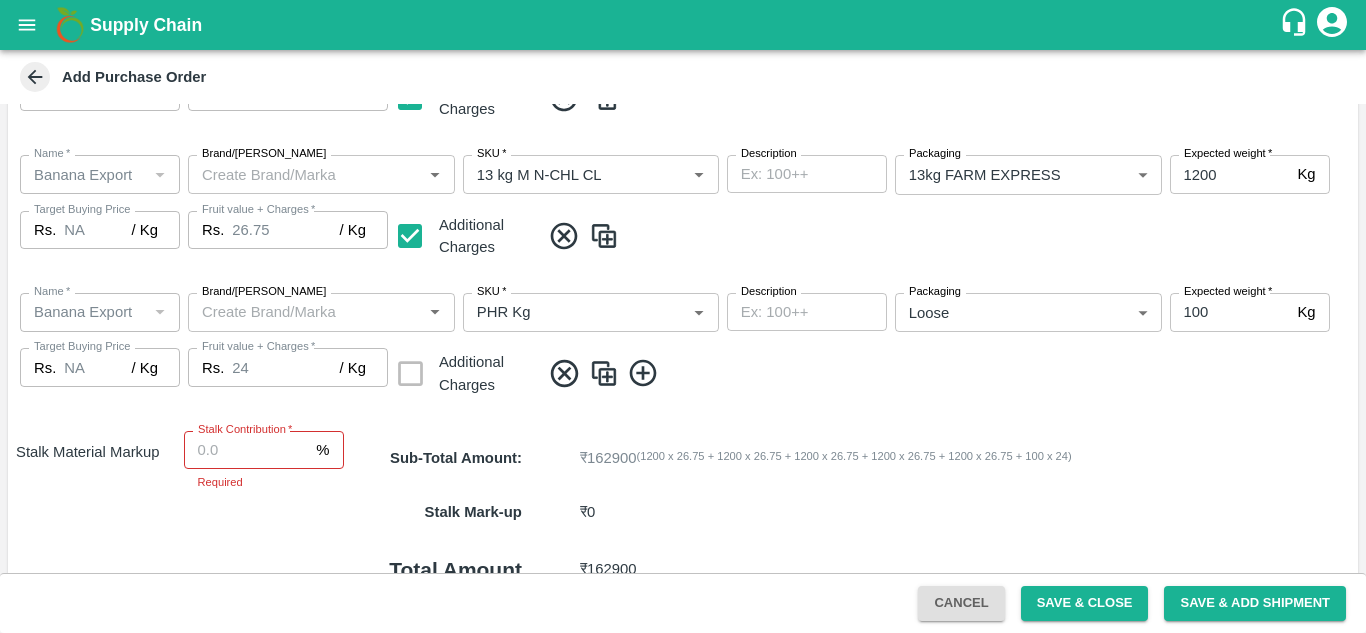 scroll, scrollTop: 930, scrollLeft: 0, axis: vertical 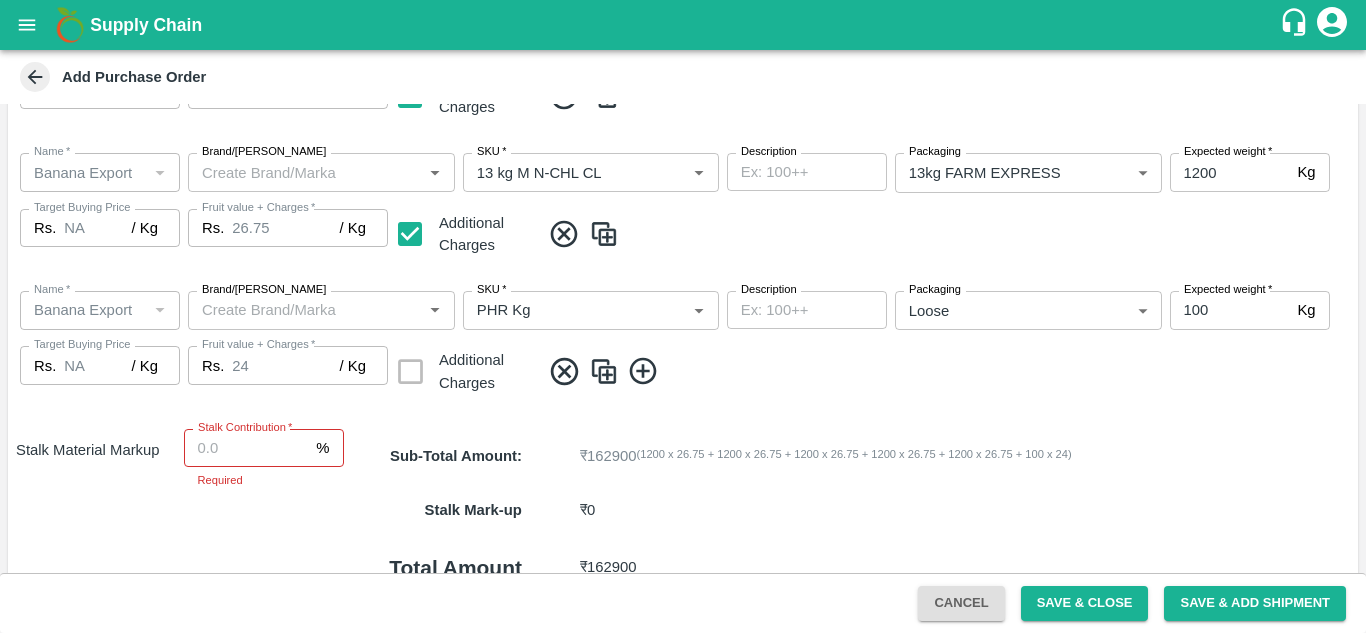click 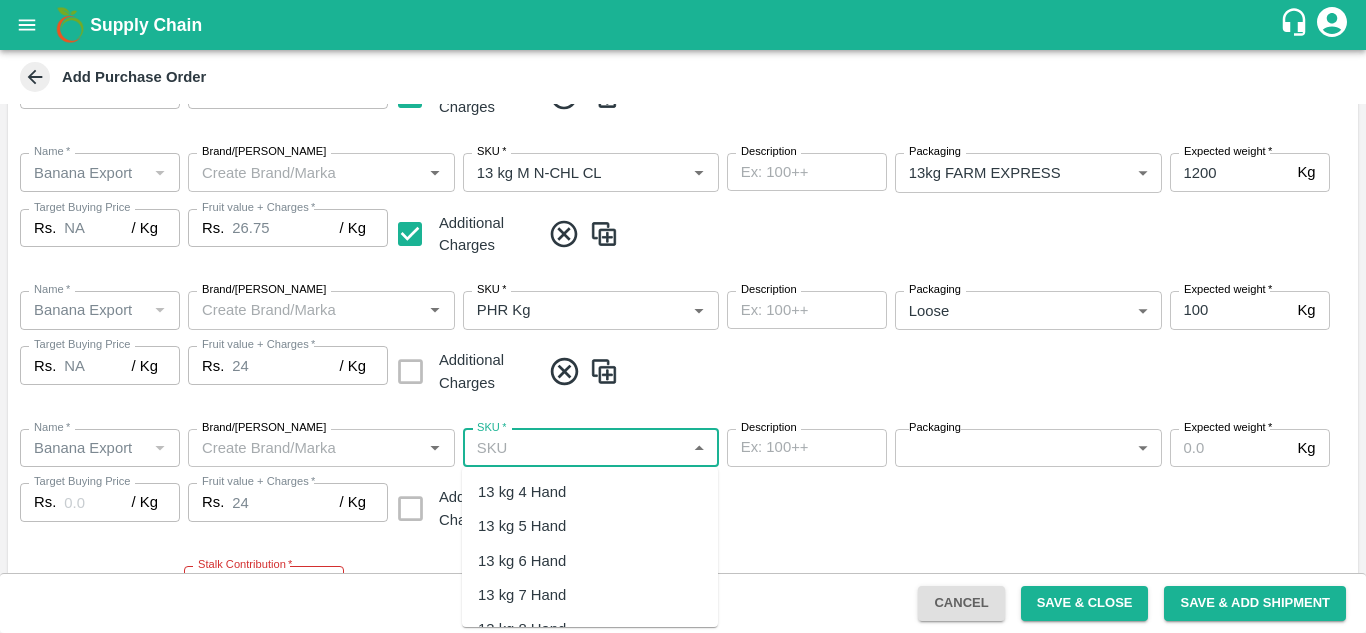 click on "SKU   *" at bounding box center (574, 448) 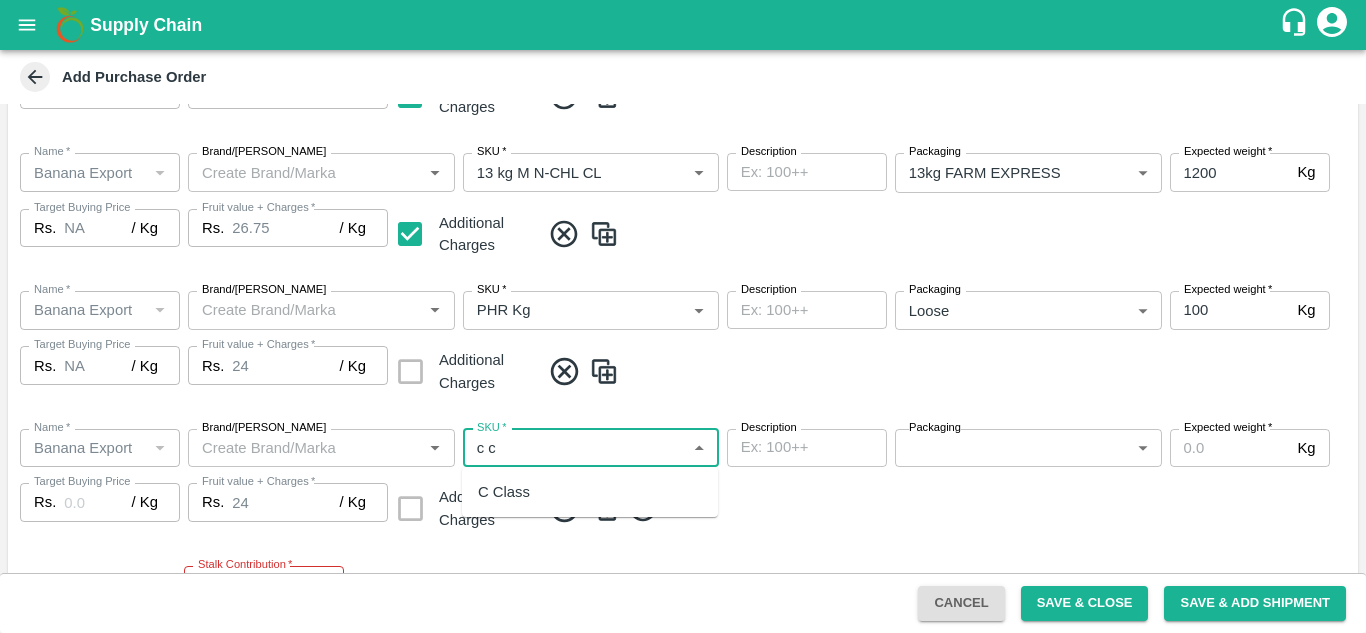 click on "C Class" at bounding box center [590, 492] 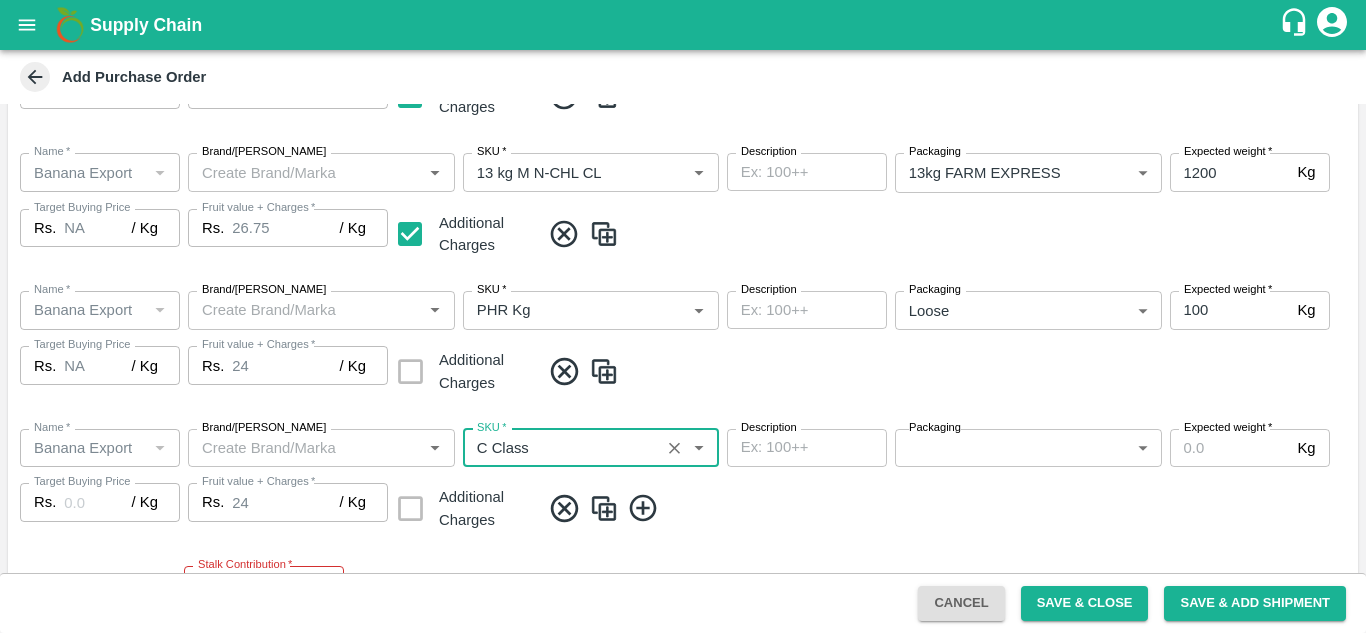 type on "NA" 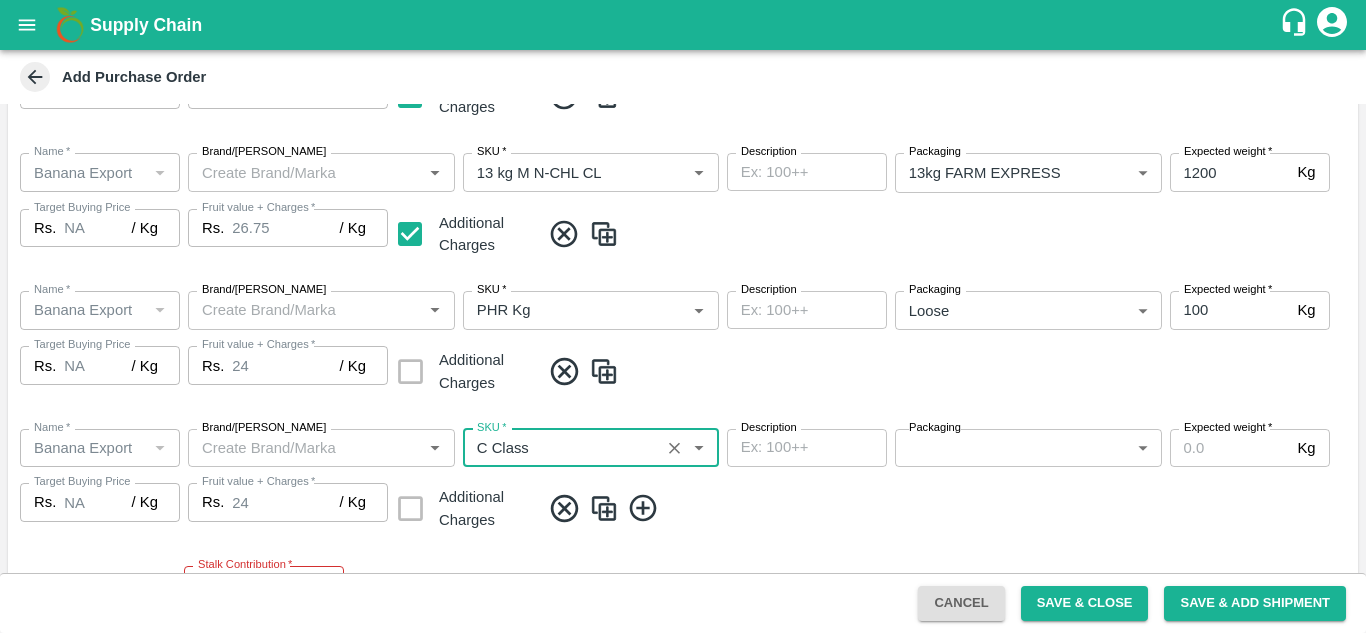 type on "C Class" 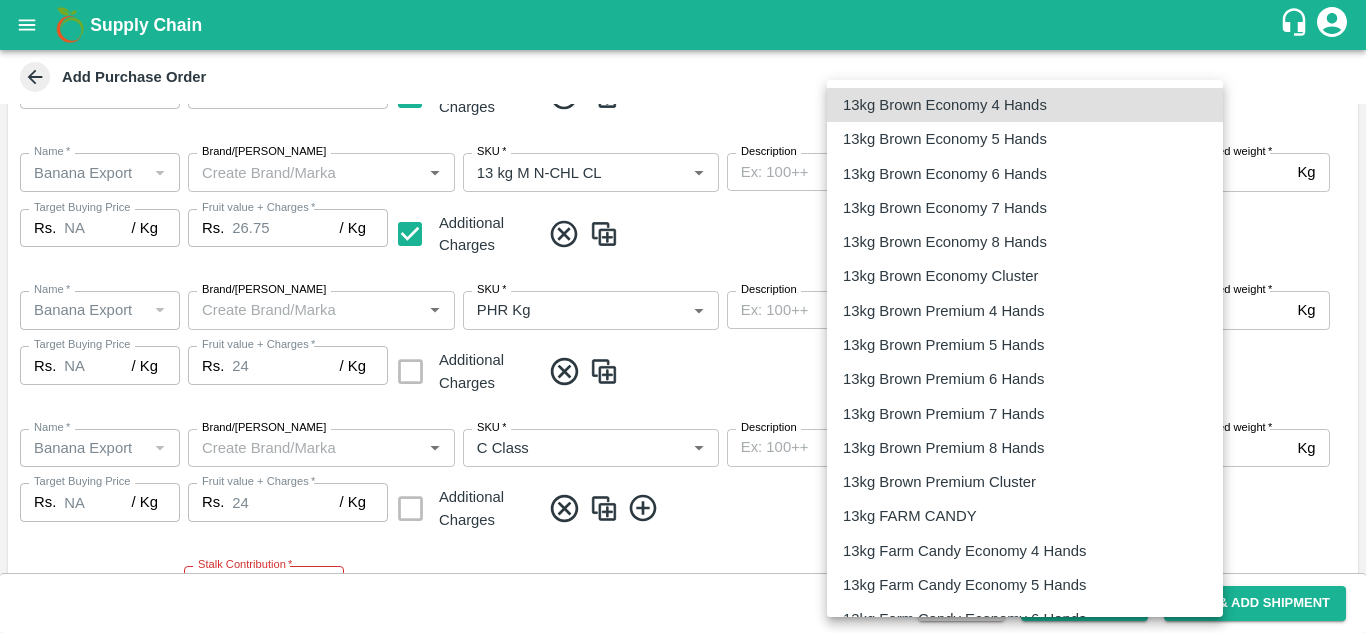 type 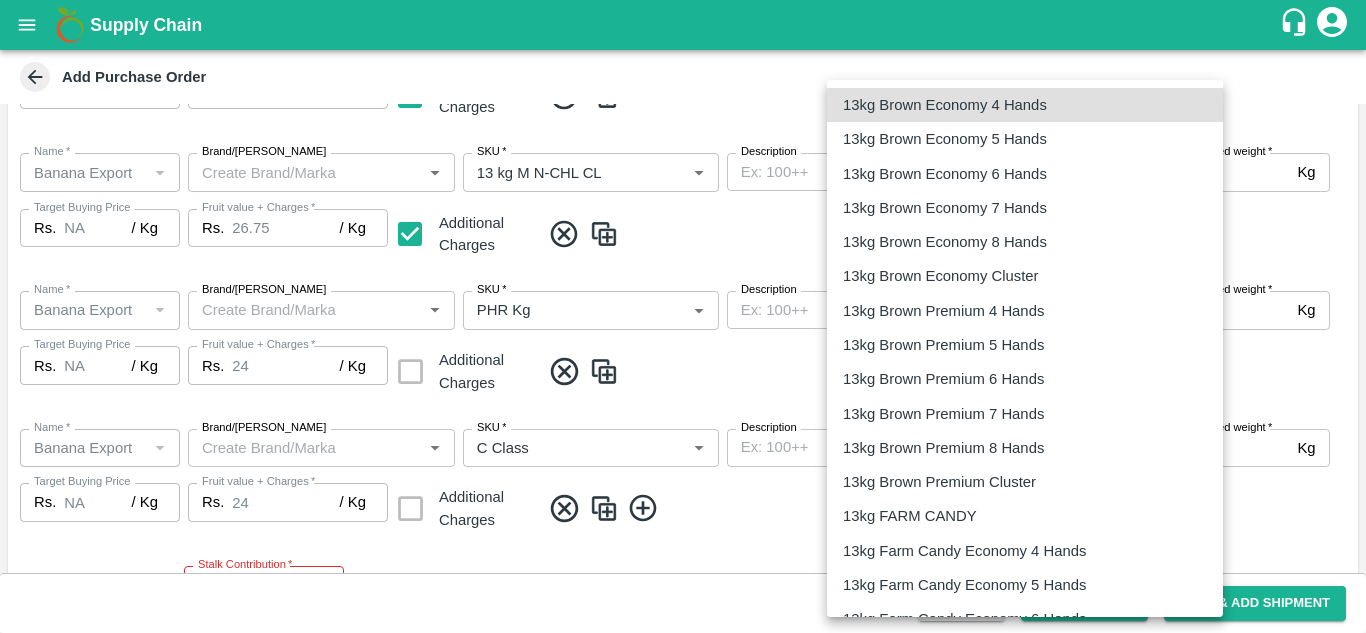 type 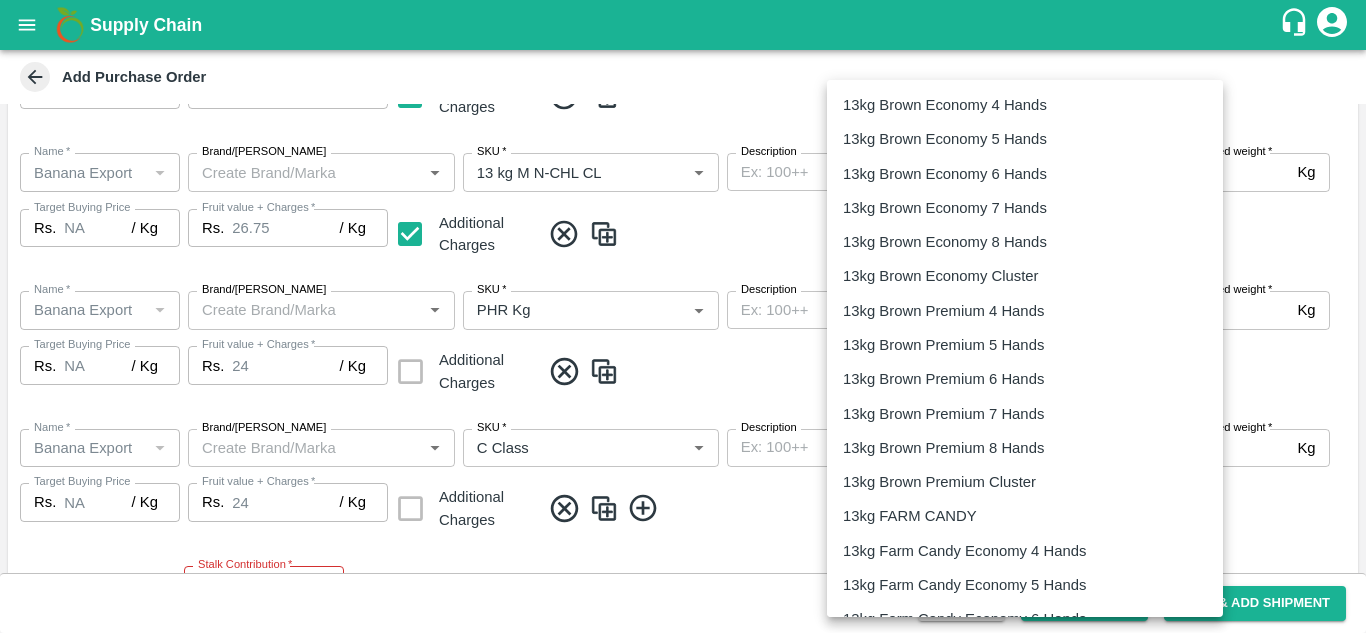 scroll, scrollTop: 3216, scrollLeft: 0, axis: vertical 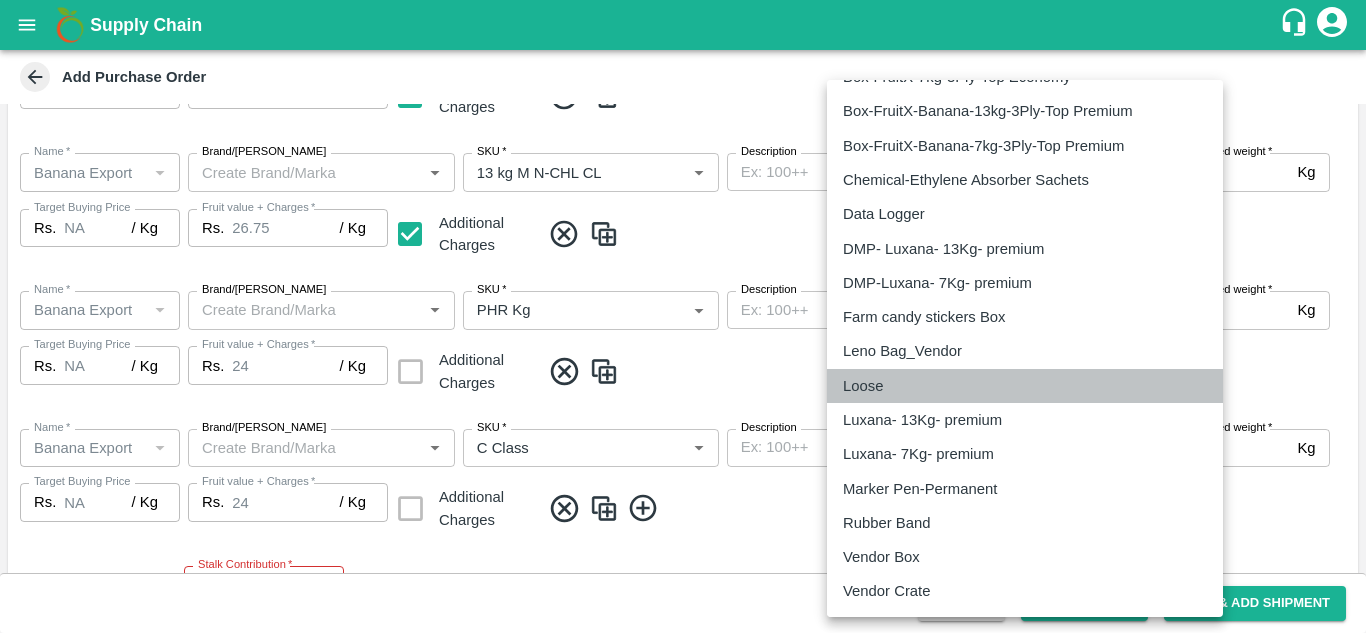 click on "Loose" at bounding box center [863, 386] 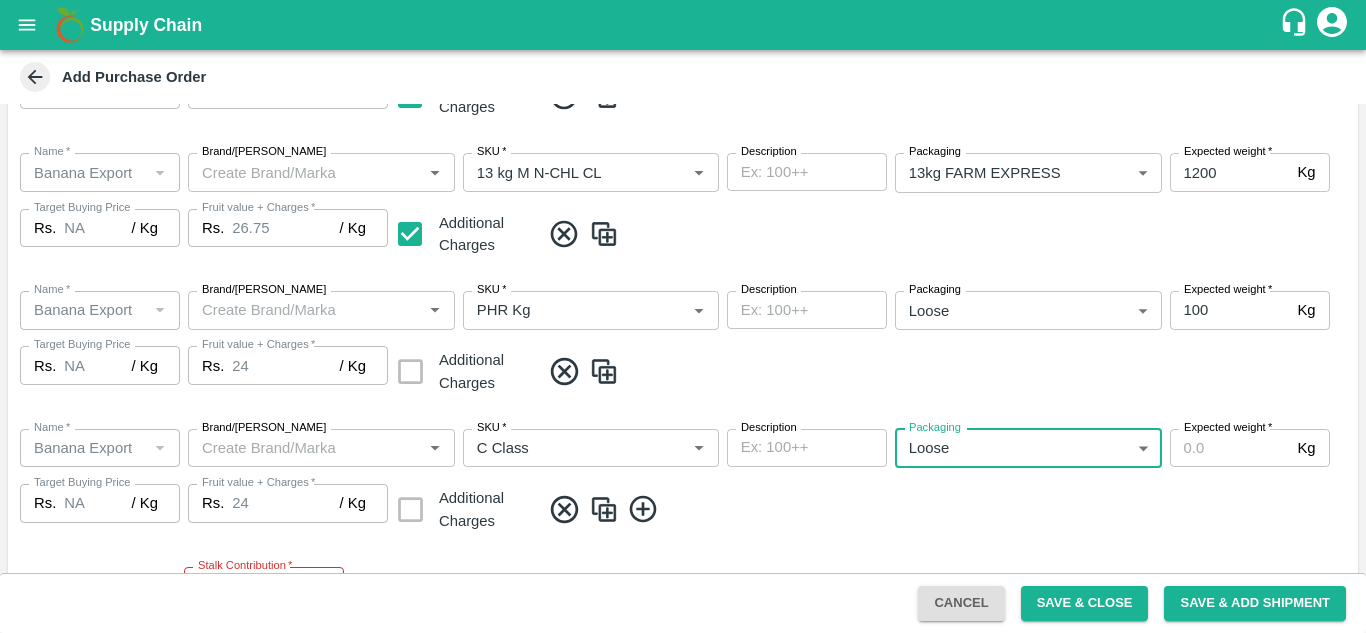 type on "258" 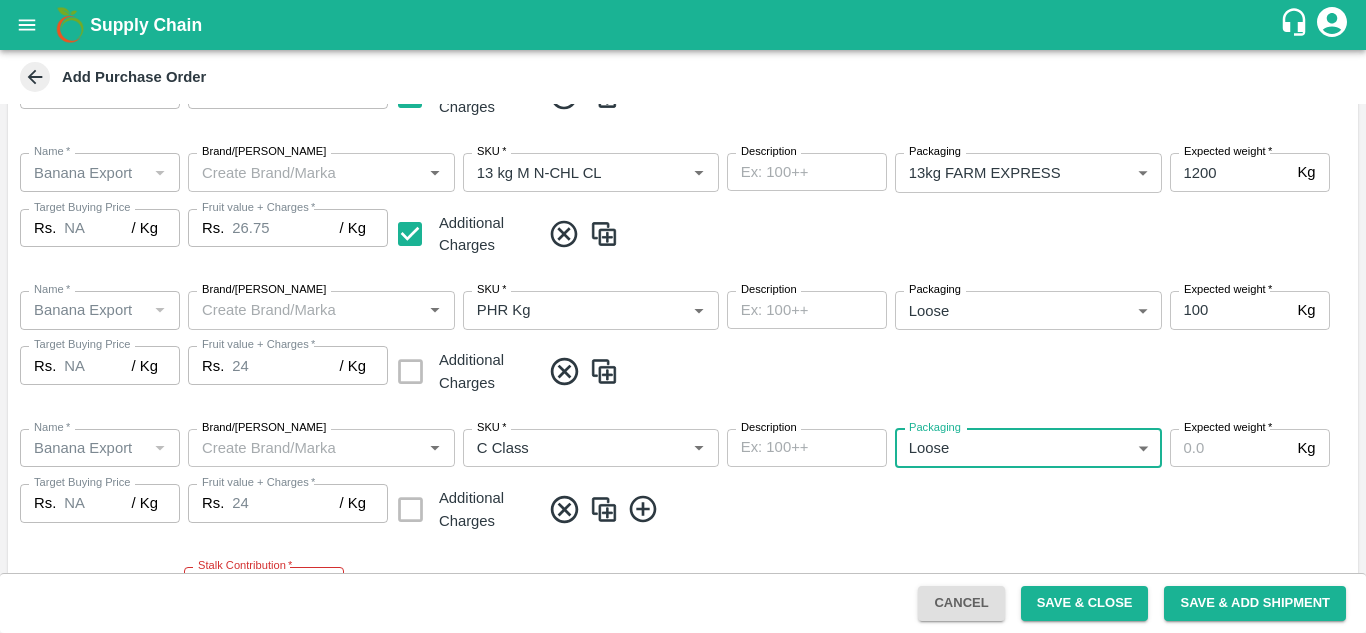 click on "Expected weight   *" at bounding box center (1230, 448) 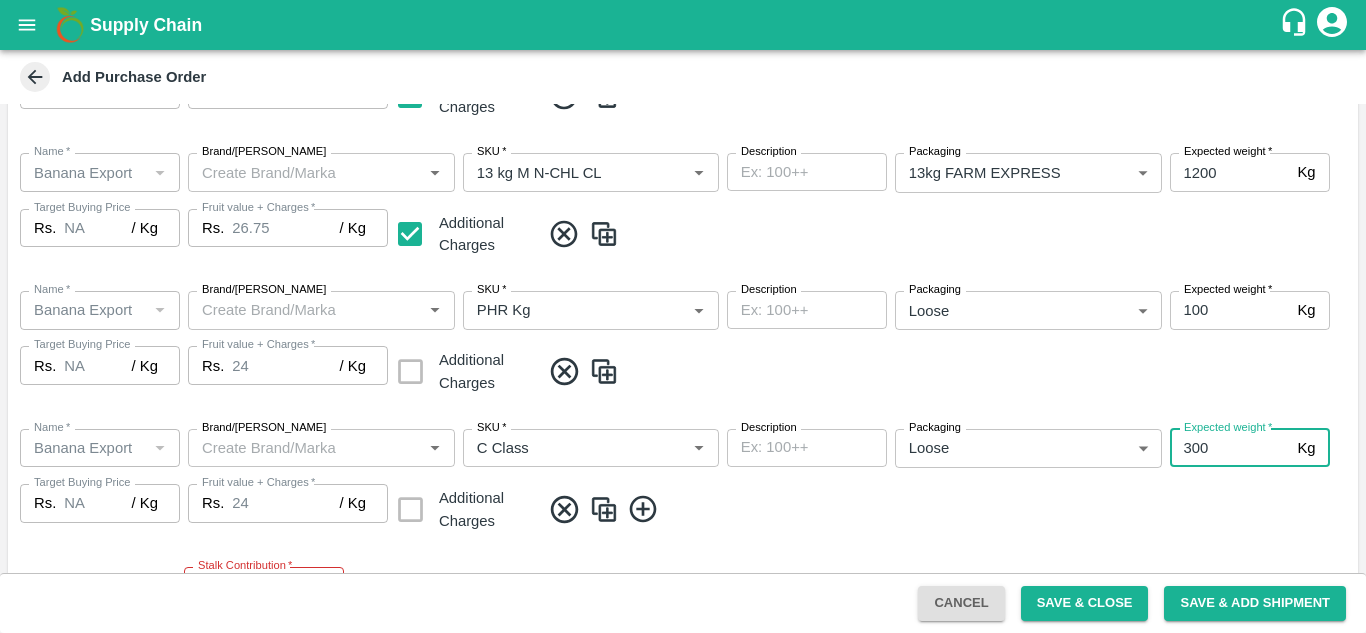 type on "300" 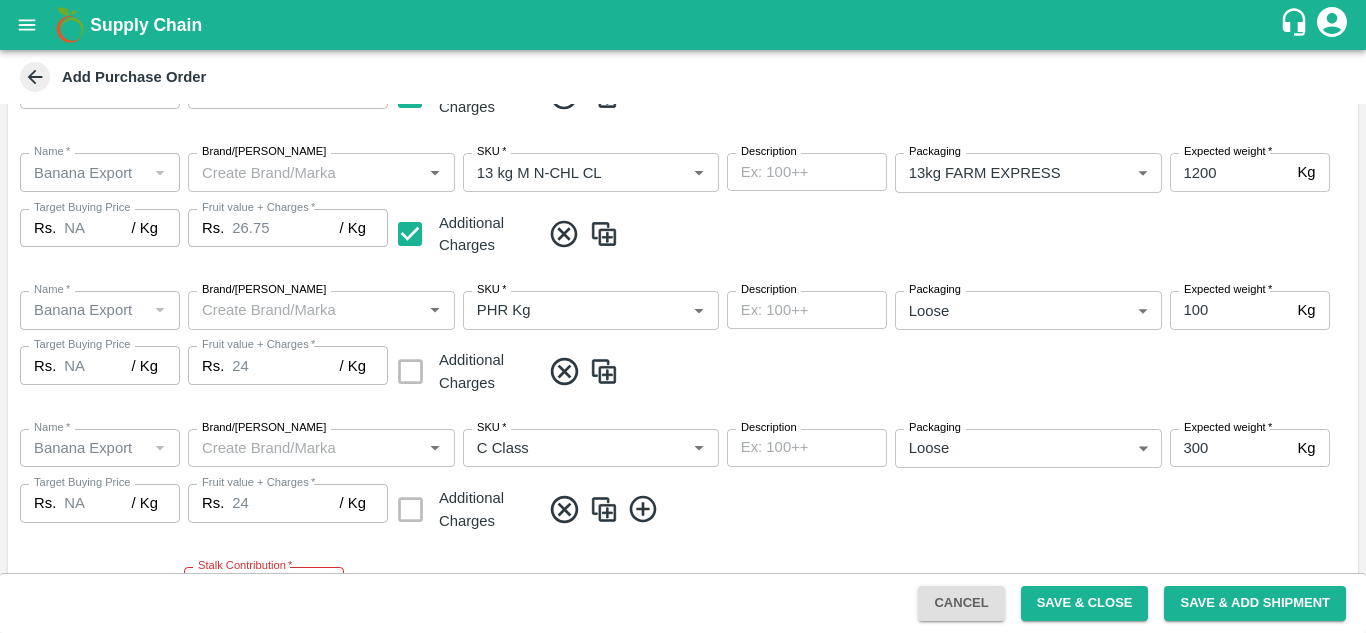 click at bounding box center (945, 509) 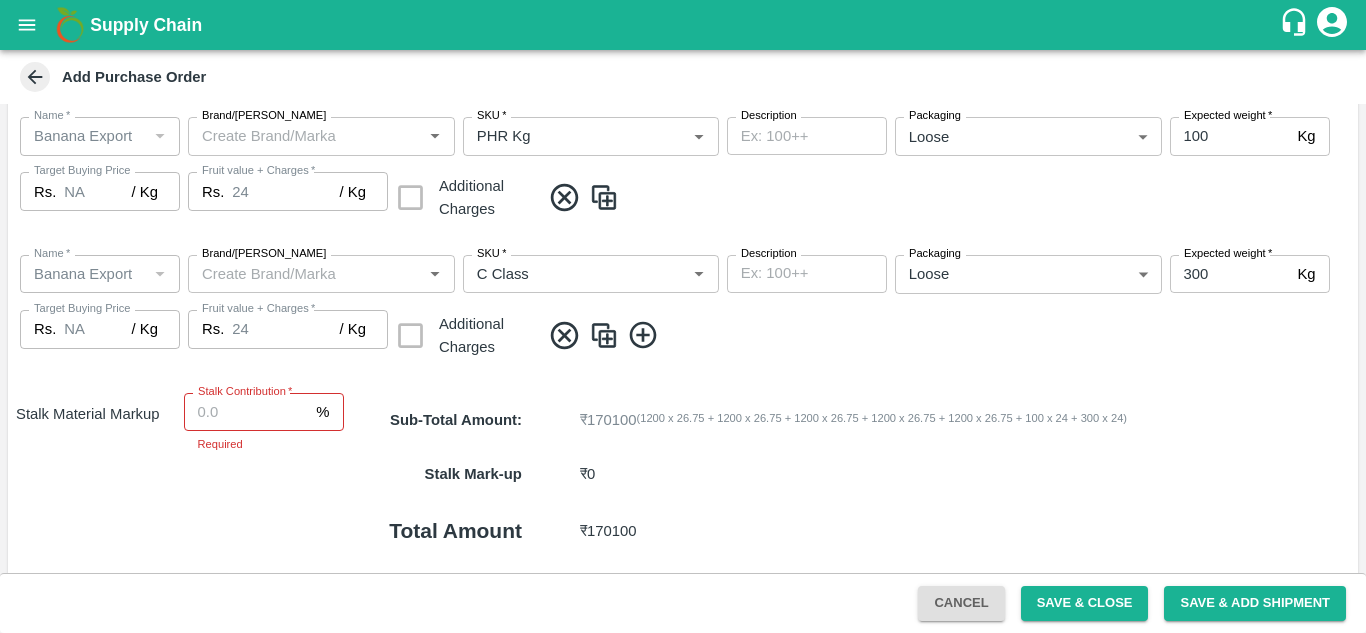 scroll, scrollTop: 1105, scrollLeft: 0, axis: vertical 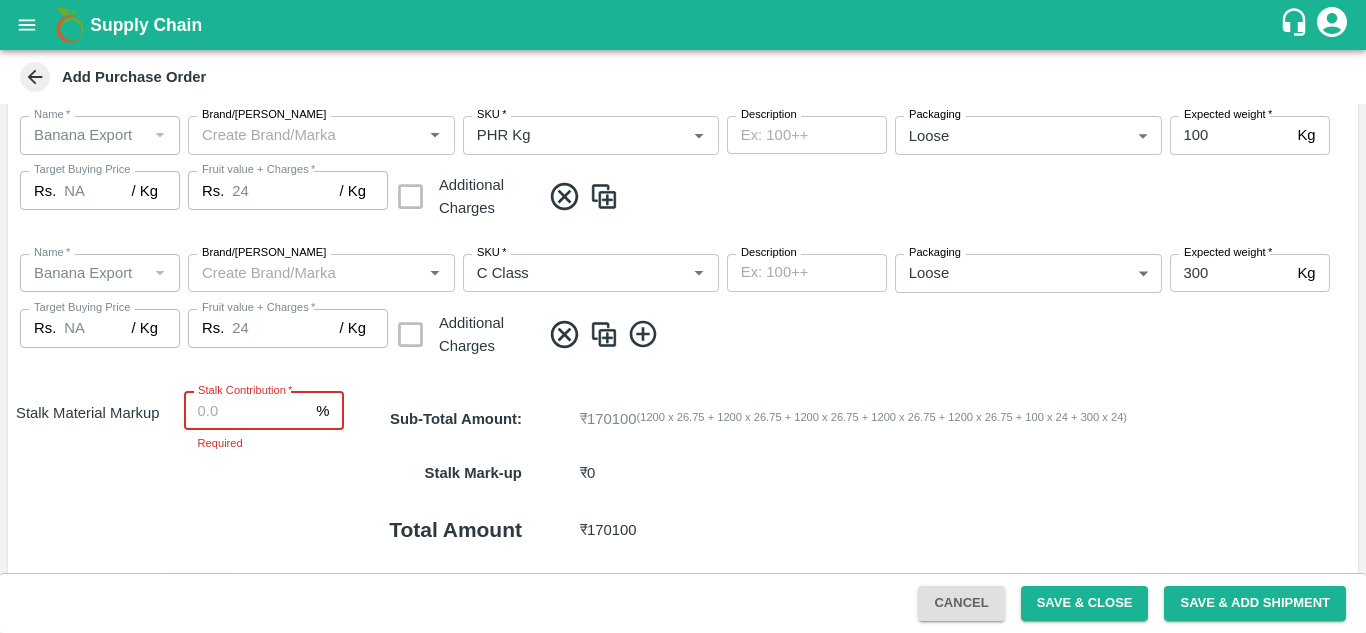 click on "Stalk Contribution   *" at bounding box center (246, 411) 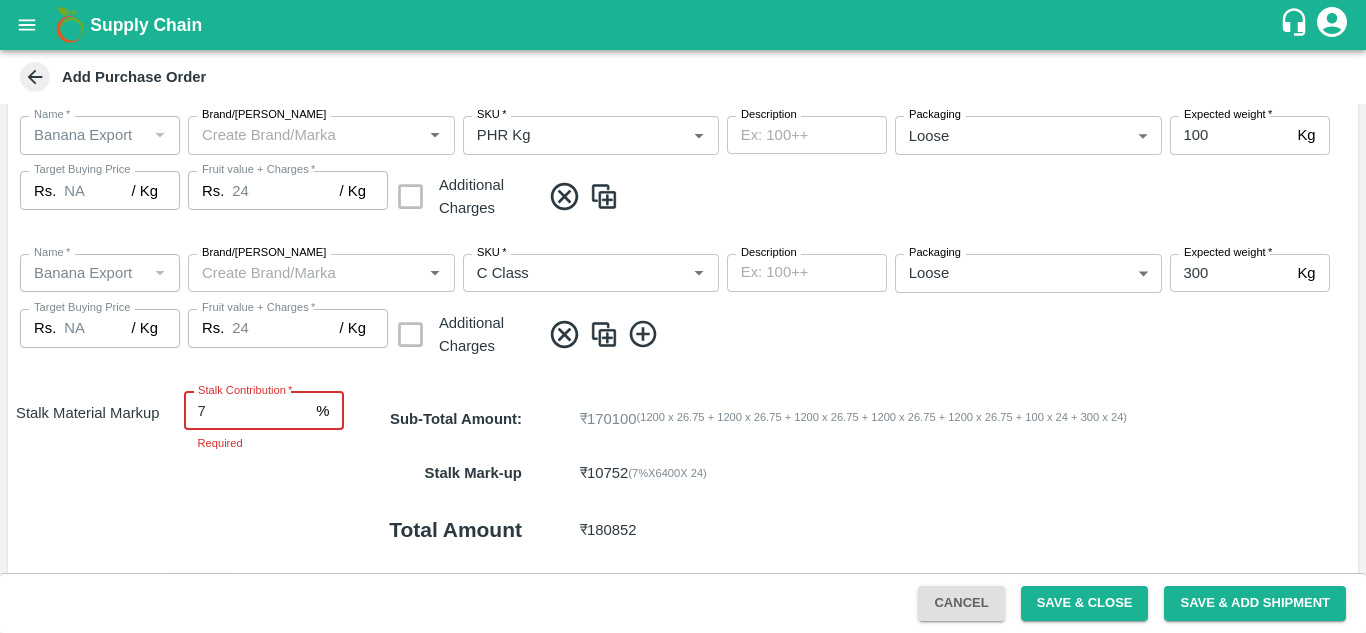 type on "7" 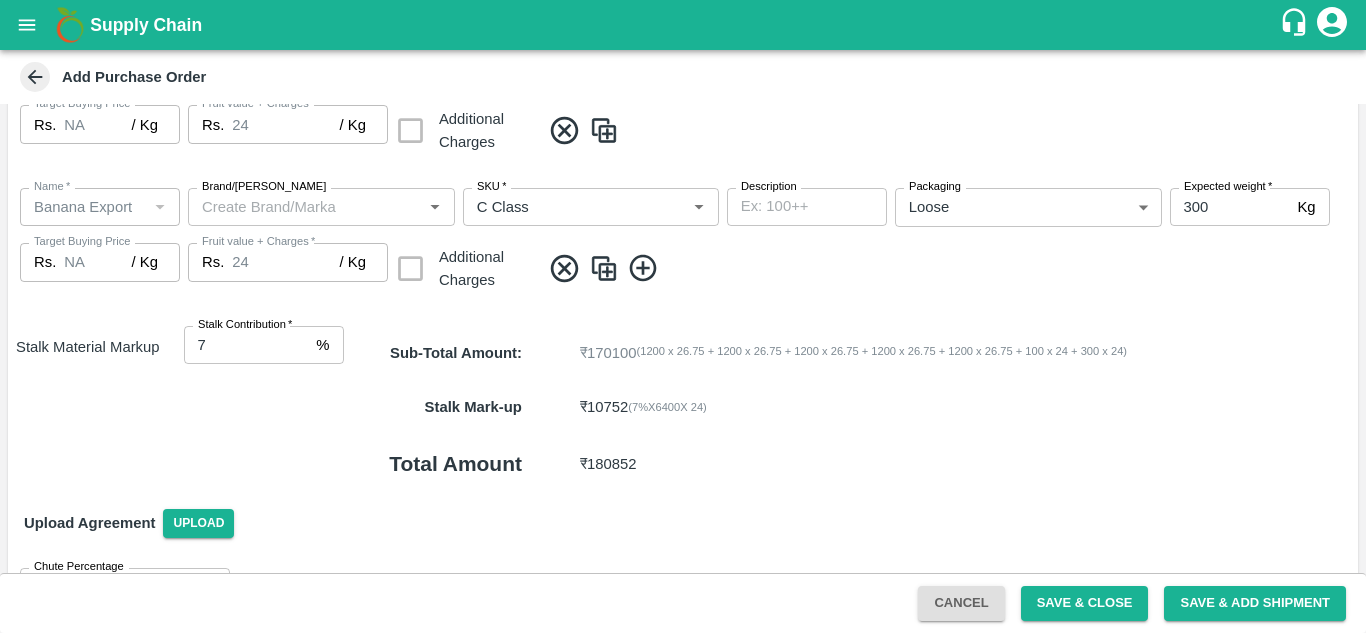 scroll, scrollTop: 1229, scrollLeft: 0, axis: vertical 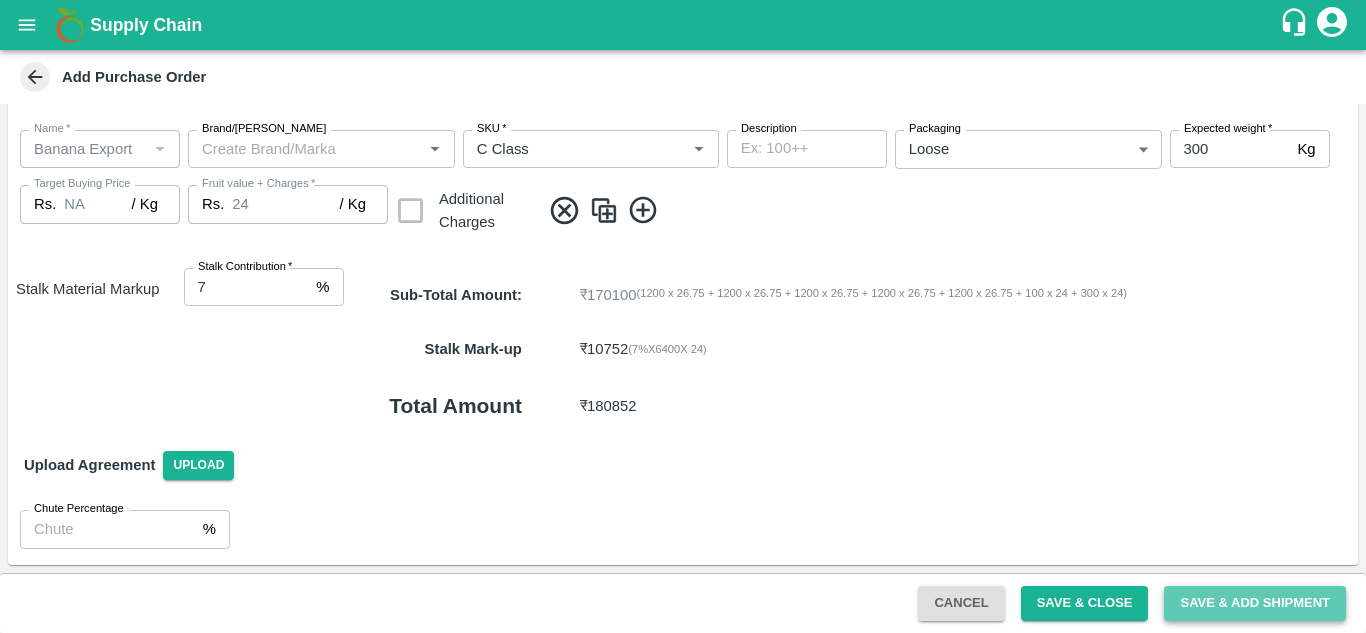 click on "Save & Add Shipment" at bounding box center (1255, 603) 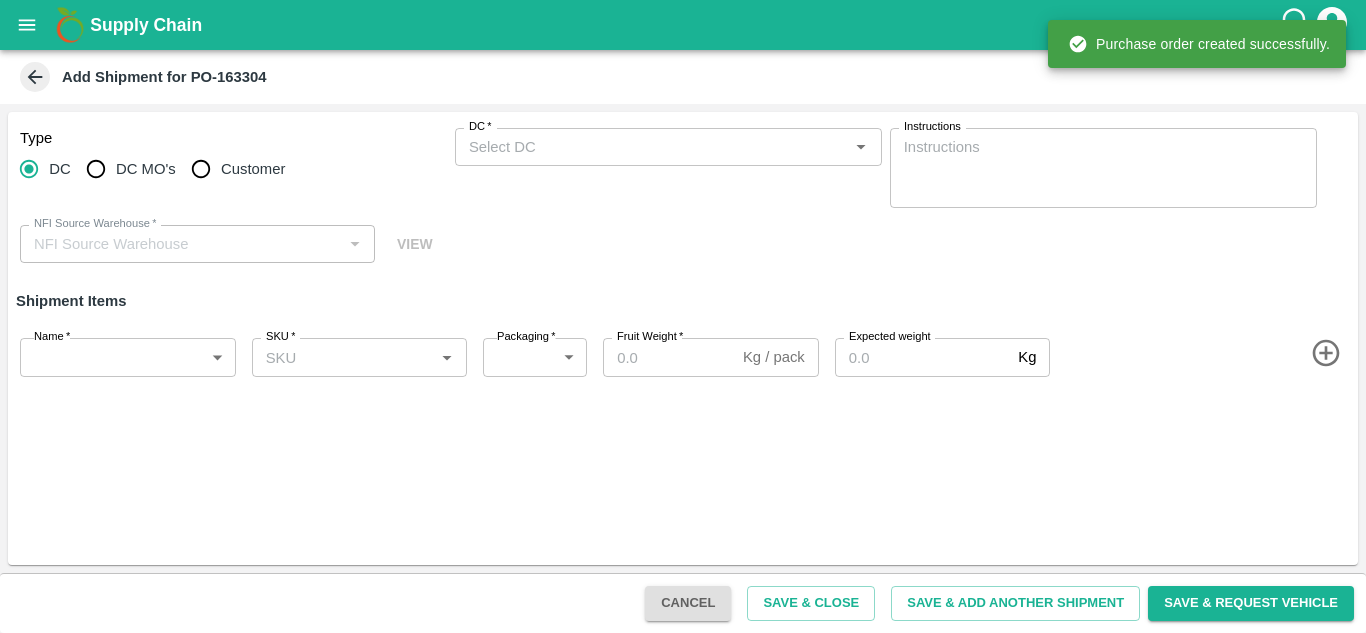 type on "91881-VARUN RAMESHWAR AGRAWAL" 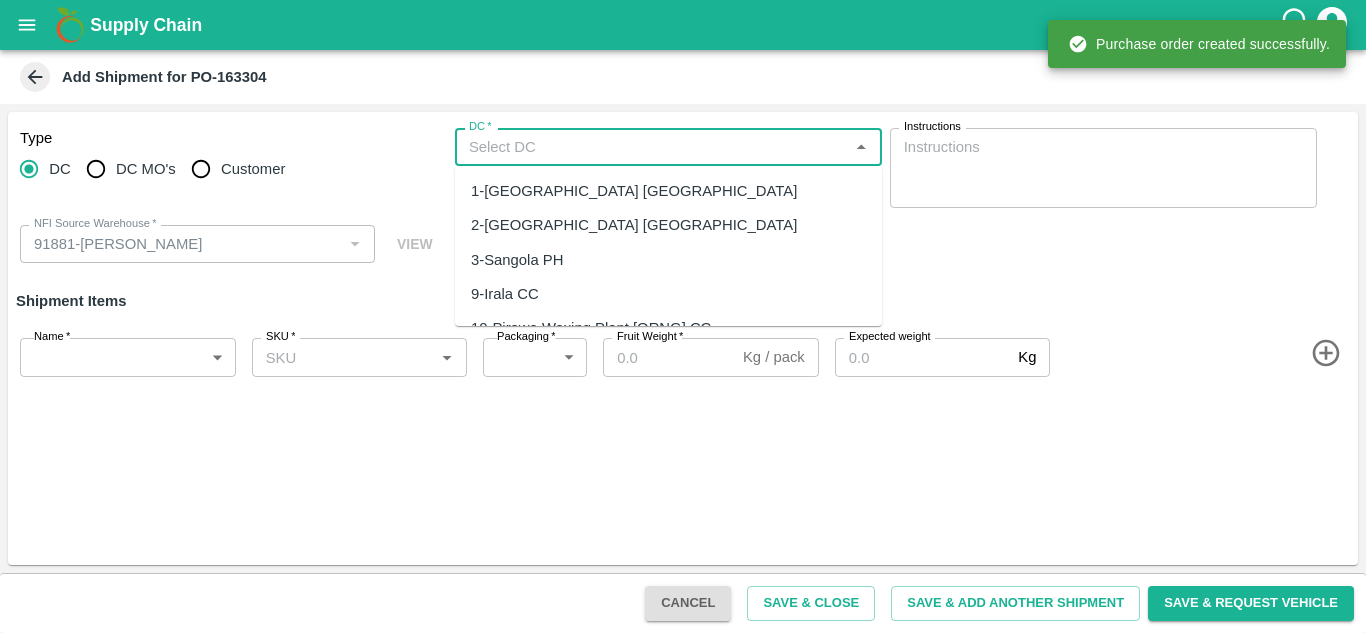 click on "DC   *" at bounding box center (652, 147) 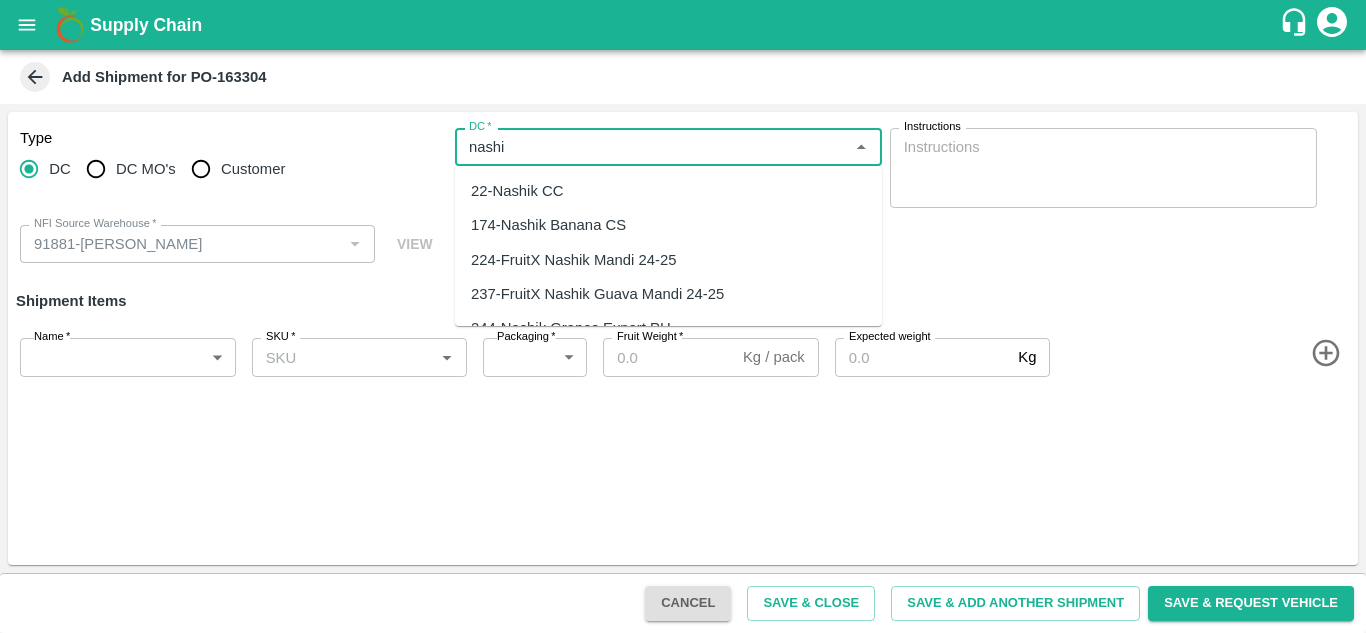 click on "174-Nashik Banana CS" at bounding box center (548, 225) 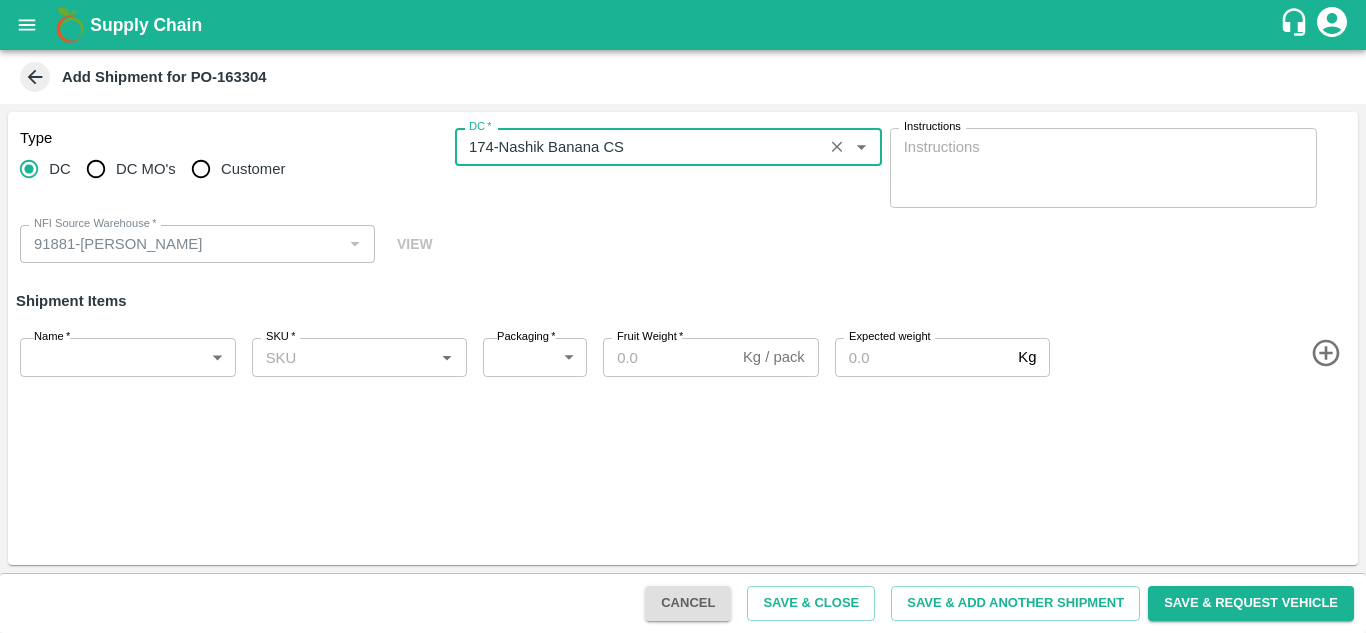 type on "174-Nashik Banana CS" 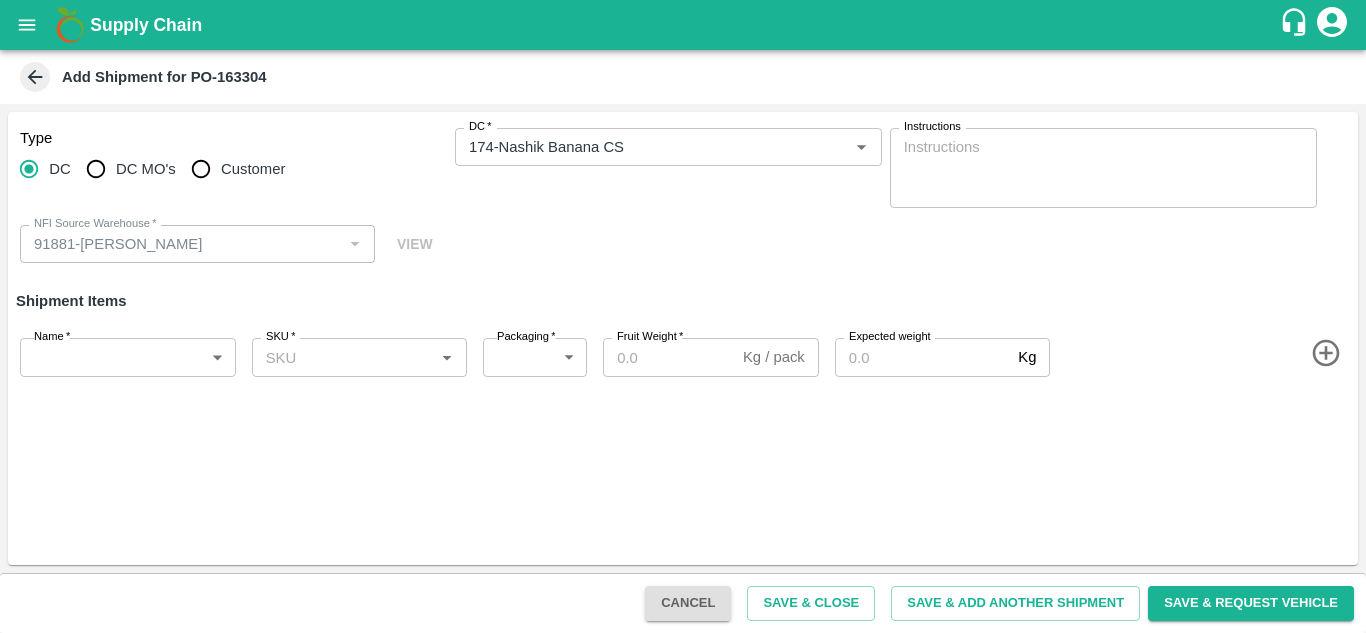 click on "Type DC DC MO's Customer DC   * DC   * Instructions x Instructions NFI Source Warehouse   * NFI Source Warehouse   * VIEW" at bounding box center (683, 196) 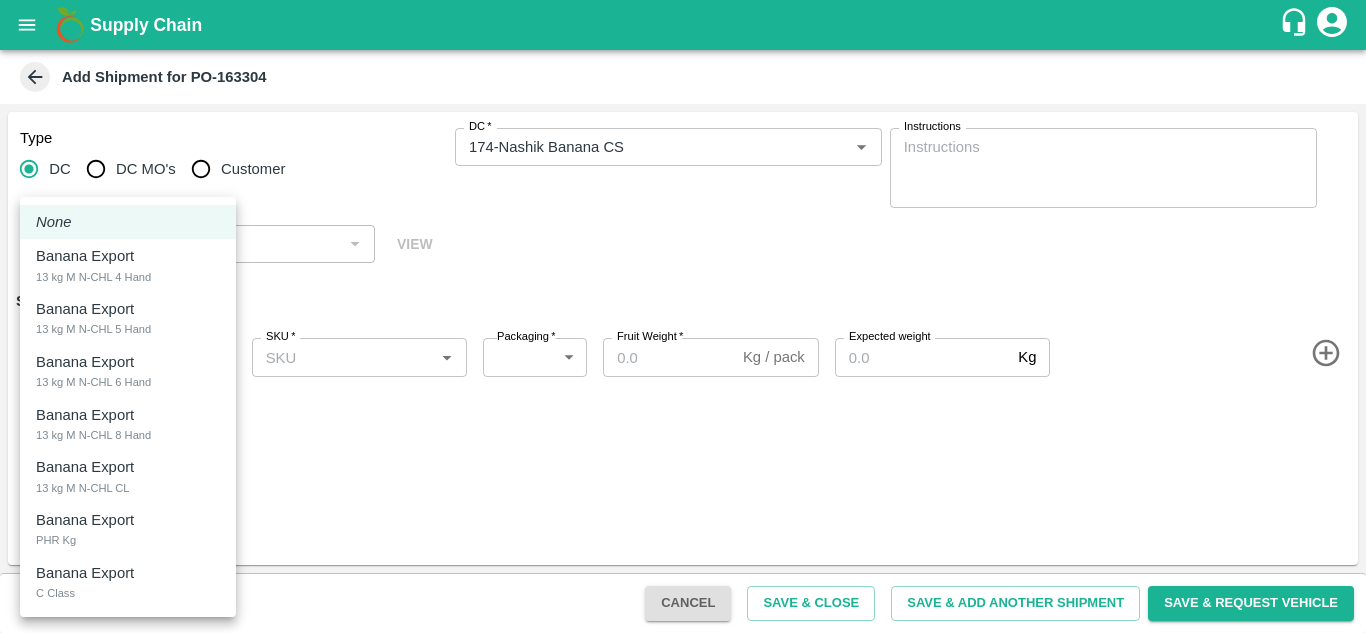 click on "Supply Chain Add Shipment for PO-163304 Type DC DC MO's Customer DC   * DC   * Instructions x Instructions NFI Source Warehouse   * NFI Source Warehouse   * VIEW Shipment Items Name   * ​ Name SKU   * SKU   * Packaging   * ​ Packaging Fruit Weight   * Kg /   pack Fruit Weight Expected weight Kg Expected weight Cancel Save & Close Save & Add Another Shipment Save & Request Vehicle Tembhurni PH Nashik Banana CS Navanath Sopan Bhojane Logout None Banana Export 13 kg M N-CHL 4 Hand  Banana Export 13 kg M N-CHL 5 Hand  Banana Export 13 kg M N-CHL 6 Hand  Banana Export 13 kg M N-CHL 8 Hand  Banana Export 13 kg M N-CHL CL  Banana Export PHR Kg  Banana Export C Class" at bounding box center [683, 316] 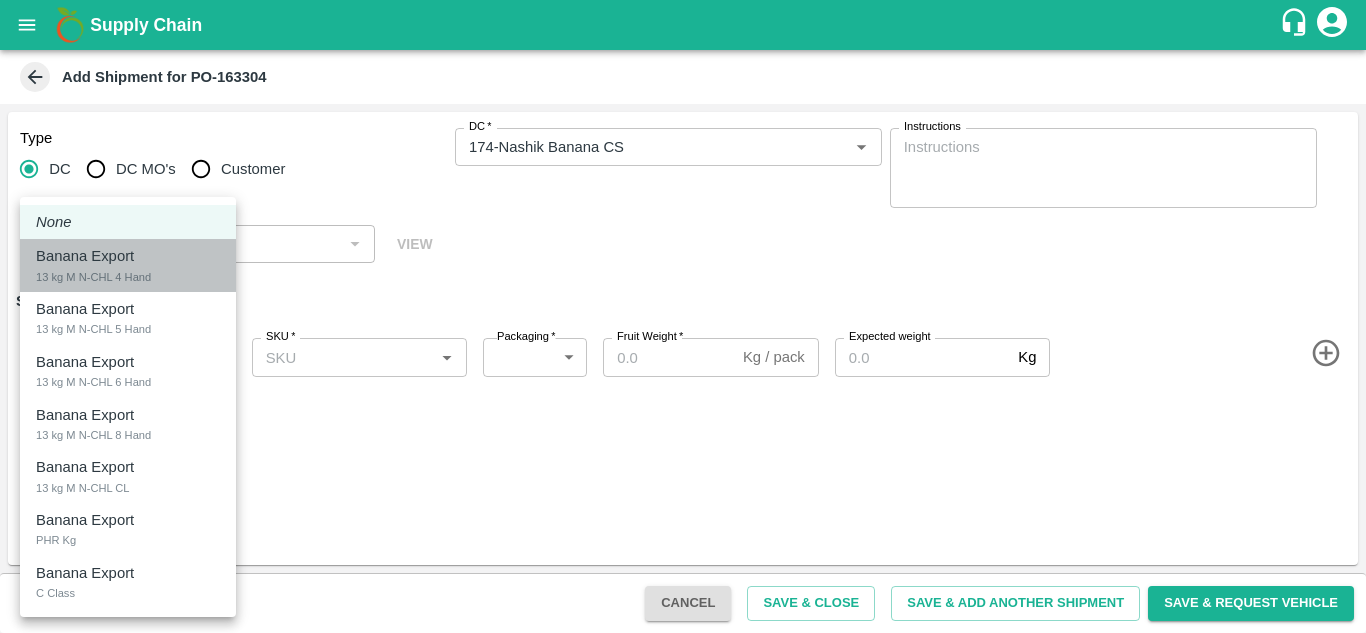 click on "13 kg M N-CHL 4 Hand" at bounding box center [93, 277] 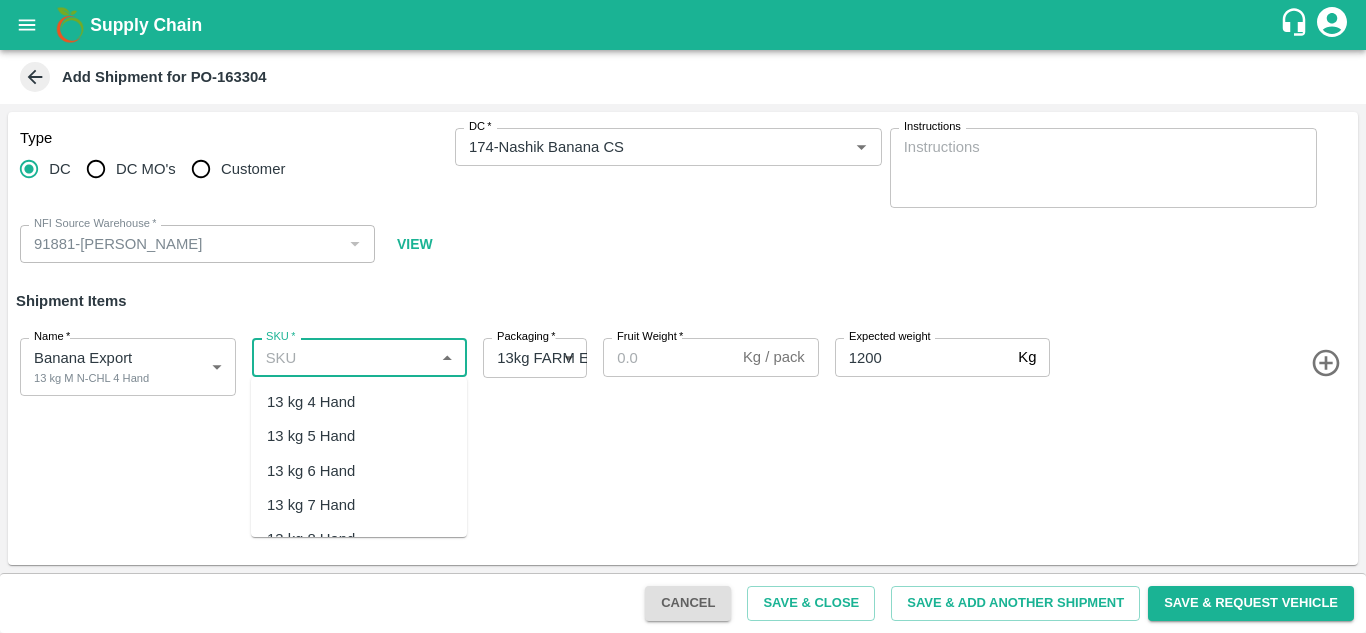 click on "SKU   *" at bounding box center [343, 357] 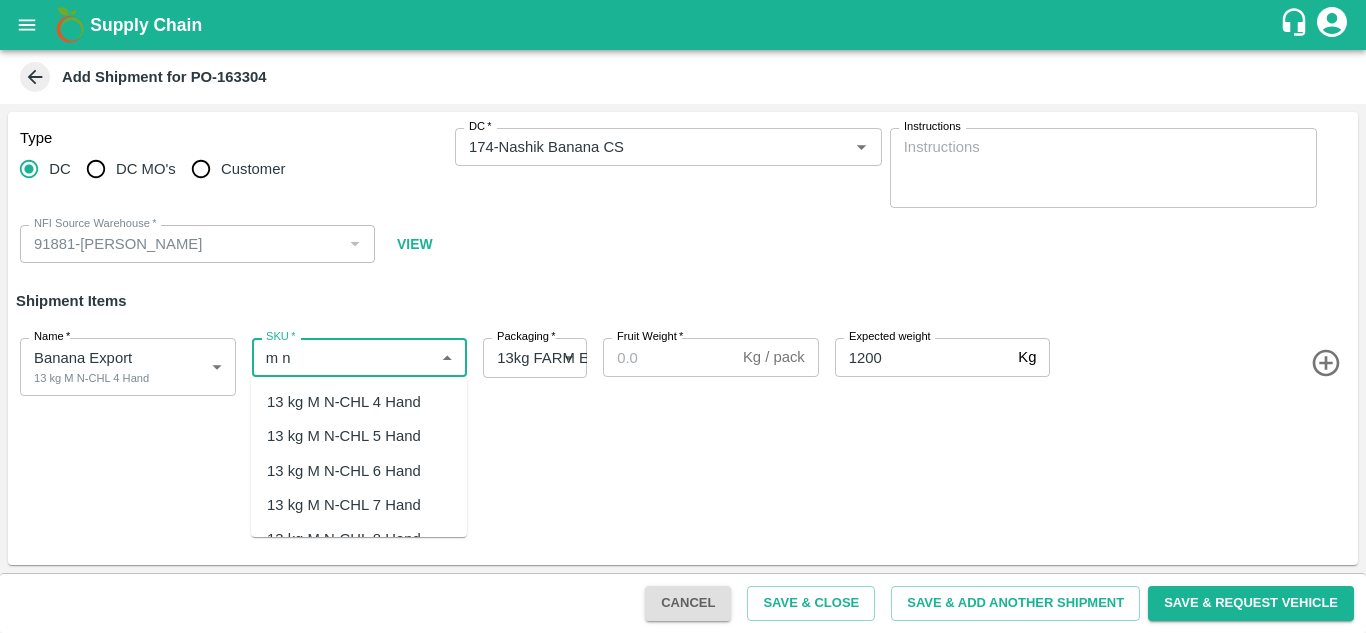 click on "13 kg M N-CHL 4 Hand" at bounding box center [344, 402] 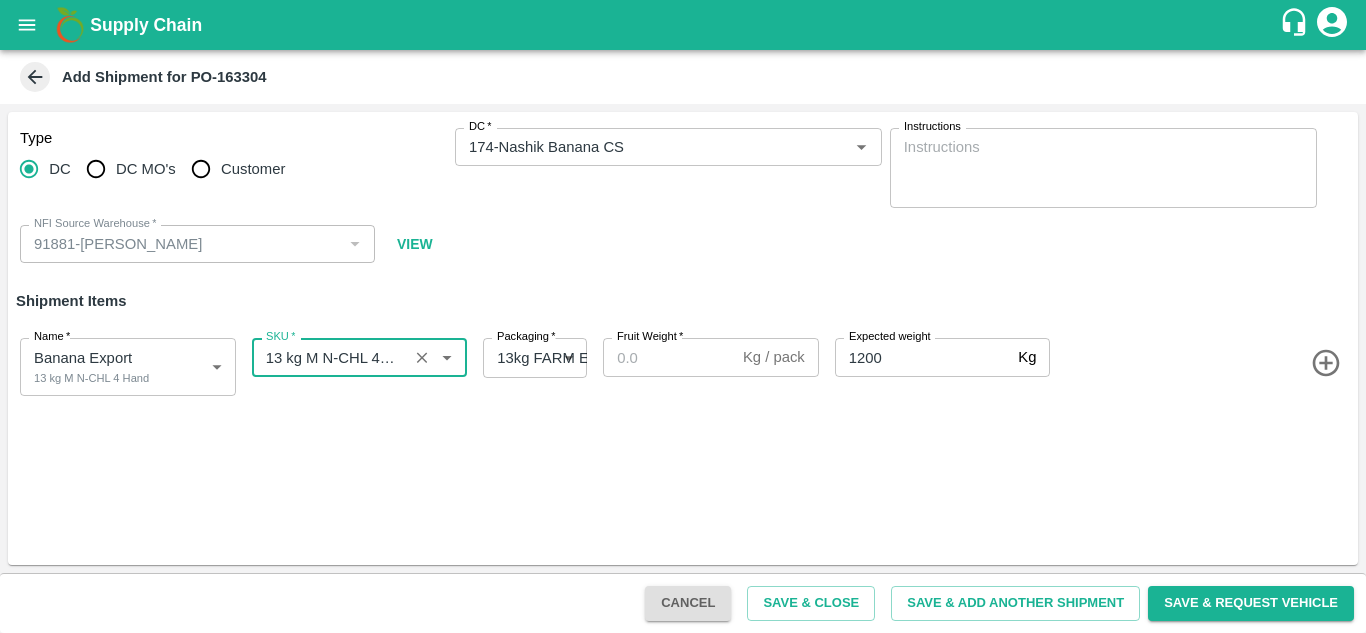 type on "13 kg M N-CHL 4 Hand" 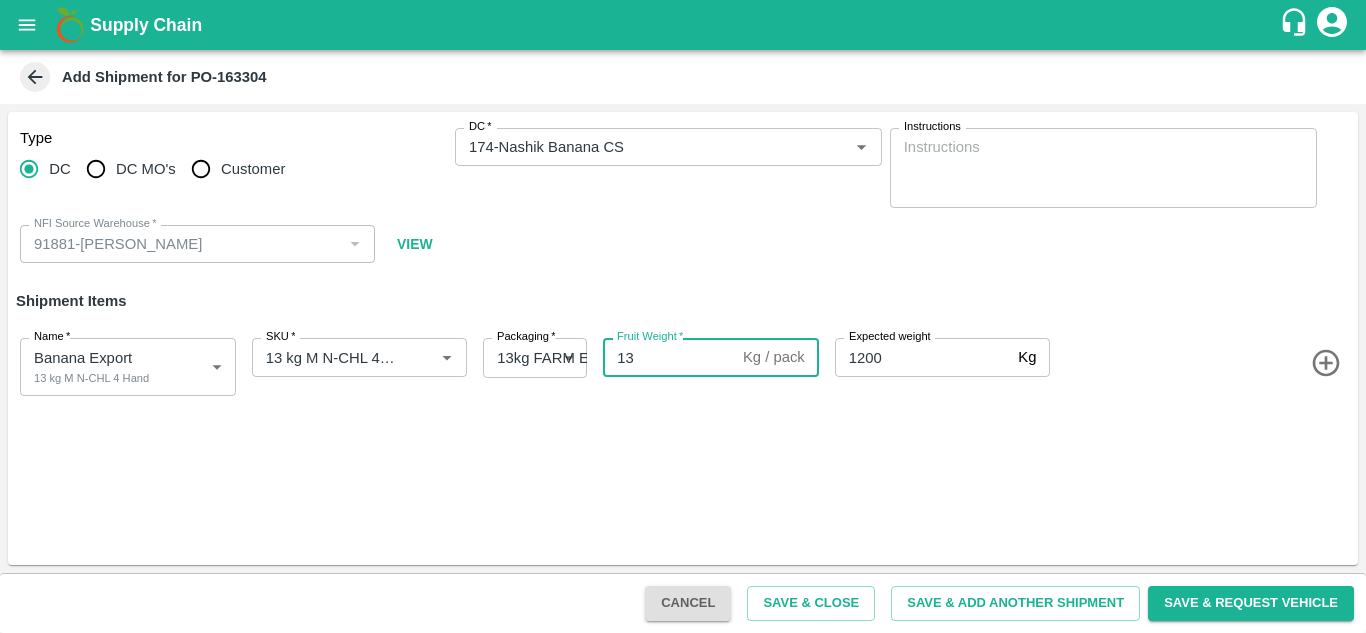 type on "13" 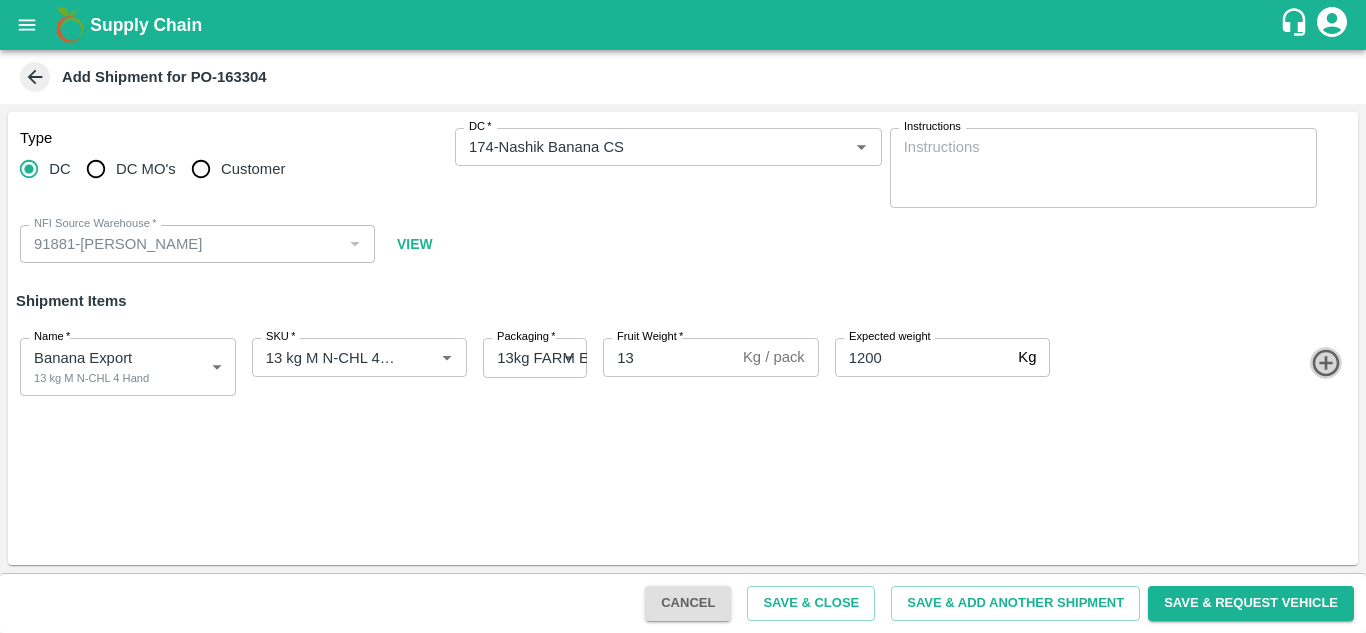 type 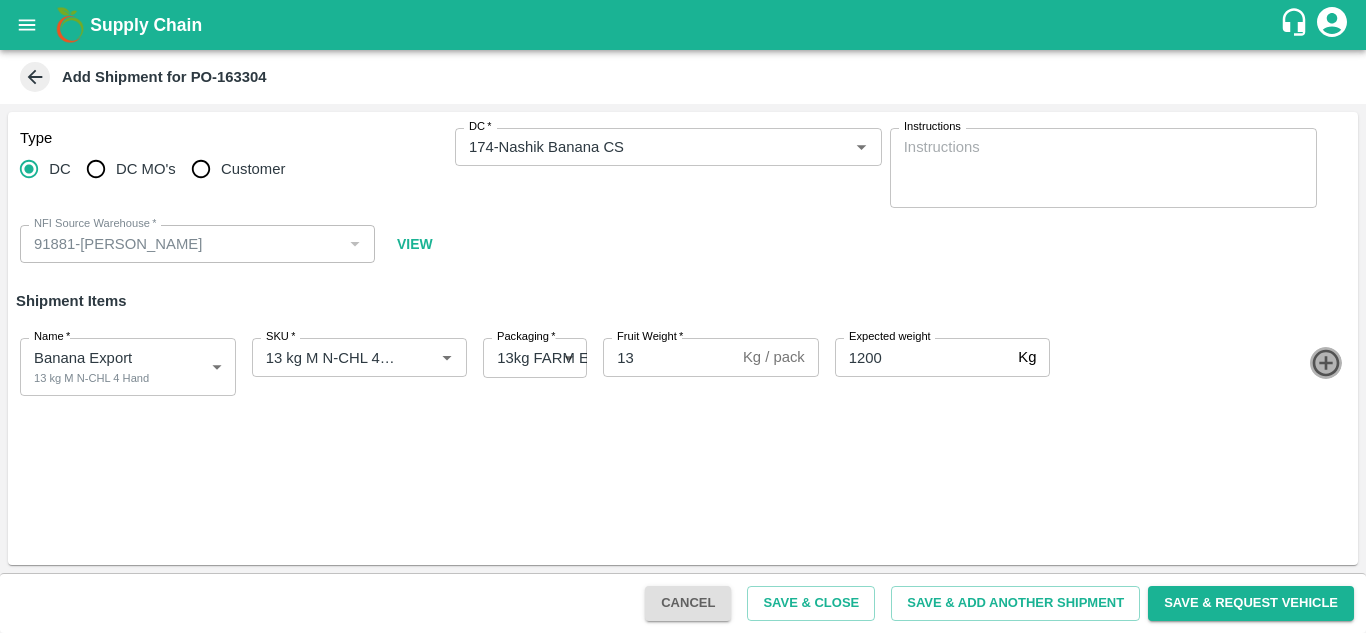 click 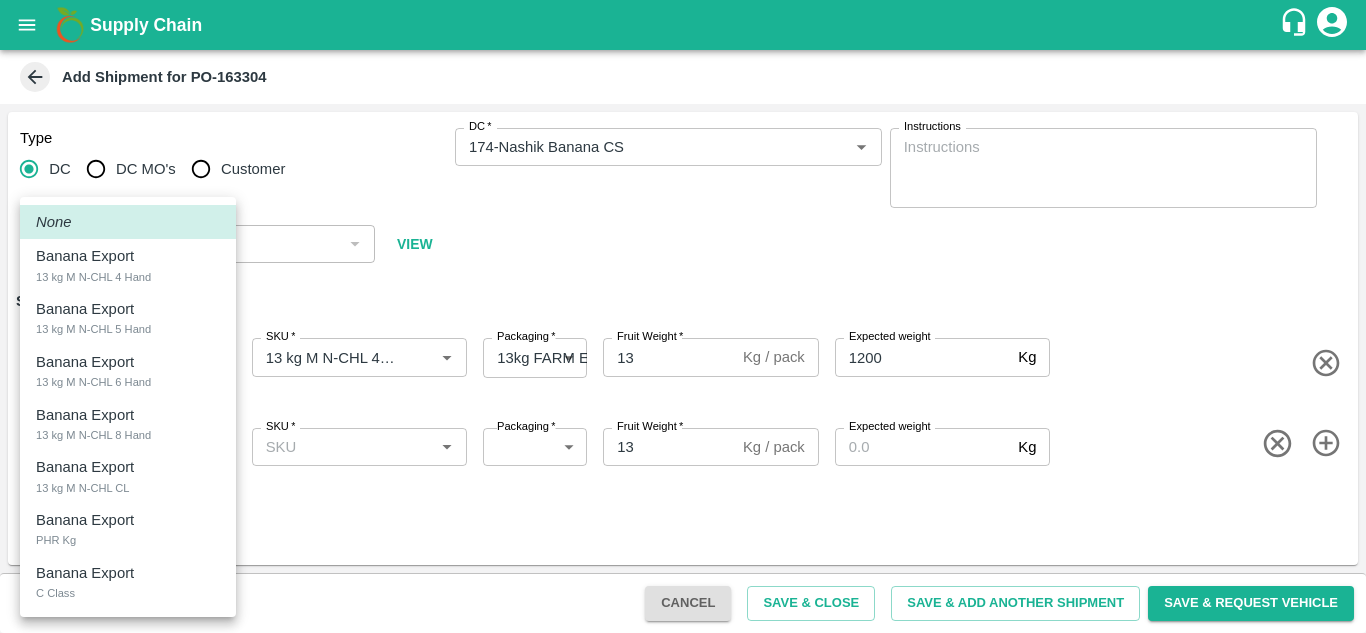 click on "Supply Chain Add Shipment for PO-163304 Type DC DC MO's Customer DC   * DC   * Instructions x Instructions NFI Source Warehouse   * NFI Source Warehouse   * VIEW Shipment Items Name   * Banana Export 13 kg M N-CHL 4 Hand  1819632 Name SKU   * SKU   * Packaging   * 13kg FARM EXPRESS 468 Packaging Fruit Weight   * 13 Kg /   pack Fruit Weight Expected weight 1200 Kg Expected weight Name   * ​ Name SKU   * SKU   * Packaging   * ​ Packaging Fruit Weight   * 13 Kg /   pack Fruit Weight Expected weight Kg Expected weight Cancel Save & Close Save & Add Another Shipment Save & Request Vehicle Tembhurni PH Nashik Banana CS Navanath Sopan Bhojane Logout None Banana Export 13 kg M N-CHL 4 Hand  Banana Export 13 kg M N-CHL 5 Hand  Banana Export 13 kg M N-CHL 6 Hand  Banana Export 13 kg M N-CHL 8 Hand  Banana Export 13 kg M N-CHL CL  Banana Export PHR Kg  Banana Export C Class" at bounding box center (683, 316) 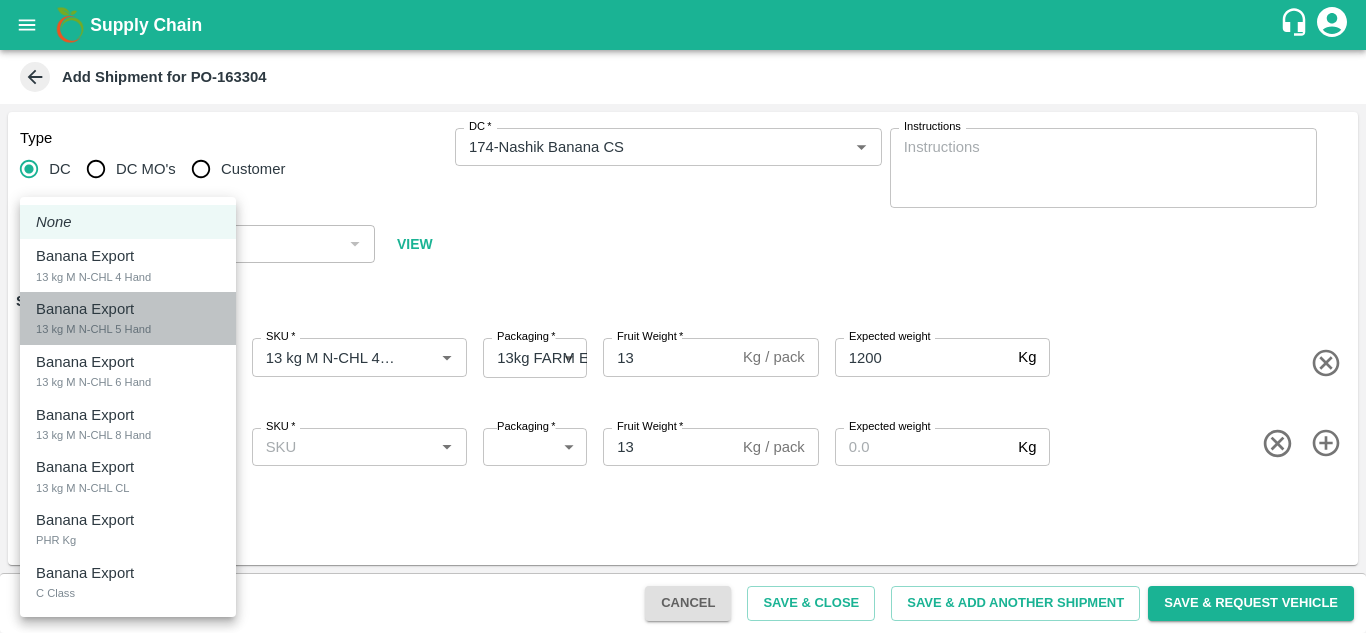 click on "Banana Export 13 kg M N-CHL 5 Hand" at bounding box center [128, 318] 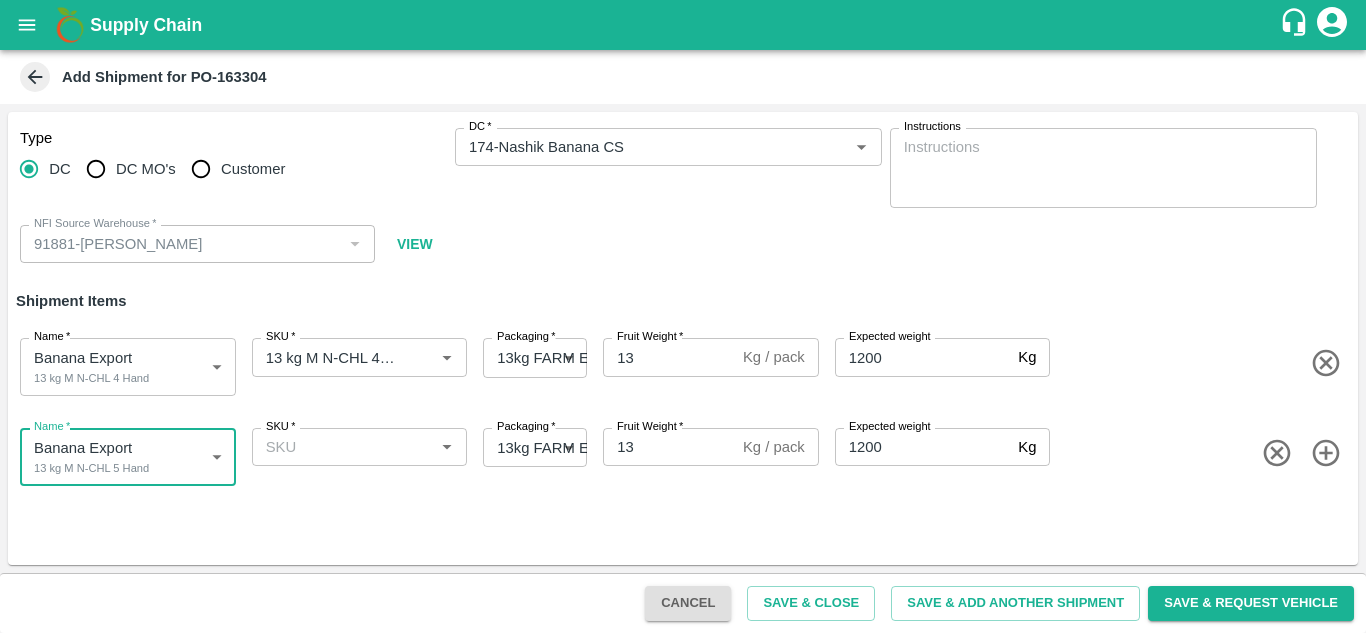 click on "SKU   *" at bounding box center (280, 427) 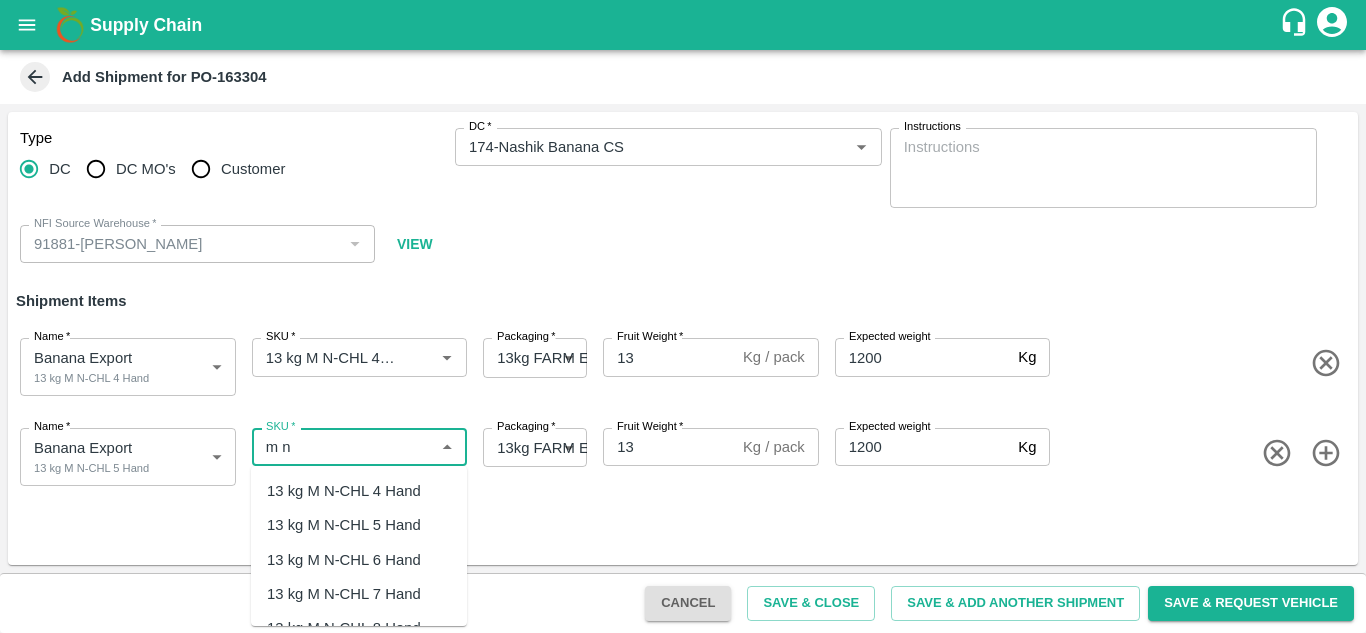 click on "13 kg M N-CHL 5 Hand" at bounding box center (344, 525) 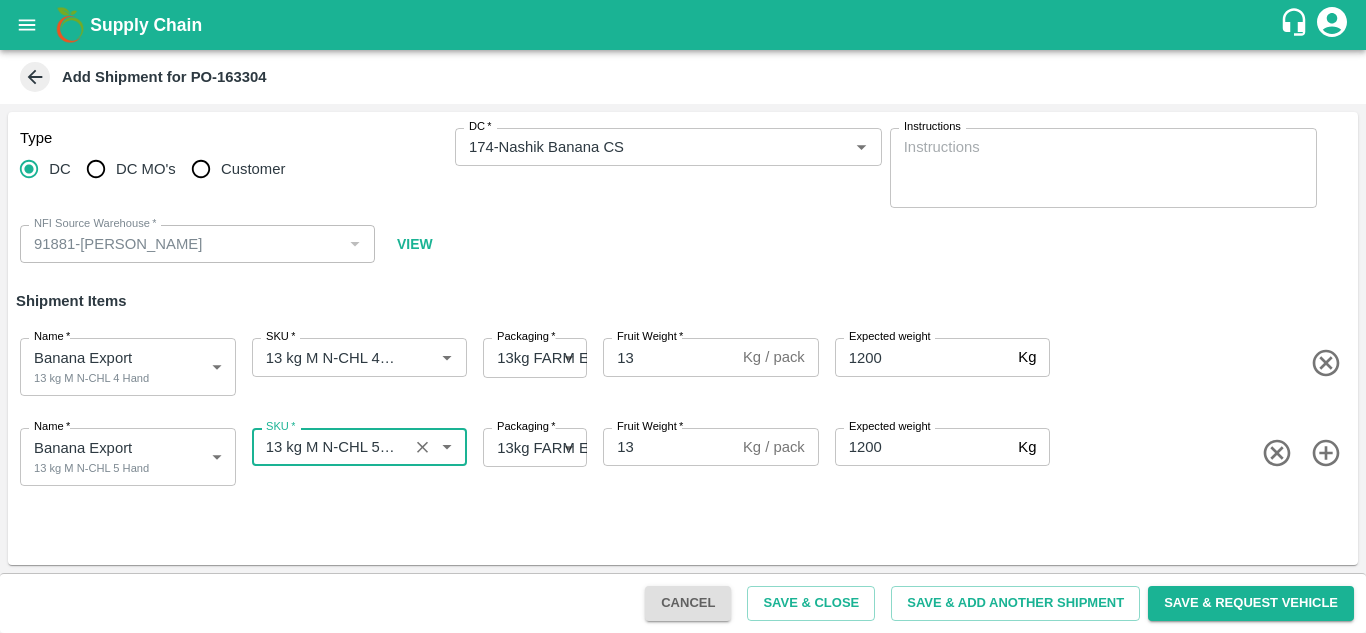 type on "13 kg M N-CHL 5 Hand" 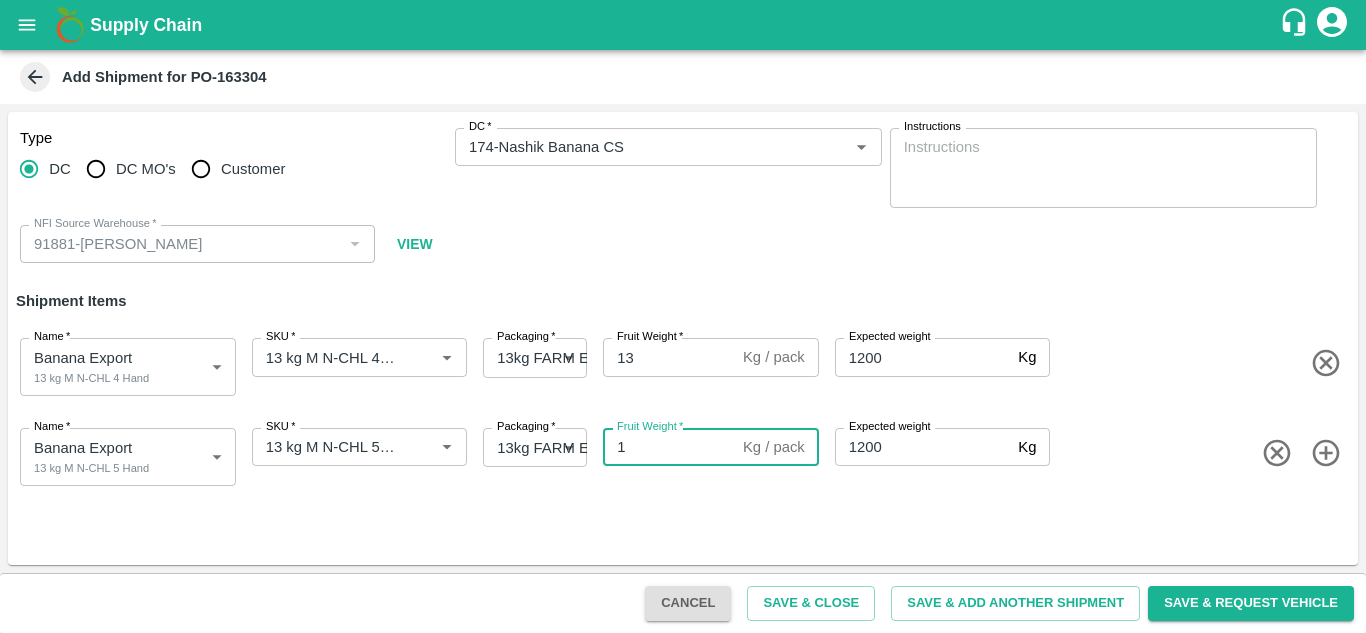 type on "13" 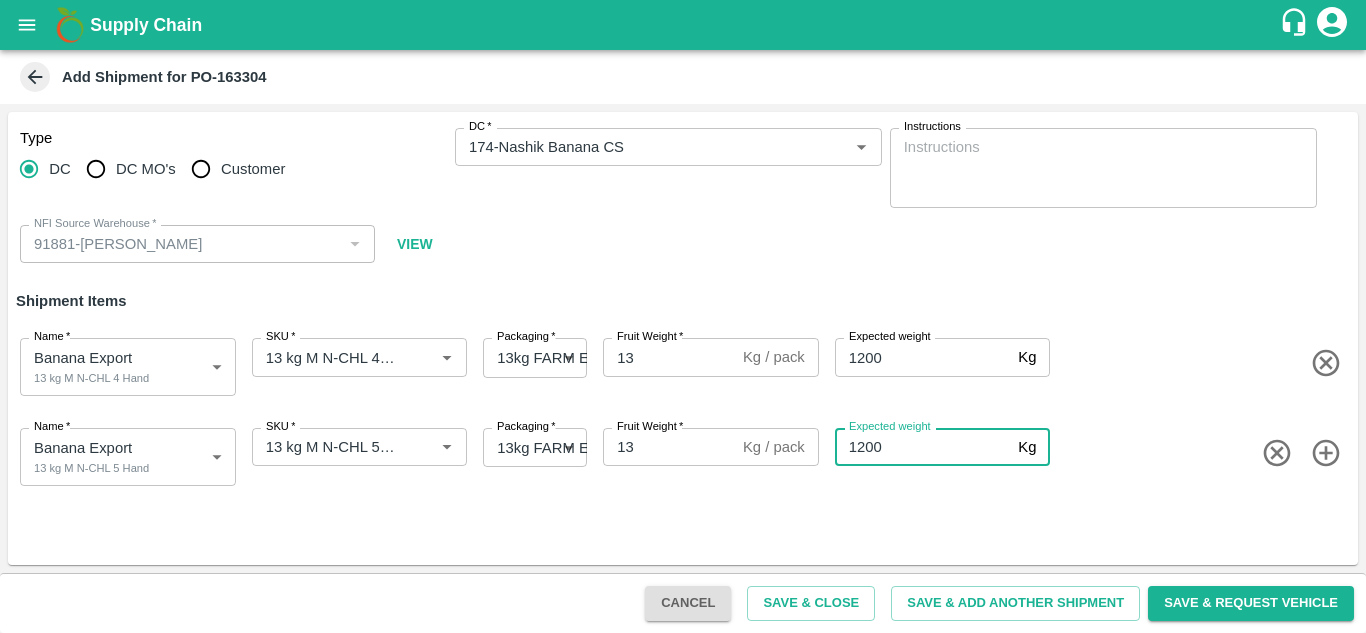 type 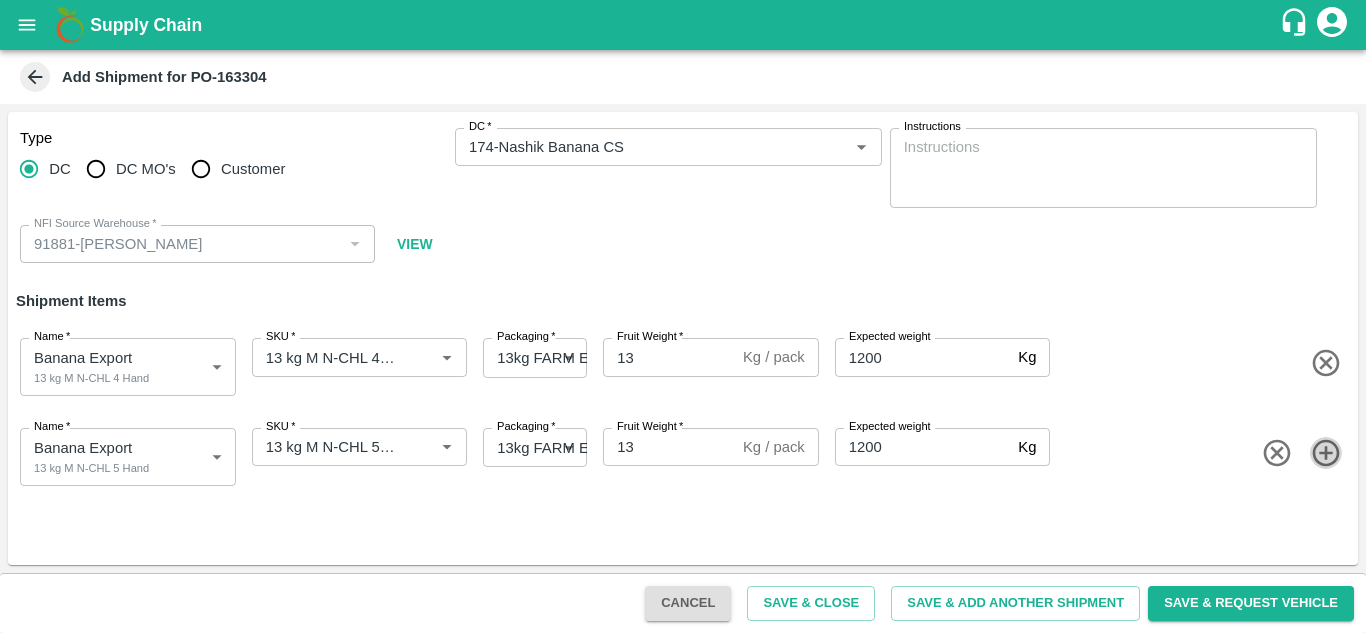 click 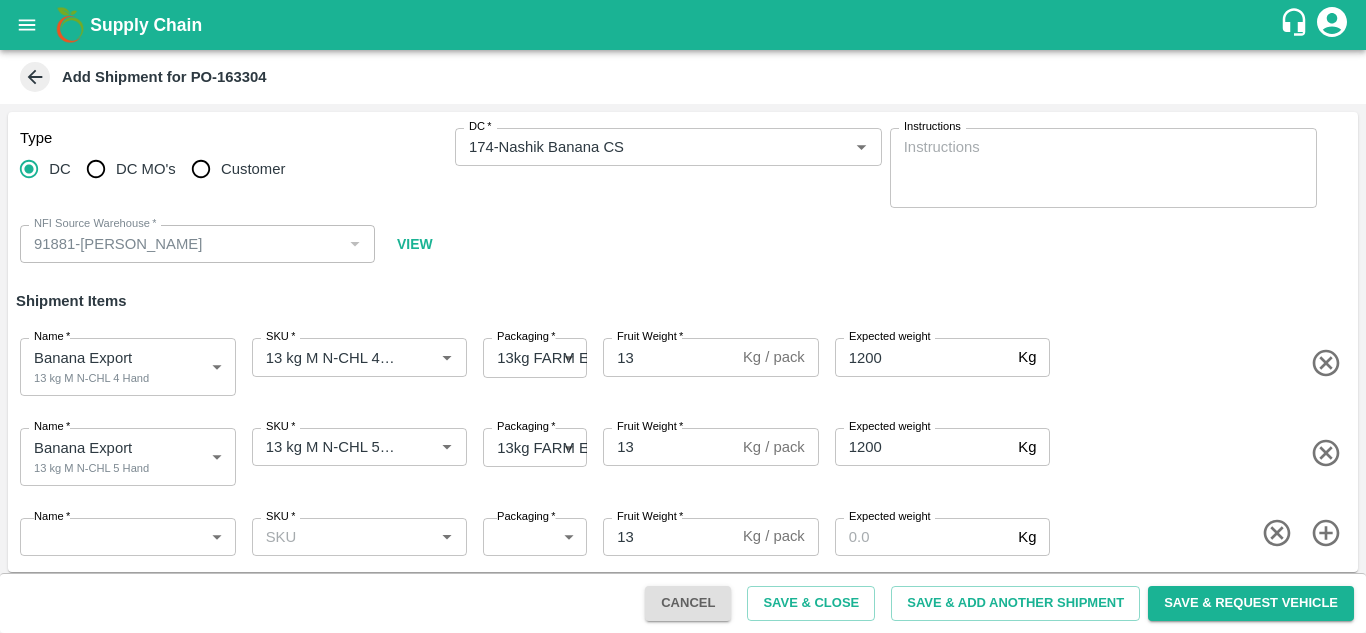 scroll, scrollTop: 7, scrollLeft: 0, axis: vertical 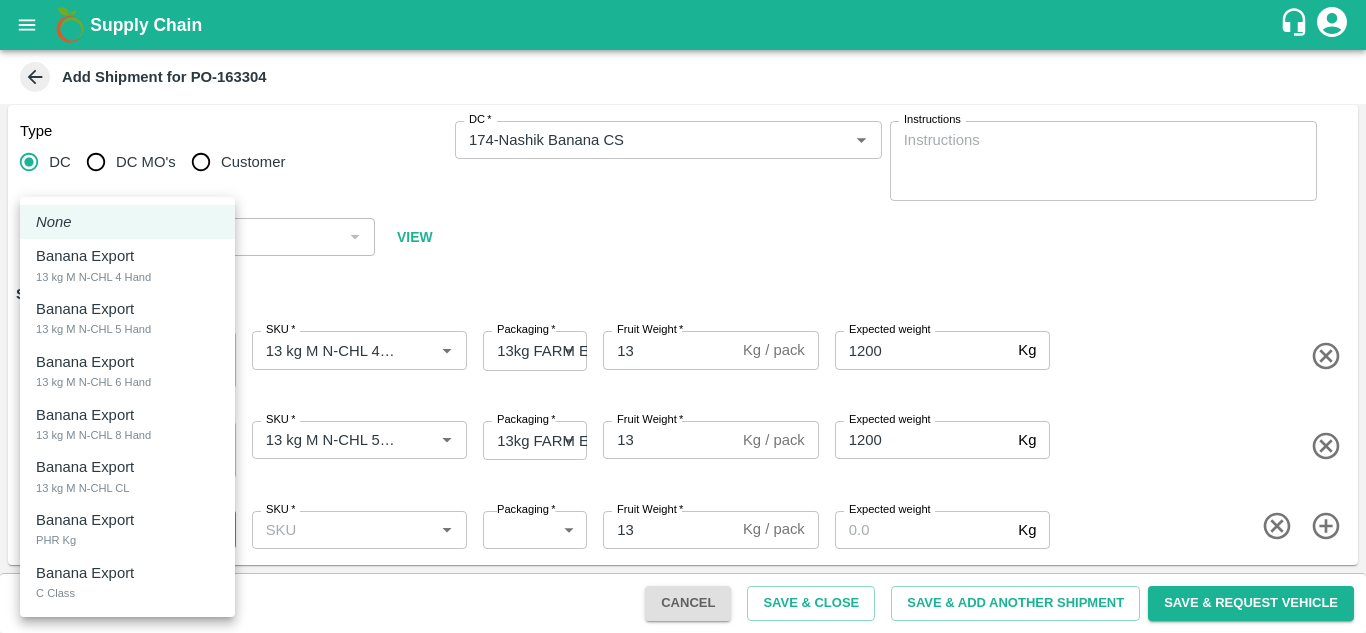 click on "Supply Chain Add Shipment for PO-163304 Type DC DC MO's Customer DC   * DC   * Instructions x Instructions NFI Source Warehouse   * NFI Source Warehouse   * VIEW Shipment Items Name   * Banana Export 13 kg M N-CHL 4 Hand  1819632 Name SKU   * SKU   * Packaging   * 13kg FARM EXPRESS 468 Packaging Fruit Weight   * 13 Kg /   pack Fruit Weight Expected weight 1200 Kg Expected weight Name   * Banana Export 13 kg M N-CHL 5 Hand  1819633 Name SKU   * SKU   * Packaging   * 13kg FARM EXPRESS 468 Packaging Fruit Weight   * 13 Kg /   pack Fruit Weight Expected weight 1200 Kg Expected weight Name   * ​ Name SKU   * SKU   * Packaging   * ​ Packaging Fruit Weight   * 13 Kg /   pack Fruit Weight Expected weight Kg Expected weight Cancel Save & Close Save & Add Another Shipment Save & Request Vehicle Tembhurni PH Nashik Banana CS Navanath Sopan Bhojane Logout None Banana Export 13 kg M N-CHL 4 Hand  Banana Export 13 kg M N-CHL 5 Hand  Banana Export 13 kg M N-CHL 6 Hand  Banana Export" at bounding box center [683, 316] 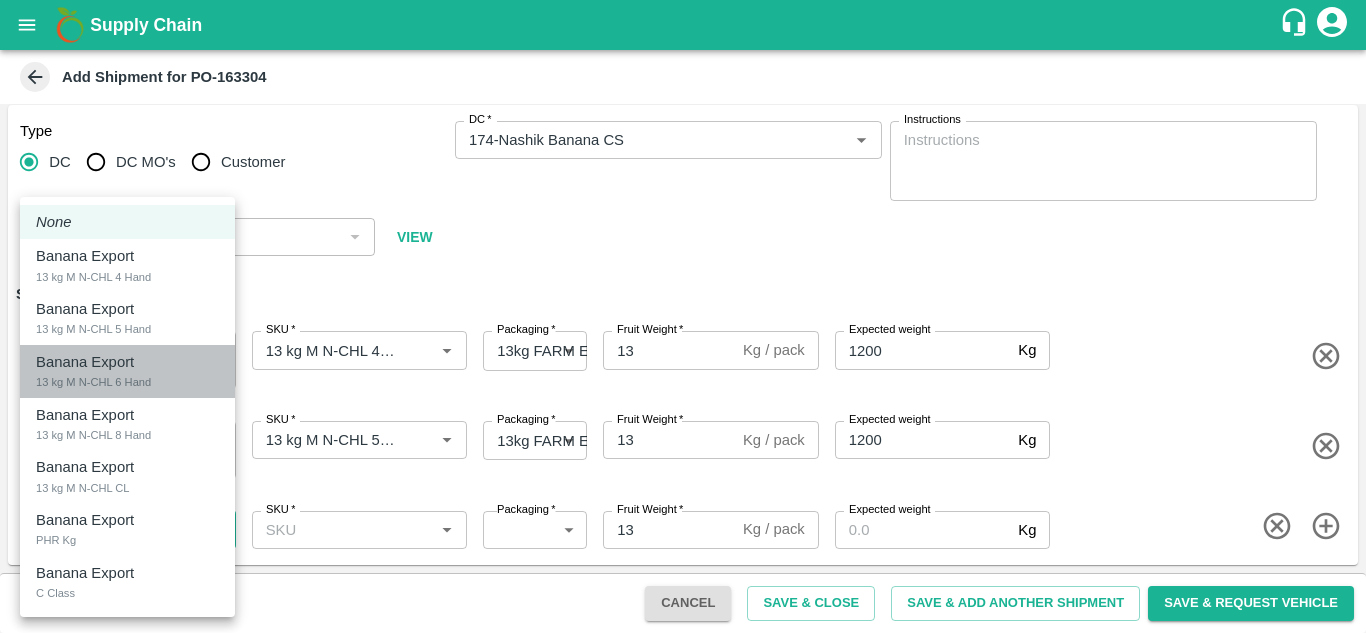click on "13 kg M N-CHL 6 Hand" at bounding box center [93, 382] 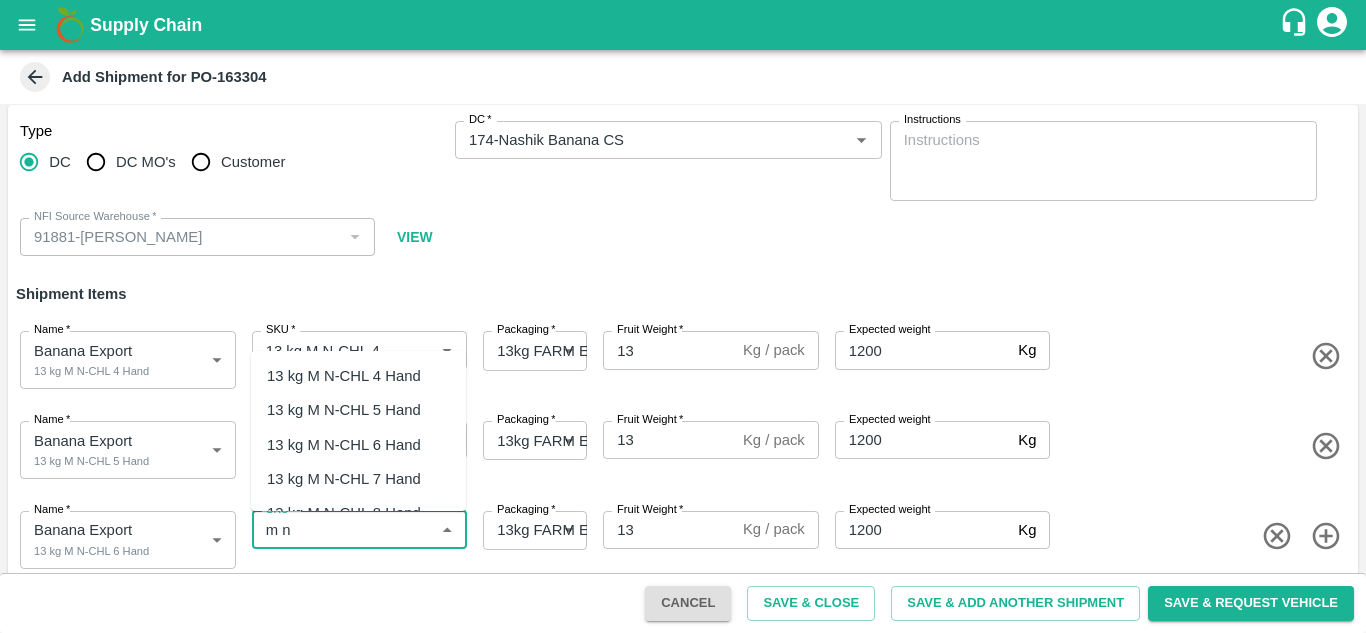 click on "13 kg M N-CHL 6 Hand" at bounding box center (344, 445) 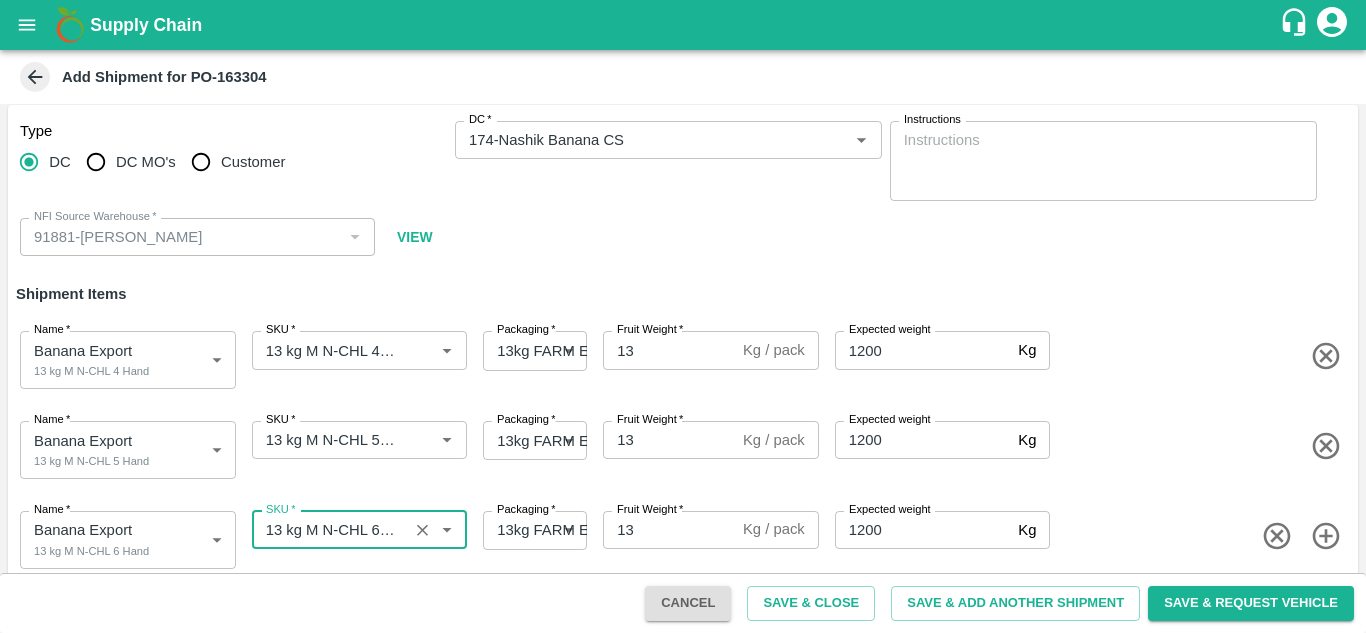 type on "13 kg M N-CHL 6 Hand" 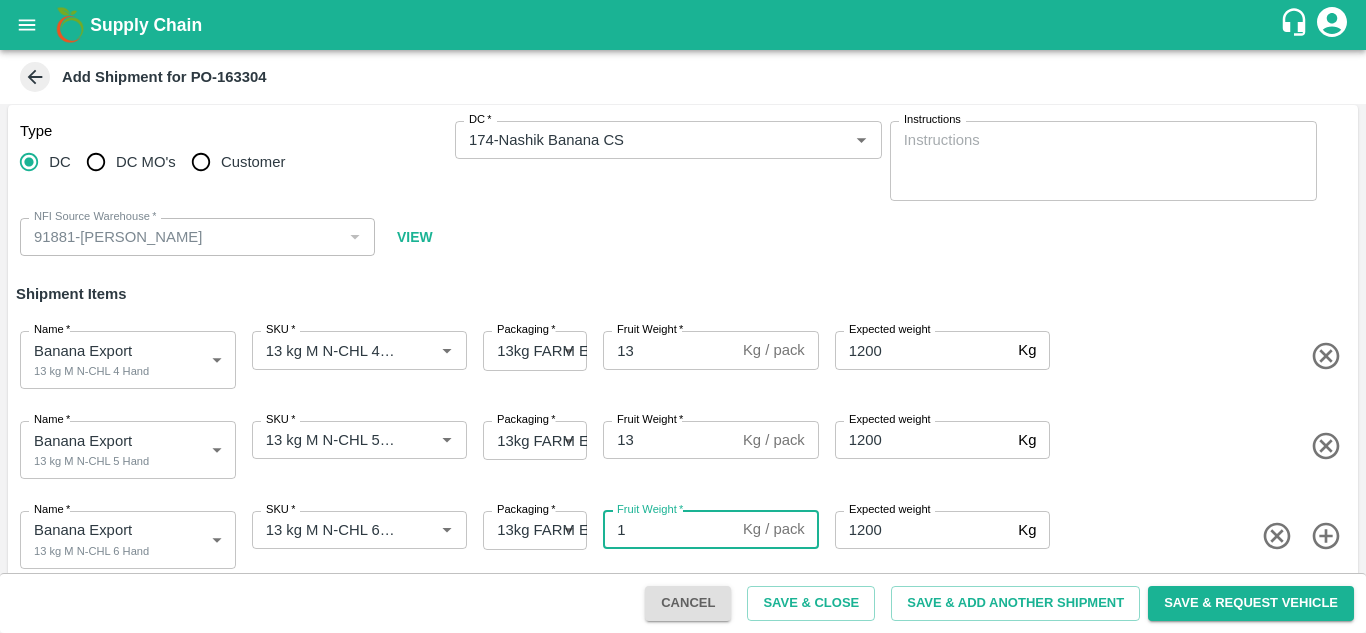 type on "13" 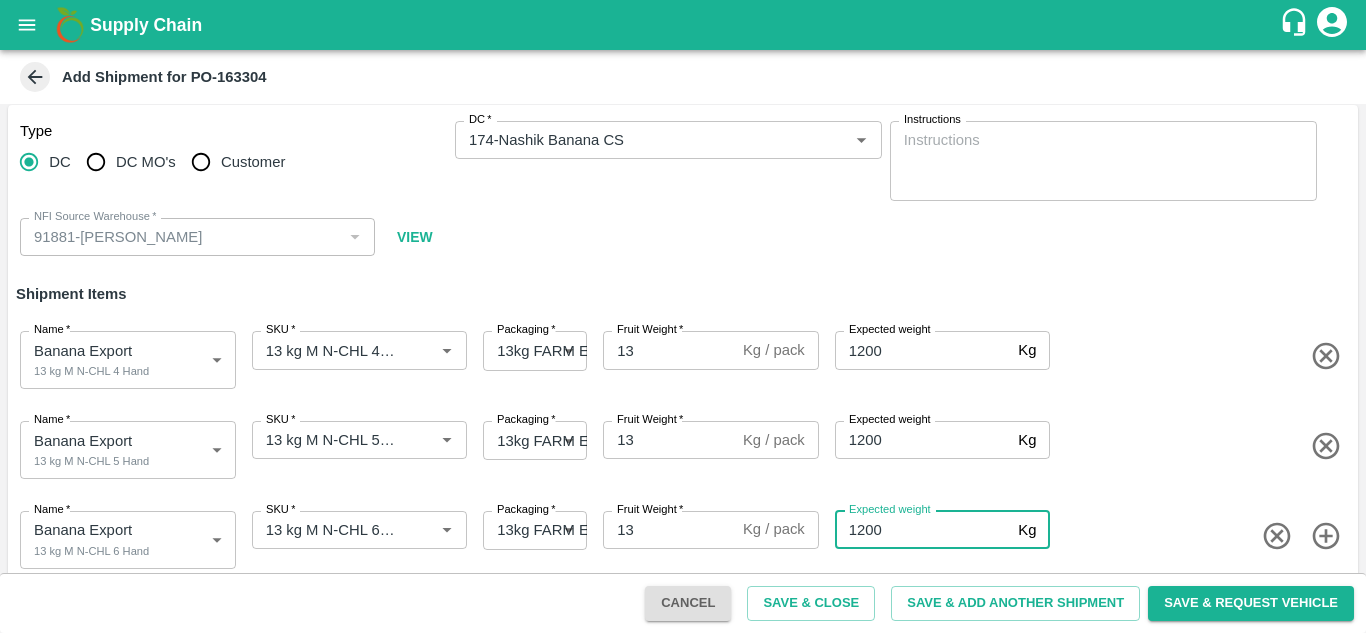 scroll, scrollTop: 27, scrollLeft: 0, axis: vertical 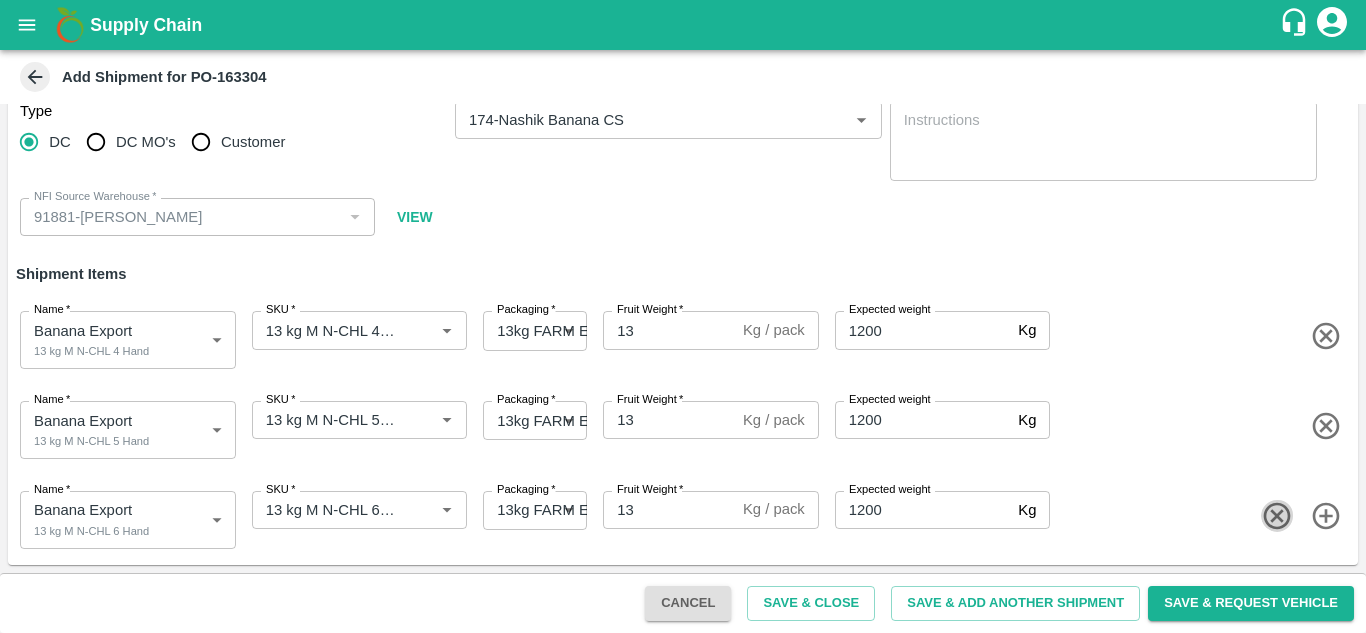 type 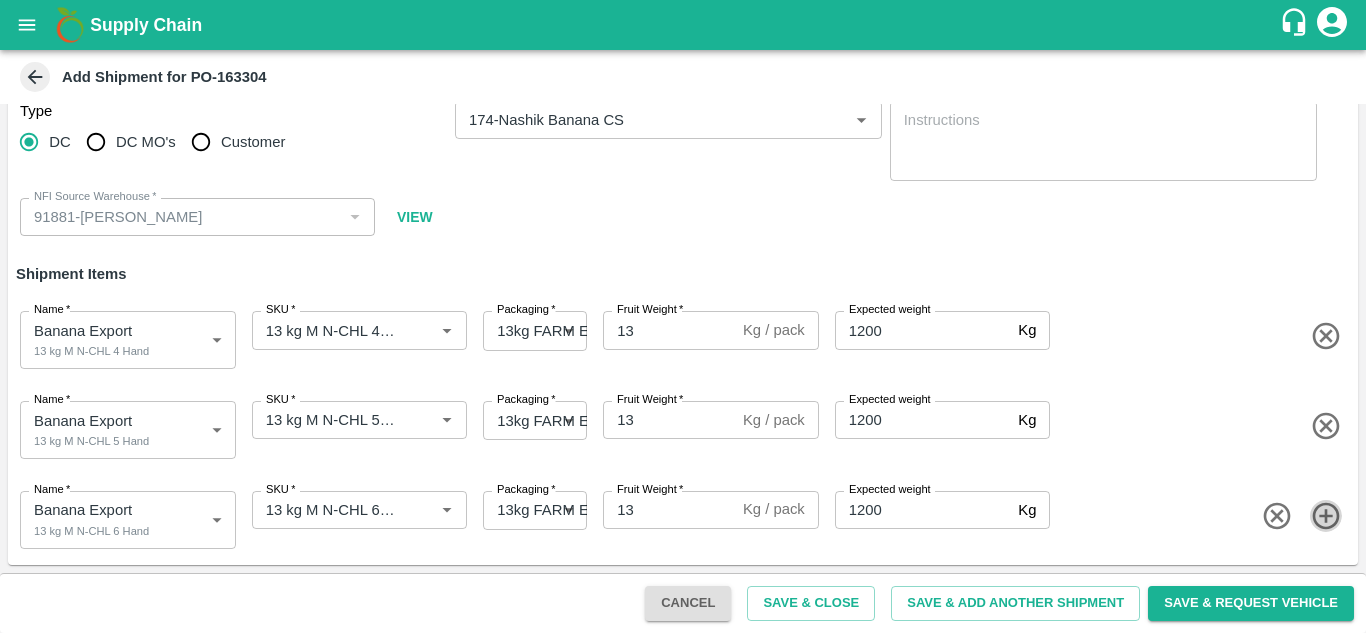 click 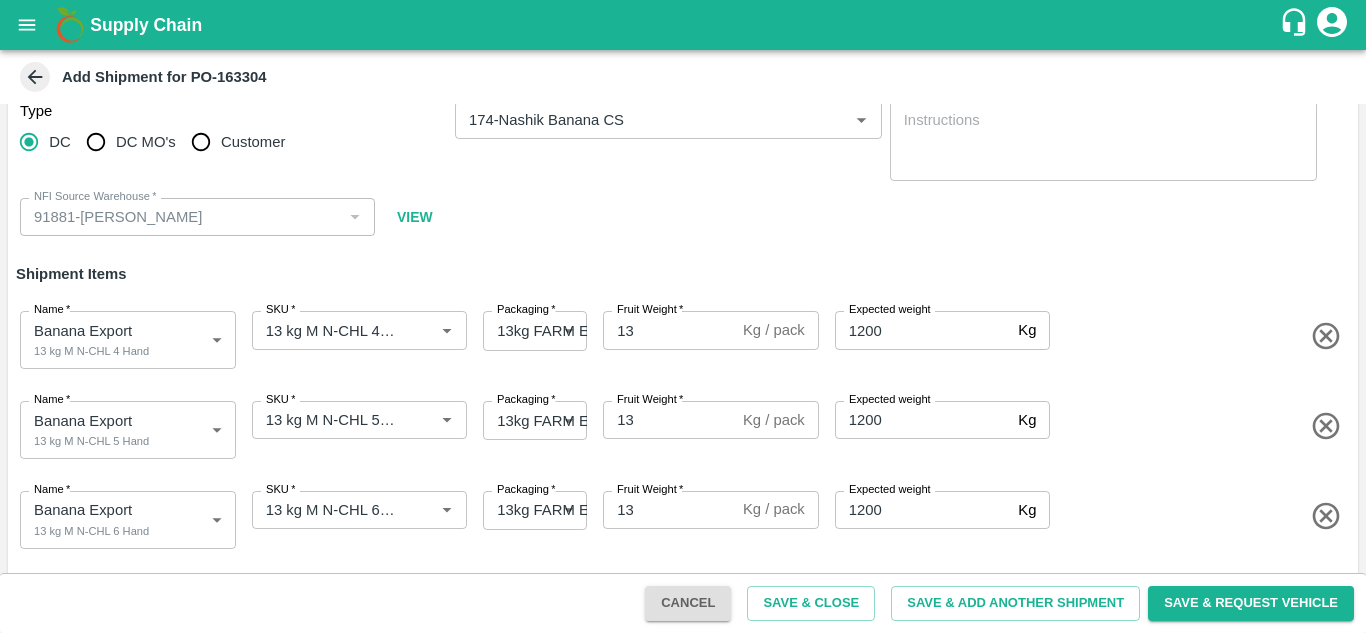 scroll, scrollTop: 97, scrollLeft: 0, axis: vertical 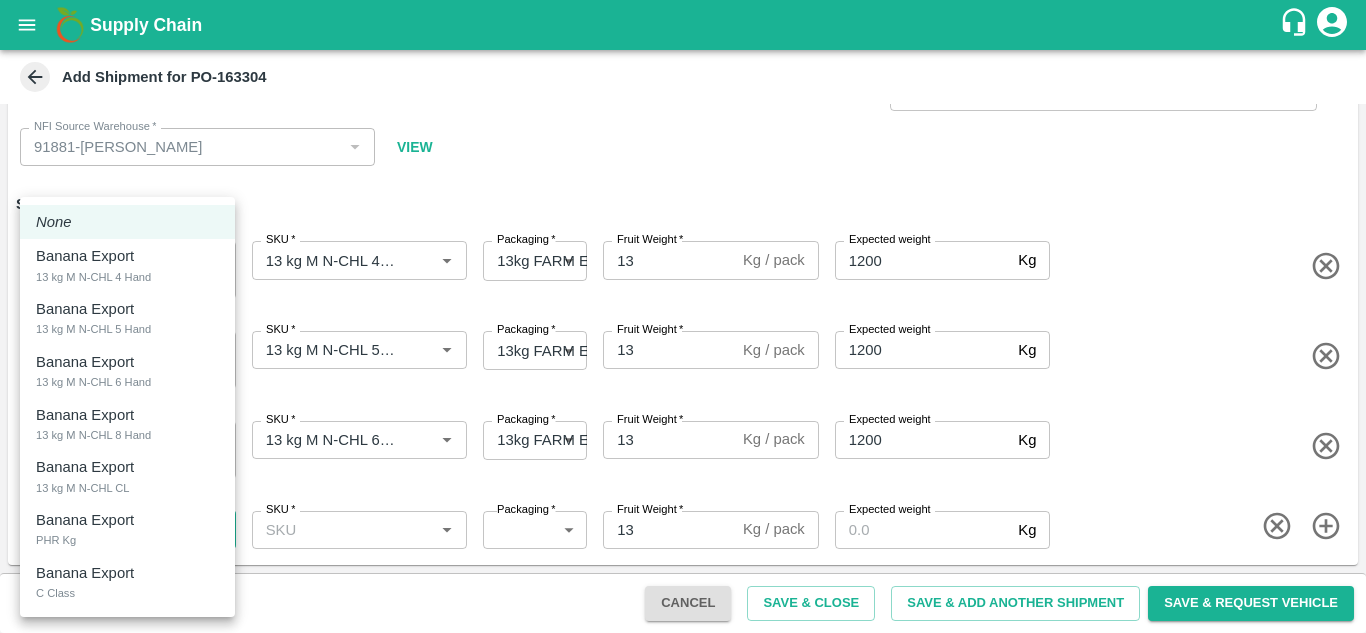 click on "Supply Chain Add Shipment for PO-163304 Type DC DC MO's Customer DC   * DC   * Instructions x Instructions NFI Source Warehouse   * NFI Source Warehouse   * VIEW Shipment Items Name   * Banana Export 13 kg M N-CHL 4 Hand  1819632 Name SKU   * SKU   * Packaging   * 13kg FARM EXPRESS 468 Packaging Fruit Weight   * 13 Kg /   pack Fruit Weight Expected weight 1200 Kg Expected weight Name   * Banana Export 13 kg M N-CHL 5 Hand  1819633 Name SKU   * SKU   * Packaging   * 13kg FARM EXPRESS 468 Packaging Fruit Weight   * 13 Kg /   pack Fruit Weight Expected weight 1200 Kg Expected weight Name   * Banana Export 13 kg M N-CHL 6 Hand  1819634 Name SKU   * SKU   * Packaging   * 13kg FARM EXPRESS 468 Packaging Fruit Weight   * 13 Kg /   pack Fruit Weight Expected weight 1200 Kg Expected weight Name   * ​ Name SKU   * SKU   * Packaging   * ​ Packaging Fruit Weight   * 13 Kg /   pack Fruit Weight Expected weight Kg Expected weight Cancel Save & Close Save & Request Vehicle" at bounding box center [683, 316] 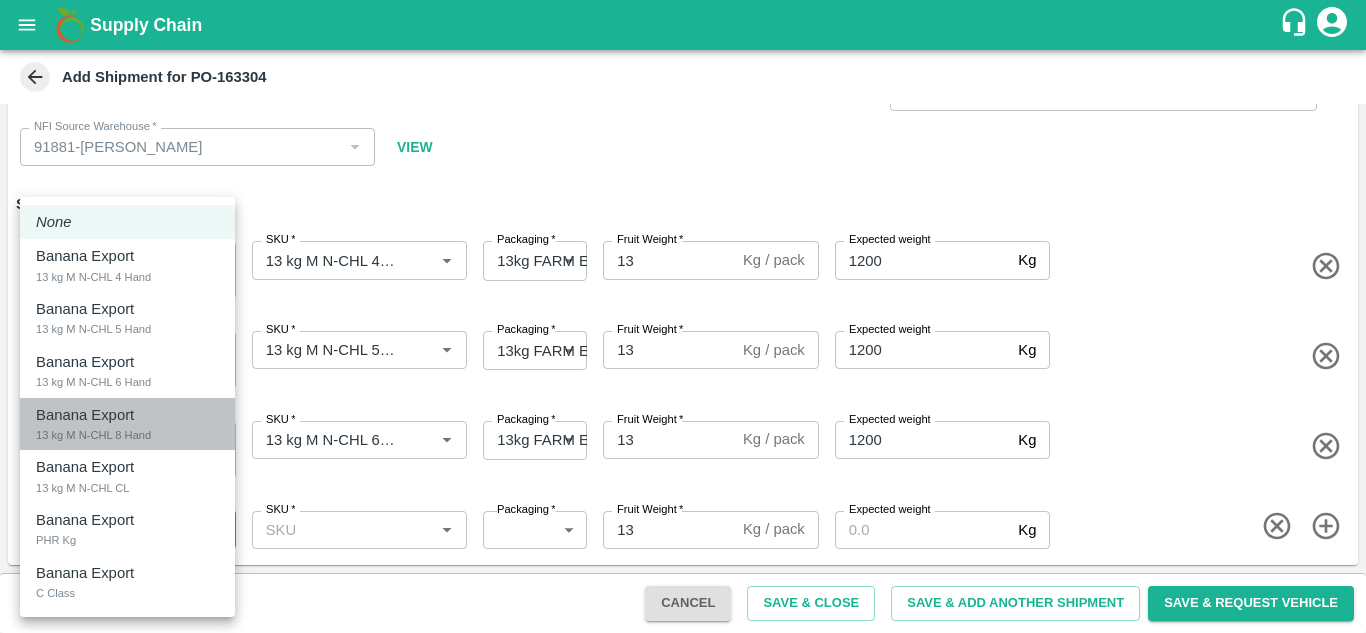 click on "13 kg M N-CHL 8 Hand" at bounding box center (93, 435) 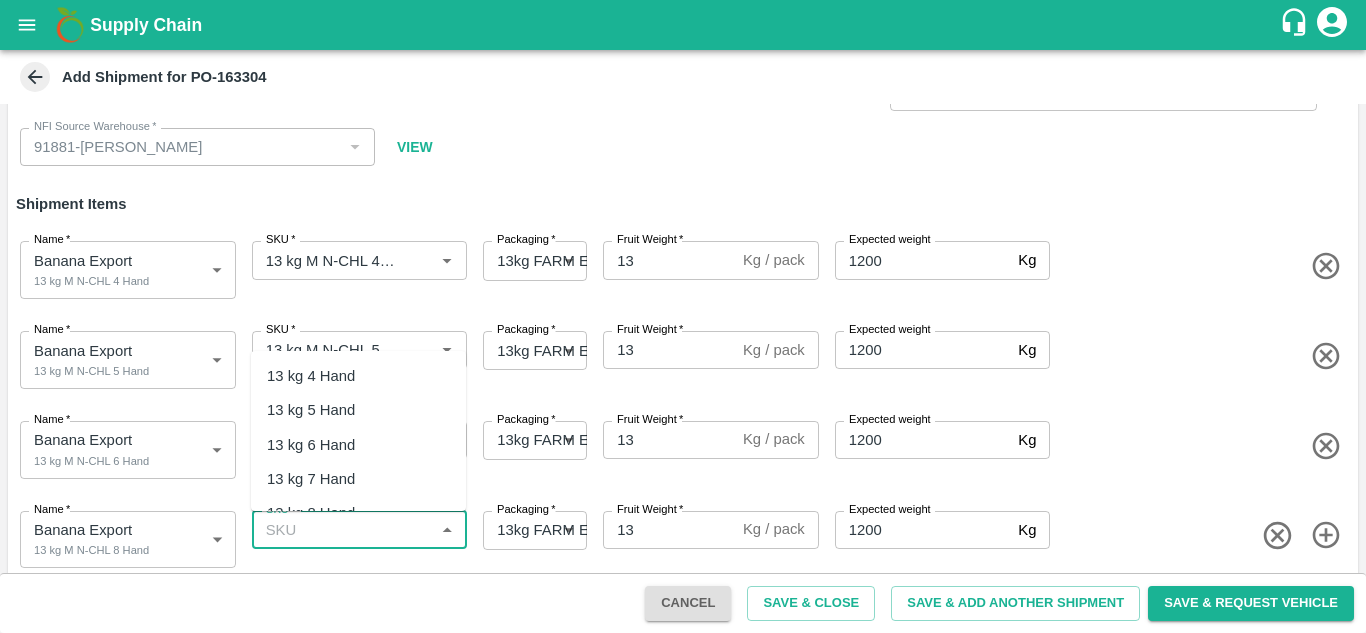 click on "SKU   *" at bounding box center [343, 530] 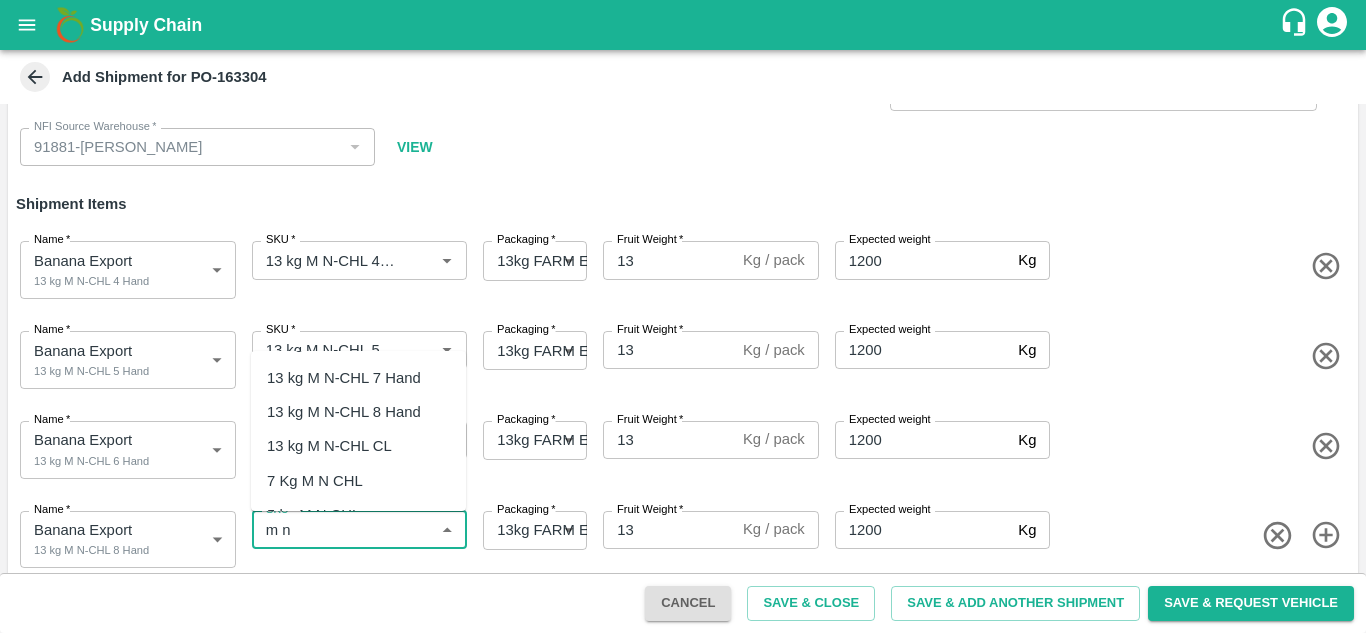 scroll, scrollTop: 105, scrollLeft: 0, axis: vertical 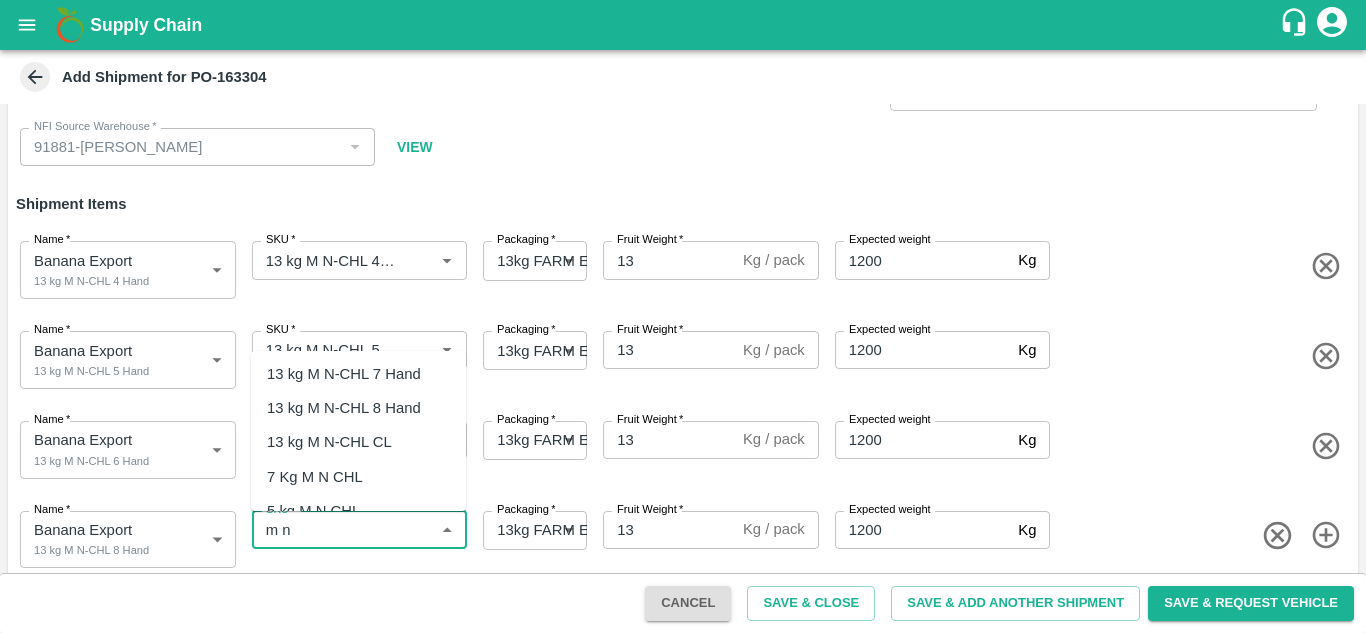 click on "13 kg M N-CHL 8 Hand" at bounding box center [344, 408] 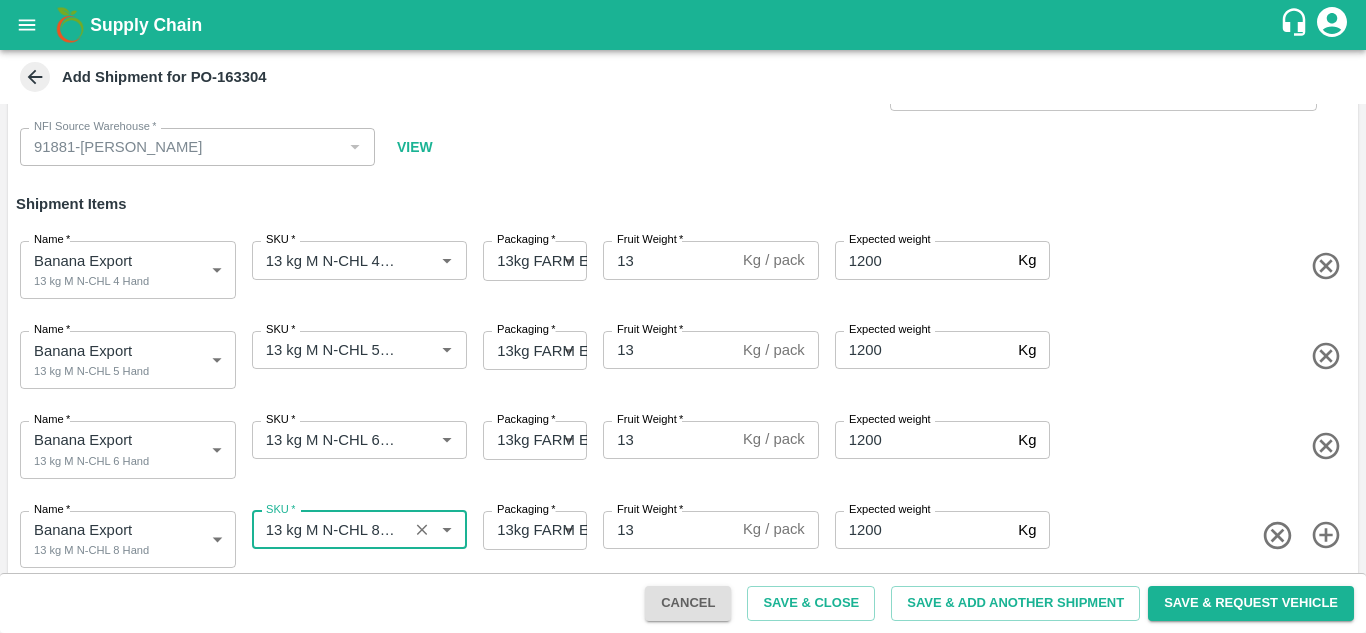 type on "13 kg M N-CHL 8 Hand" 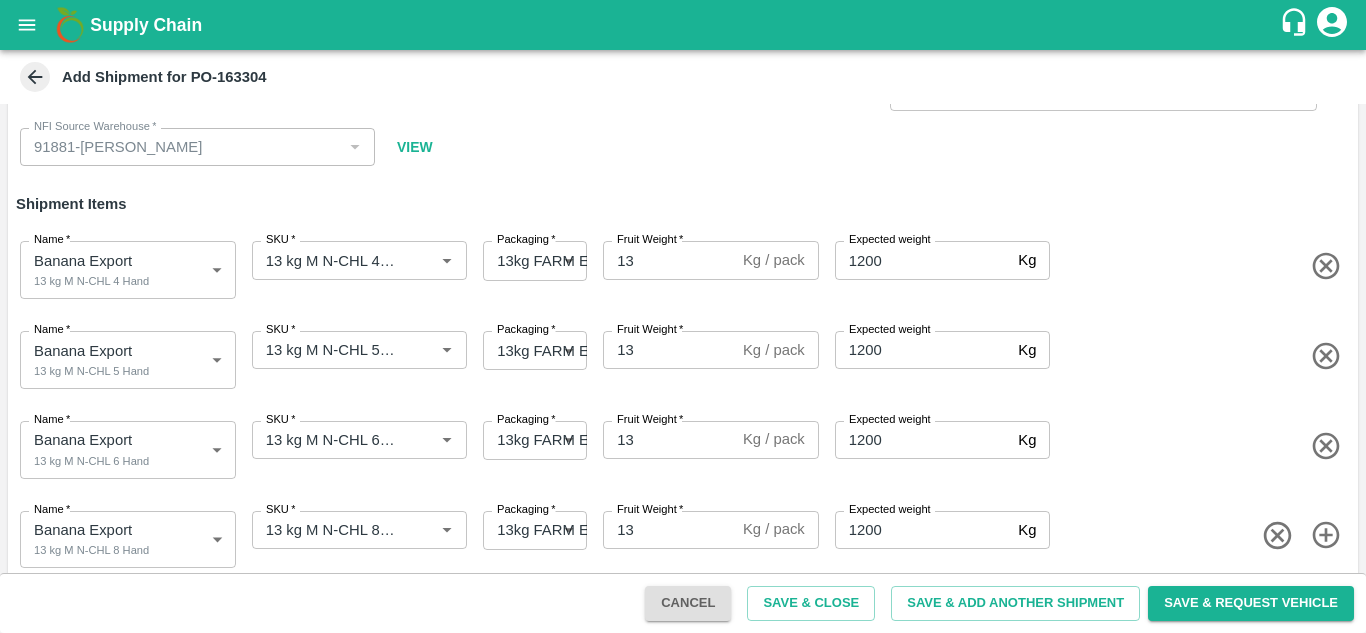 click on "Name   * Banana Export 13 kg M N-CHL 6 Hand  1819634 Name SKU   * SKU   * Packaging   * 13kg FARM EXPRESS 468 Packaging Fruit Weight   * 13 Kg /   pack Fruit Weight Expected weight 1200 Kg Expected weight" at bounding box center [679, 446] 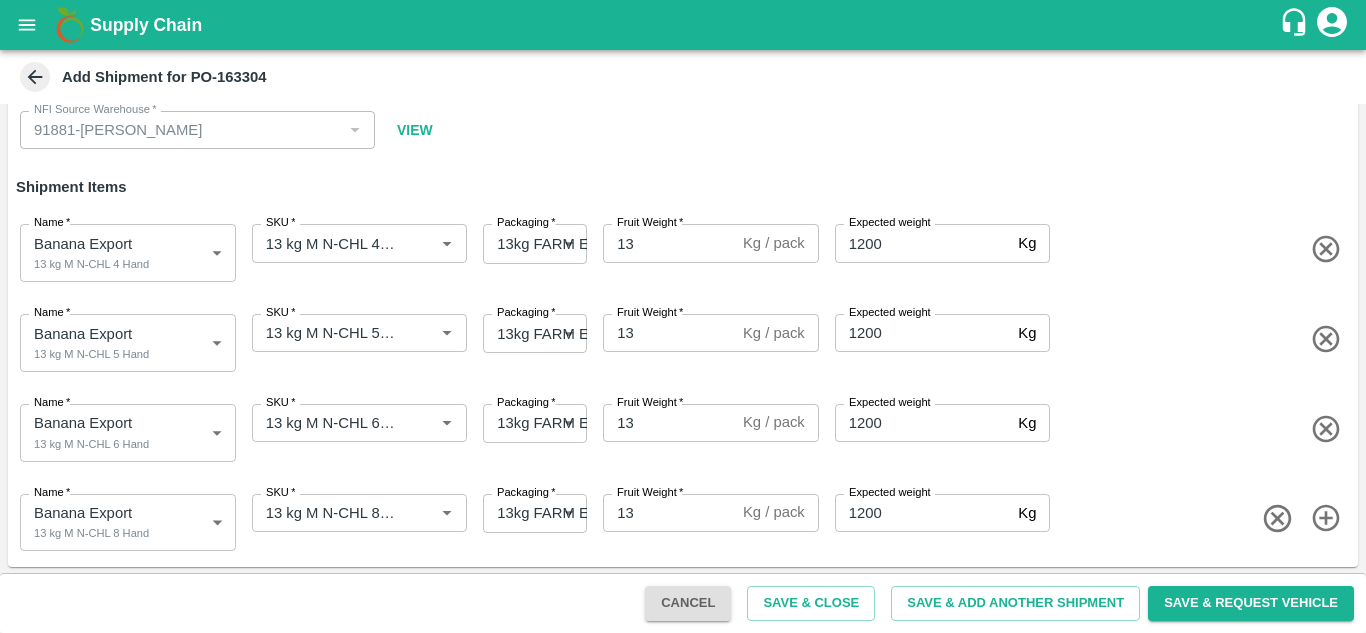scroll, scrollTop: 116, scrollLeft: 0, axis: vertical 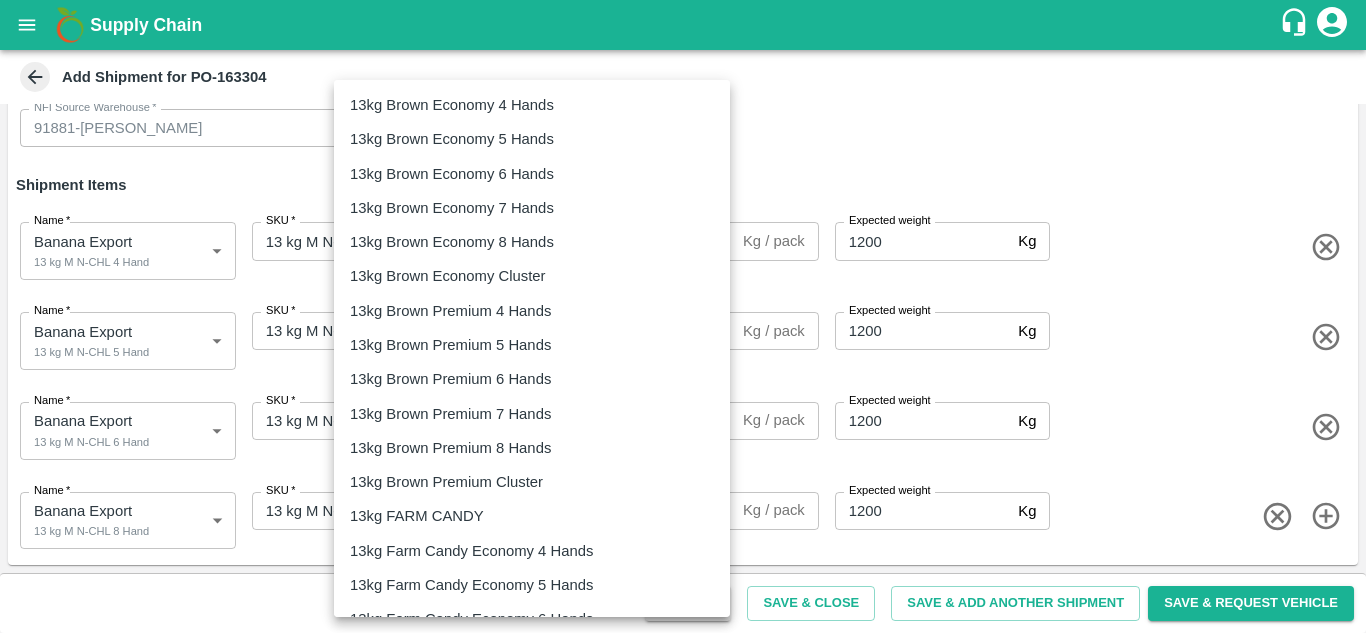 click on "Supply Chain Add Shipment for PO-163304 Type DC DC MO's Customer DC   * DC   * Instructions x Instructions NFI Source Warehouse   * NFI Source Warehouse   * VIEW Shipment Items Name   * Banana Export 13 kg M N-CHL 4 Hand  1819632 Name SKU   * SKU   * Packaging   * 13kg FARM EXPRESS 468 Packaging Fruit Weight   * 13 Kg /   pack Fruit Weight Expected weight 1200 Kg Expected weight Name   * Banana Export 13 kg M N-CHL 5 Hand  1819633 Name SKU   * SKU   * Packaging   * 13kg FARM EXPRESS 468 Packaging Fruit Weight   * 13 Kg /   pack Fruit Weight Expected weight 1200 Kg Expected weight Name   * Banana Export 13 kg M N-CHL 6 Hand  1819634 Name SKU   * SKU   * Packaging   * 13kg FARM EXPRESS 468 Packaging Fruit Weight   * 13 Kg /   pack Fruit Weight Expected weight 1200 Kg Expected weight Name   * Banana Export 13 kg M N-CHL 8 Hand  1819635 Name SKU   * SKU   * Packaging   * 13kg FARM EXPRESS 468 Packaging Fruit Weight   * 13 Kg /   pack Fruit Weight Expected weight Kg" at bounding box center [683, 316] 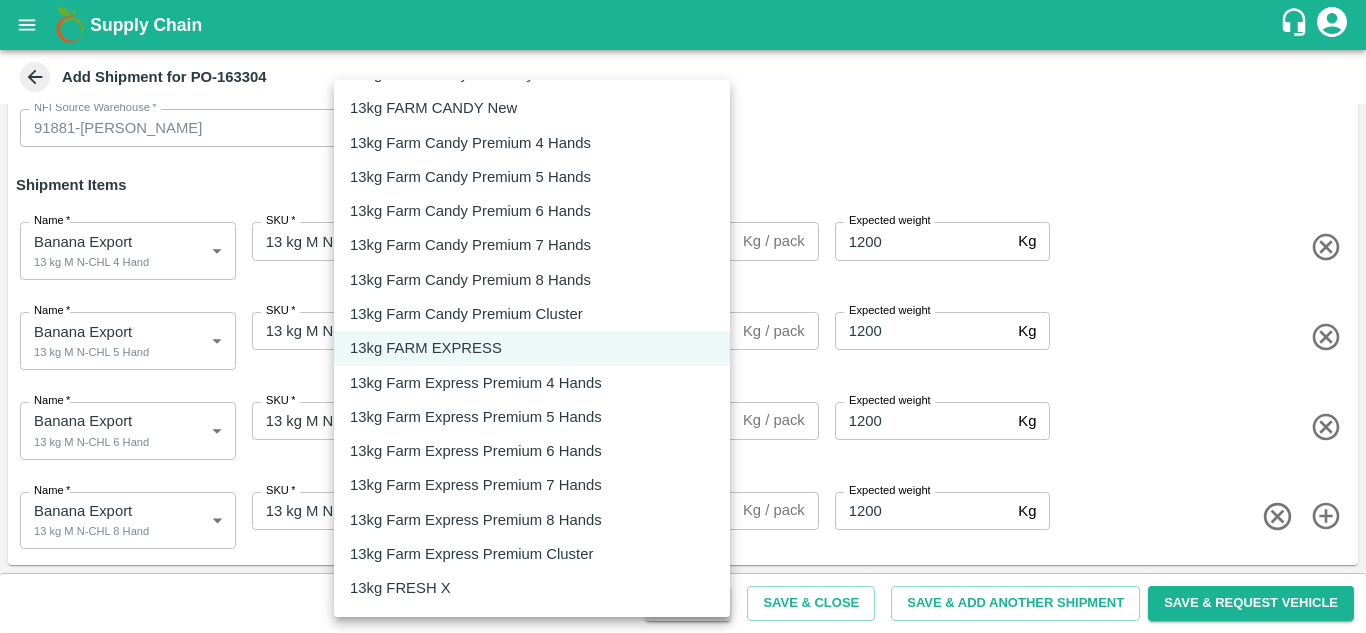 click at bounding box center [683, 316] 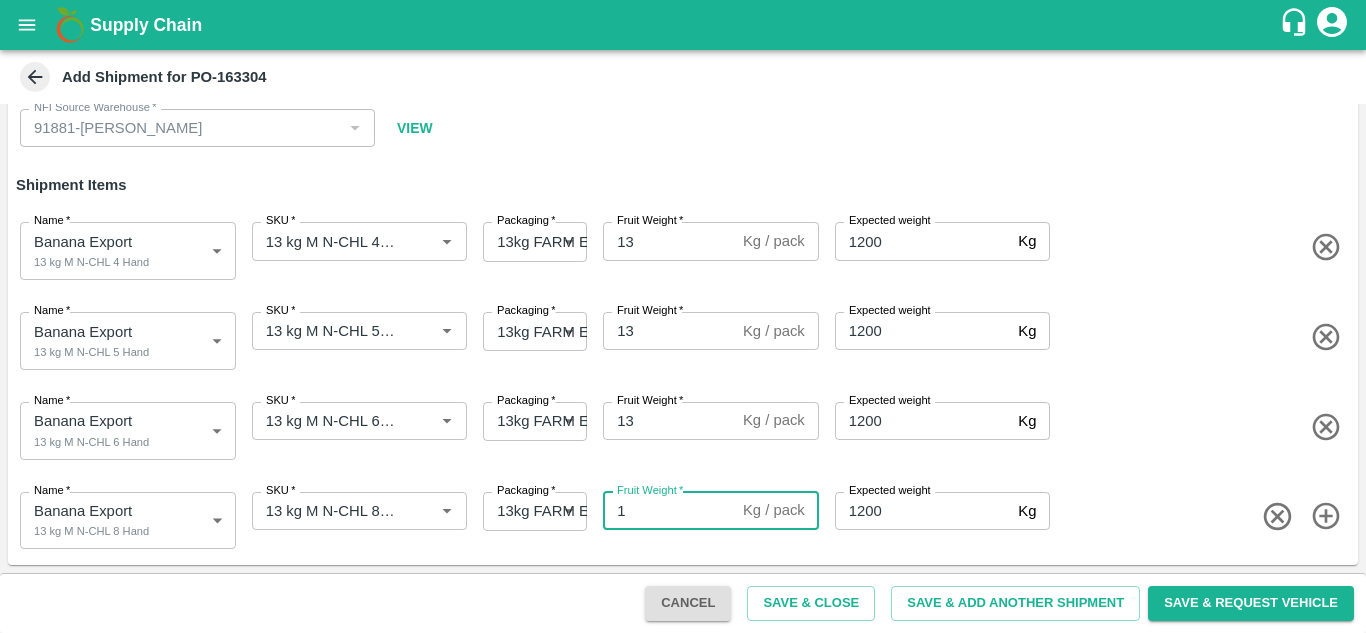 type on "13" 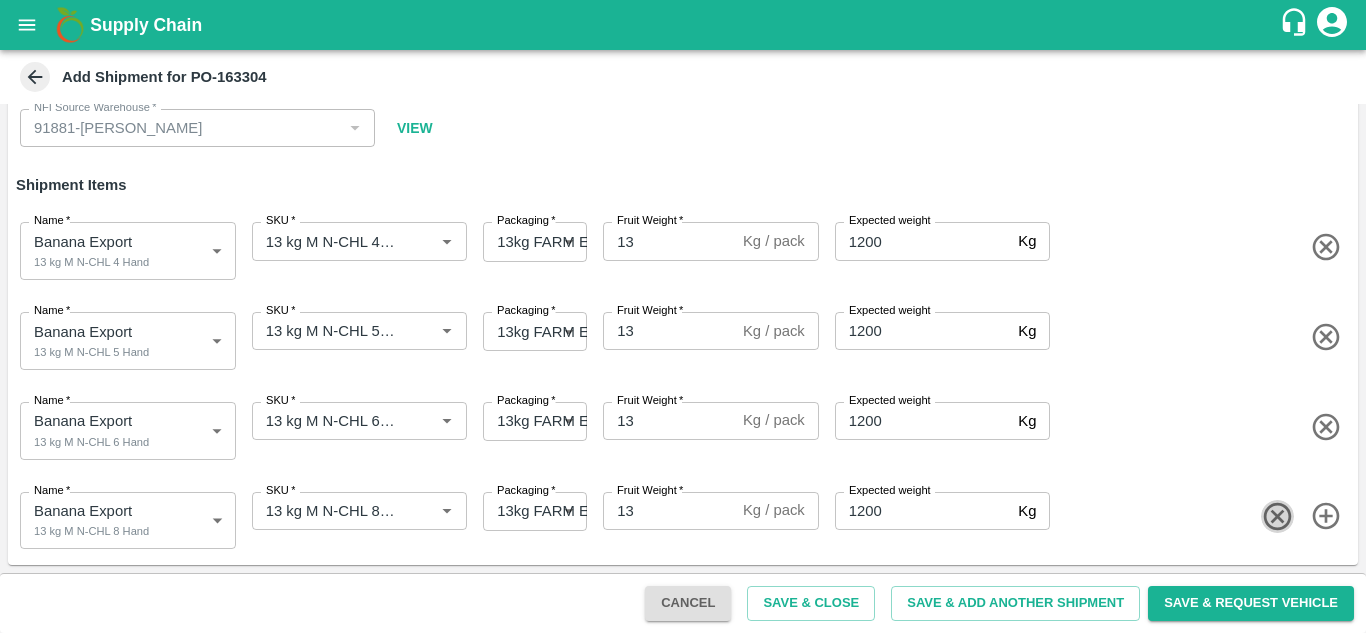 type 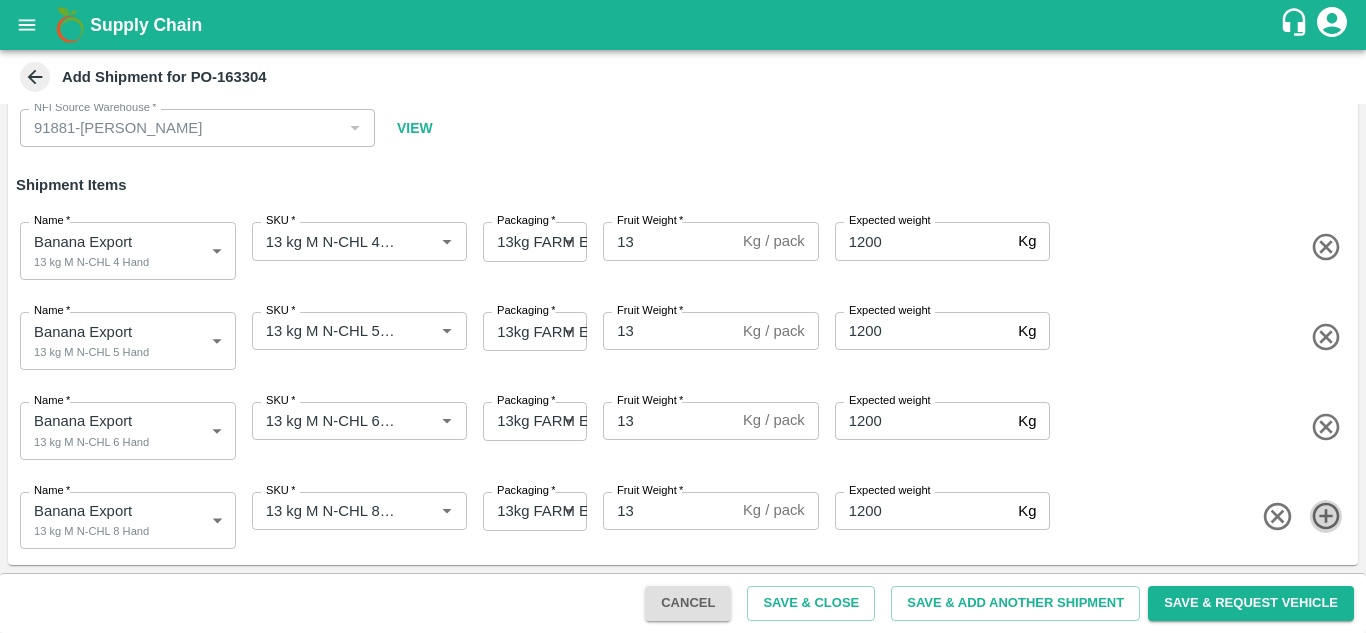 click 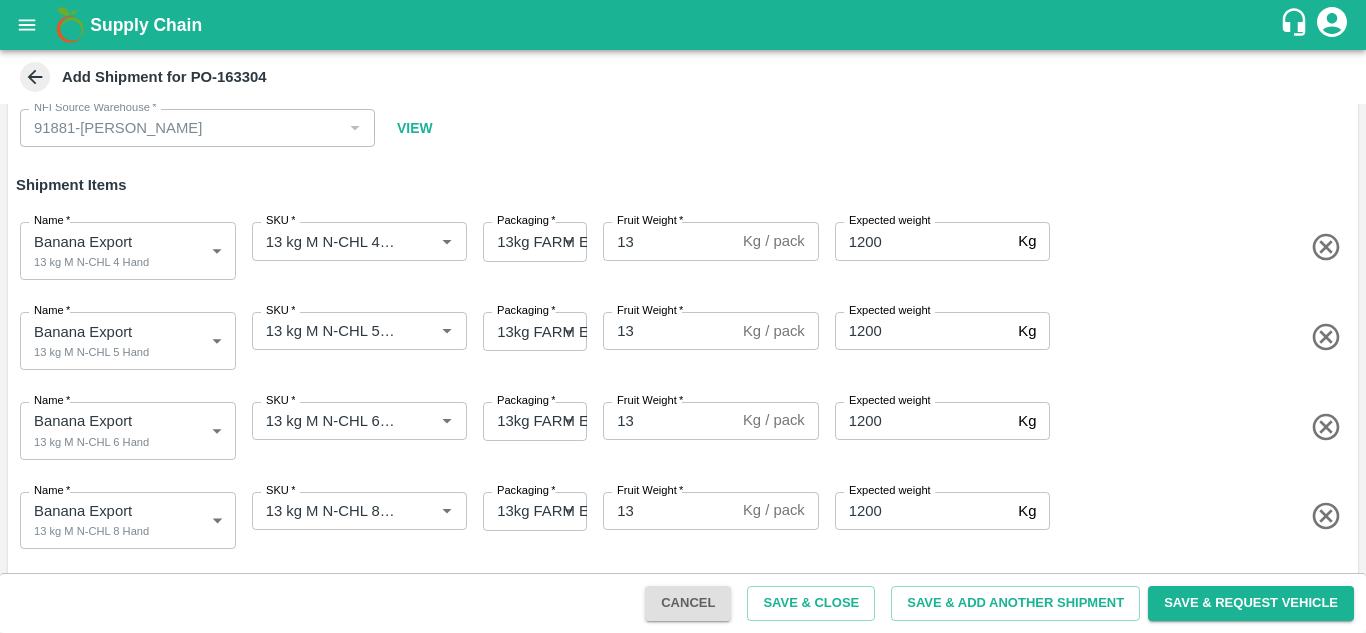 scroll, scrollTop: 187, scrollLeft: 0, axis: vertical 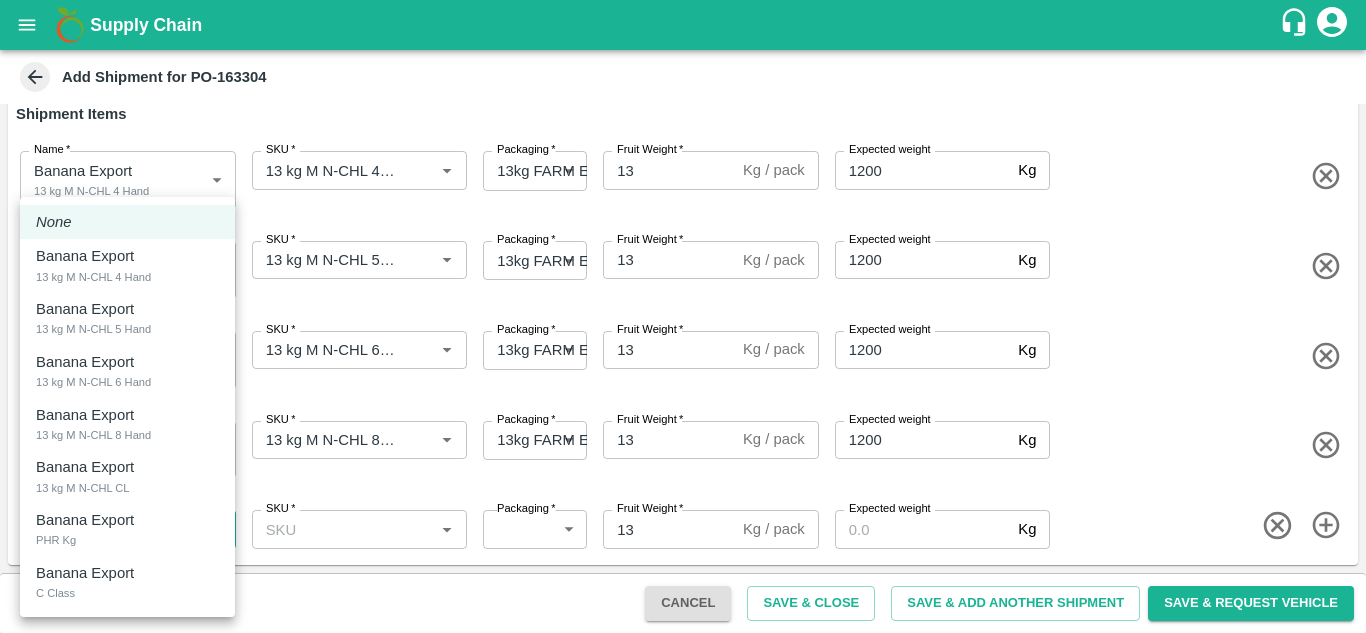 click on "Supply Chain Add Shipment for PO-163304 Type DC DC MO's Customer DC   * DC   * Instructions x Instructions NFI Source Warehouse   * NFI Source Warehouse   * VIEW Shipment Items Name   * Banana Export 13 kg M N-CHL 4 Hand  1819632 Name SKU   * SKU   * Packaging   * 13kg FARM EXPRESS 468 Packaging Fruit Weight   * 13 Kg /   pack Fruit Weight Expected weight 1200 Kg Expected weight Name   * Banana Export 13 kg M N-CHL 5 Hand  1819633 Name SKU   * SKU   * Packaging   * 13kg FARM EXPRESS 468 Packaging Fruit Weight   * 13 Kg /   pack Fruit Weight Expected weight 1200 Kg Expected weight Name   * Banana Export 13 kg M N-CHL 6 Hand  1819634 Name SKU   * SKU   * Packaging   * 13kg FARM EXPRESS 468 Packaging Fruit Weight   * 13 Kg /   pack Fruit Weight Expected weight 1200 Kg Expected weight Name   * Banana Export 13 kg M N-CHL 8 Hand  1819635 Name SKU   * SKU   * Packaging   * 13kg FARM EXPRESS 468 Packaging Fruit Weight   * 13 Kg /   pack Fruit Weight Expected weight Kg" at bounding box center (683, 316) 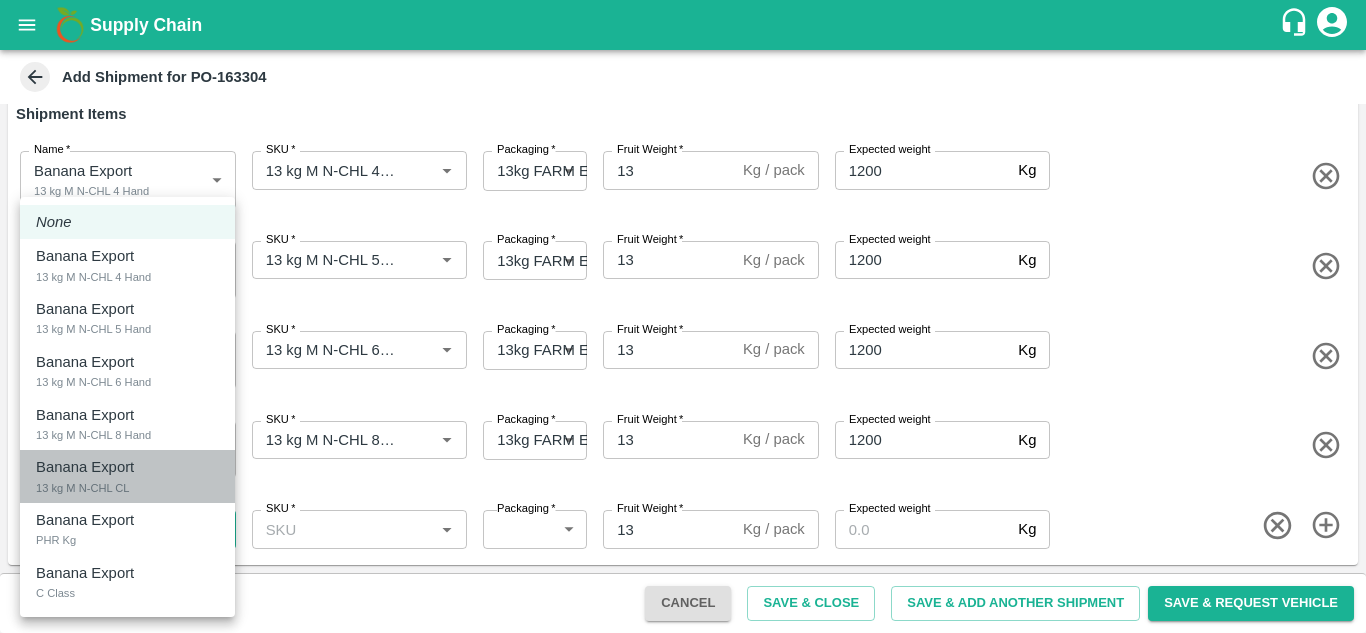 click on "13 kg M N-CHL CL" at bounding box center [83, 488] 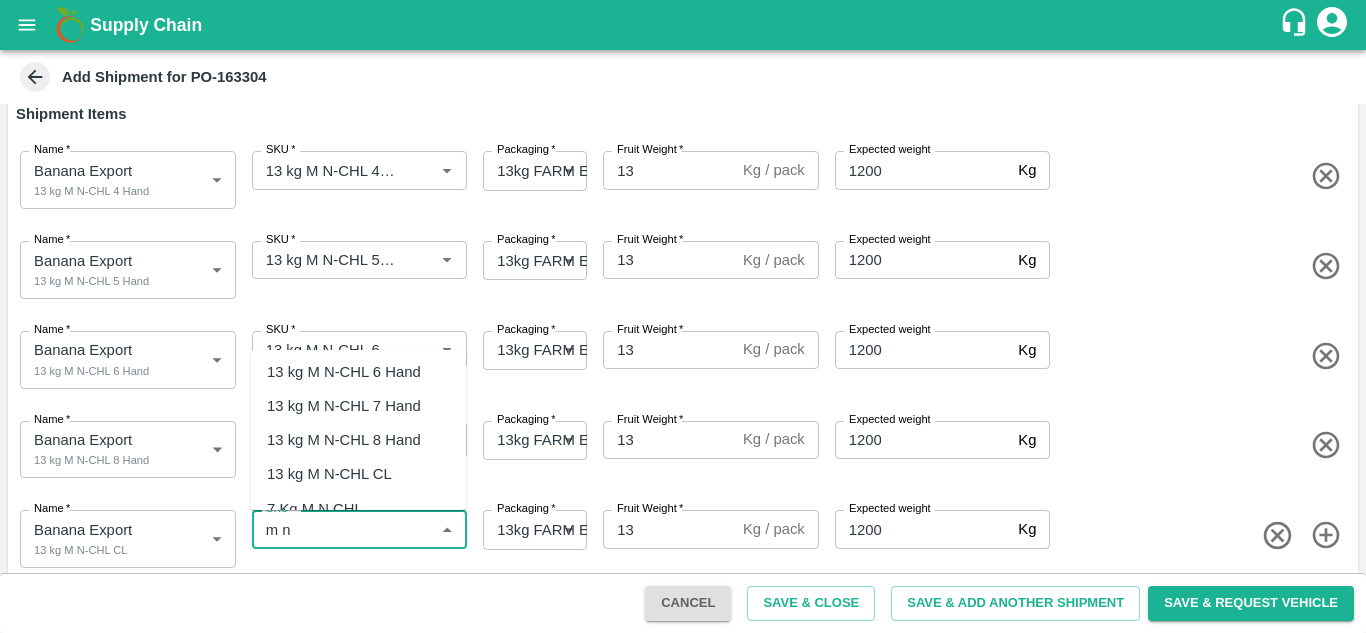 scroll, scrollTop: 81, scrollLeft: 0, axis: vertical 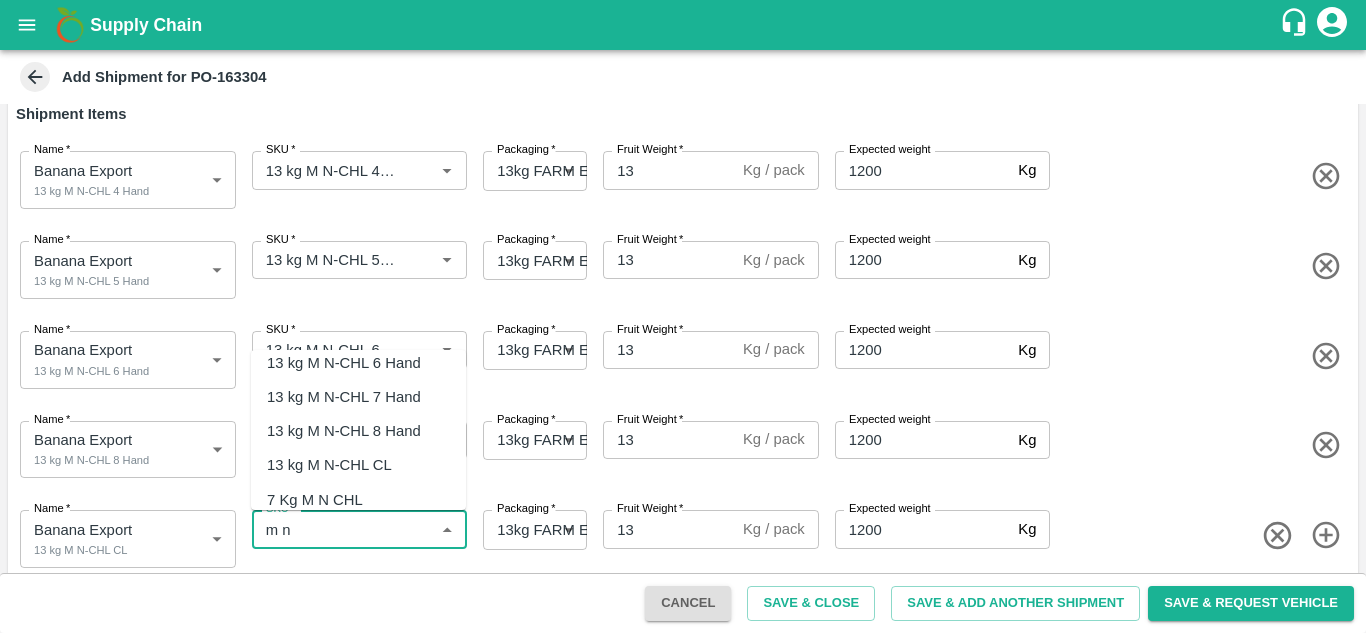 click on "13 kg M N-CHL CL" at bounding box center [329, 465] 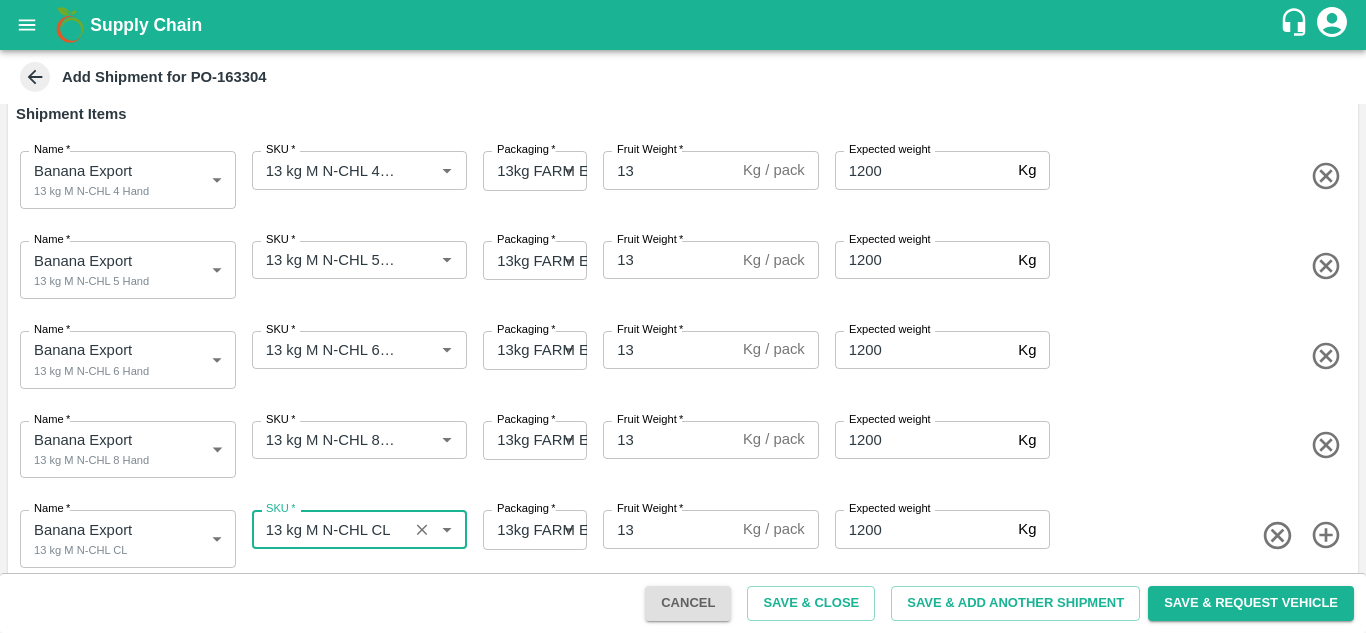 type on "13 kg M N-CHL CL" 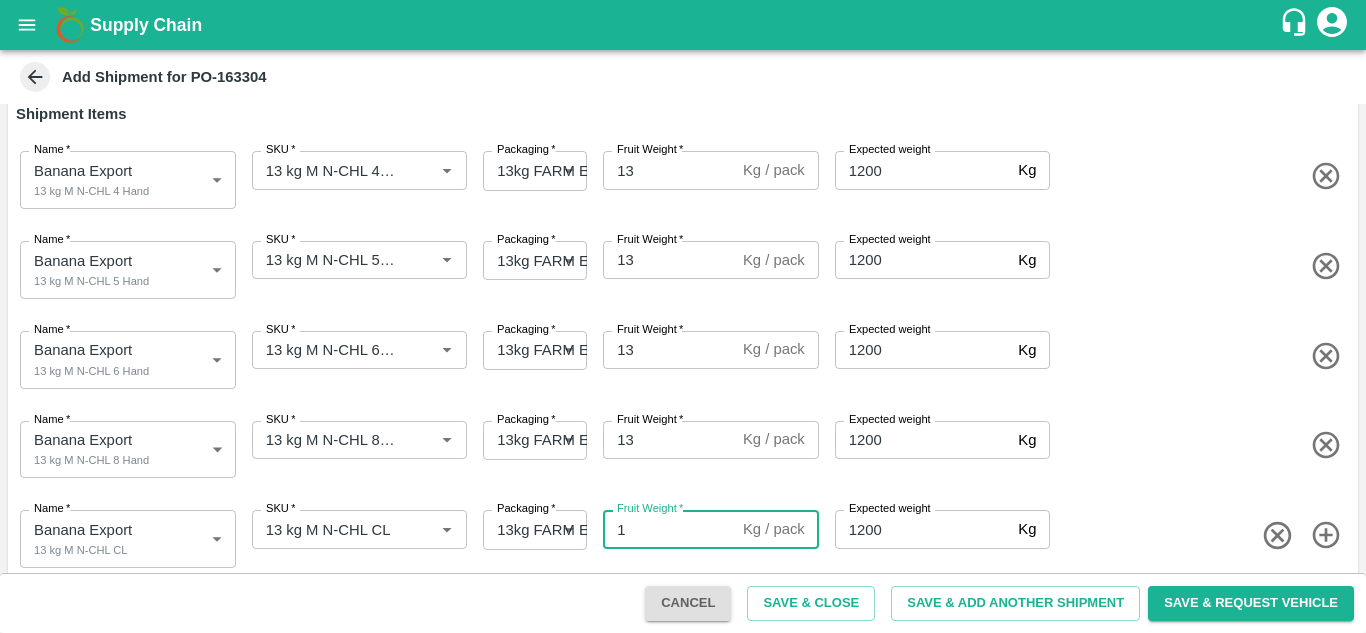 type on "13" 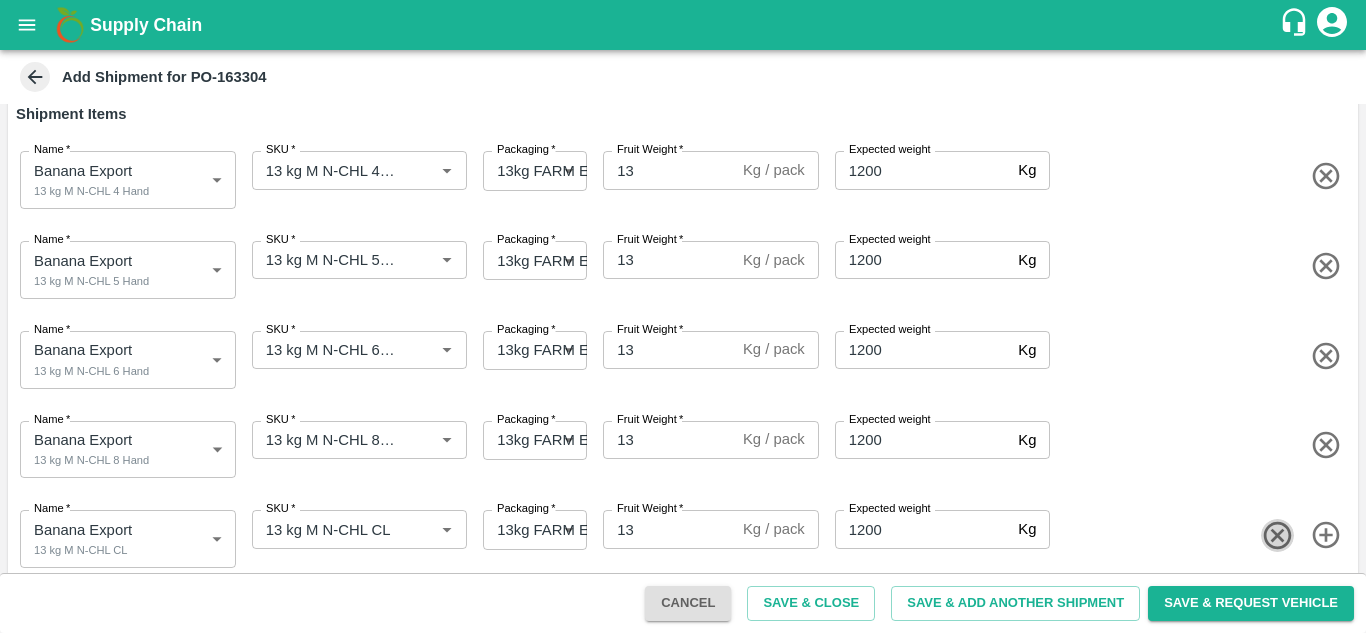 type 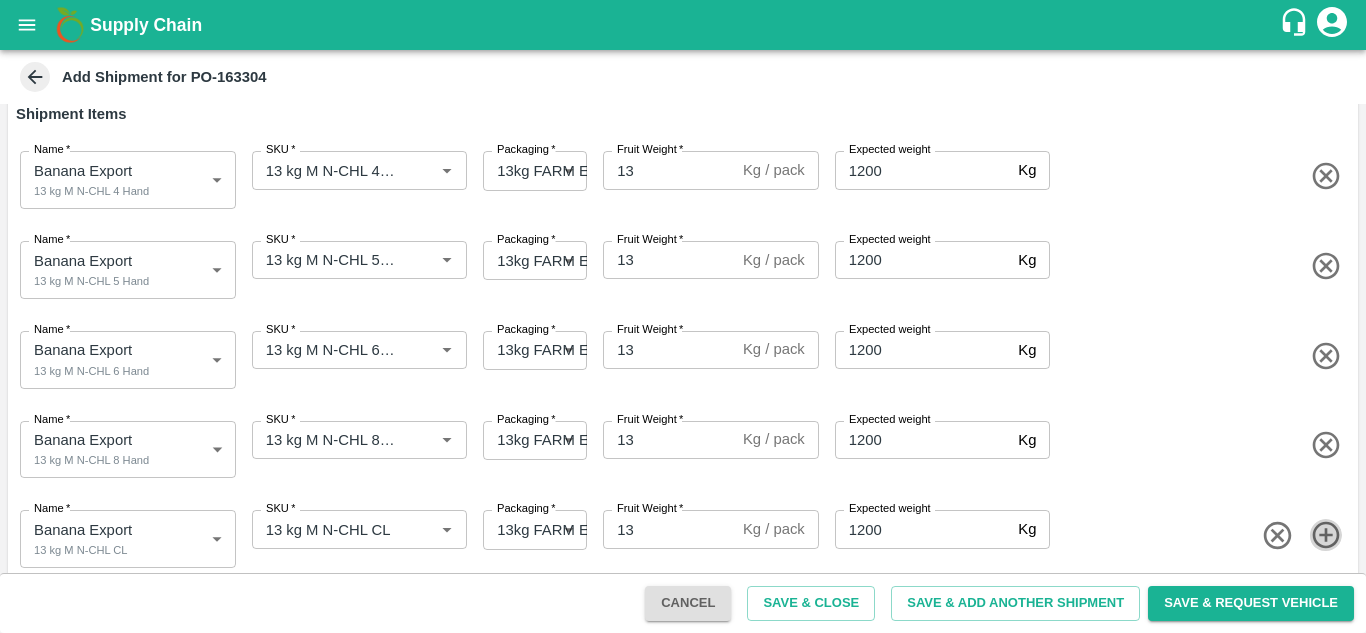 type 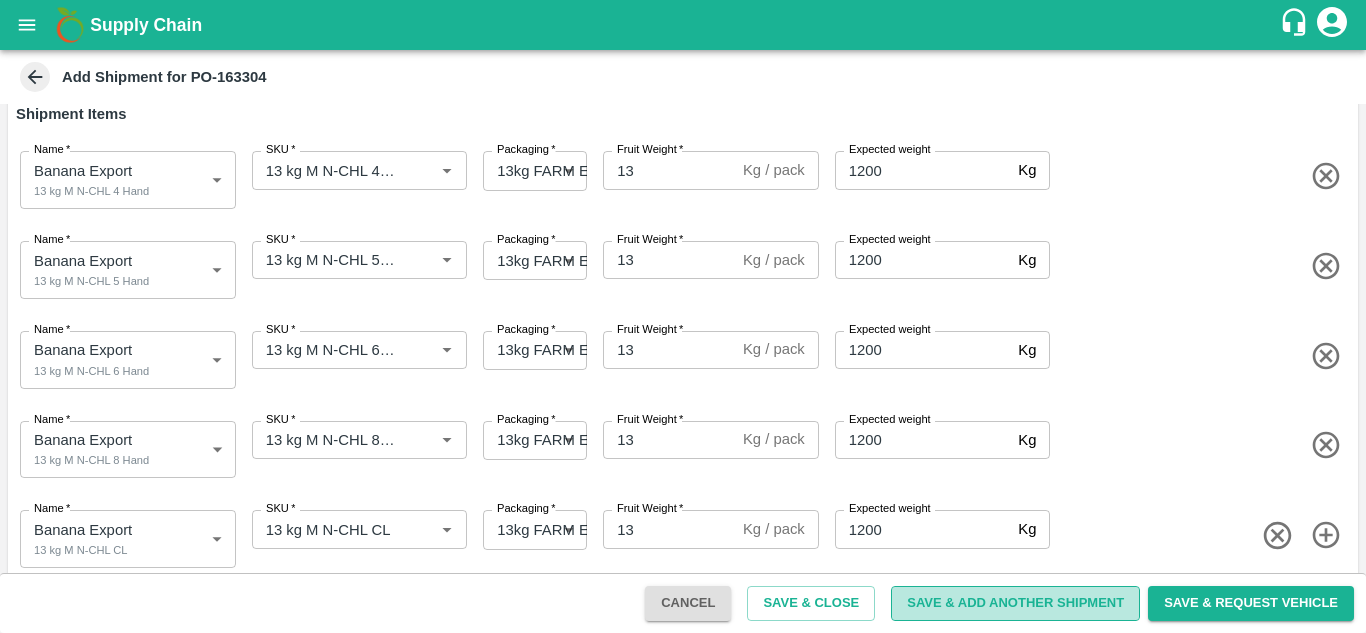 click on "Save & Add Another Shipment" at bounding box center (1015, 603) 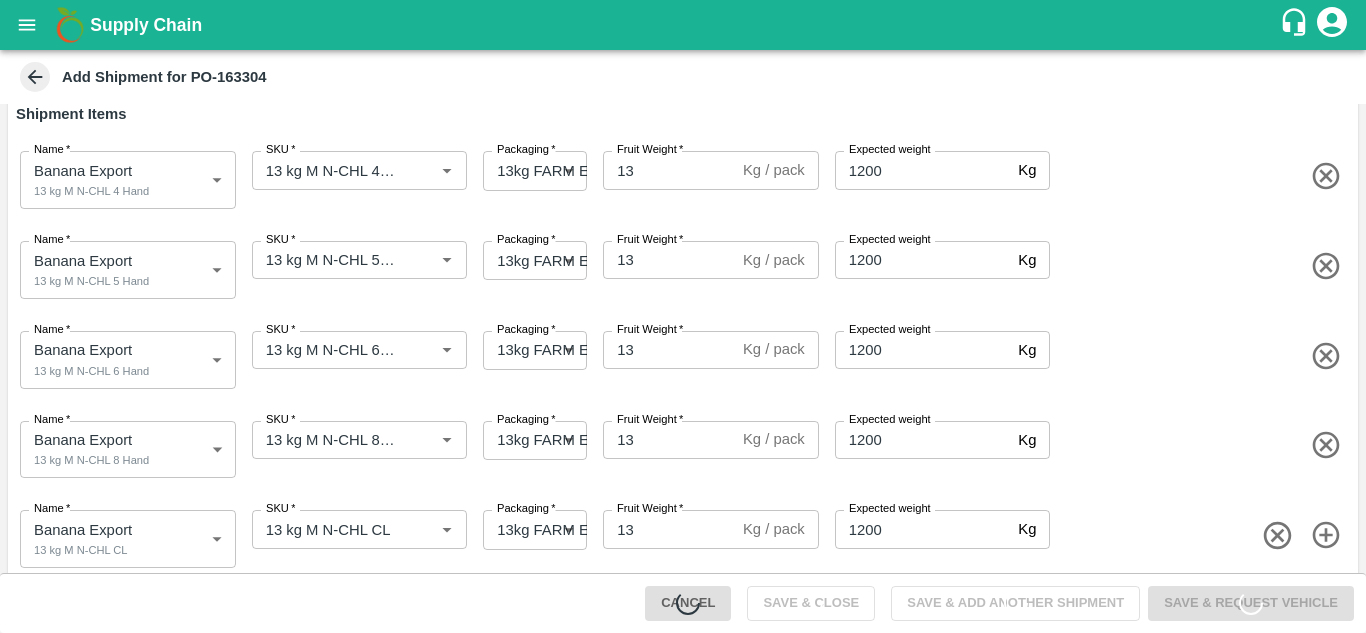 type 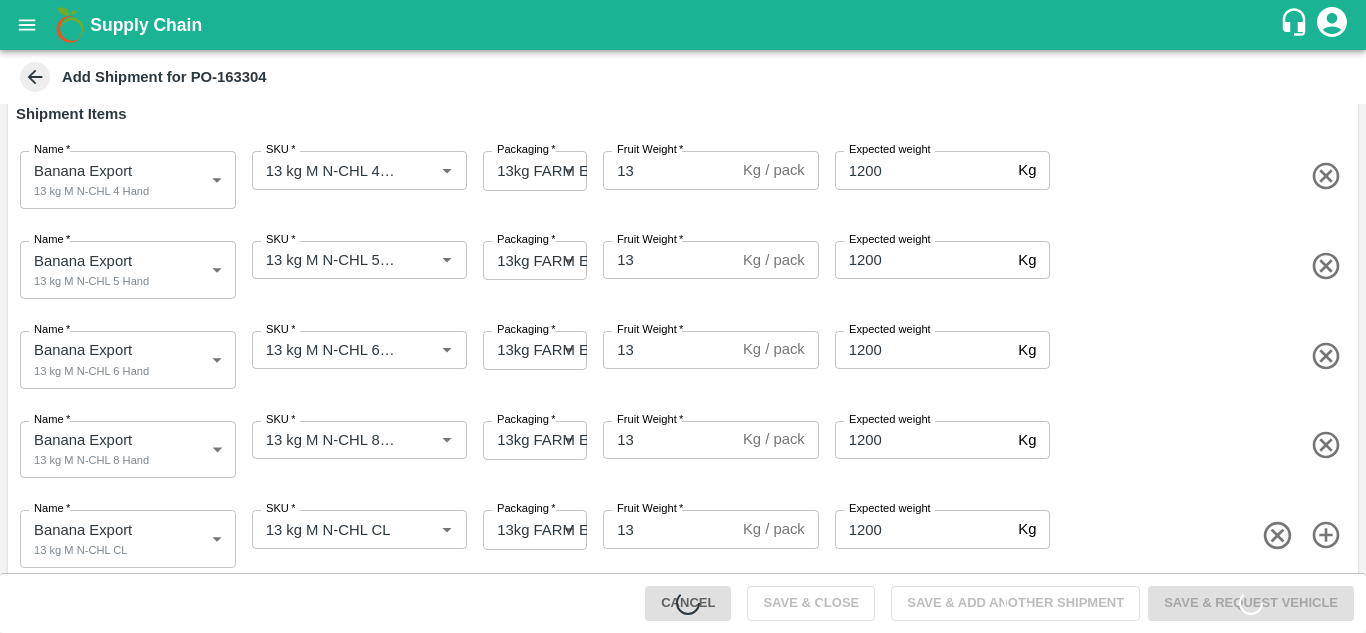type 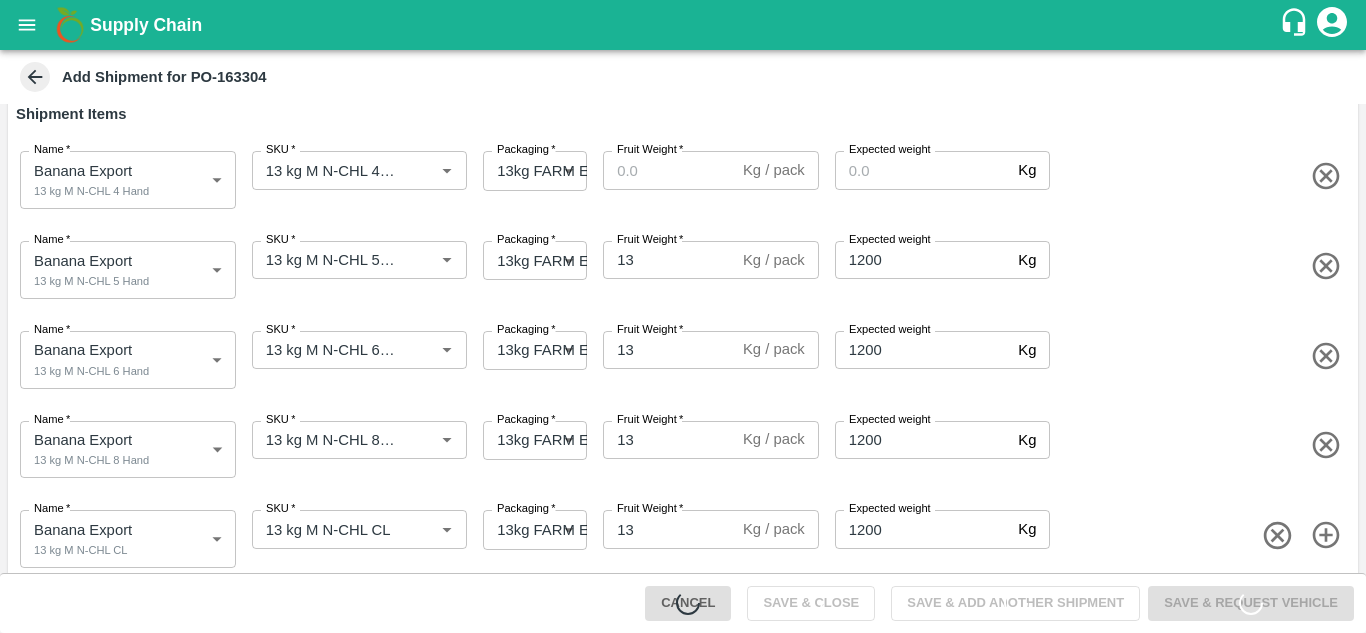 type 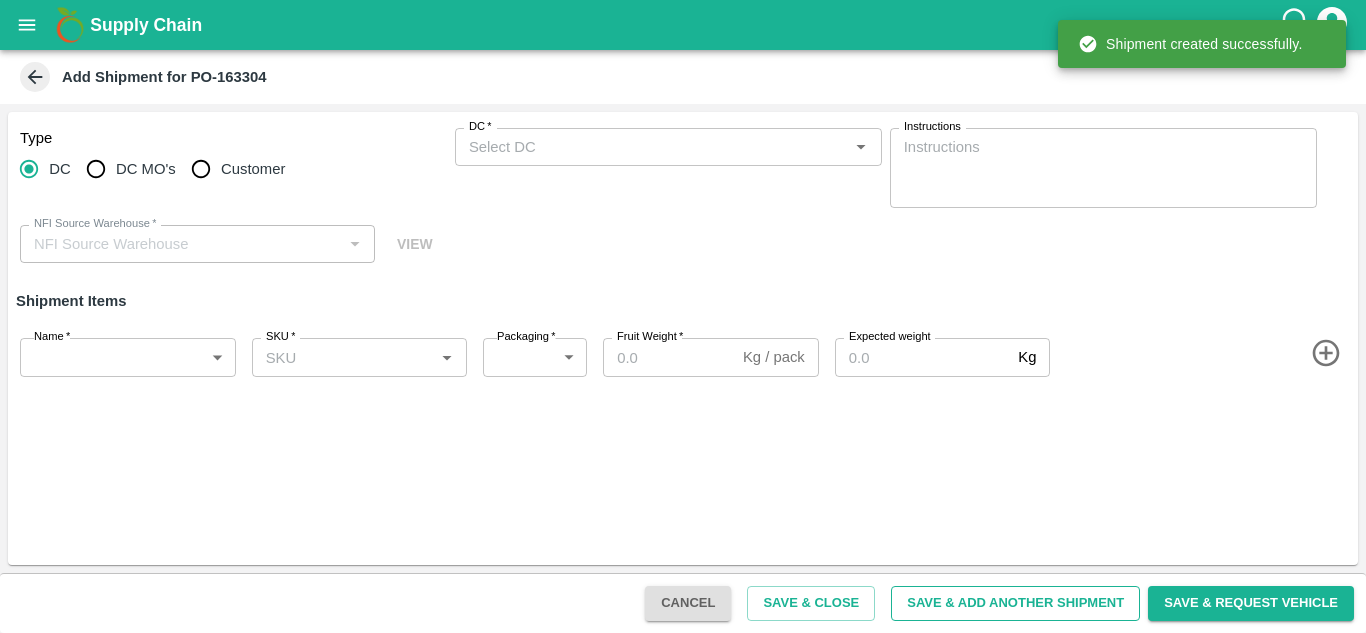 scroll, scrollTop: 0, scrollLeft: 0, axis: both 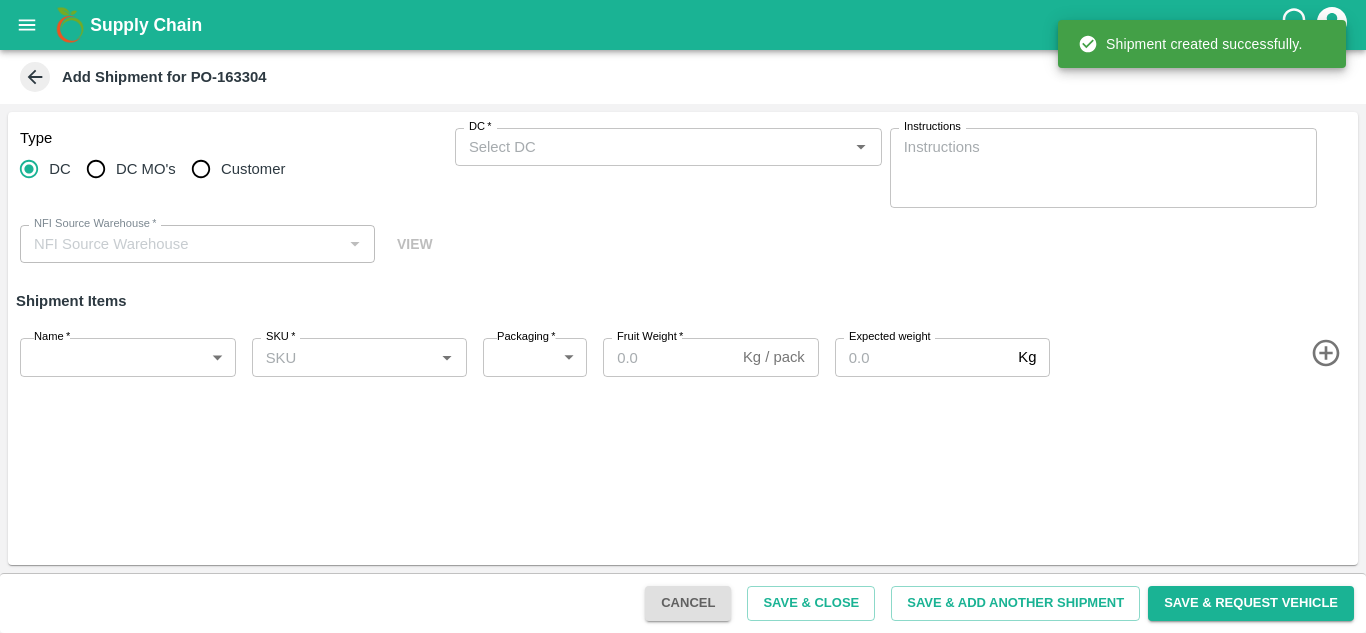 click on "DC   *" at bounding box center [652, 147] 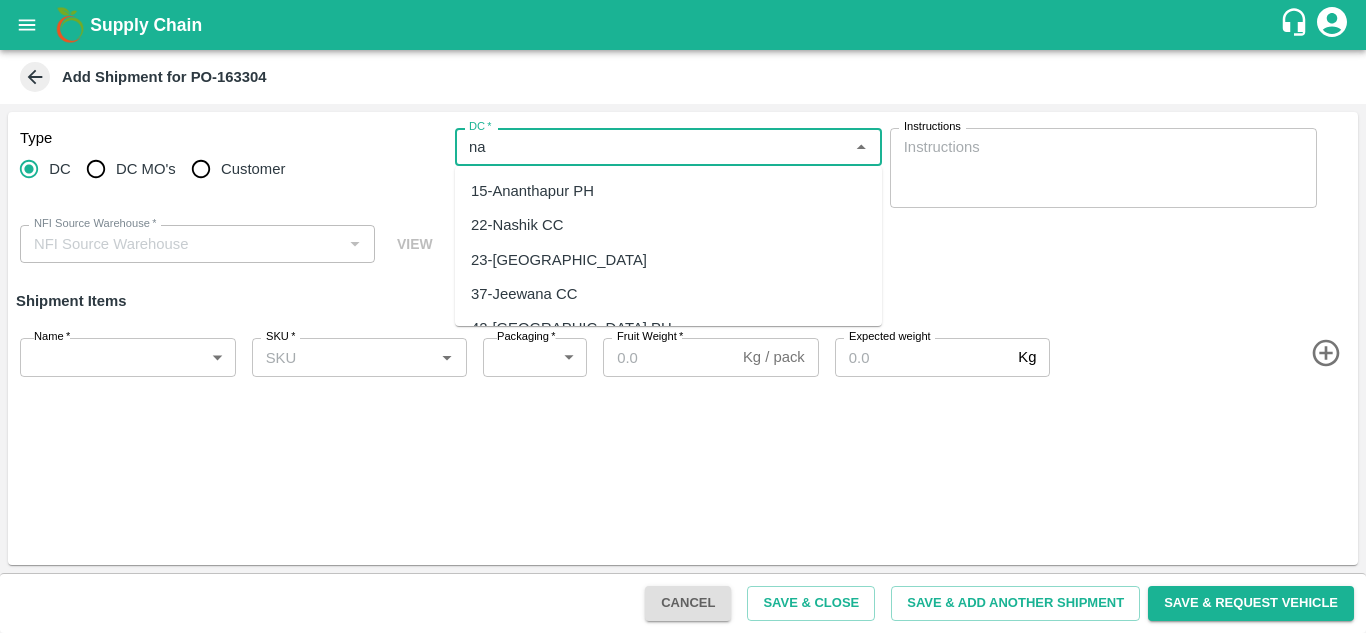 type on "n" 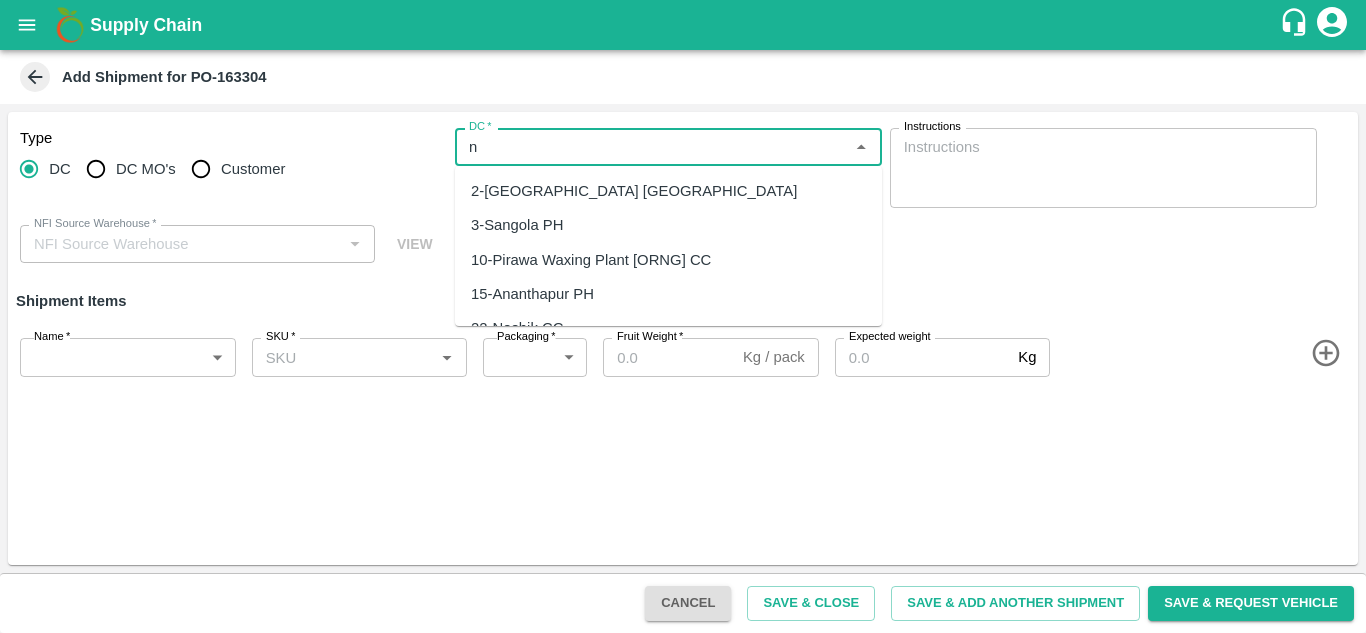 type 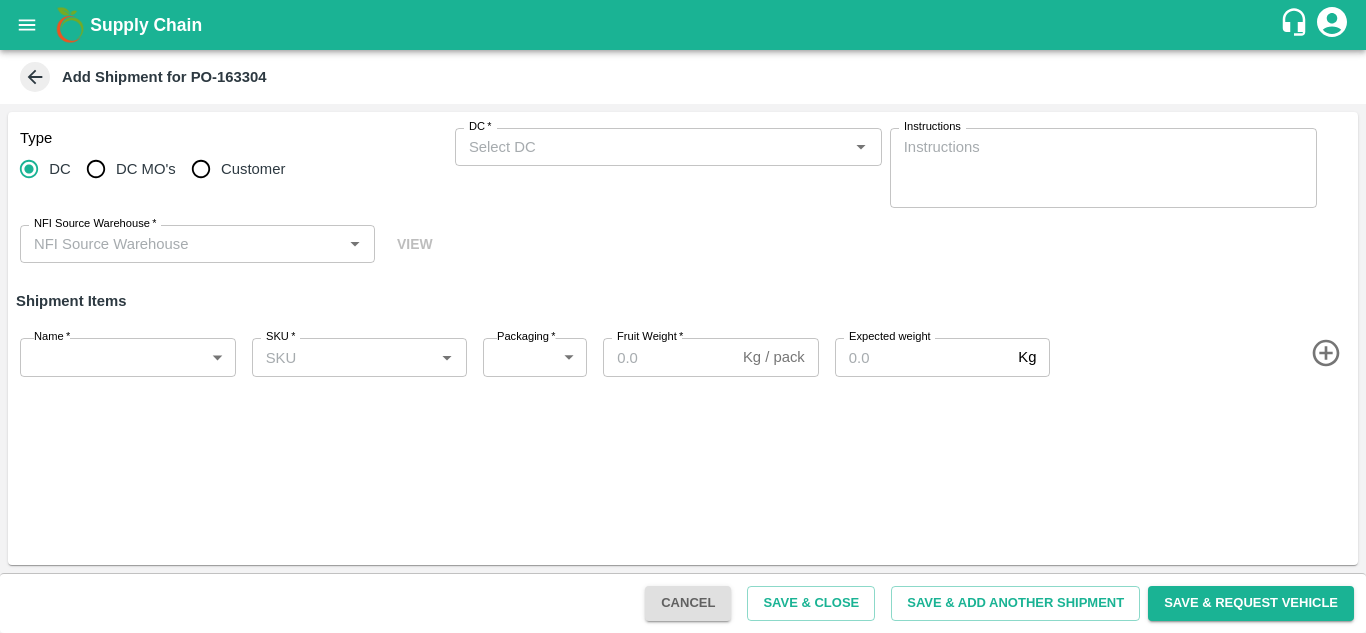 scroll, scrollTop: 0, scrollLeft: 0, axis: both 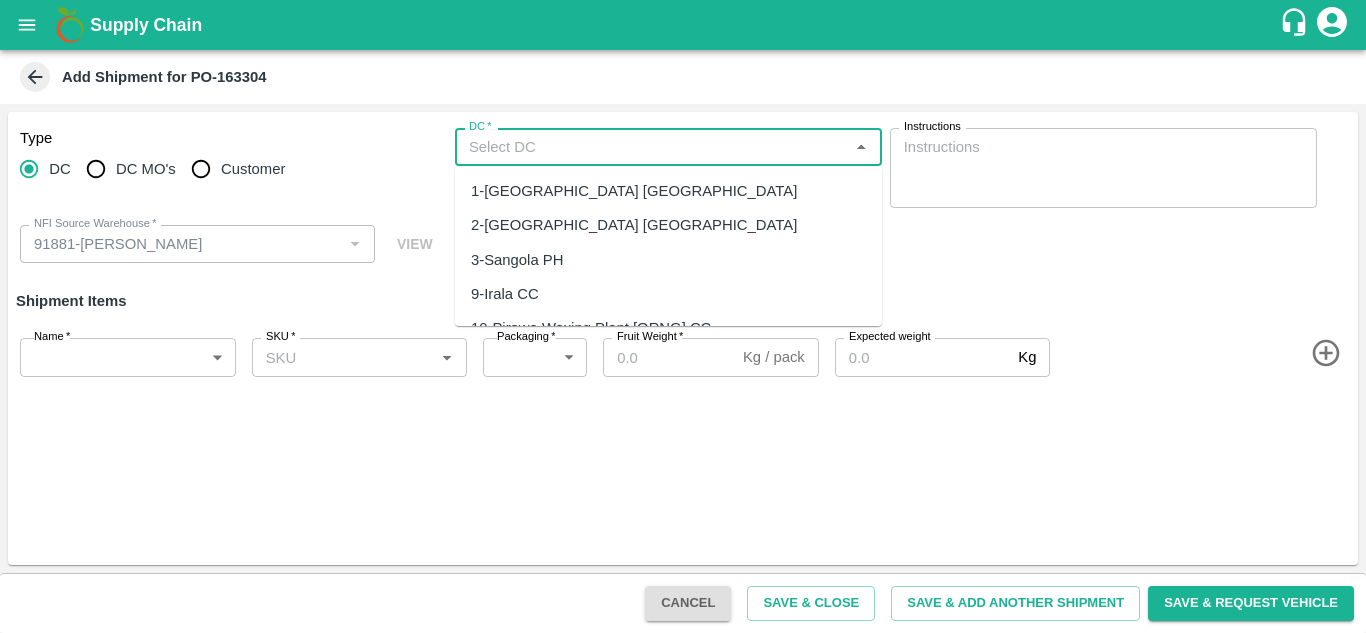 click on "DC   *" at bounding box center [652, 147] 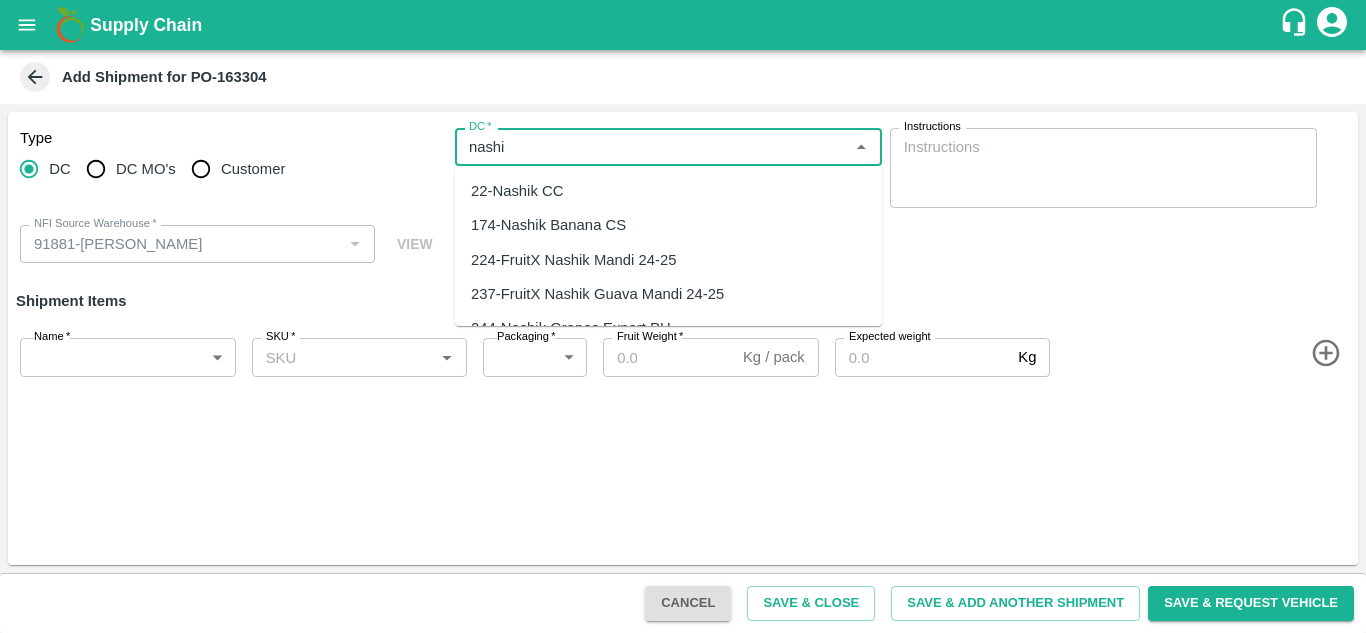 click on "174-Nashik Banana CS" at bounding box center (548, 225) 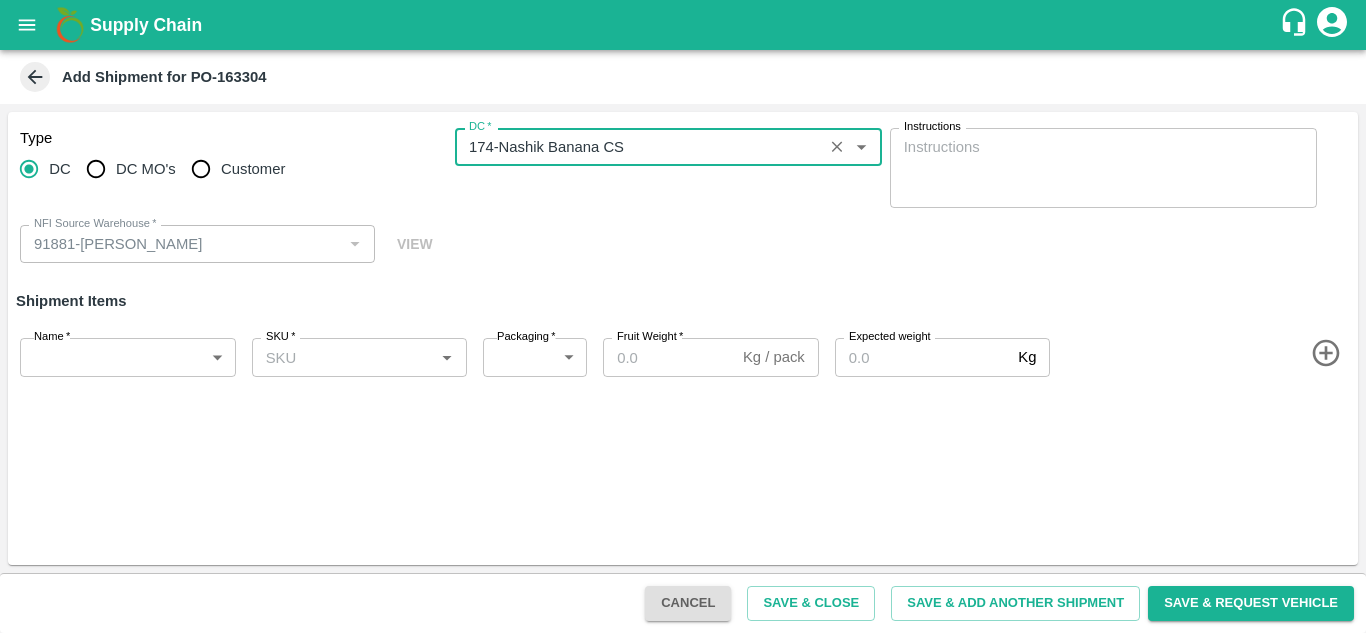 type on "174-Nashik Banana CS" 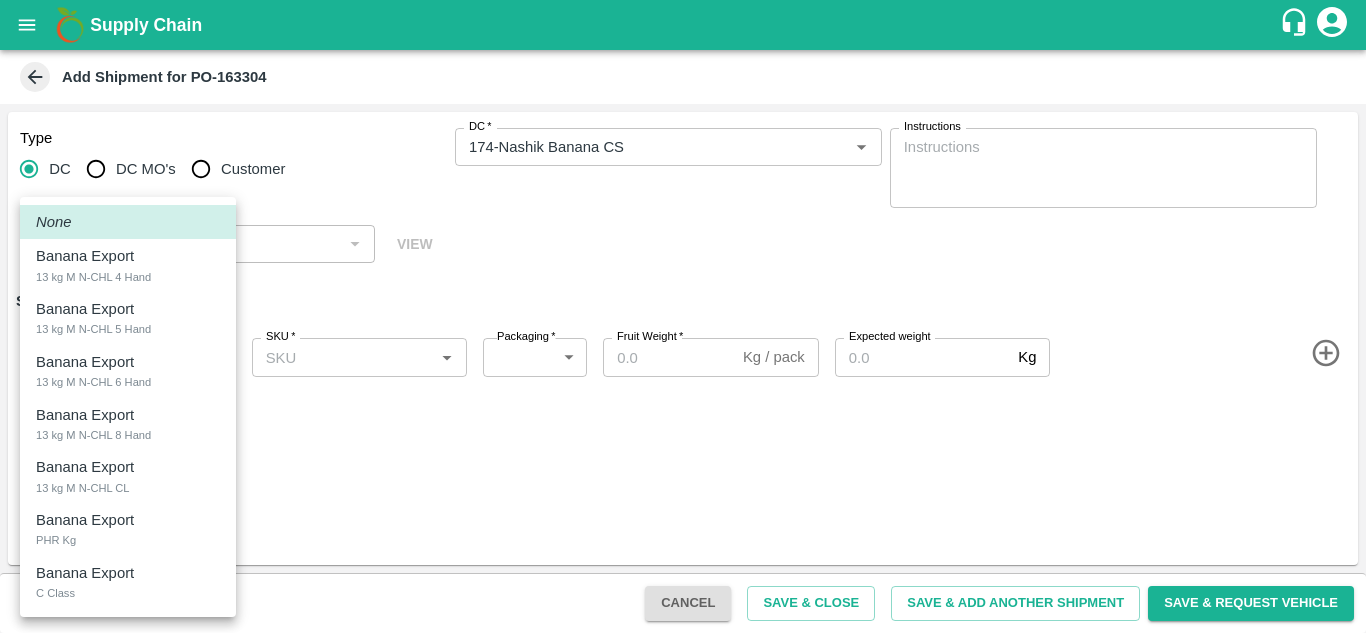 click on "Supply Chain Add Shipment for PO-163304 Type DC DC MO's Customer DC   * DC   * Instructions x Instructions NFI Source Warehouse   * NFI Source Warehouse   * VIEW Shipment Items Name   * ​ Name SKU   * SKU   * Packaging   * ​ Packaging Fruit Weight   * Kg /   pack Fruit Weight Expected weight Kg Expected weight Cancel Save & Close Save & Add Another Shipment Save & Request Vehicle Tembhurni PH Nashik Banana CS Navanath Sopan Bhojane Logout None Banana Export 13 kg M N-CHL 4 Hand  Banana Export 13 kg M N-CHL 5 Hand  Banana Export 13 kg M N-CHL 6 Hand  Banana Export 13 kg M N-CHL 8 Hand  Banana Export 13 kg M N-CHL CL  Banana Export PHR Kg  Banana Export C Class" at bounding box center (683, 316) 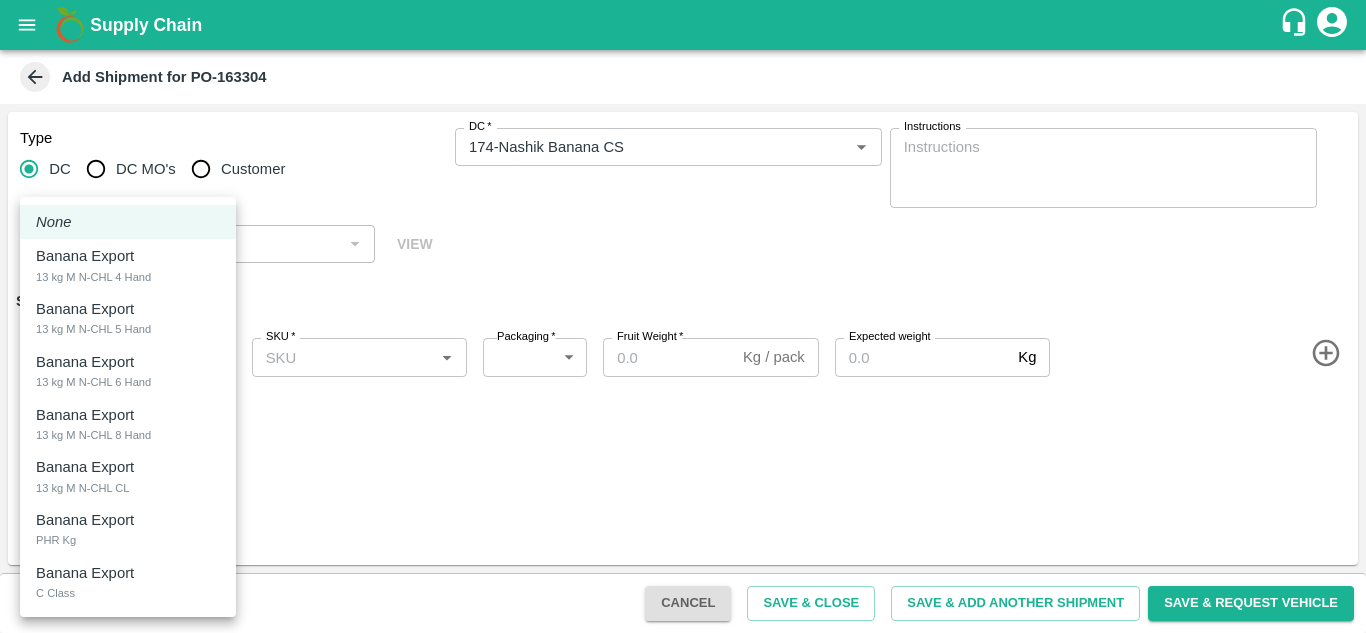 click on "Banana Export PHR Kg" at bounding box center (128, 529) 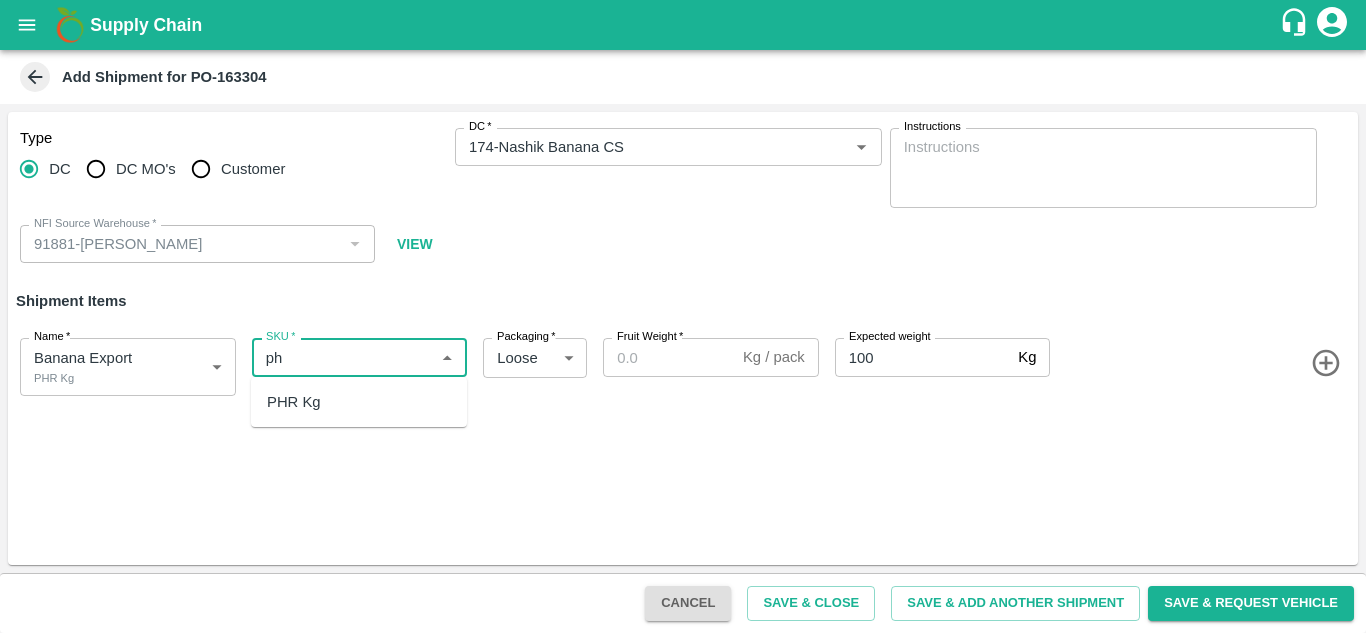 click on "PHR Kg" at bounding box center [294, 402] 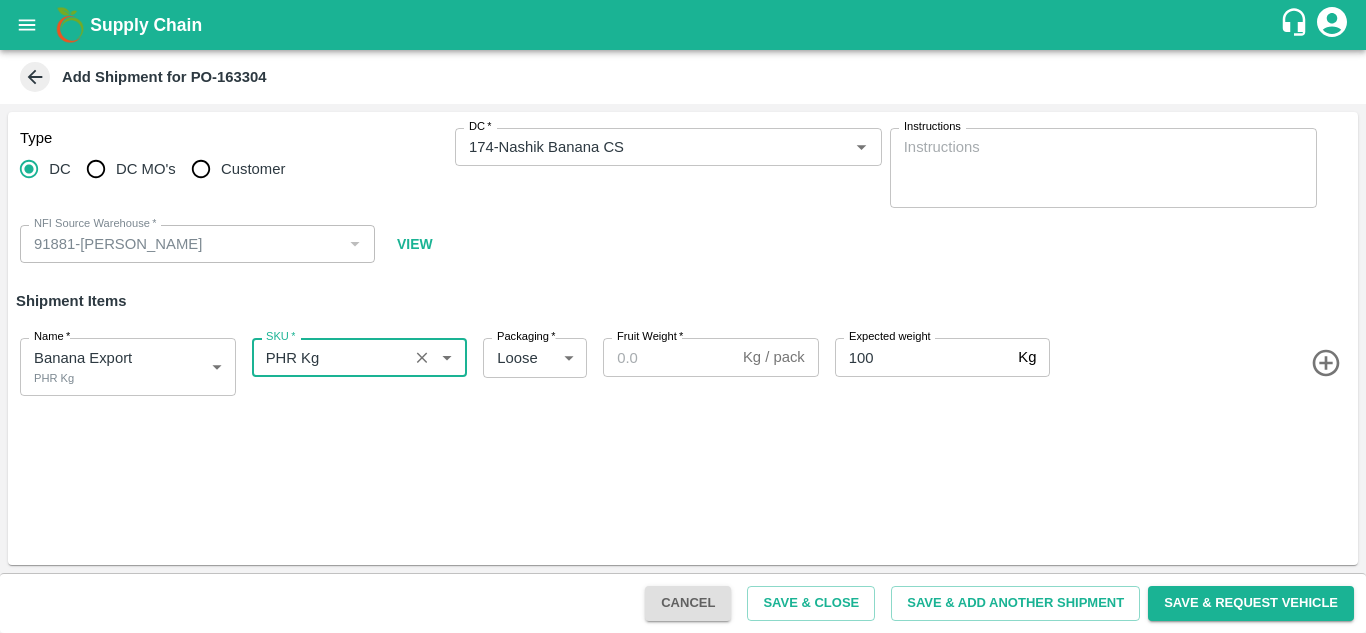 type on "PHR Kg" 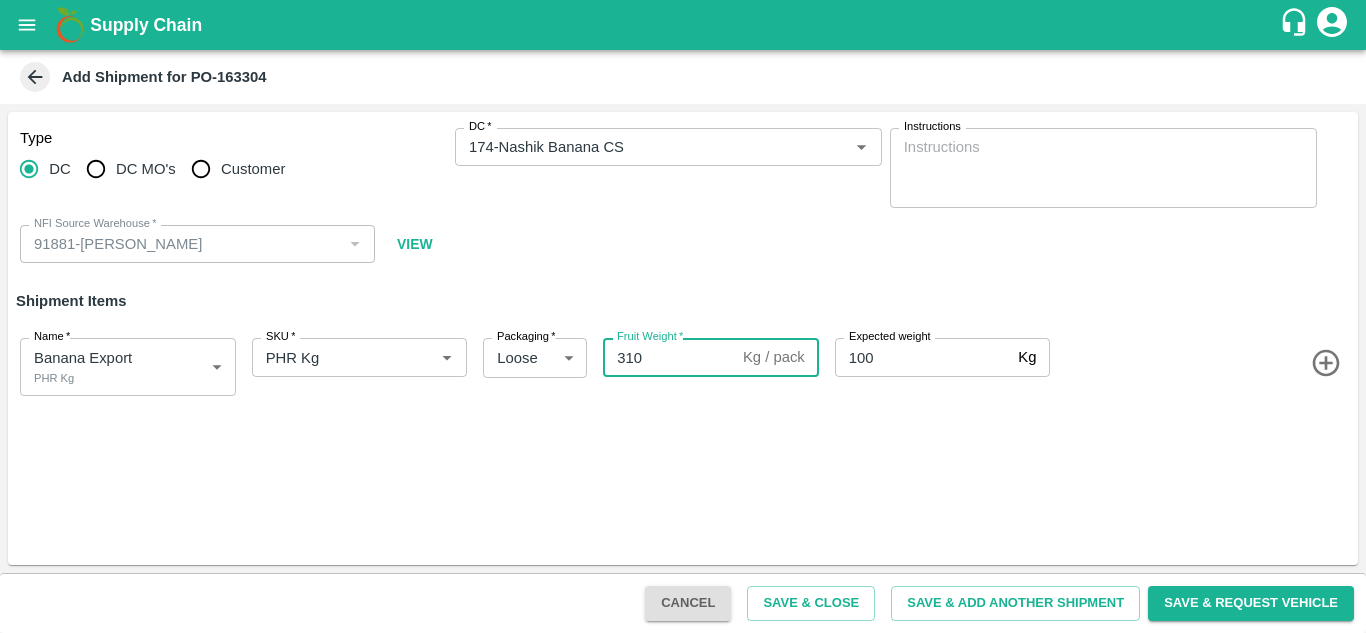 type on "310" 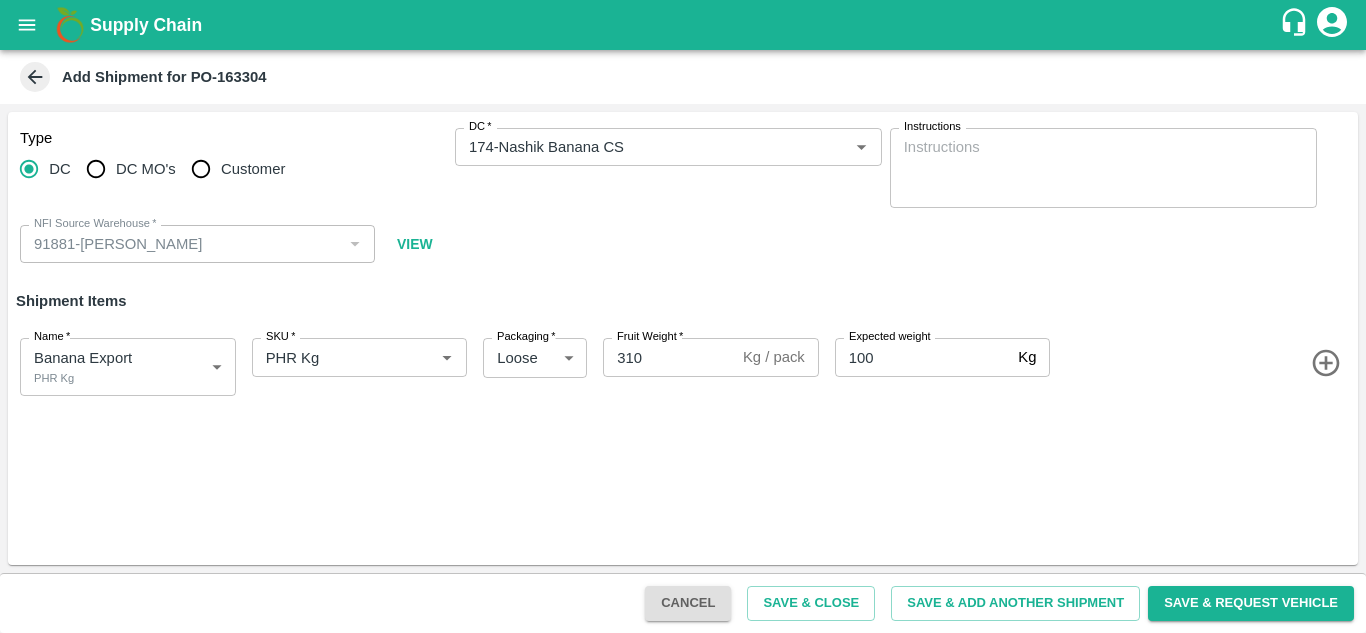 type 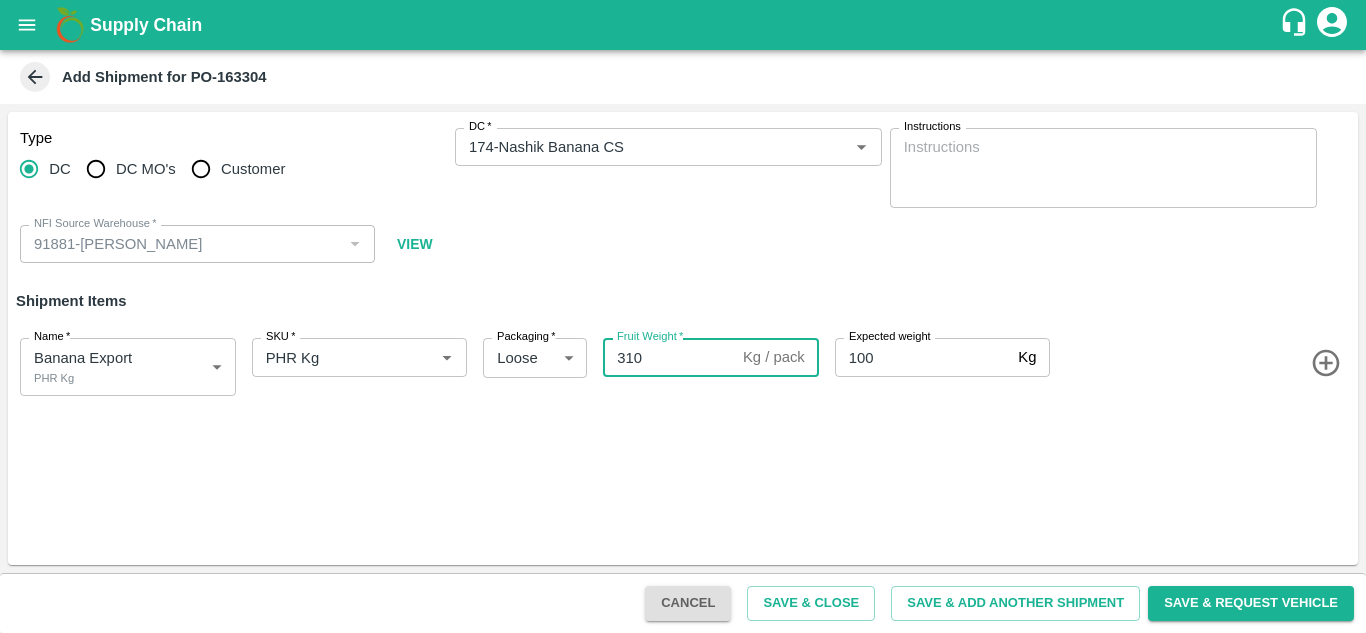 click on "310" at bounding box center (669, 357) 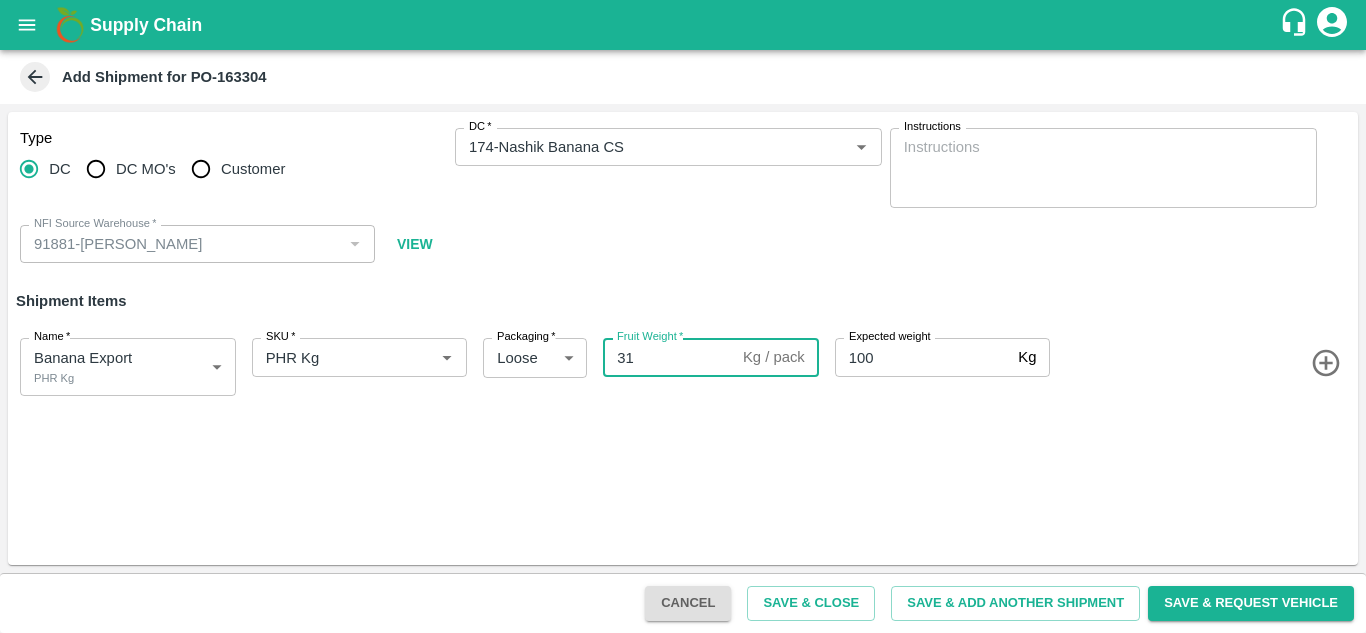 type on "3" 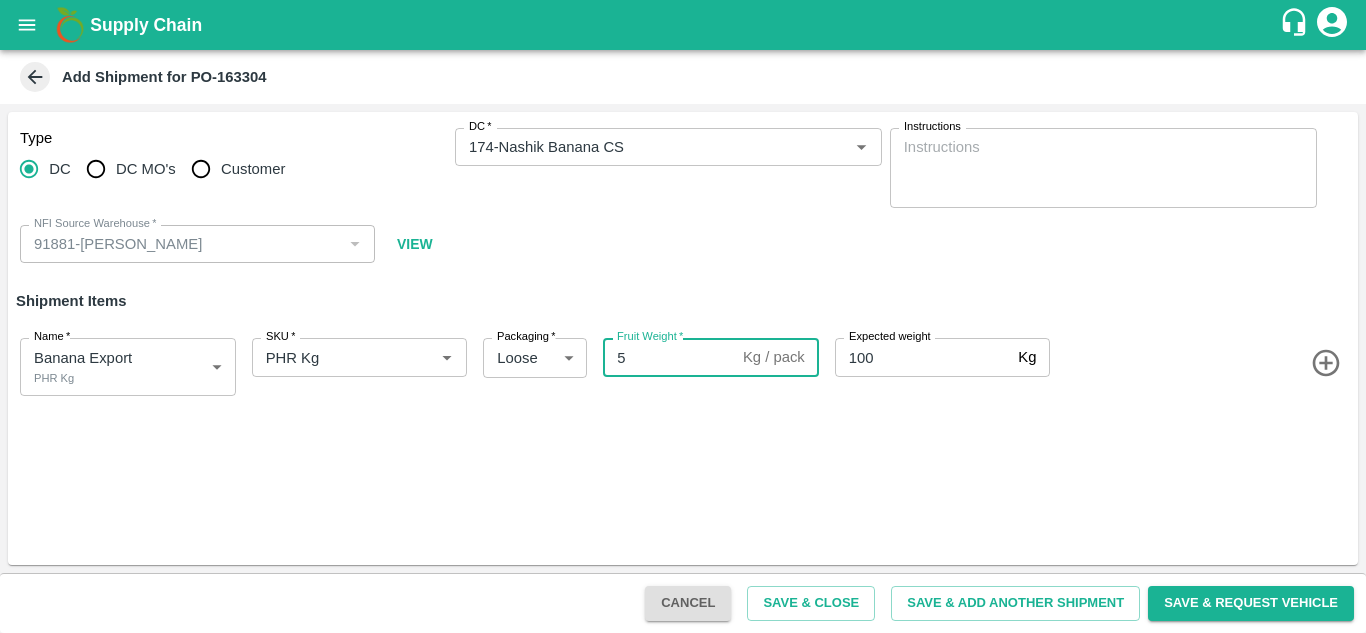 click on "5" at bounding box center [669, 357] 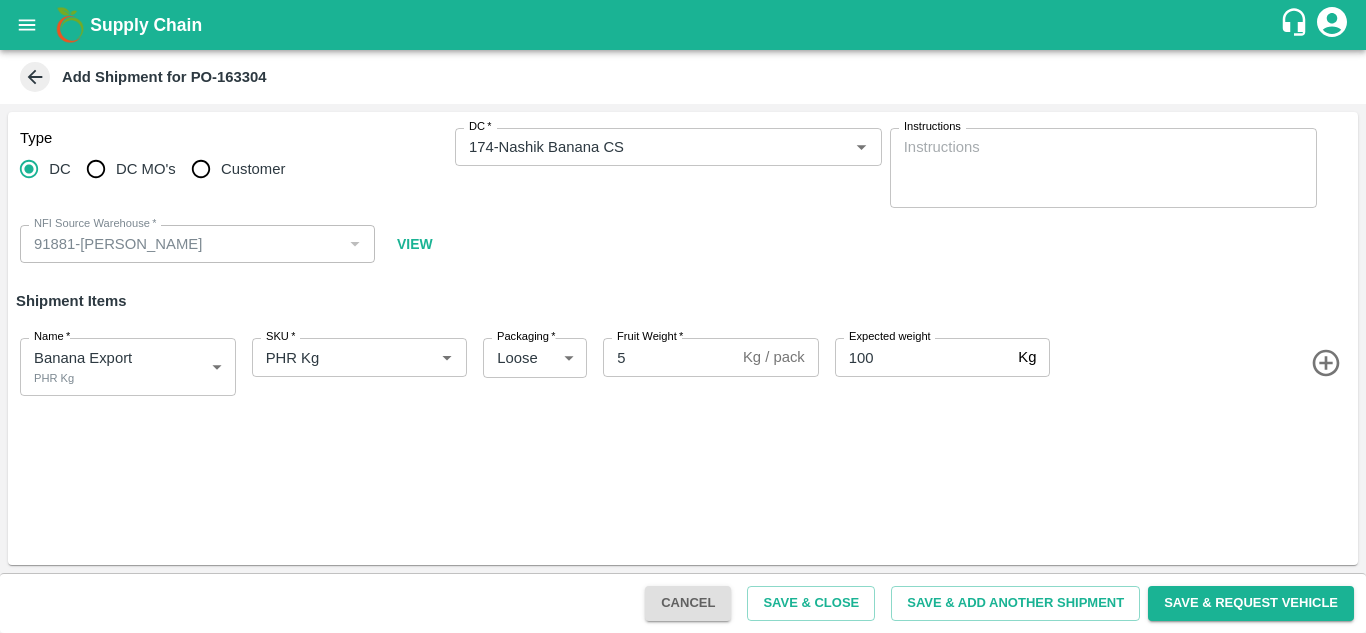 click on "Type DC DC MO's Customer DC   * DC   * Instructions x Instructions NFI Source Warehouse   * NFI Source Warehouse   * VIEW Shipment Items Name   * Banana Export PHR Kg  1819637 Name SKU   * SKU   * Packaging   * Loose 258 Packaging Fruit Weight   * 5 Kg /   pack Fruit Weight Expected weight 100 Kg Expected weight" at bounding box center [683, 338] 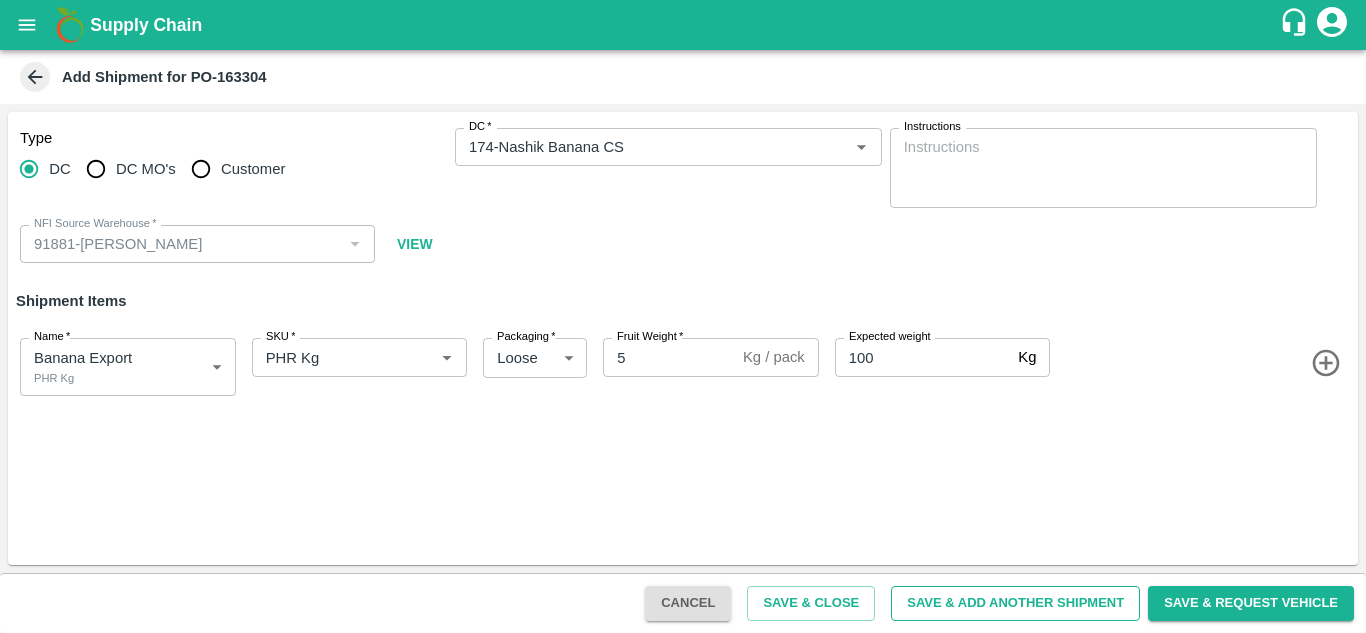 click on "Save & Add Another Shipment" at bounding box center (1015, 603) 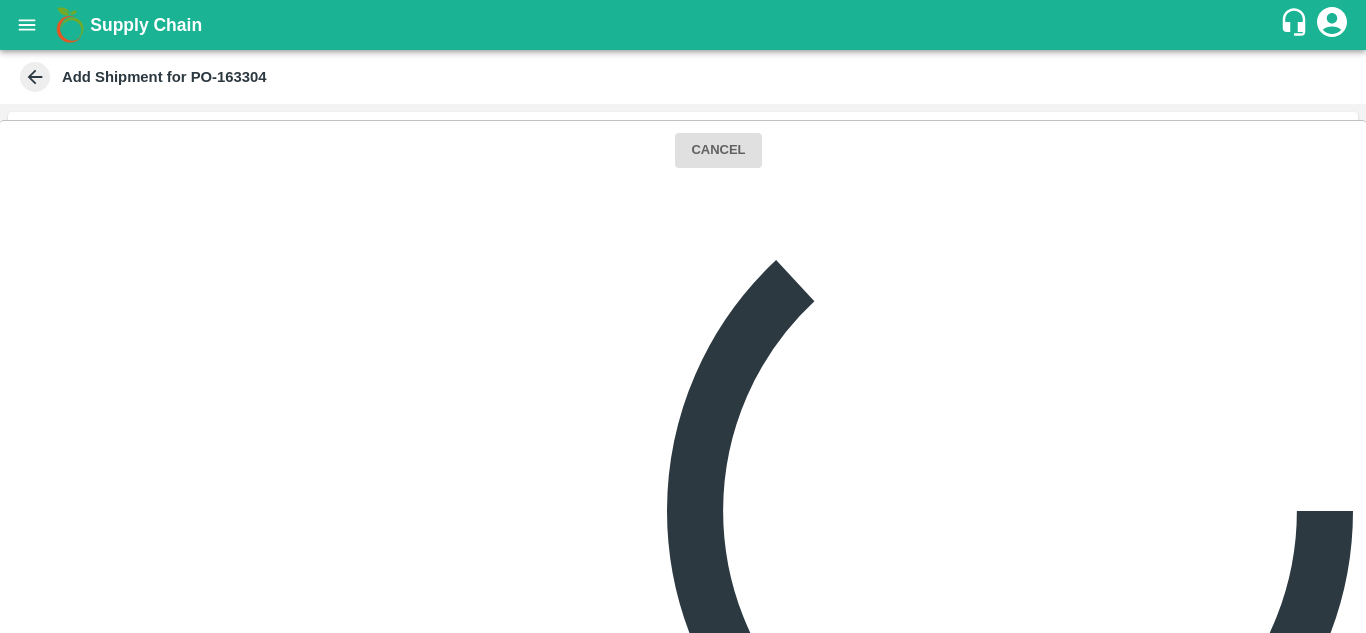 type 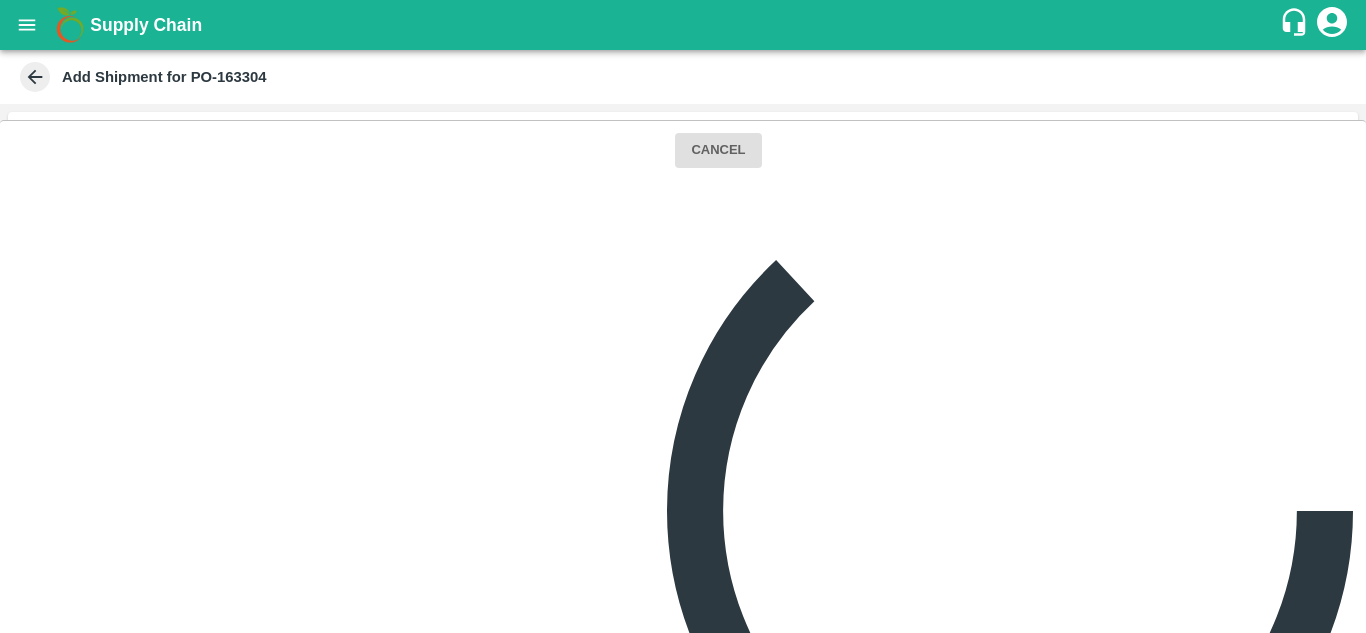 type 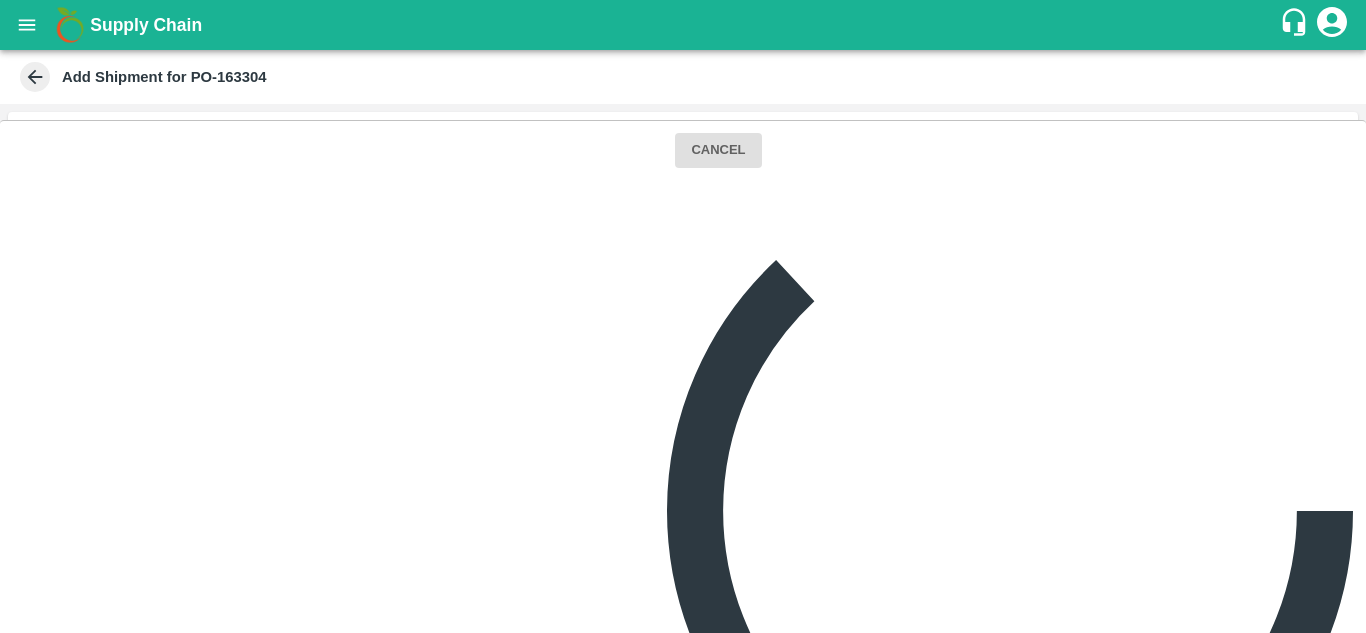 type 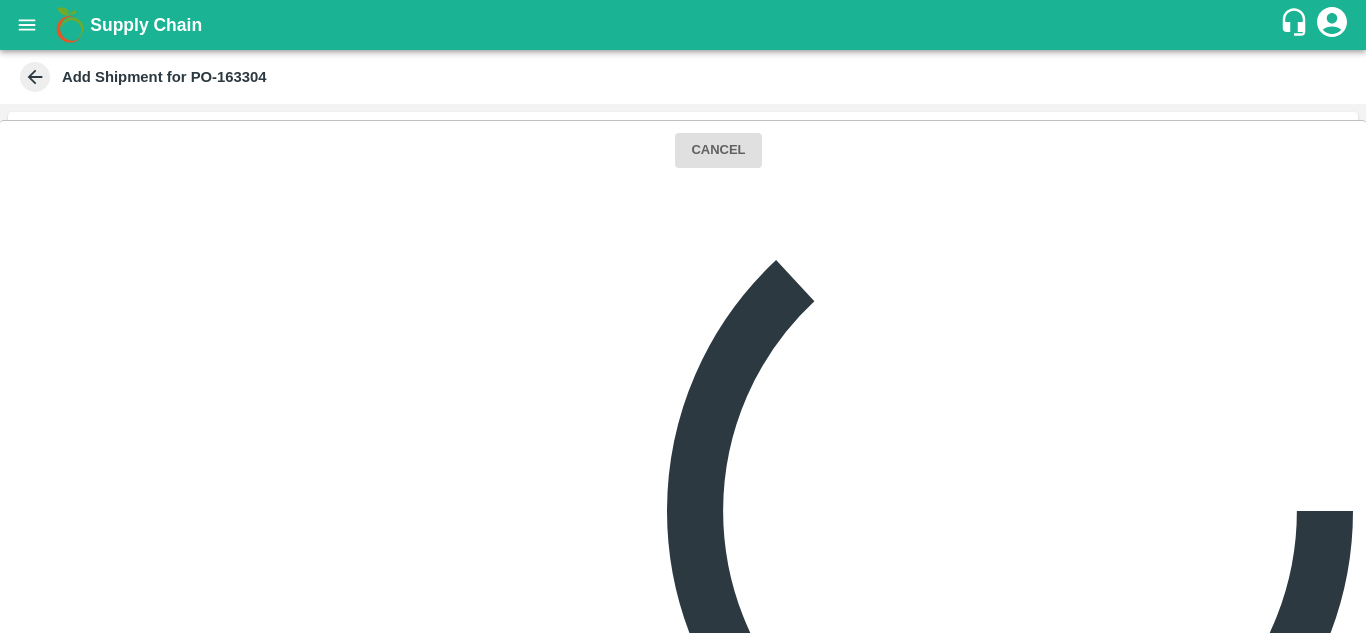 type 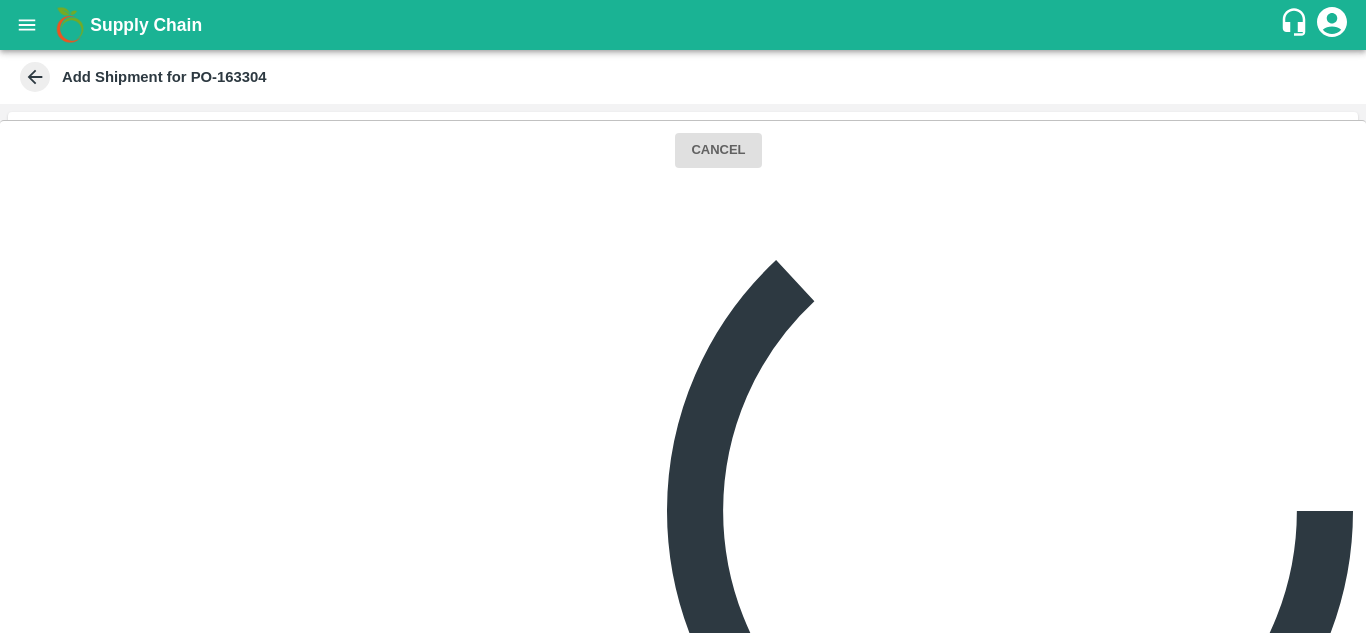 type 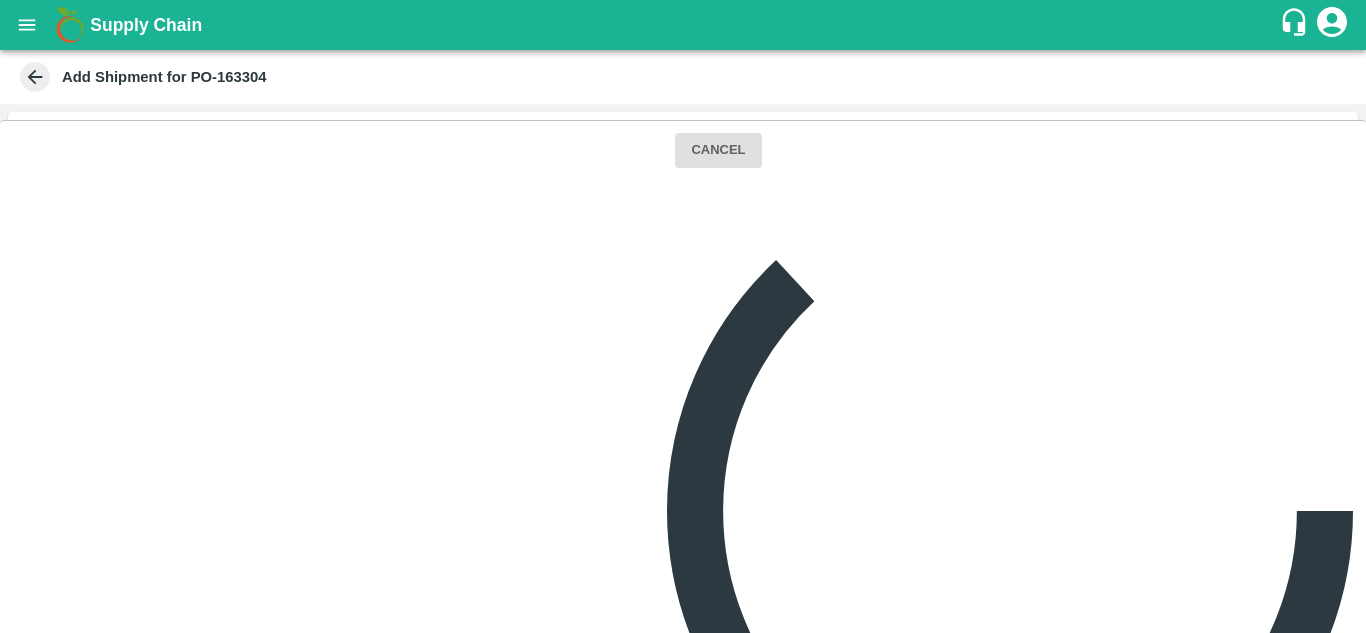 type 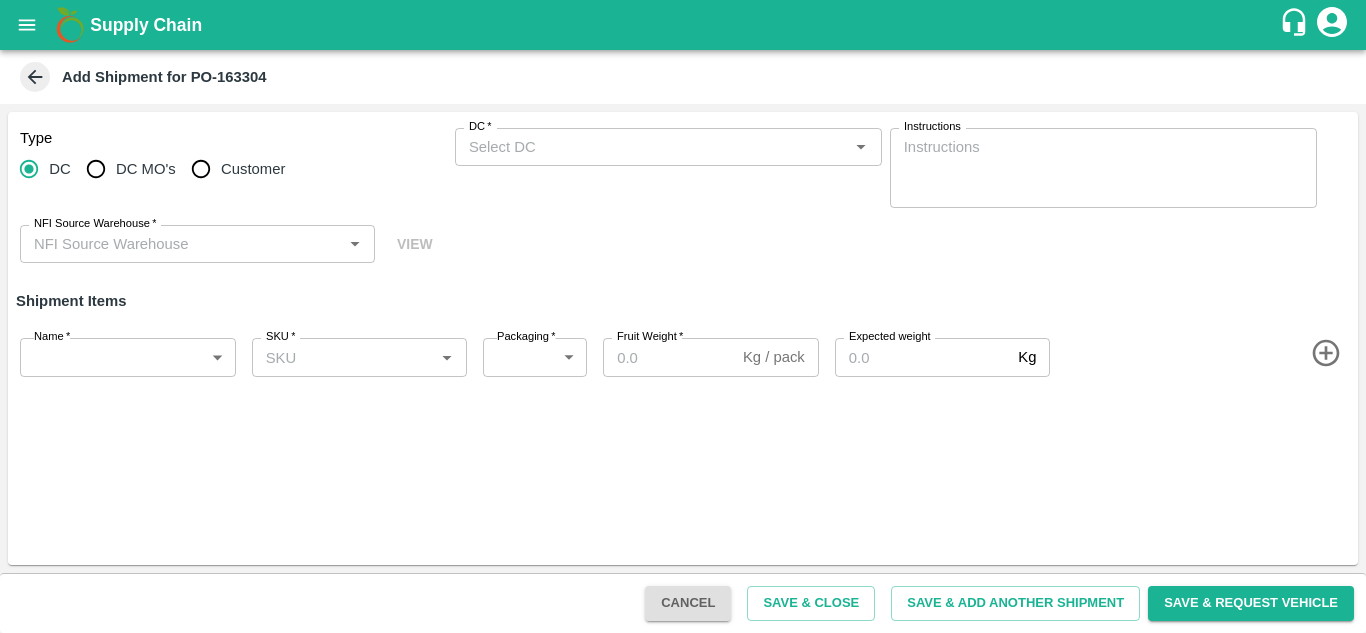 scroll, scrollTop: 0, scrollLeft: 0, axis: both 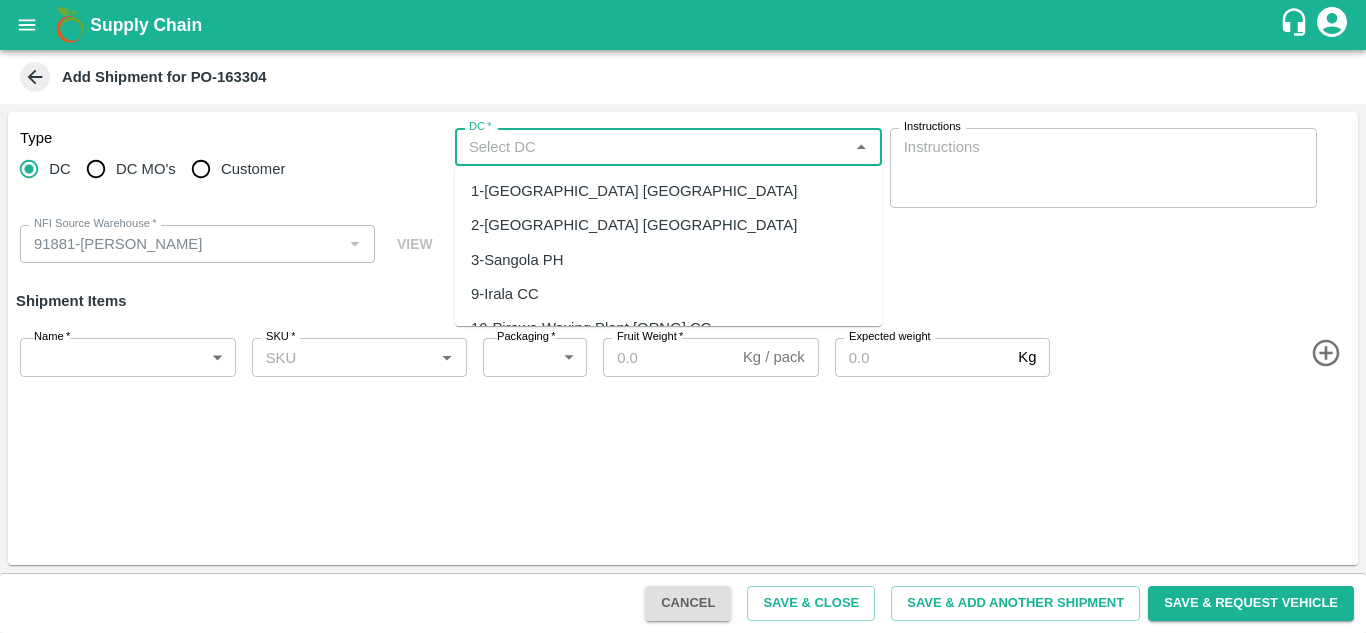 click on "DC   *" at bounding box center [652, 147] 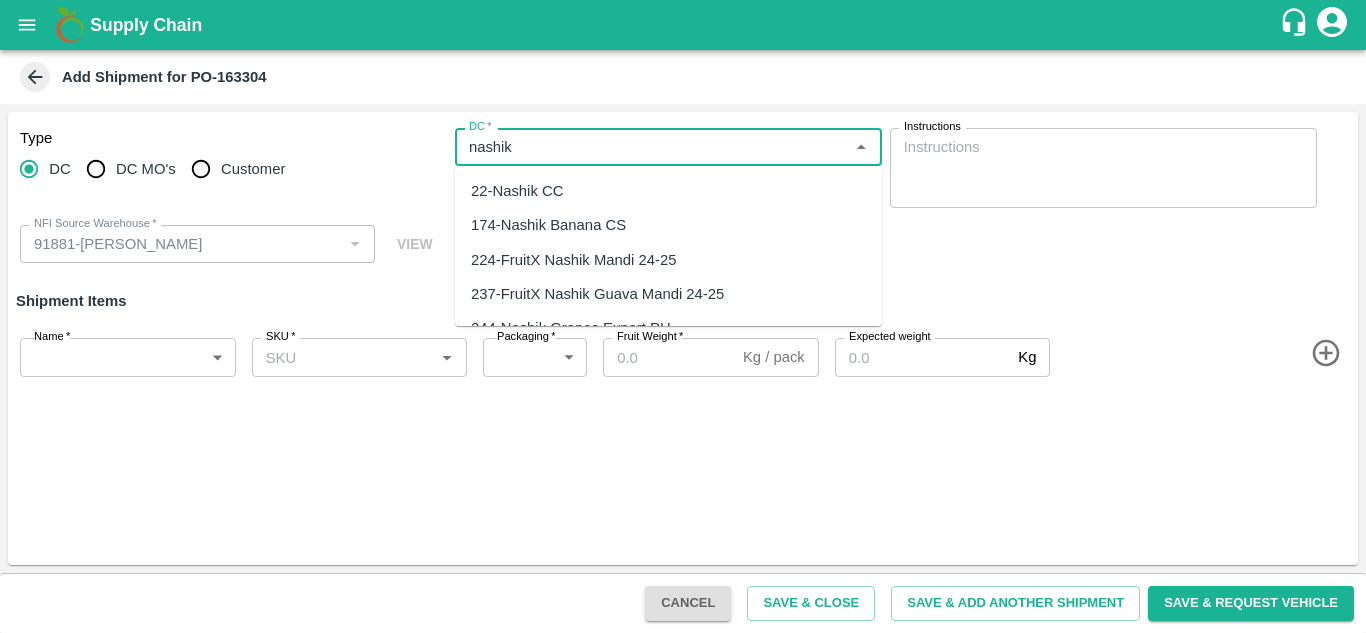 click on "174-Nashik Banana CS" at bounding box center (548, 225) 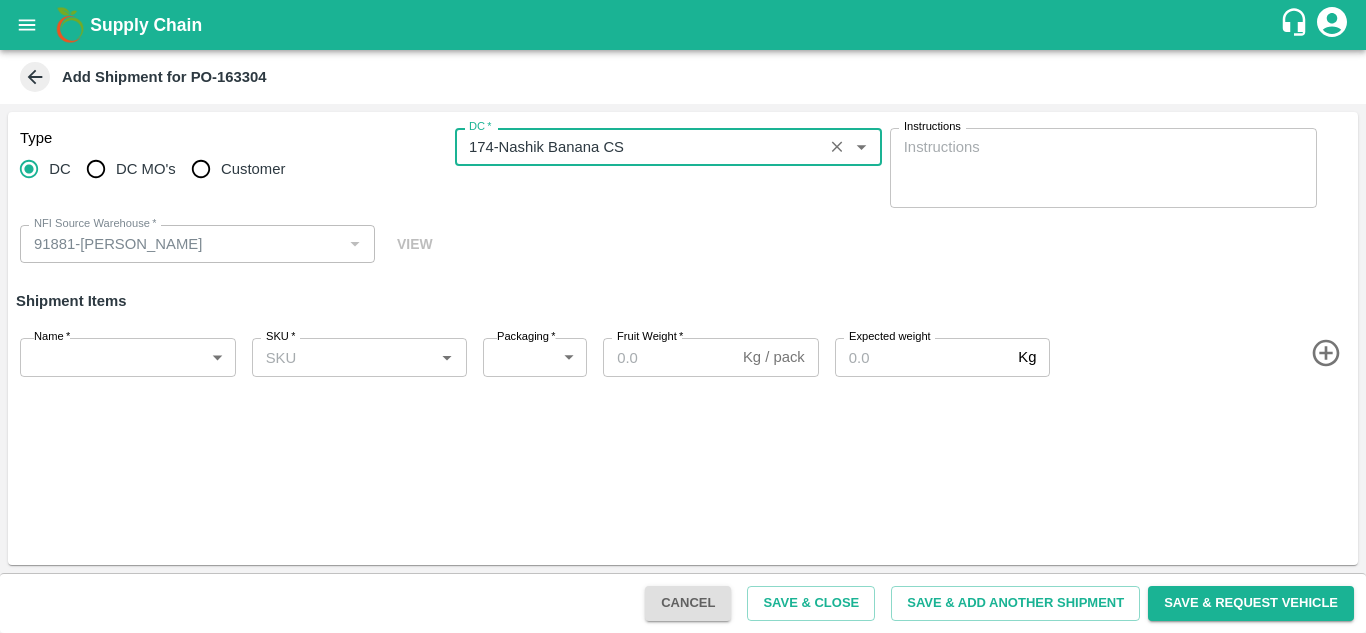 type on "174-Nashik Banana CS" 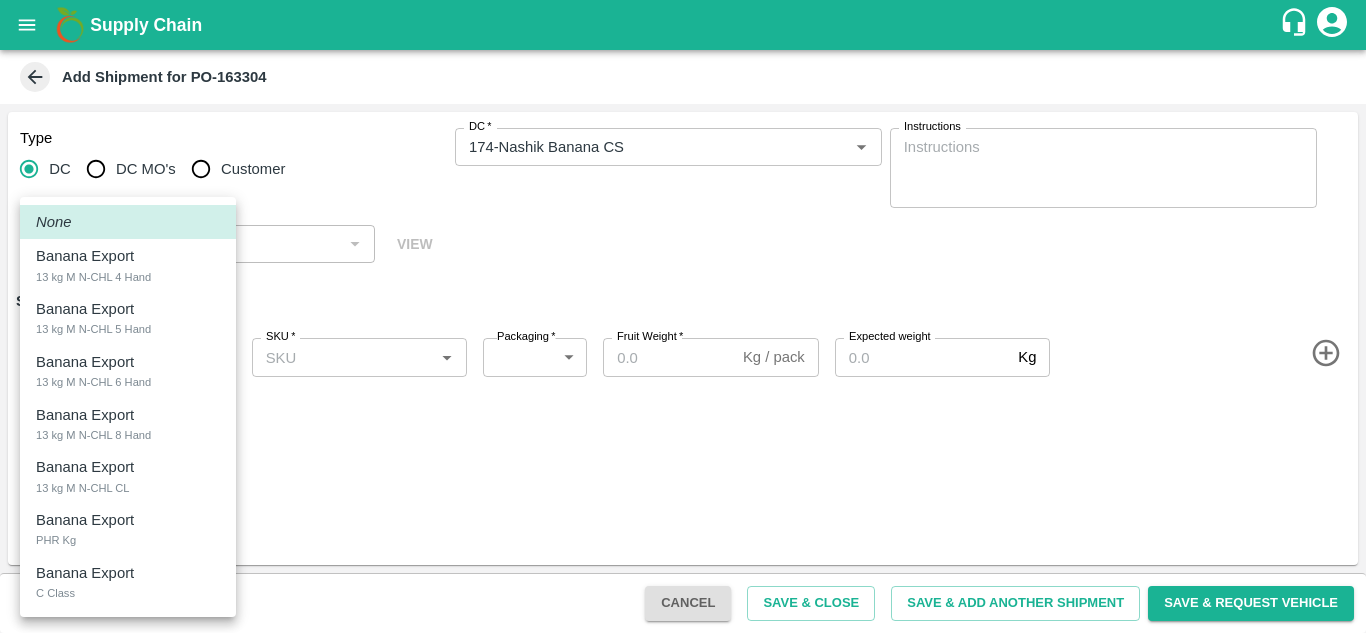click on "Supply Chain Add Shipment for PO-163304 Type DC DC MO's Customer DC   * DC   * Instructions x Instructions NFI Source Warehouse   * NFI Source Warehouse   * VIEW Shipment Items Name   * ​ Name SKU   * SKU   * Packaging   * ​ Packaging Fruit Weight   * Kg /   pack Fruit Weight Expected weight Kg Expected weight Cancel Save & Close Save & Add Another Shipment Save & Request Vehicle Tembhurni PH Nashik Banana CS Navanath Sopan Bhojane Logout None Banana Export 13 kg M N-CHL 4 Hand  Banana Export 13 kg M N-CHL 5 Hand  Banana Export 13 kg M N-CHL 6 Hand  Banana Export 13 kg M N-CHL 8 Hand  Banana Export 13 kg M N-CHL CL  Banana Export PHR Kg  Banana Export C Class" at bounding box center (683, 316) 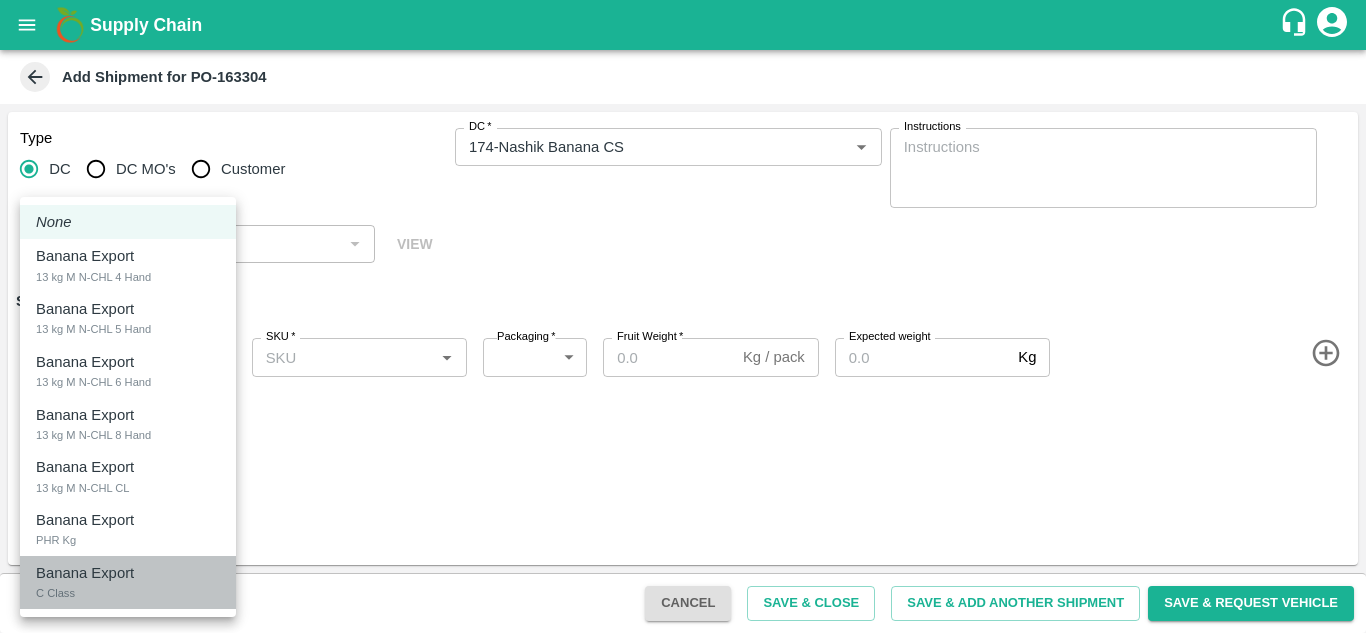 click on "Banana Export" at bounding box center [85, 573] 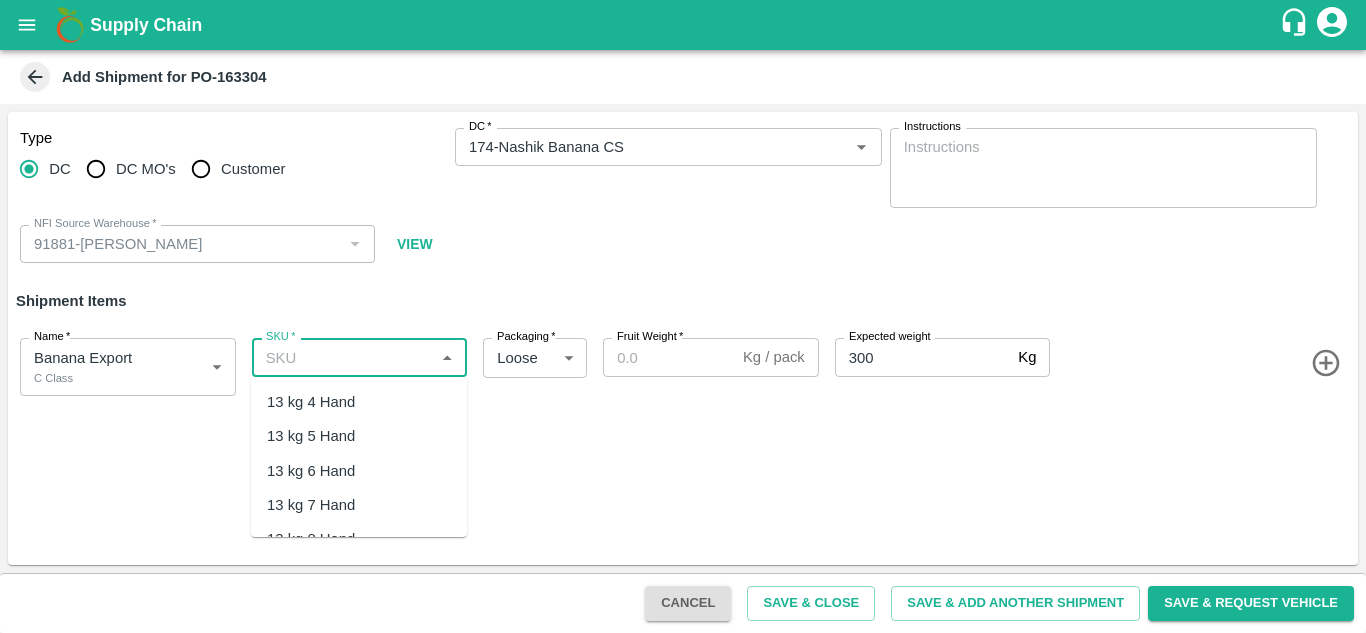 click on "SKU   *" at bounding box center [343, 357] 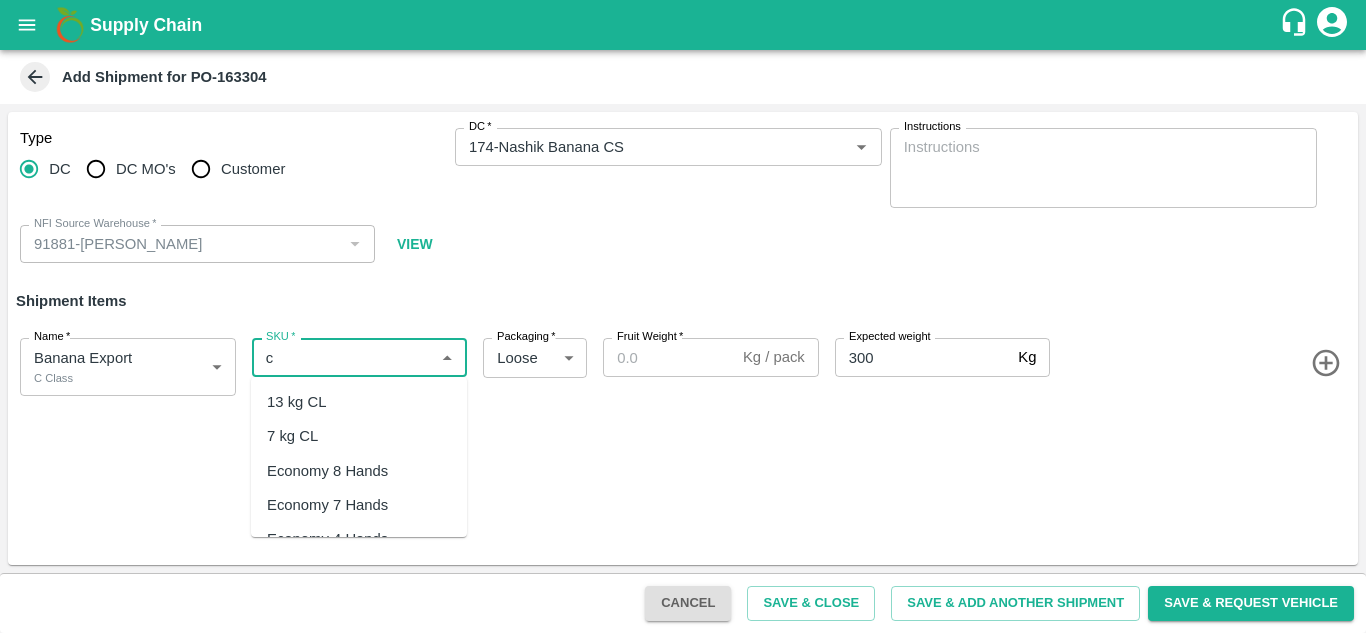 click on "SKU   *" at bounding box center [343, 357] 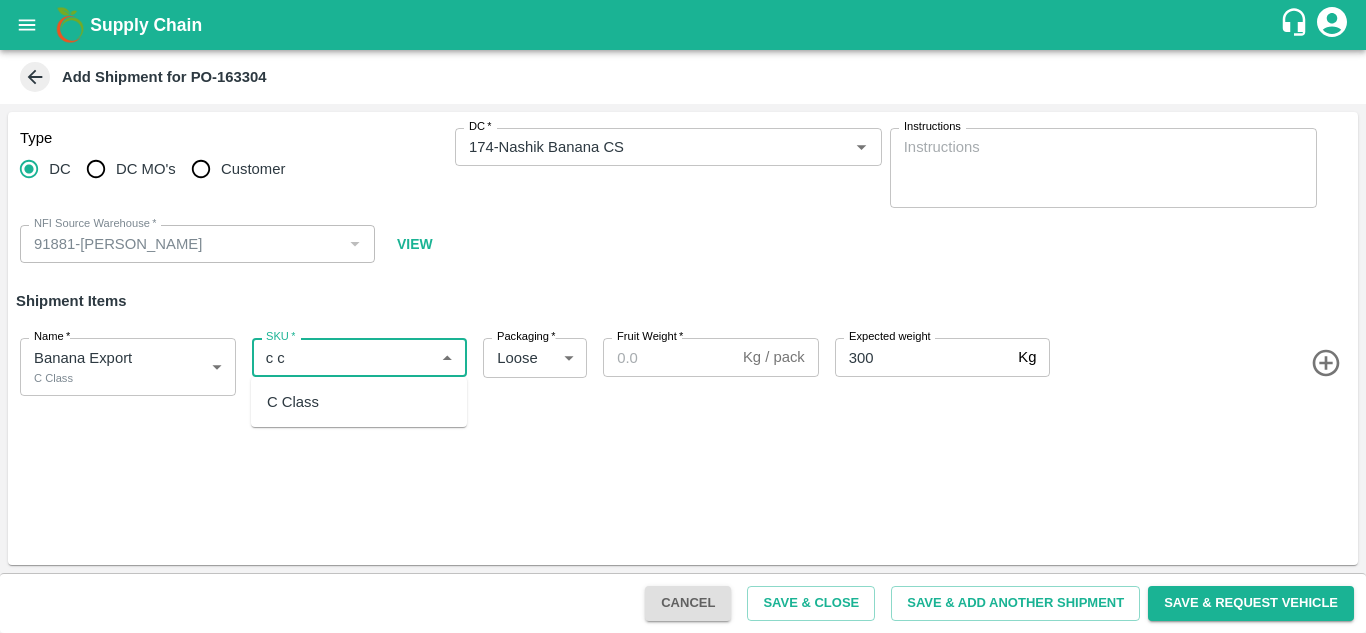 click on "C Class" at bounding box center [293, 402] 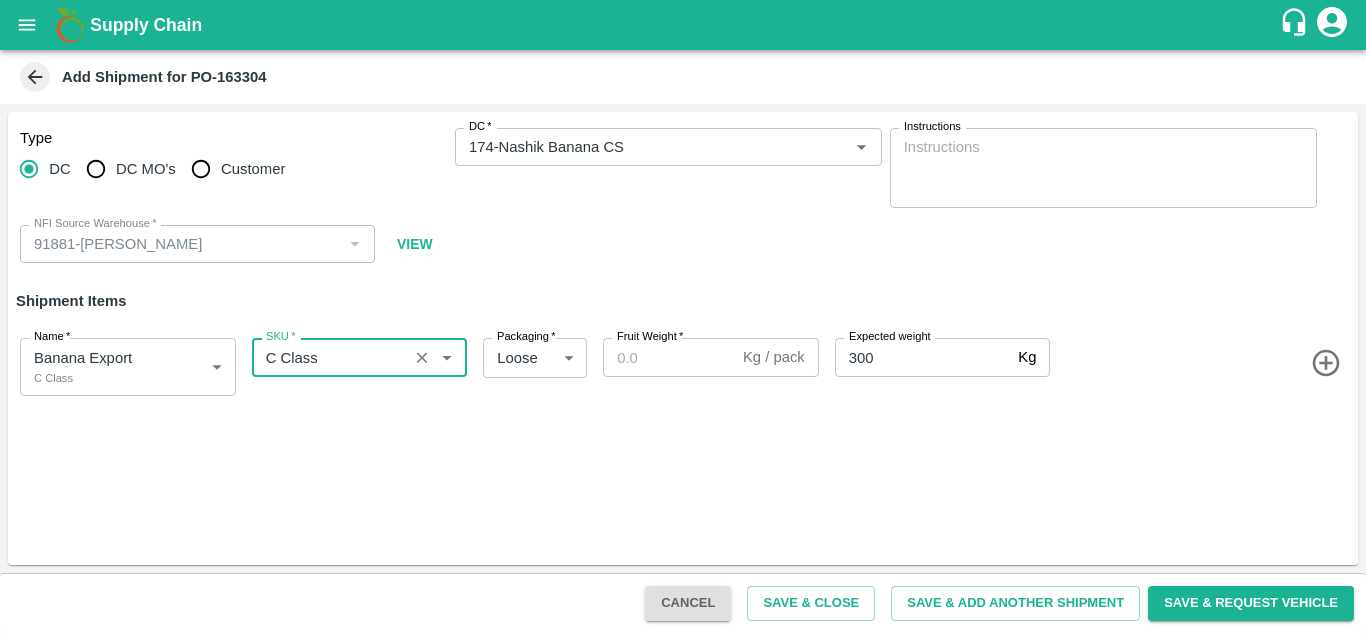 type on "C Class" 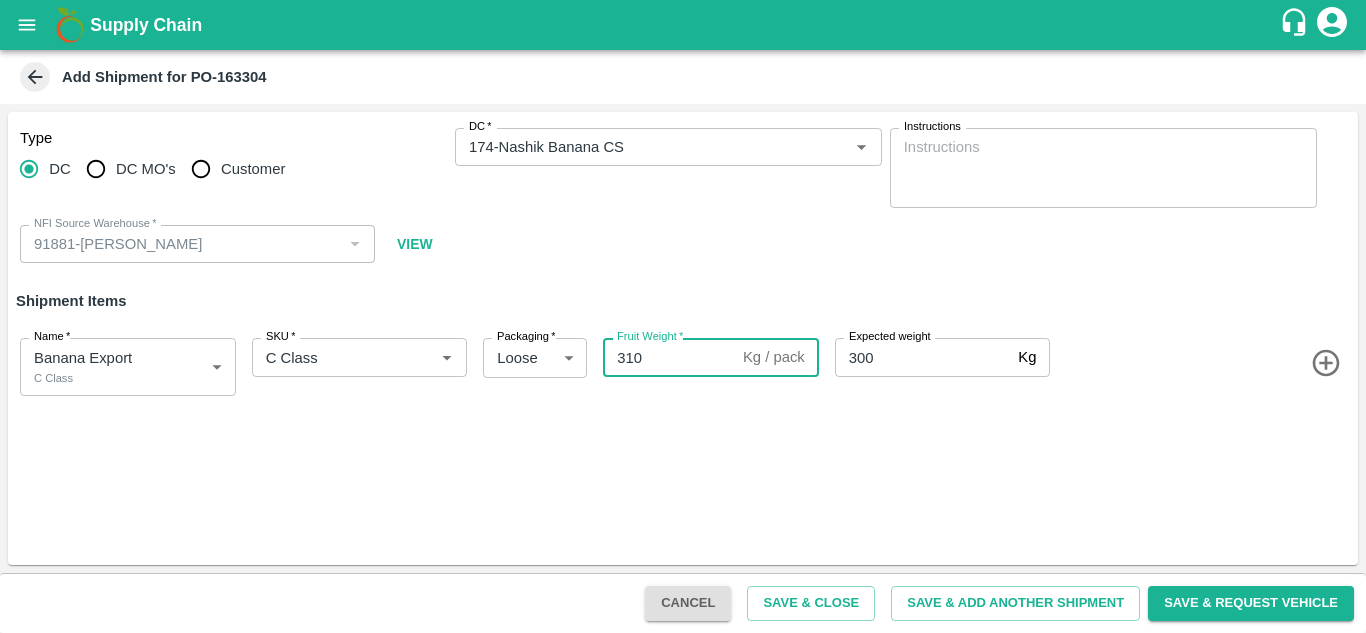 type on "310" 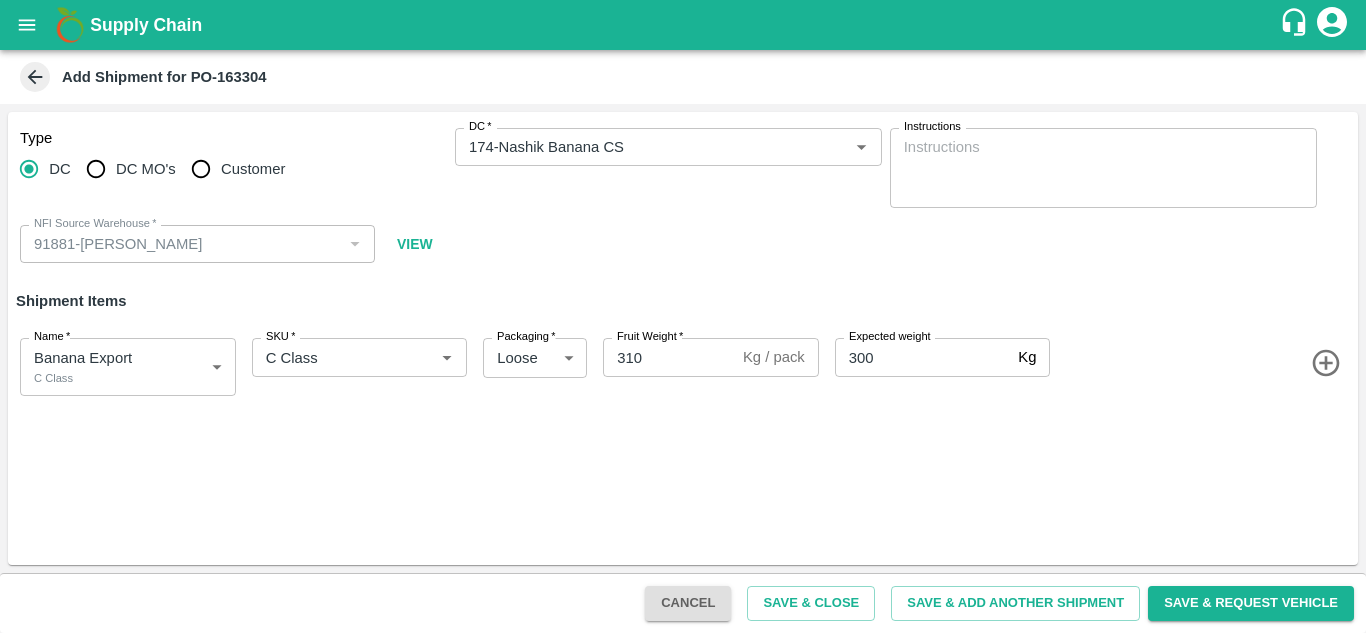 click on "Type DC DC MO's Customer DC   * DC   * Instructions x Instructions NFI Source Warehouse   * NFI Source Warehouse   * VIEW Shipment Items Name   * Banana Export C Class  1819638 Name SKU   * SKU   * Packaging   * Loose 258 Packaging Fruit Weight   * 310 Kg /   pack Fruit Weight Expected weight 300 Kg Expected weight" at bounding box center (683, 338) 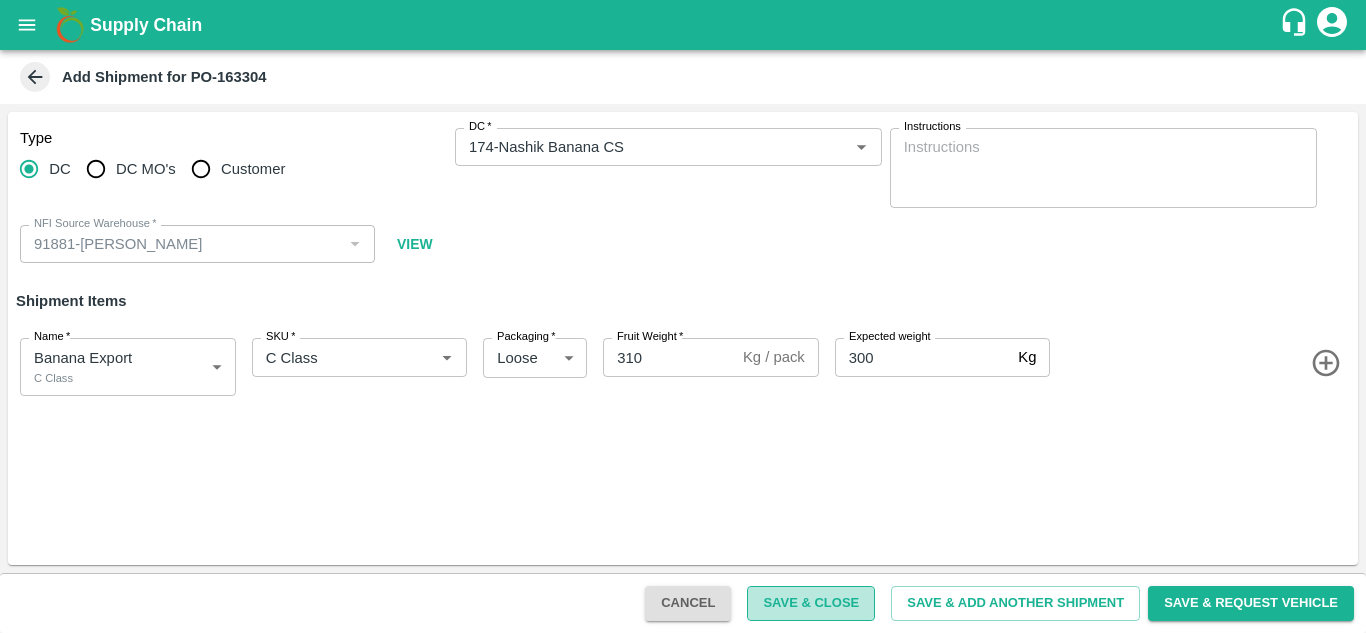 click on "Save & Close" at bounding box center (811, 603) 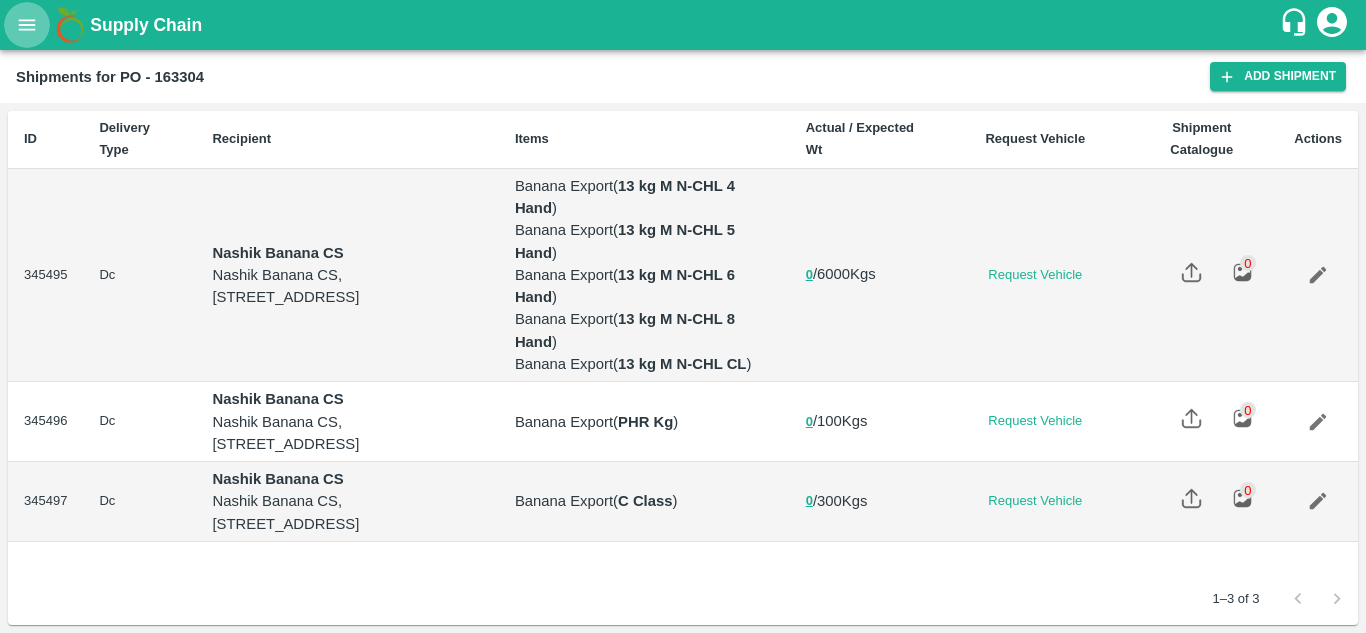 click 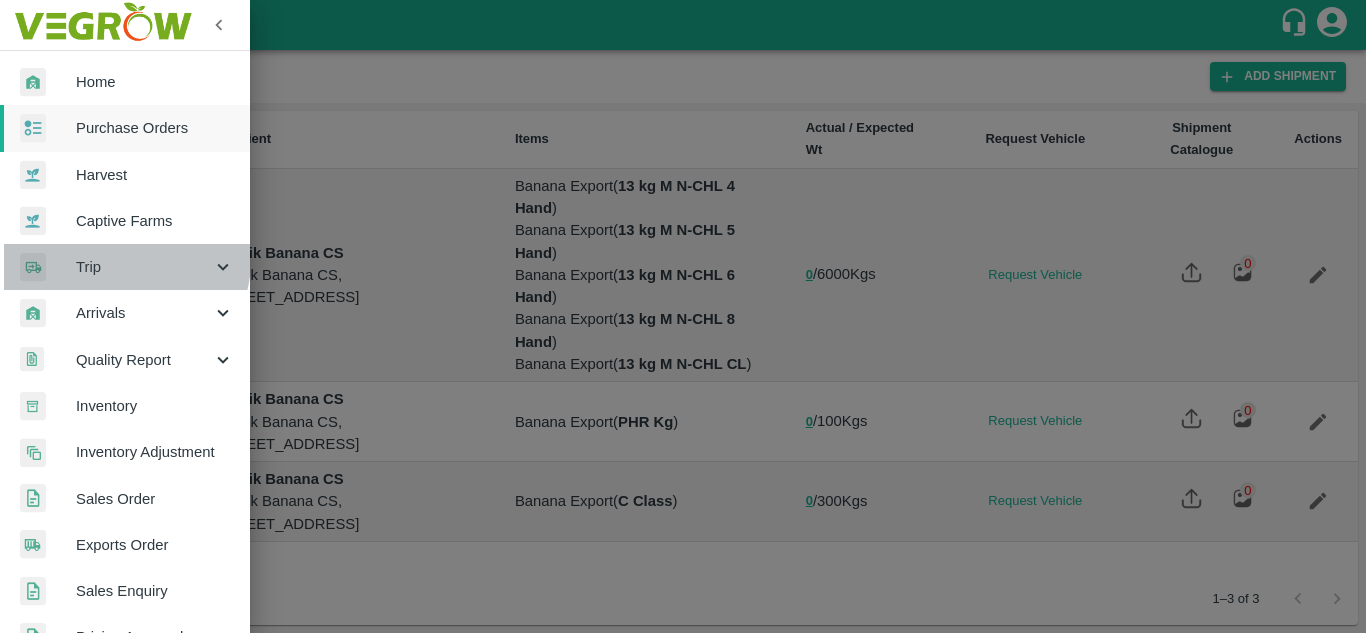click on "Trip" at bounding box center (144, 267) 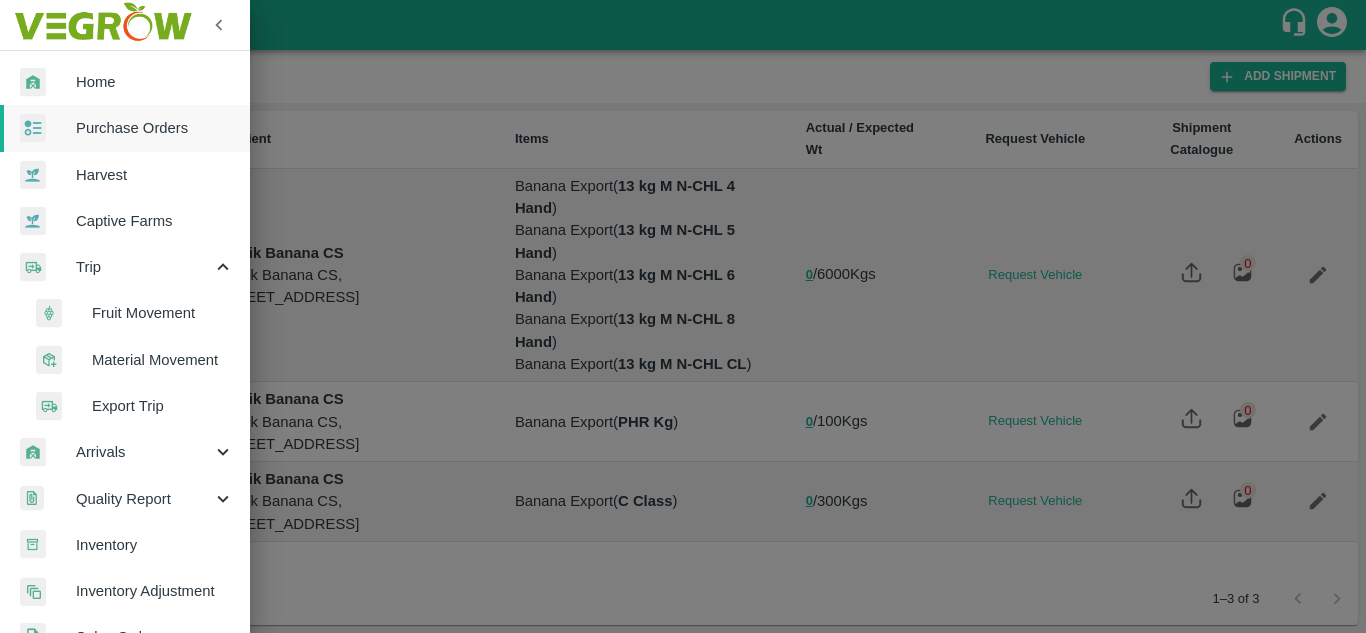 click on "Fruit Movement" at bounding box center (163, 313) 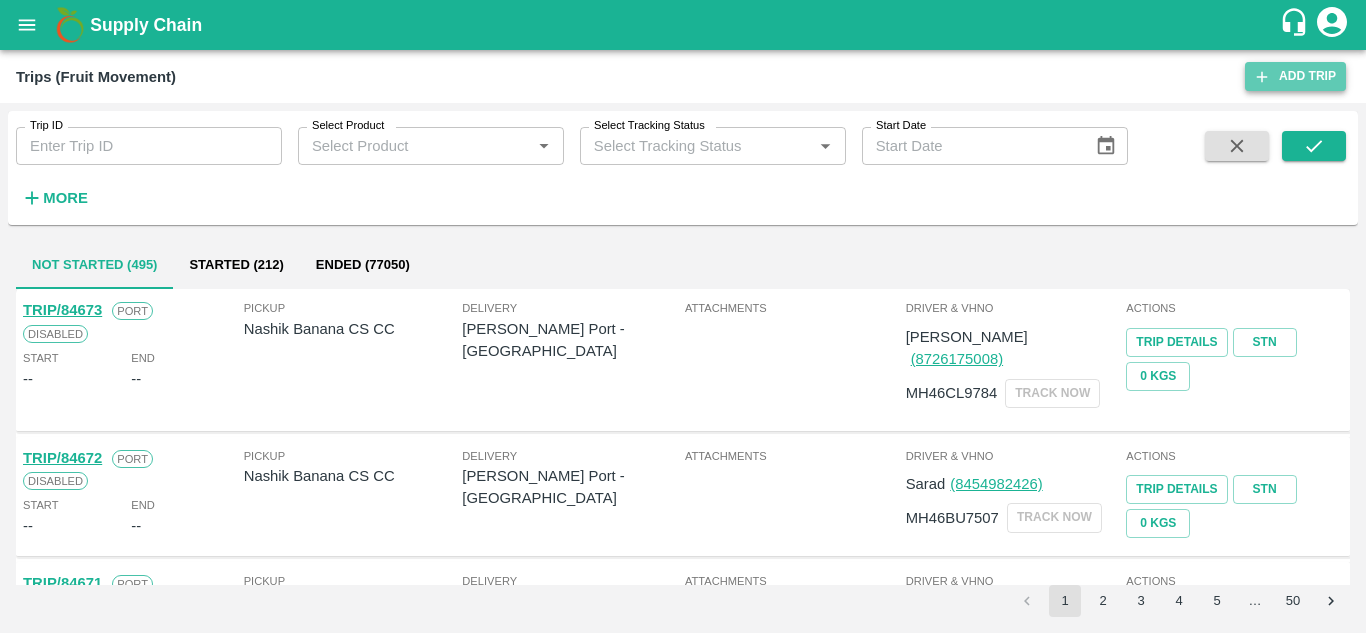 click on "Add Trip" at bounding box center (1295, 76) 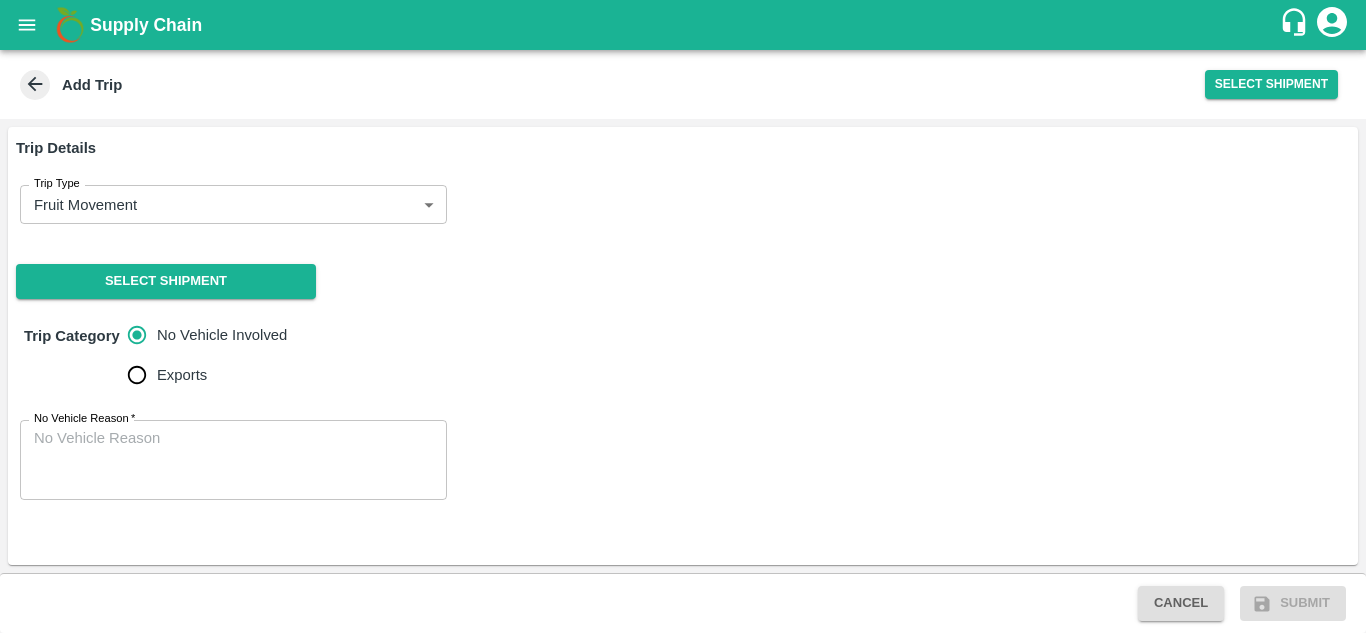 scroll, scrollTop: 0, scrollLeft: 0, axis: both 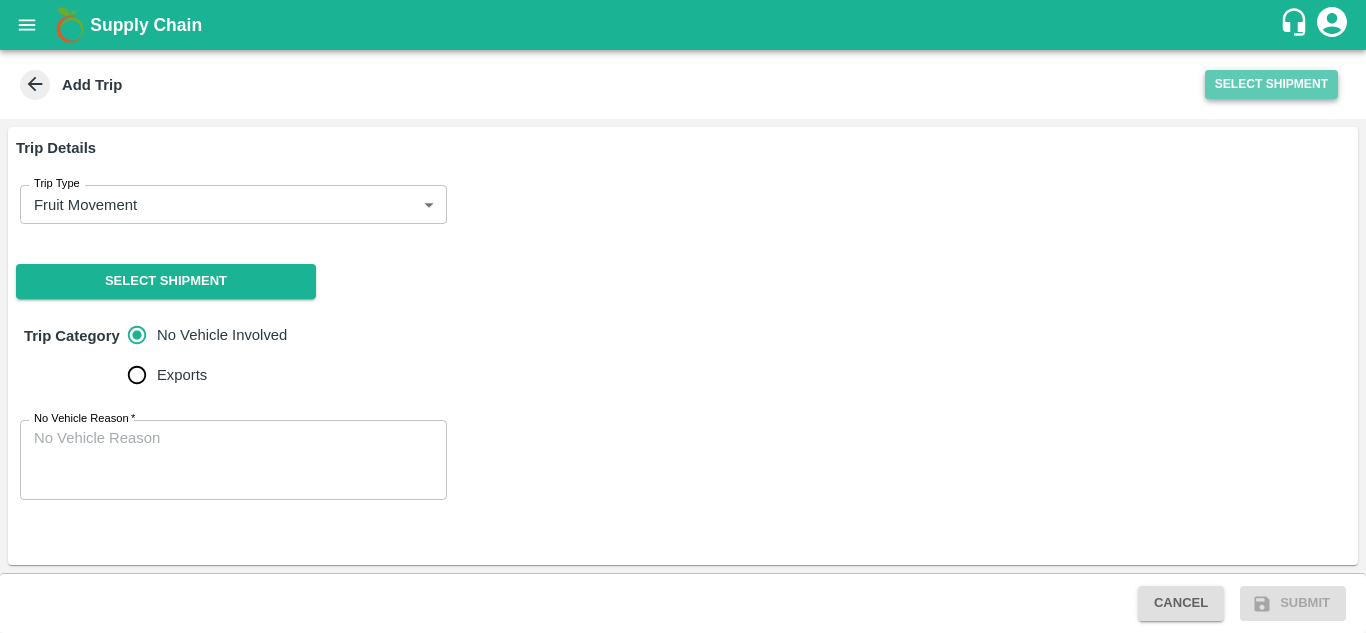click on "Select Shipment" at bounding box center (1271, 84) 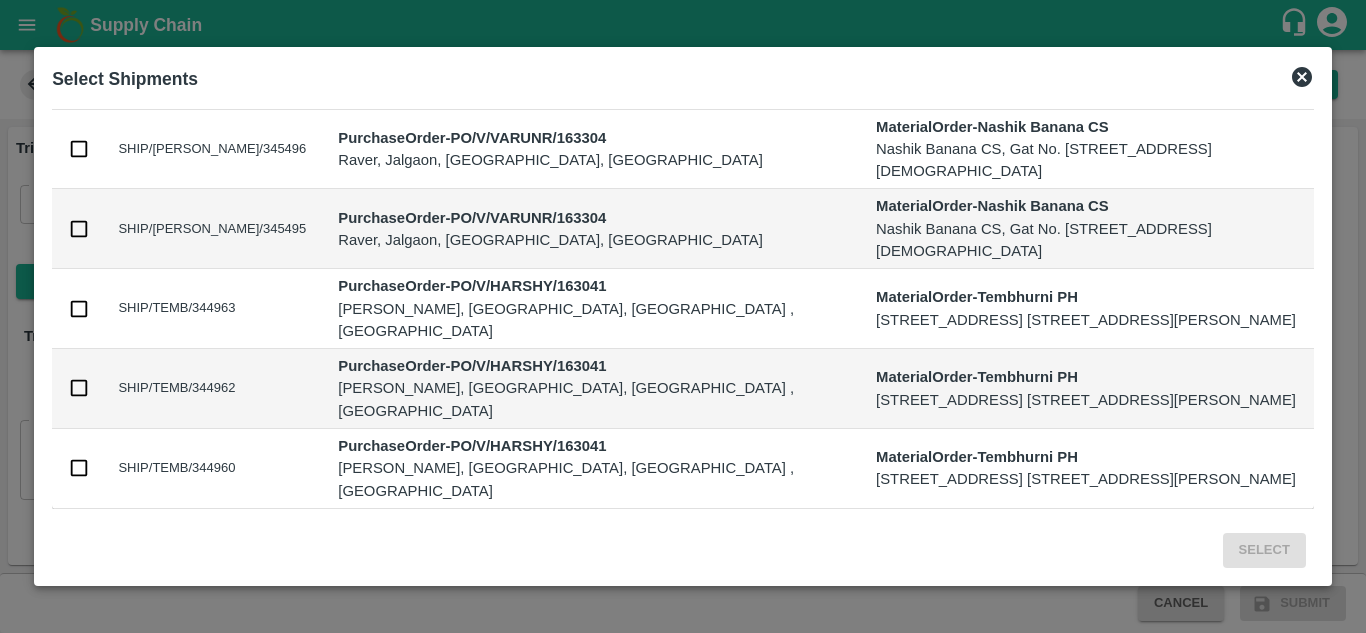 scroll, scrollTop: 0, scrollLeft: 0, axis: both 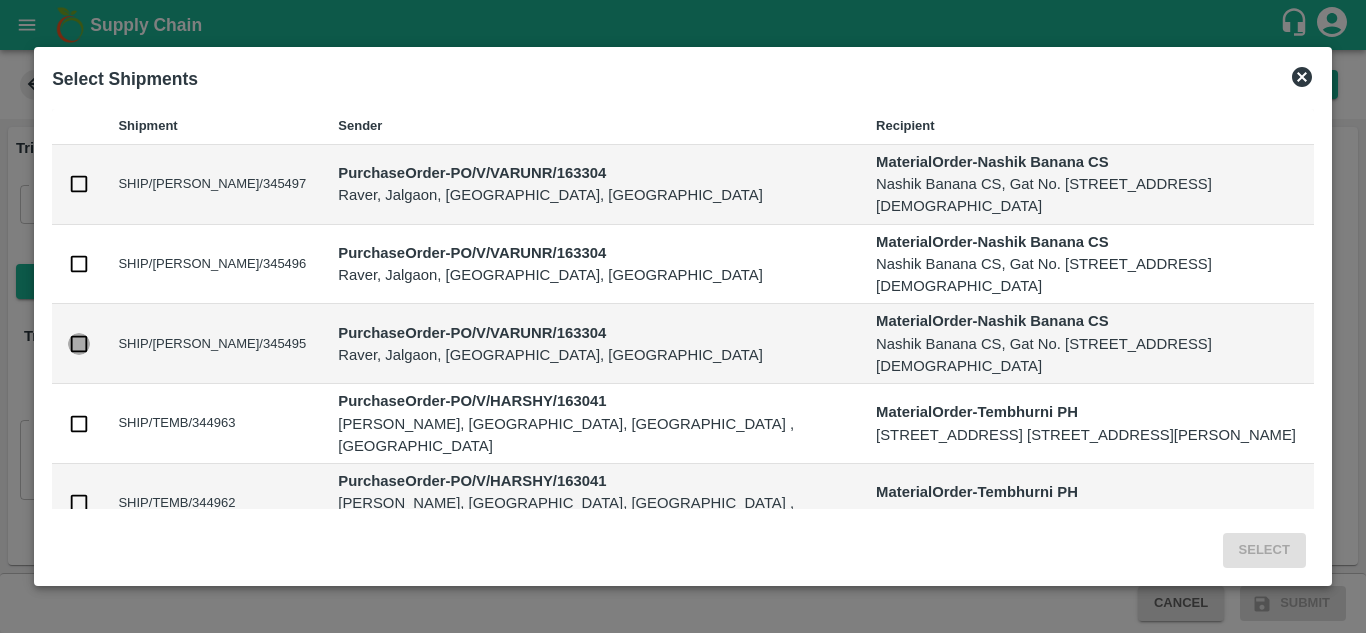 click at bounding box center (79, 344) 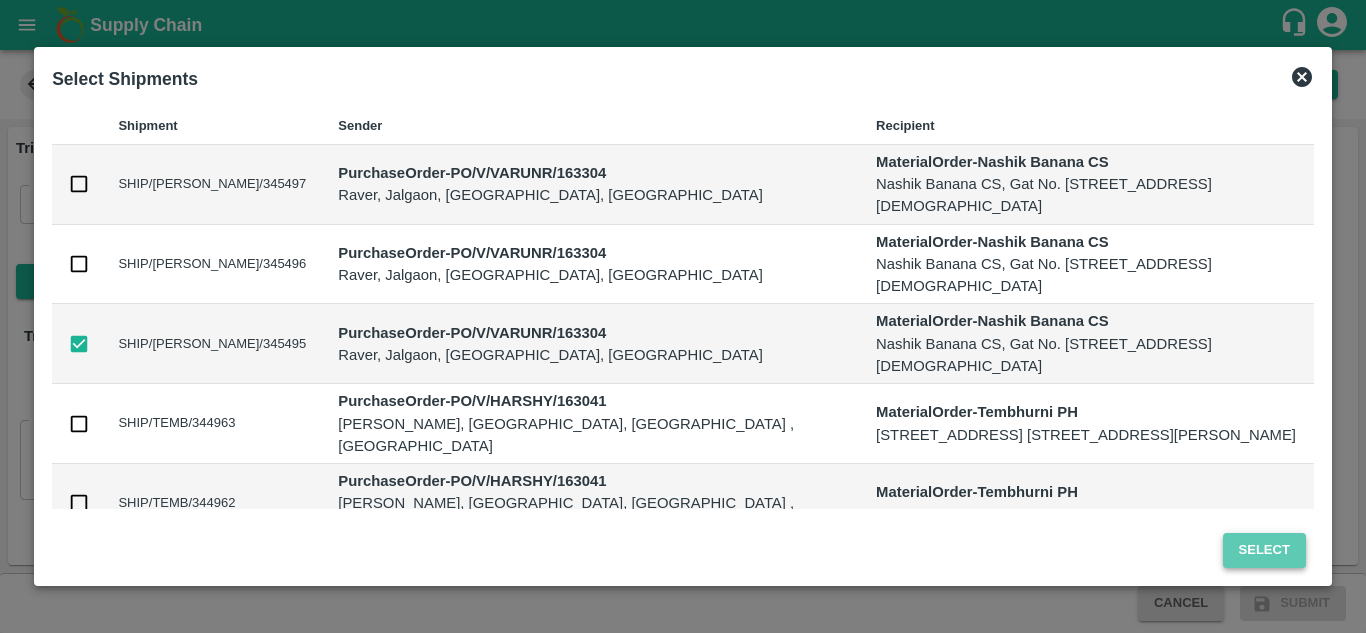 click on "Select" at bounding box center [1264, 550] 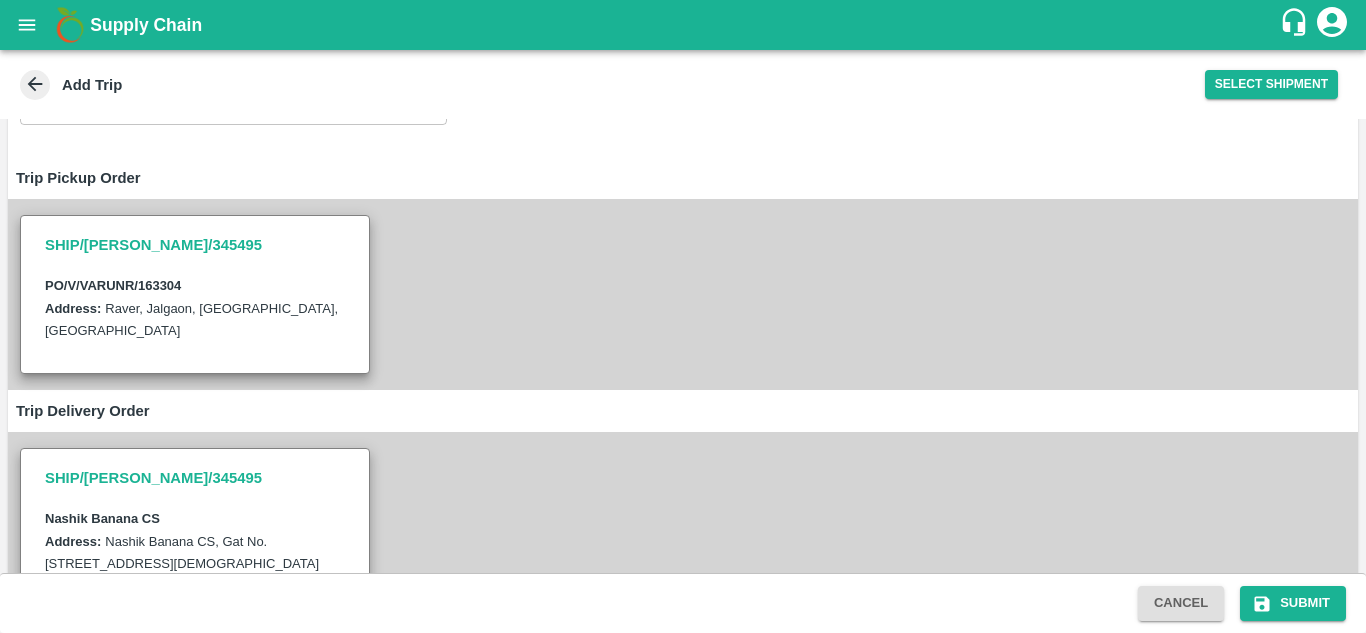 scroll, scrollTop: 0, scrollLeft: 0, axis: both 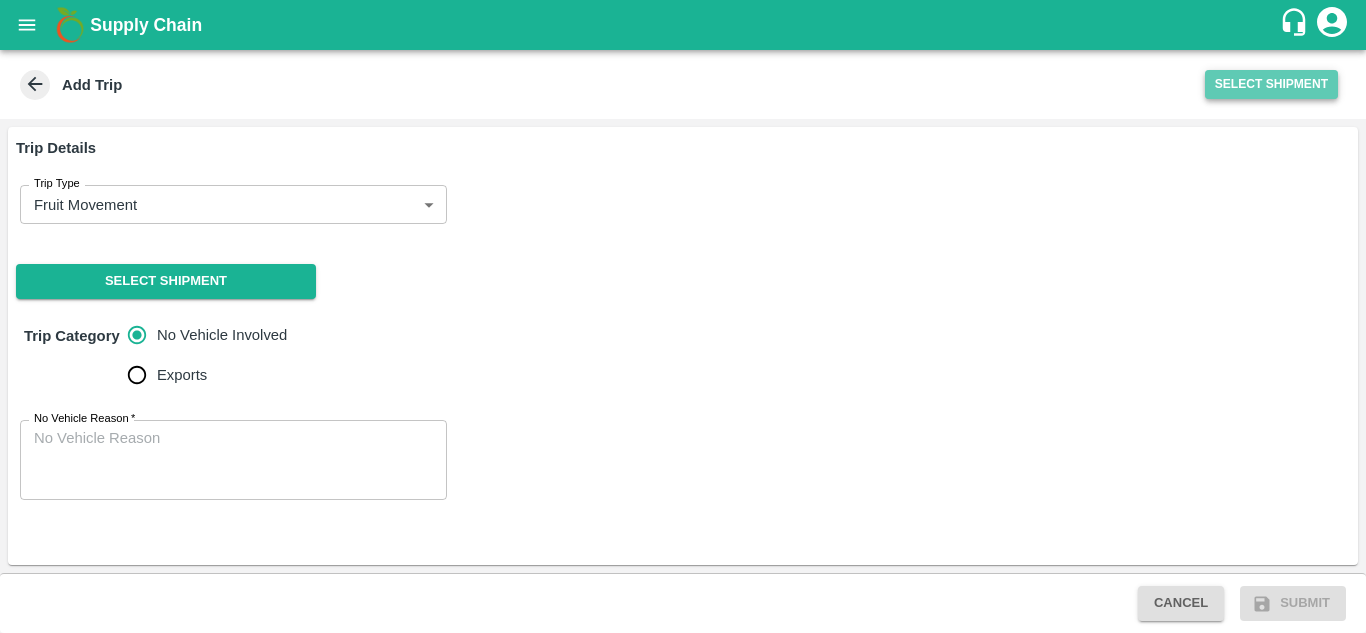 click on "Select Shipment" at bounding box center (1271, 84) 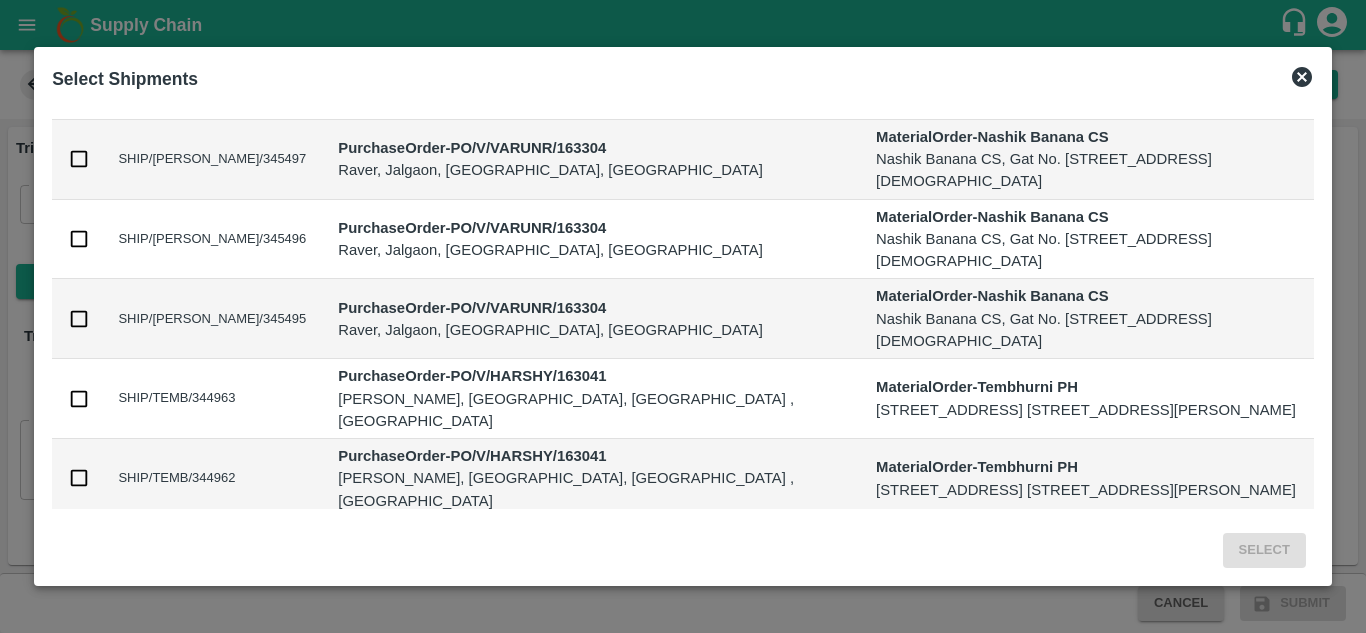 scroll, scrollTop: 24, scrollLeft: 0, axis: vertical 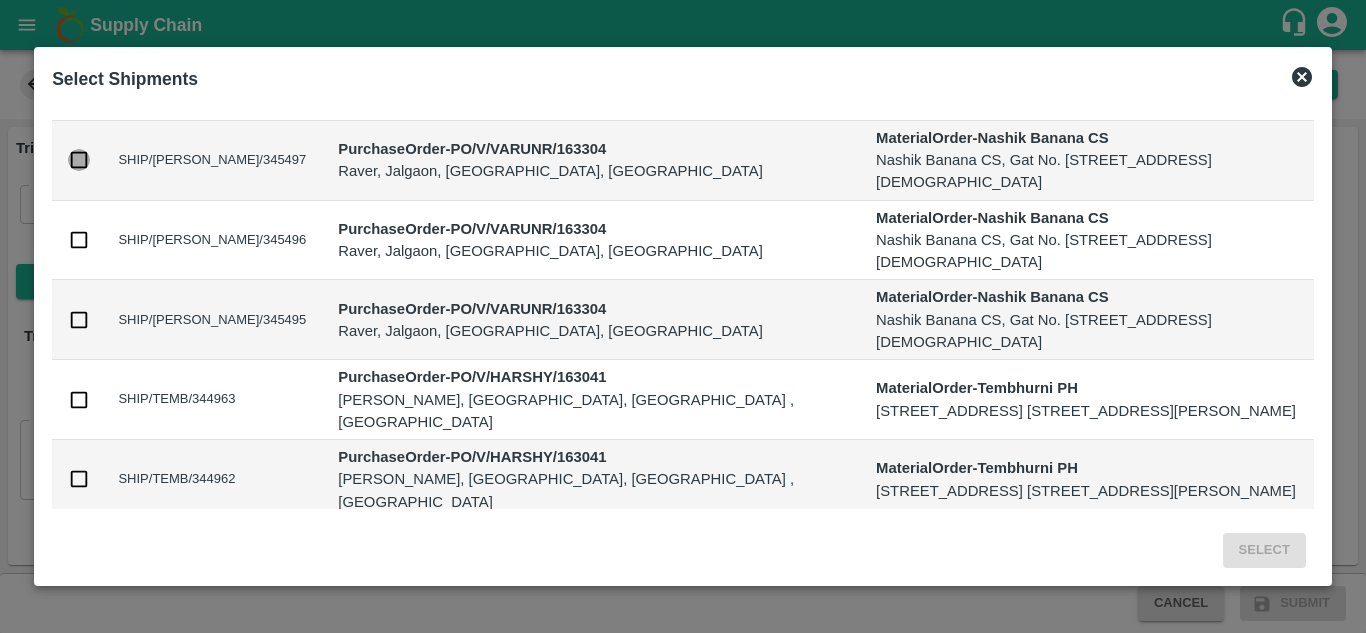 click at bounding box center [79, 160] 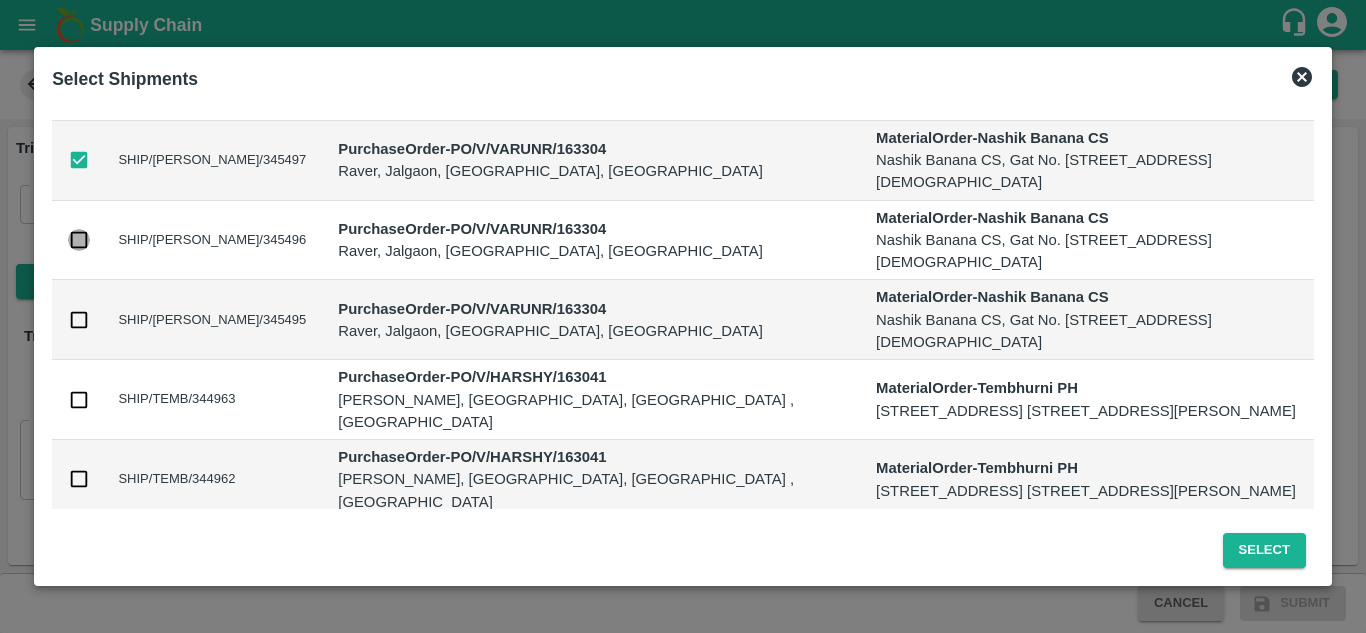 click at bounding box center [79, 240] 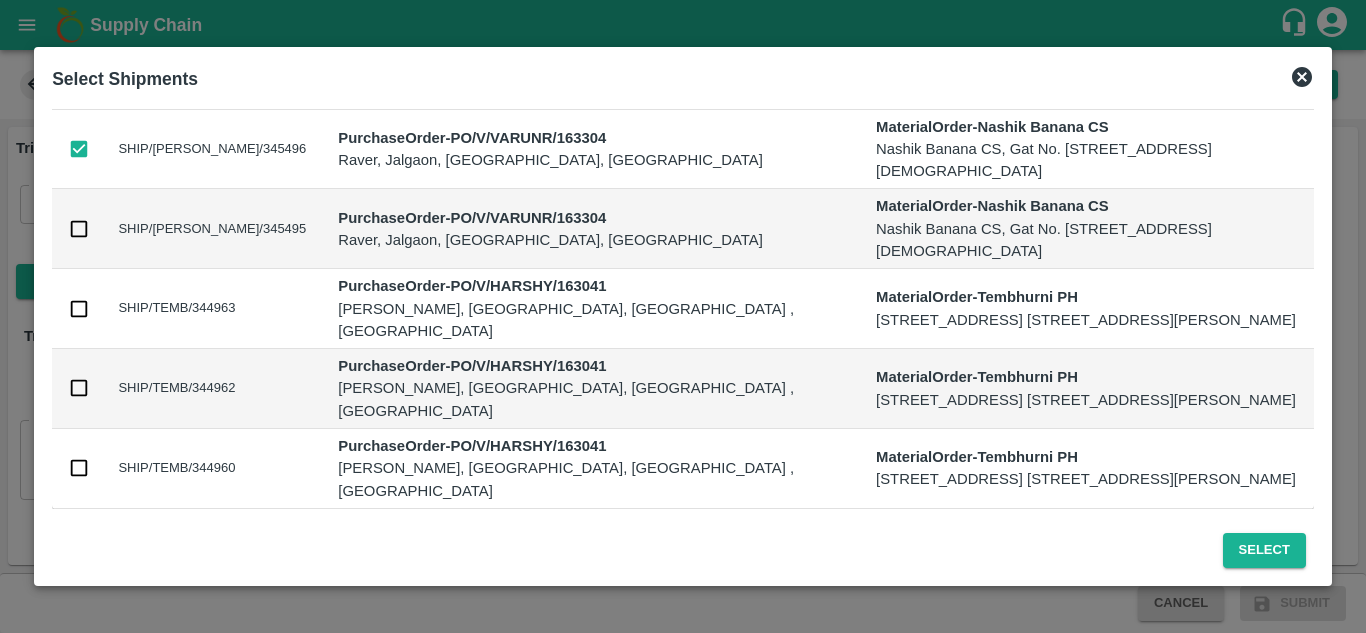 scroll, scrollTop: 182, scrollLeft: 0, axis: vertical 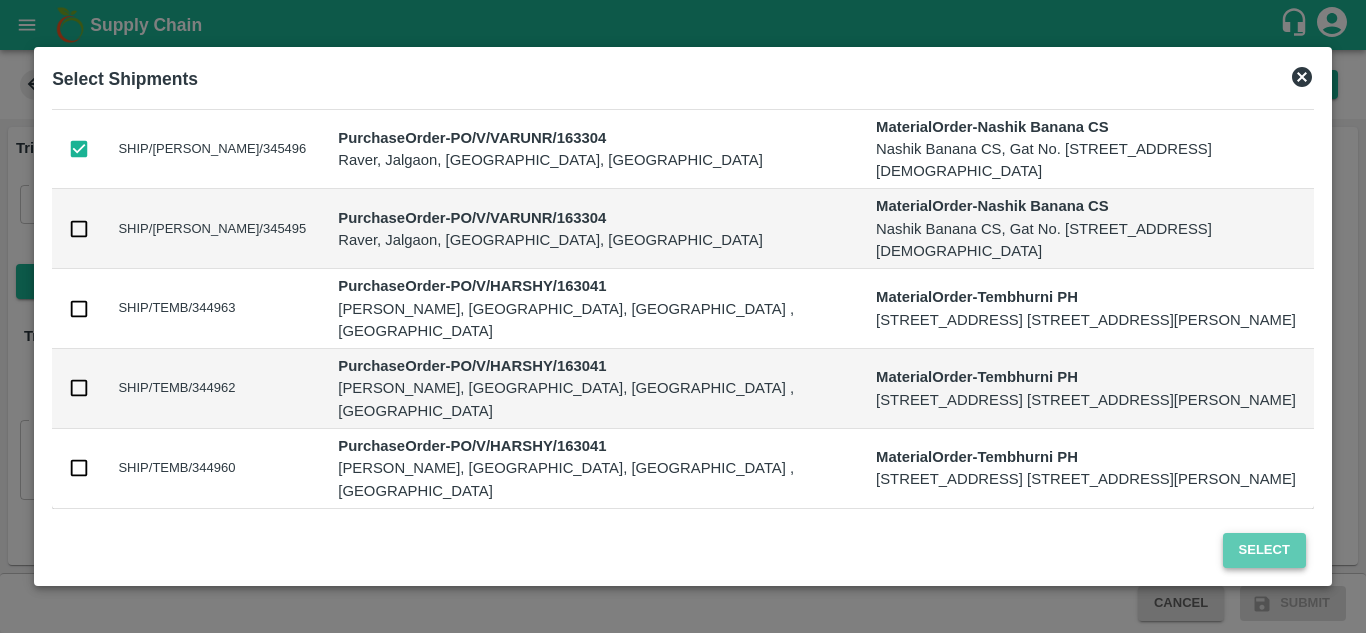 click on "Select" at bounding box center [1264, 550] 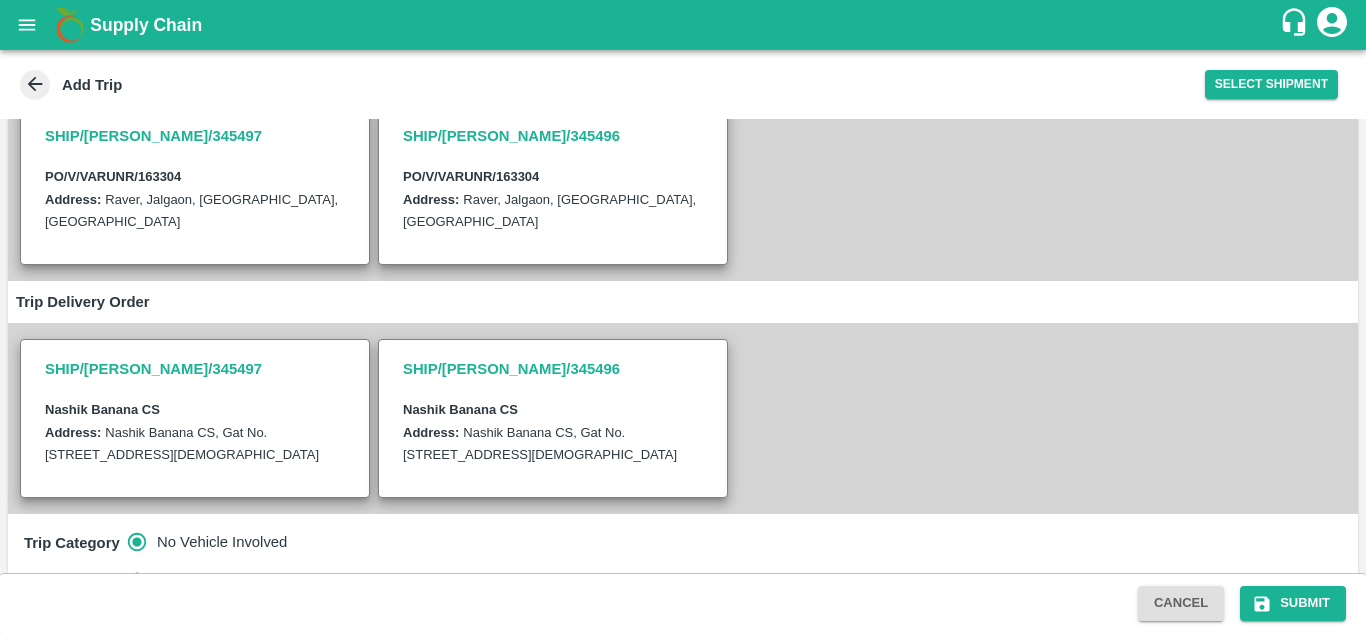 scroll, scrollTop: 406, scrollLeft: 0, axis: vertical 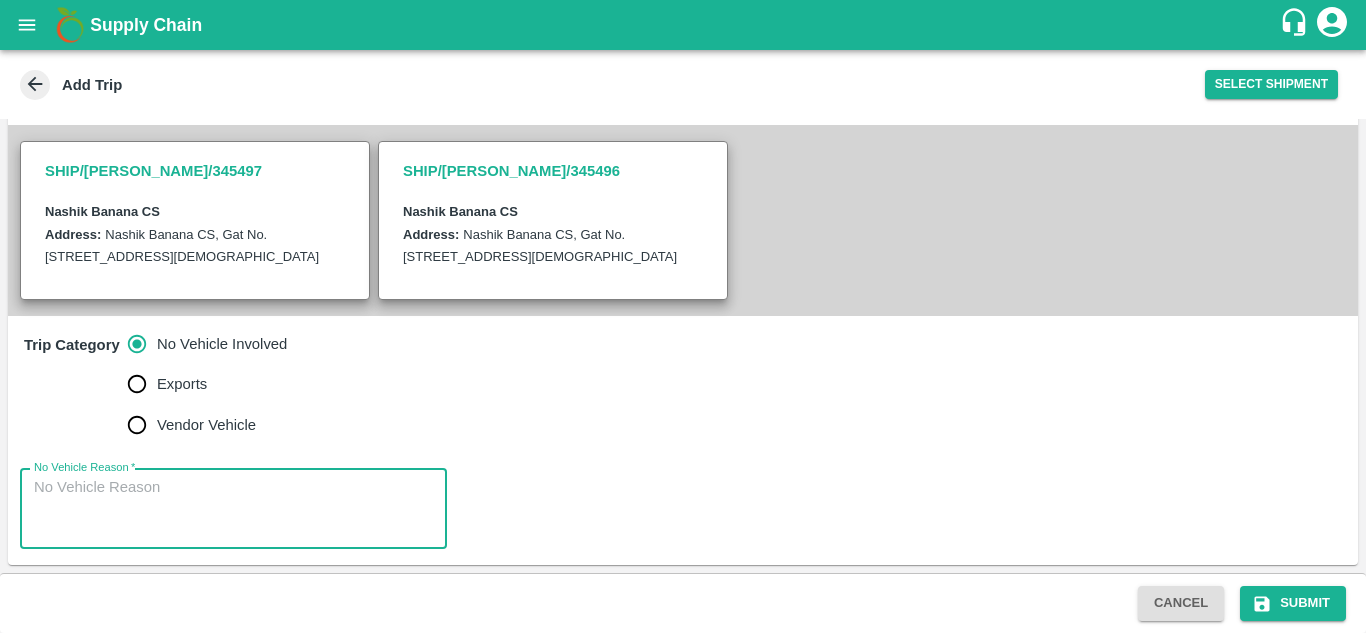 click on "No Vehicle Reason   *" at bounding box center [233, 508] 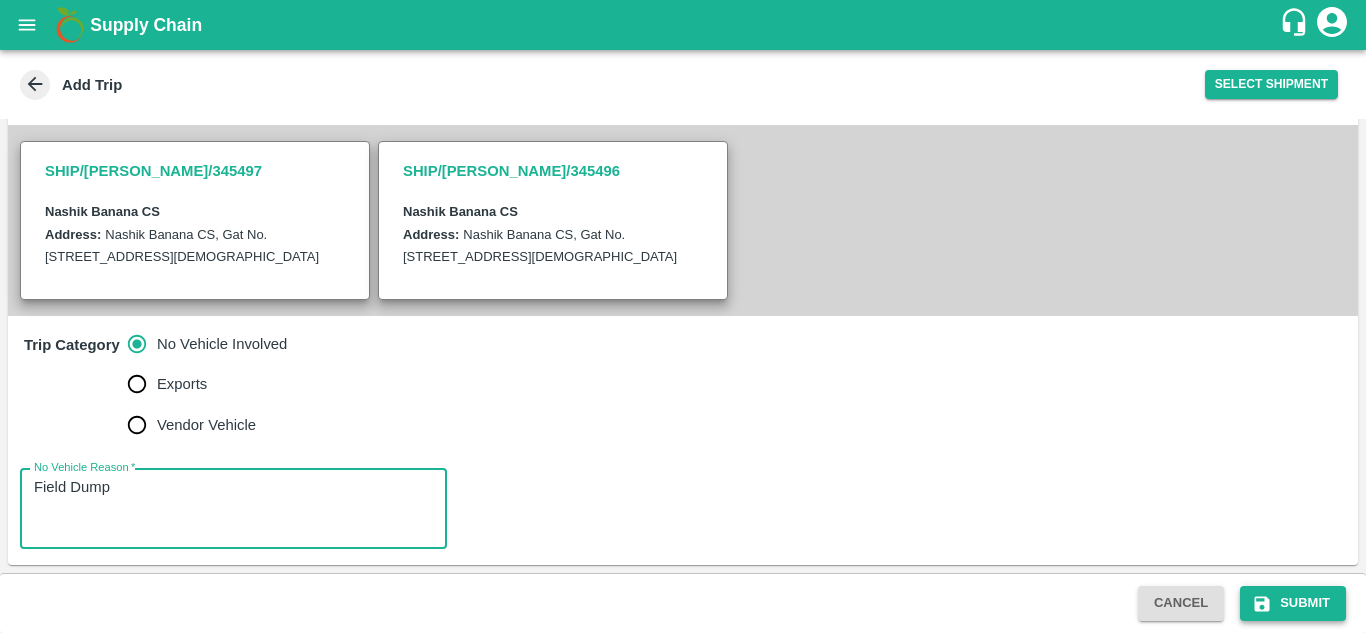type on "Field Dump" 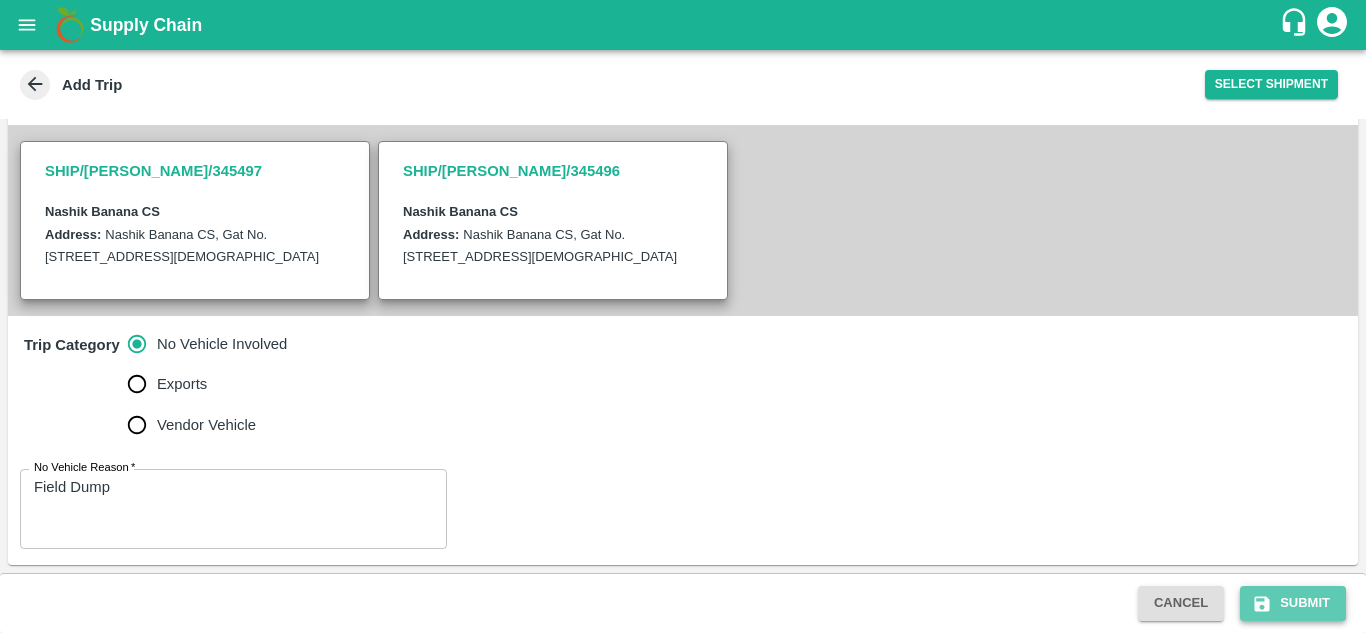 click on "Submit" at bounding box center (1293, 603) 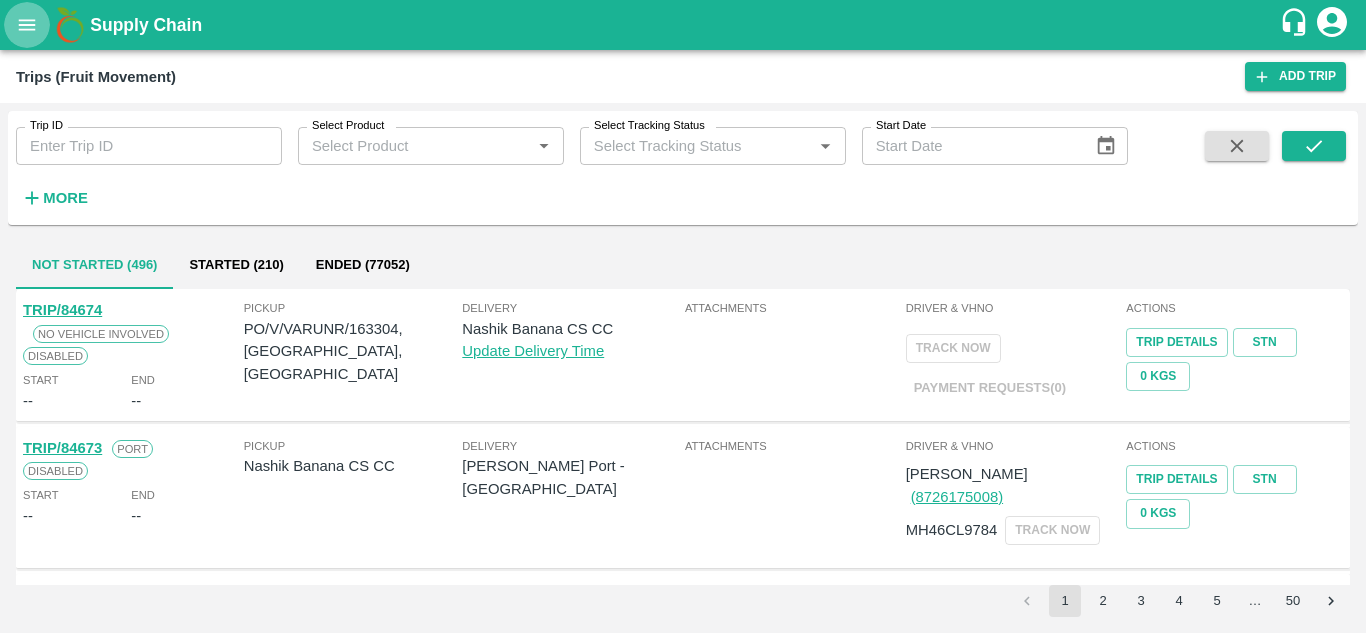 click 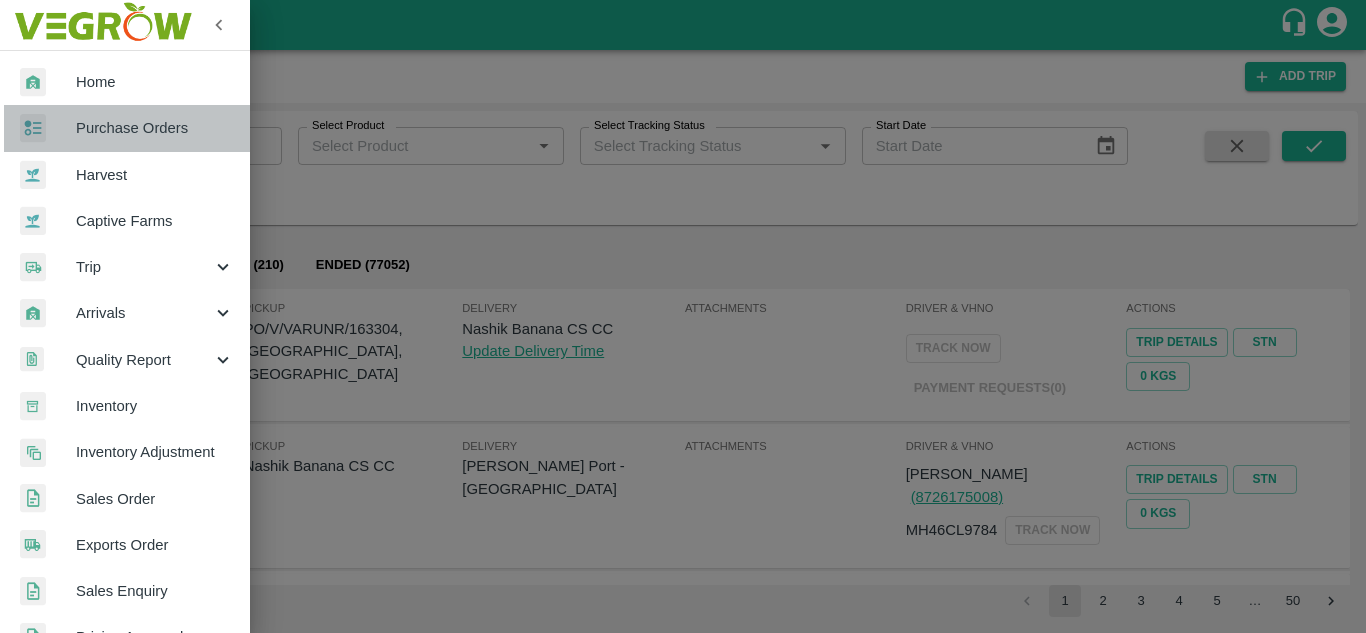 click on "Purchase Orders" at bounding box center [155, 128] 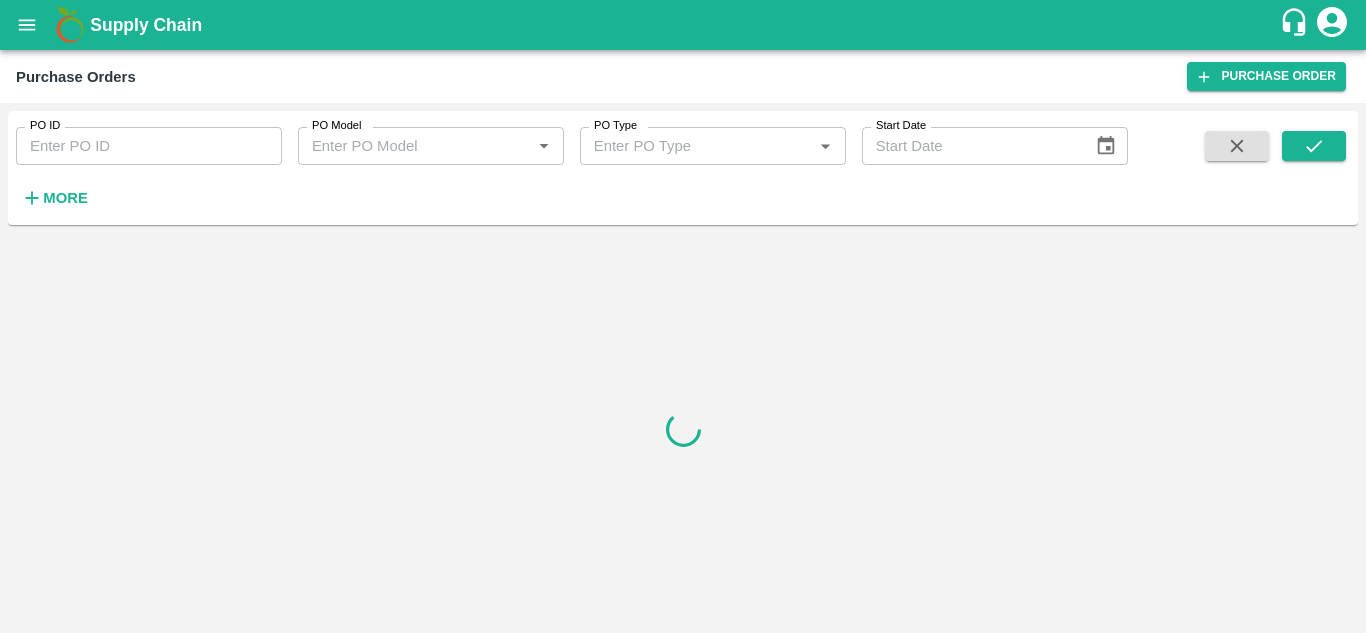 scroll, scrollTop: 0, scrollLeft: 0, axis: both 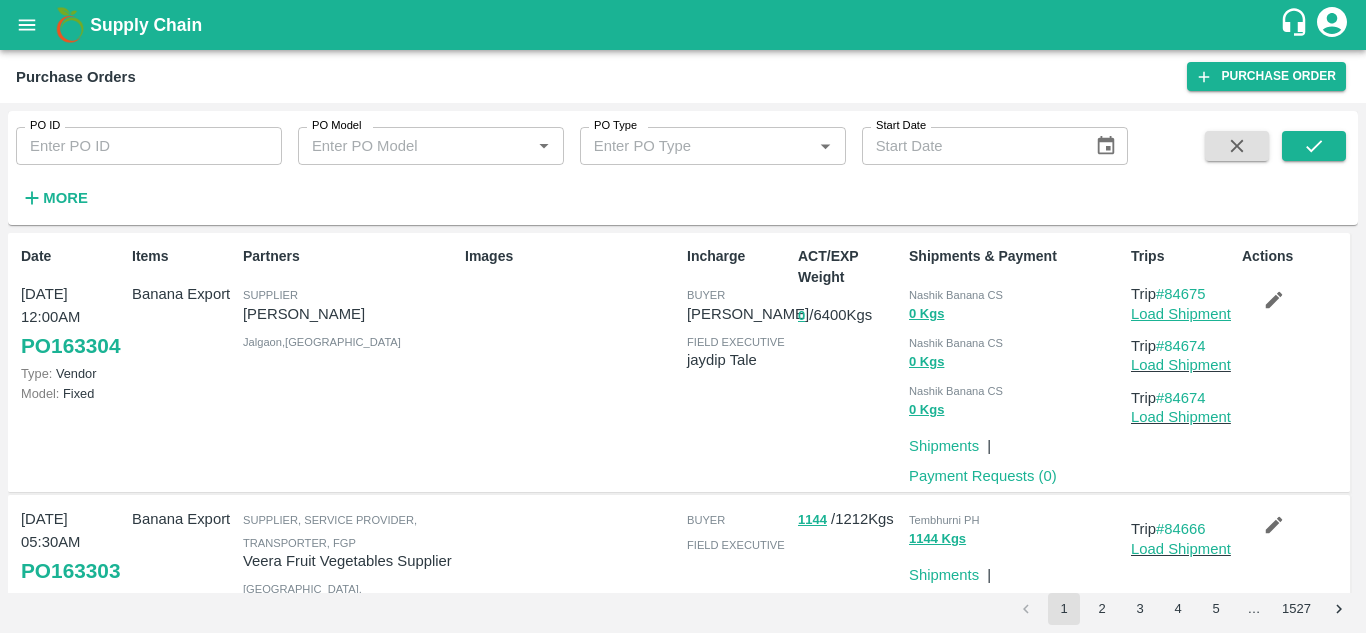click on "Load Shipment" at bounding box center (1181, 314) 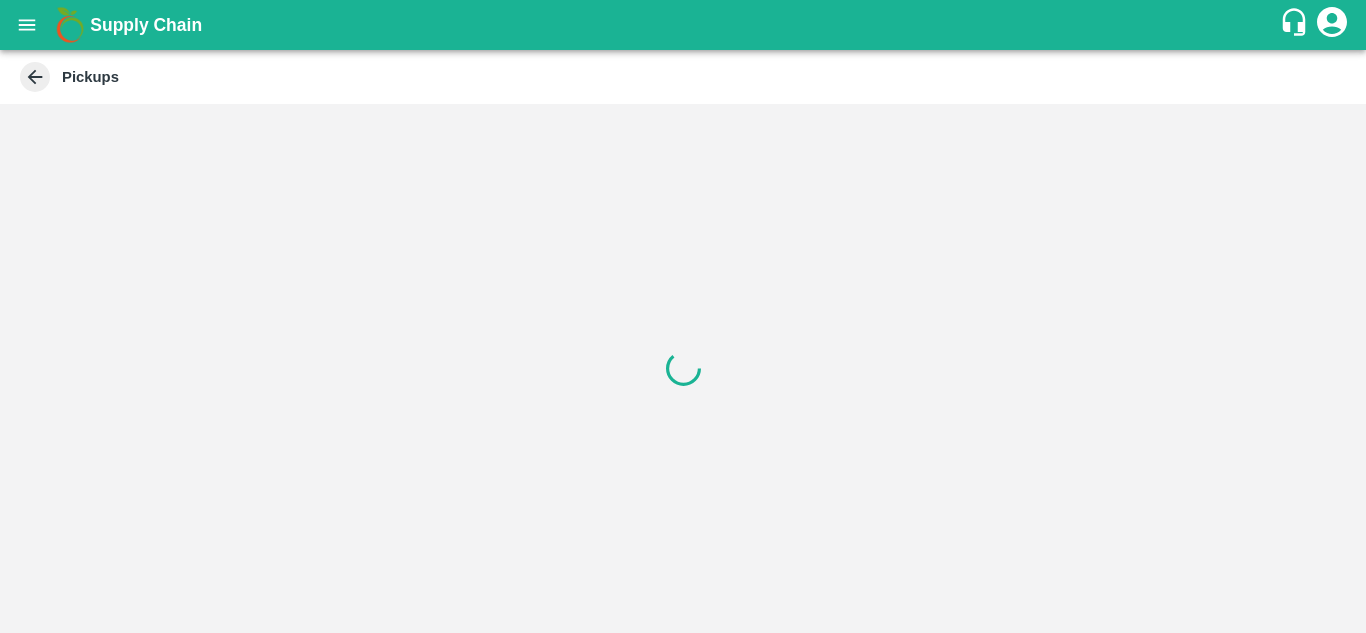 scroll, scrollTop: 0, scrollLeft: 0, axis: both 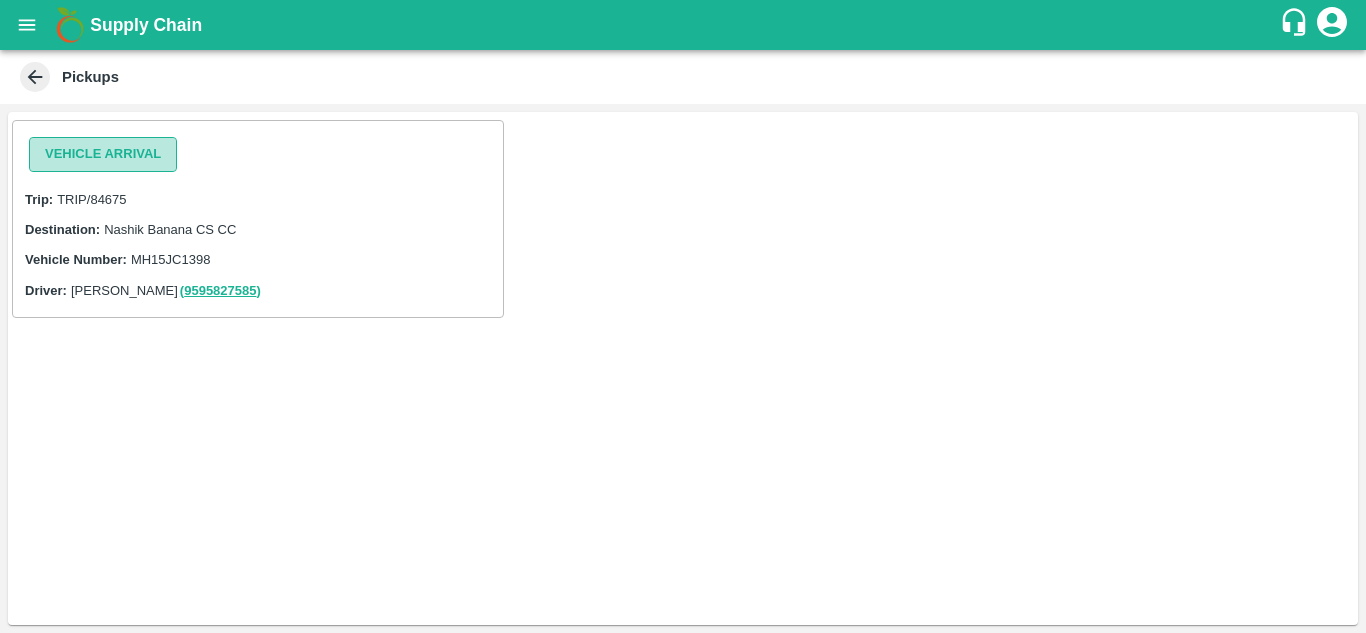 click on "Vehicle Arrival" at bounding box center [103, 154] 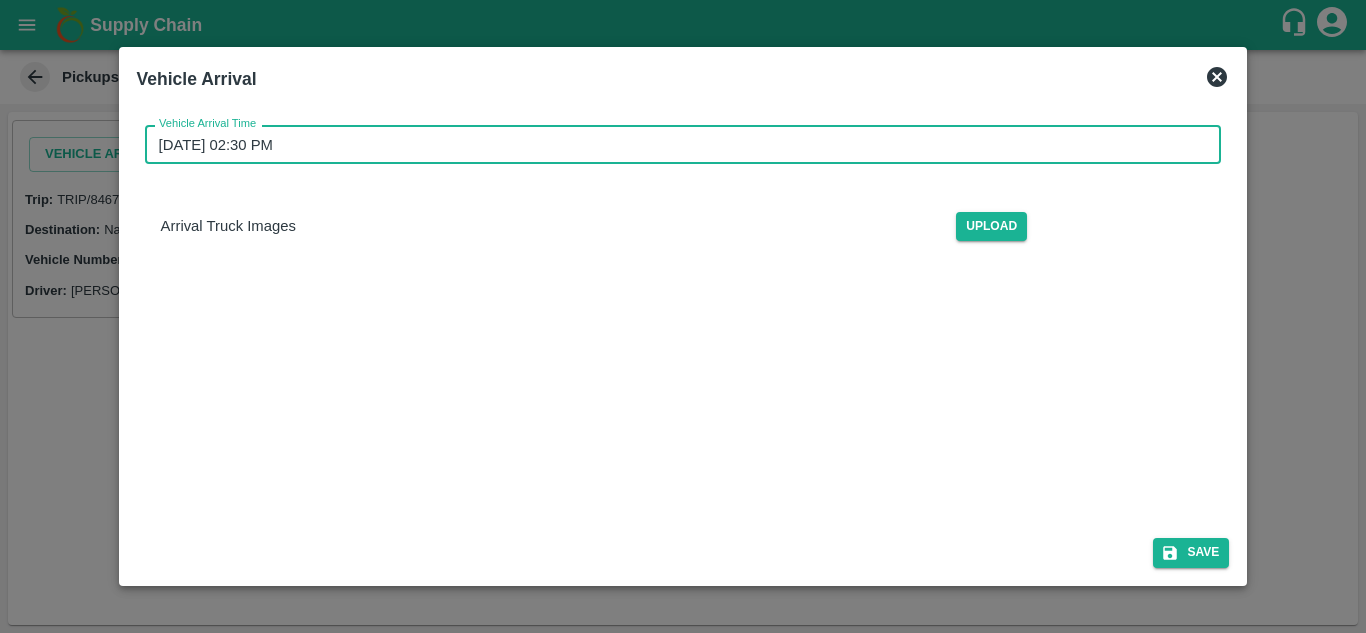 click on "[DATE] 02:30 PM" at bounding box center (676, 144) 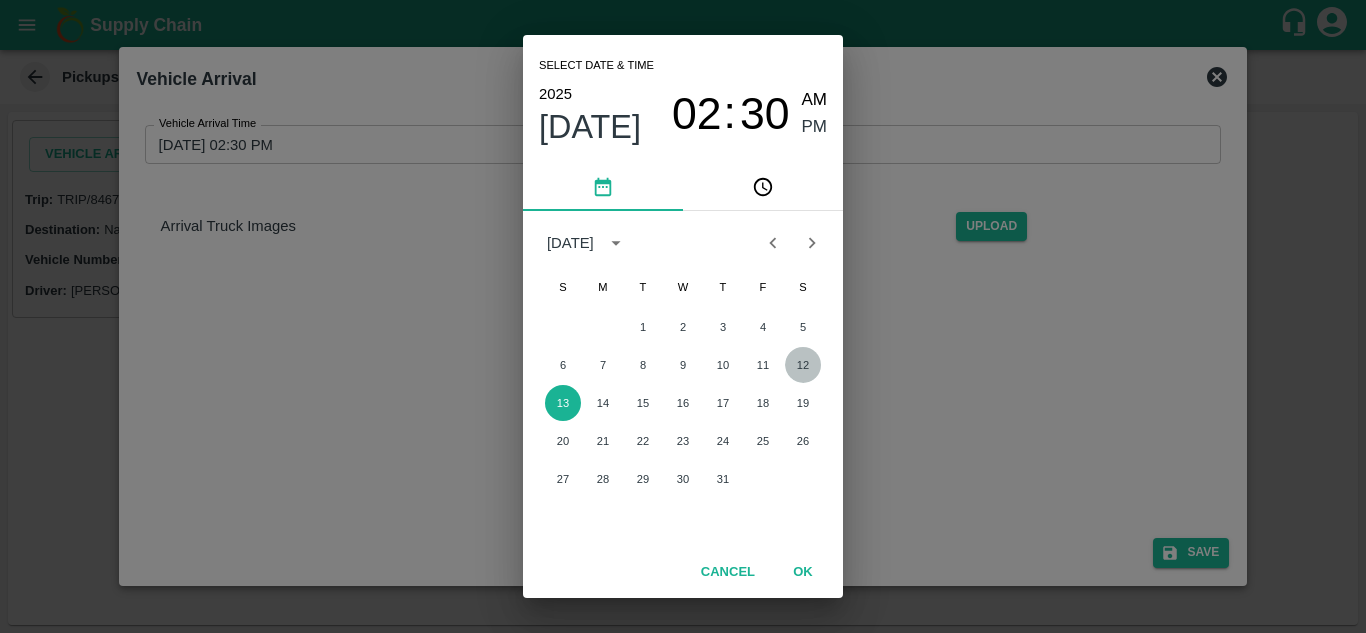 click on "12" at bounding box center (803, 365) 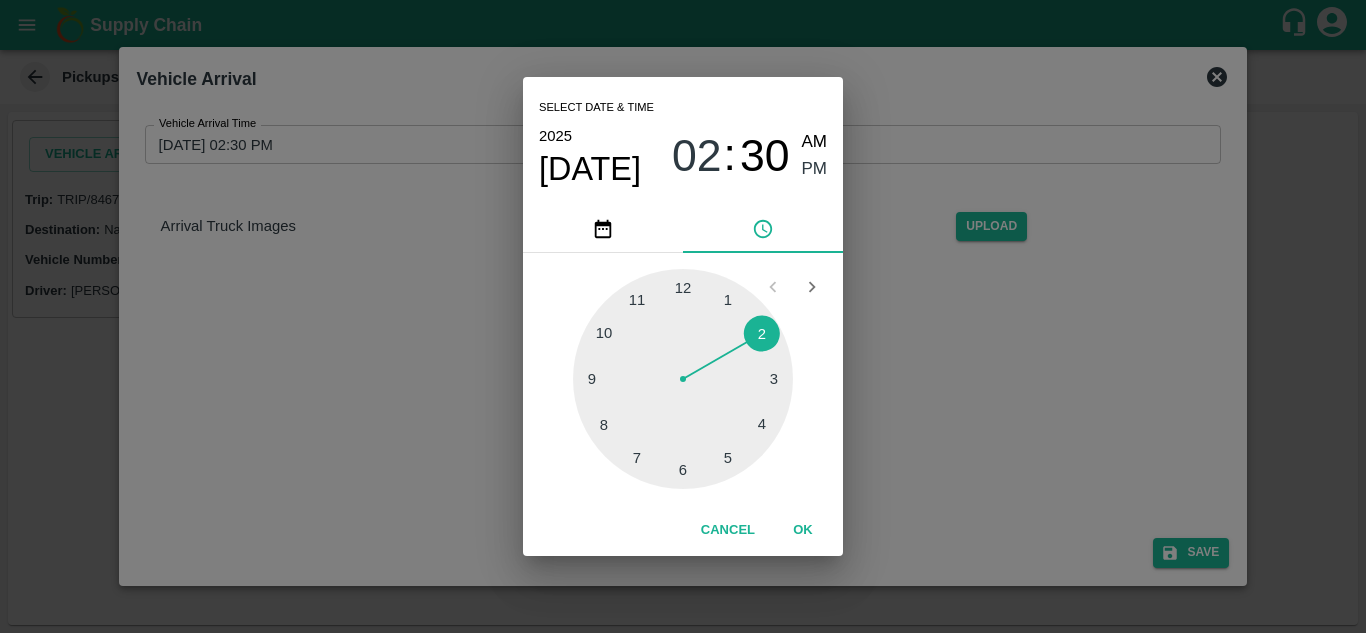 click at bounding box center (683, 379) 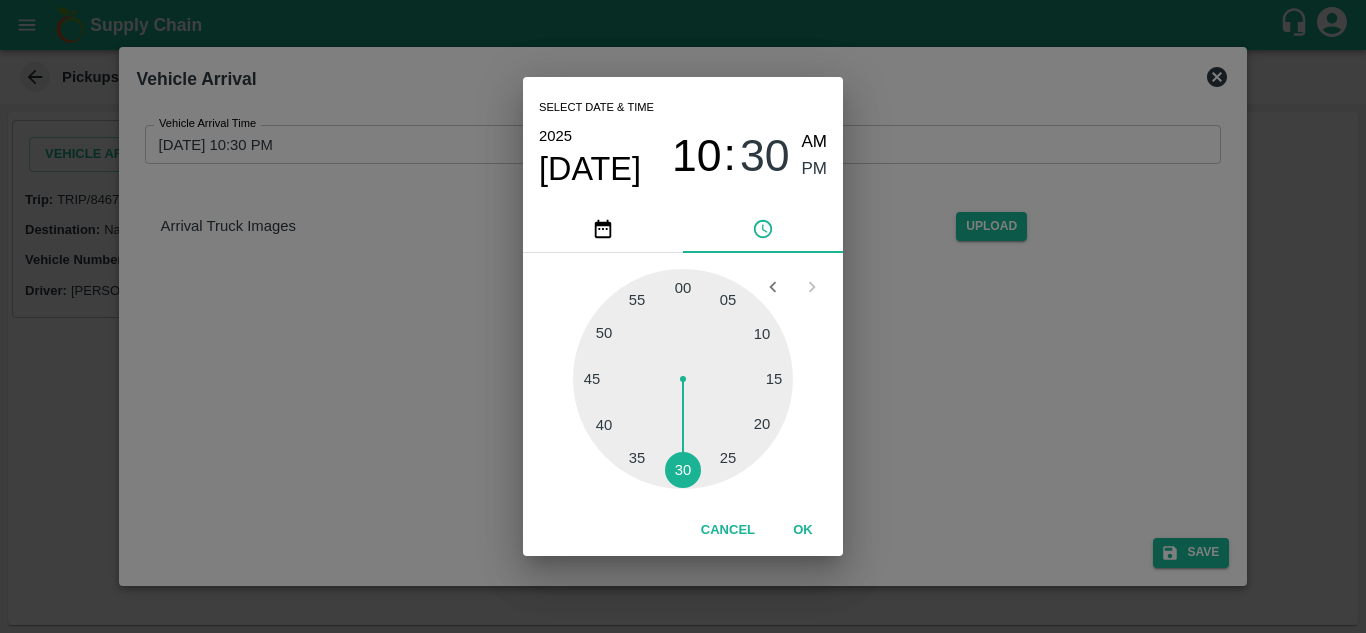 click at bounding box center (683, 379) 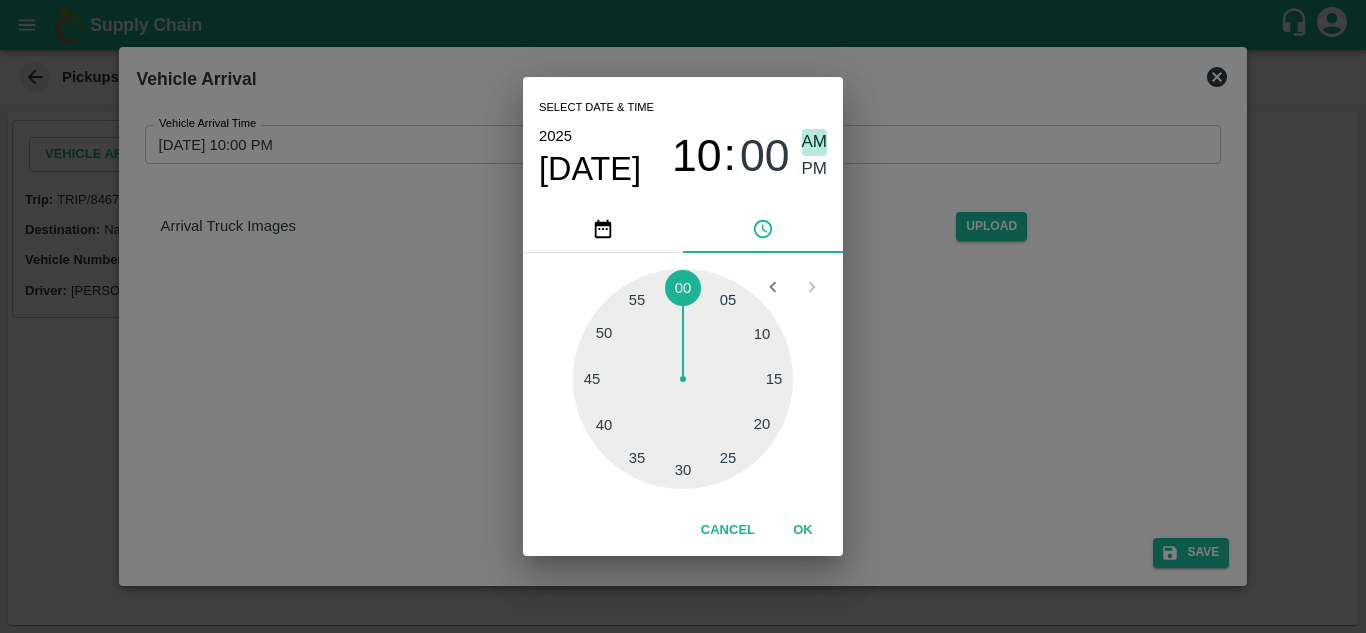 click on "AM" at bounding box center [815, 142] 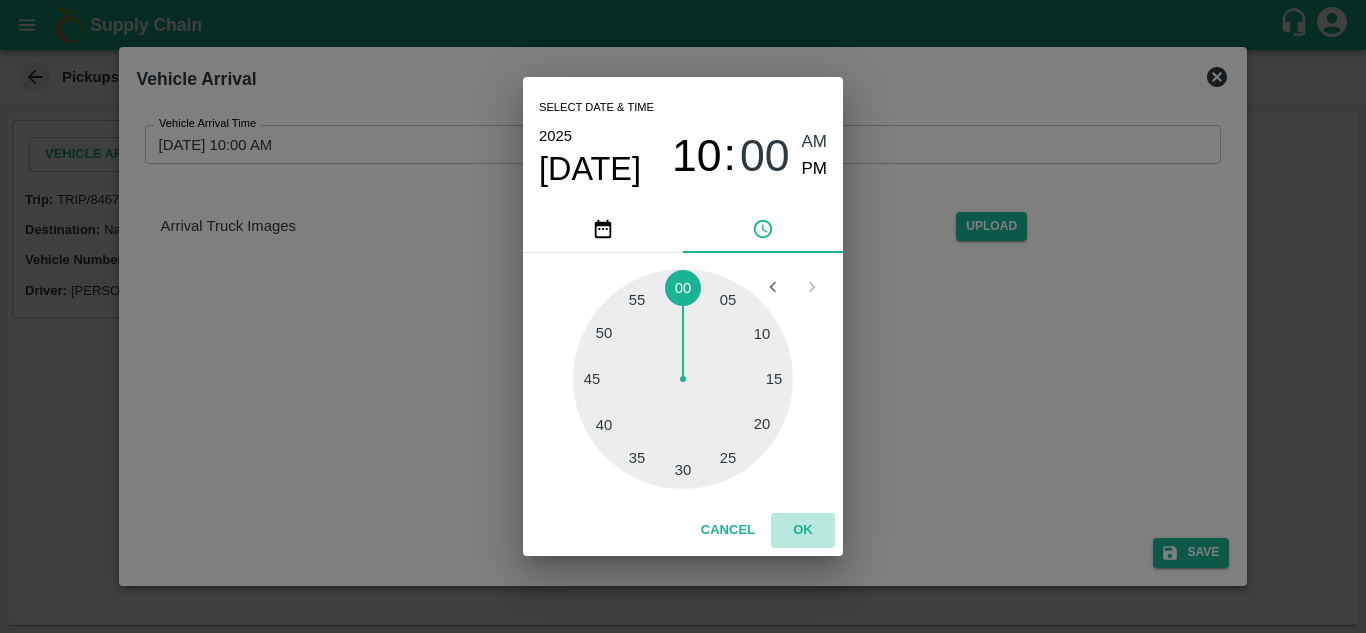click on "OK" at bounding box center (803, 530) 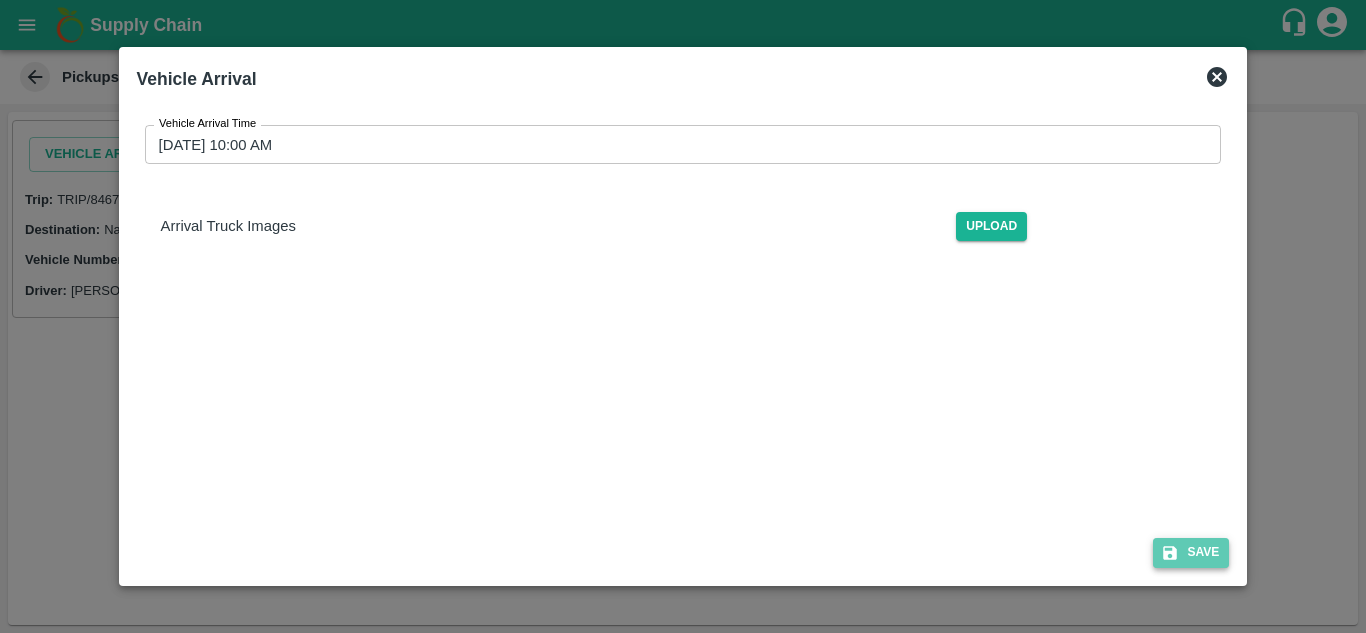 click on "Save" at bounding box center [1191, 552] 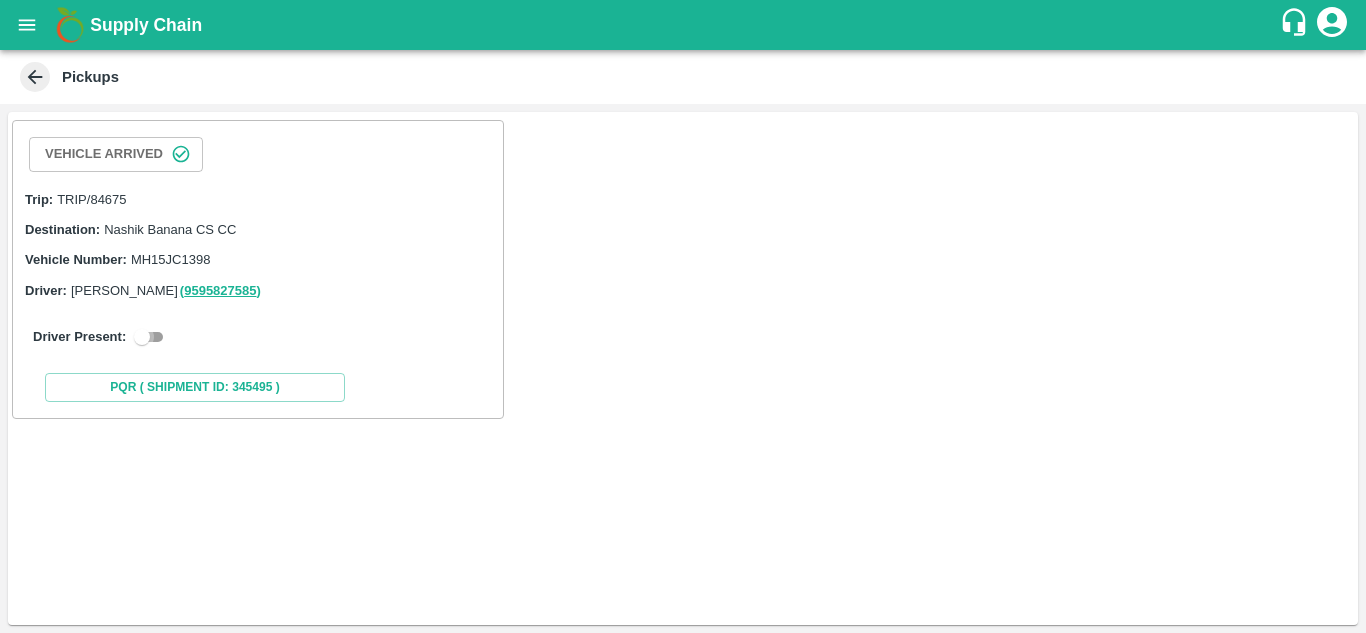 click at bounding box center (142, 337) 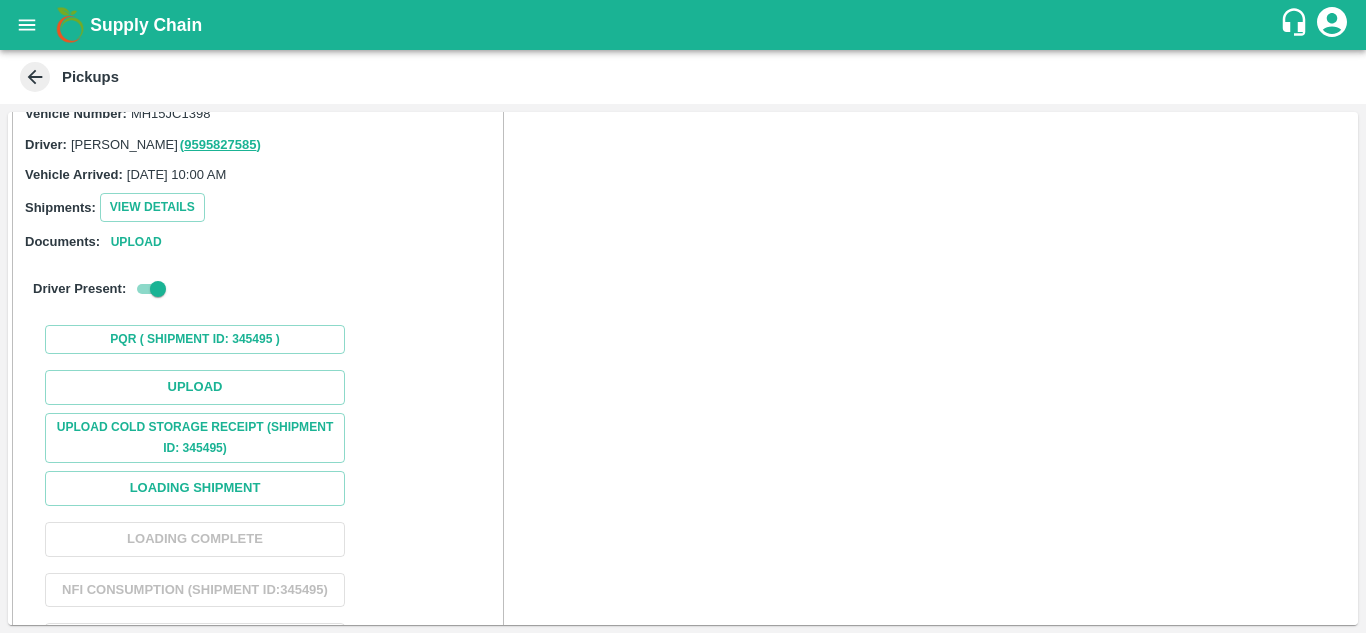 scroll, scrollTop: 147, scrollLeft: 0, axis: vertical 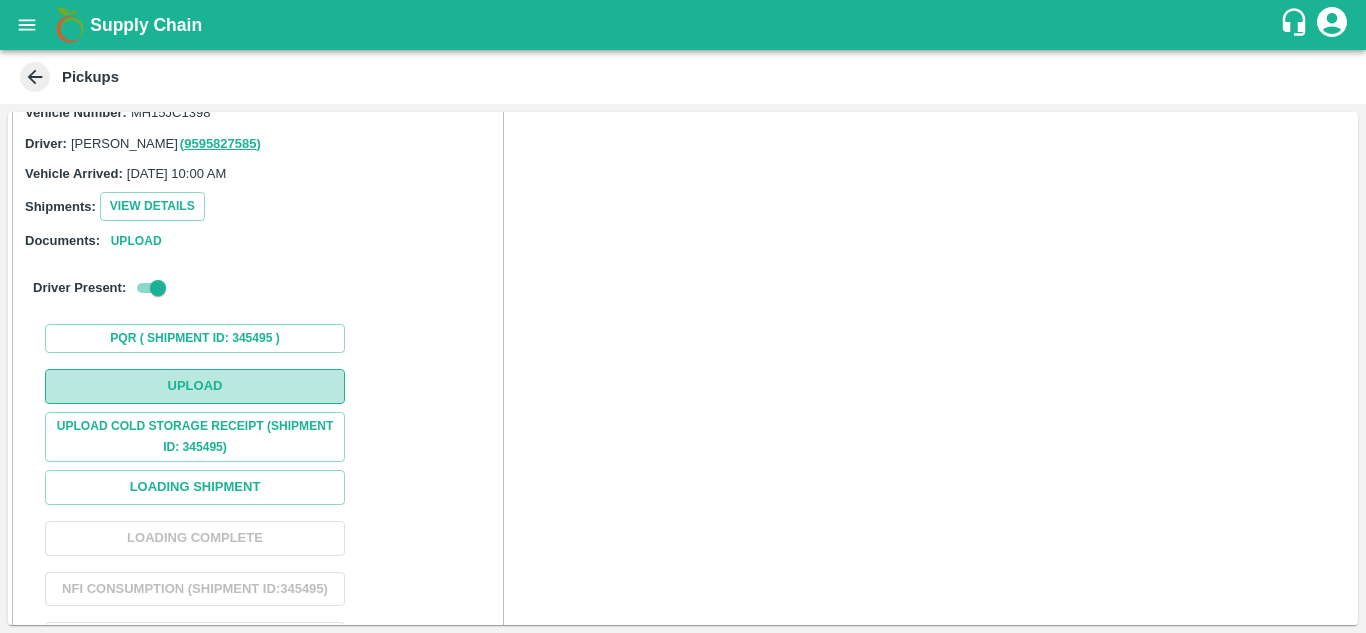 click on "Upload" at bounding box center (195, 386) 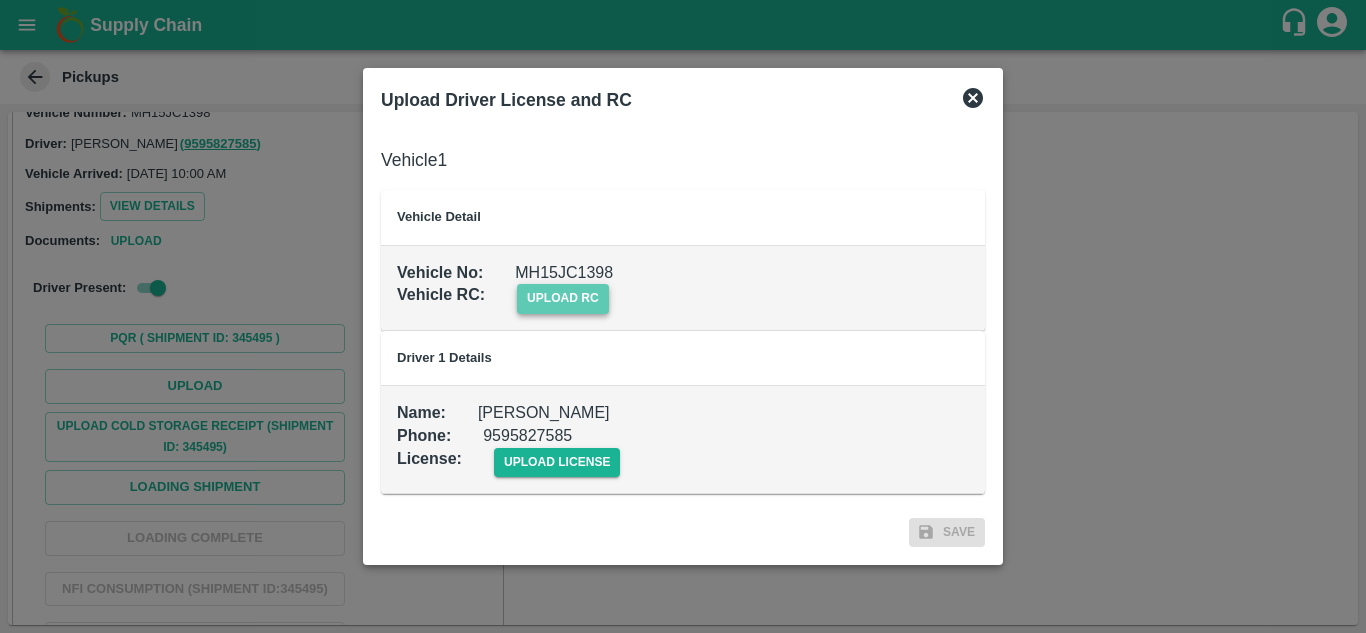 click on "upload rc" at bounding box center (563, 298) 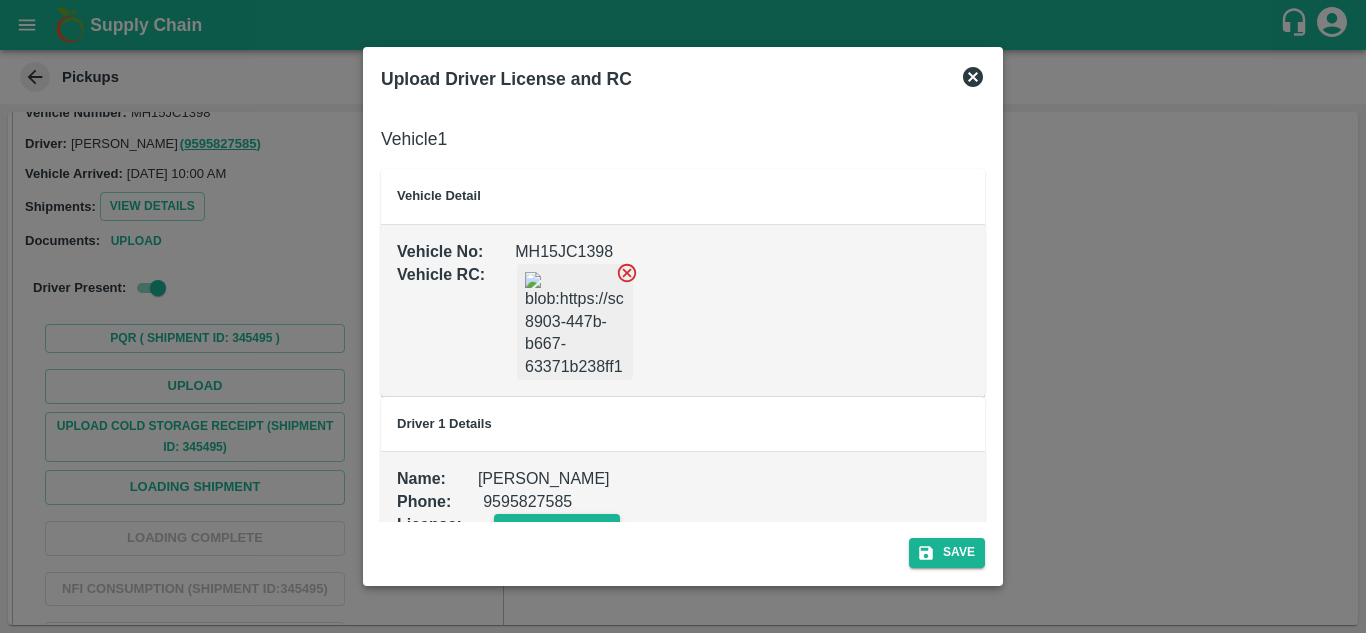 scroll, scrollTop: 45, scrollLeft: 0, axis: vertical 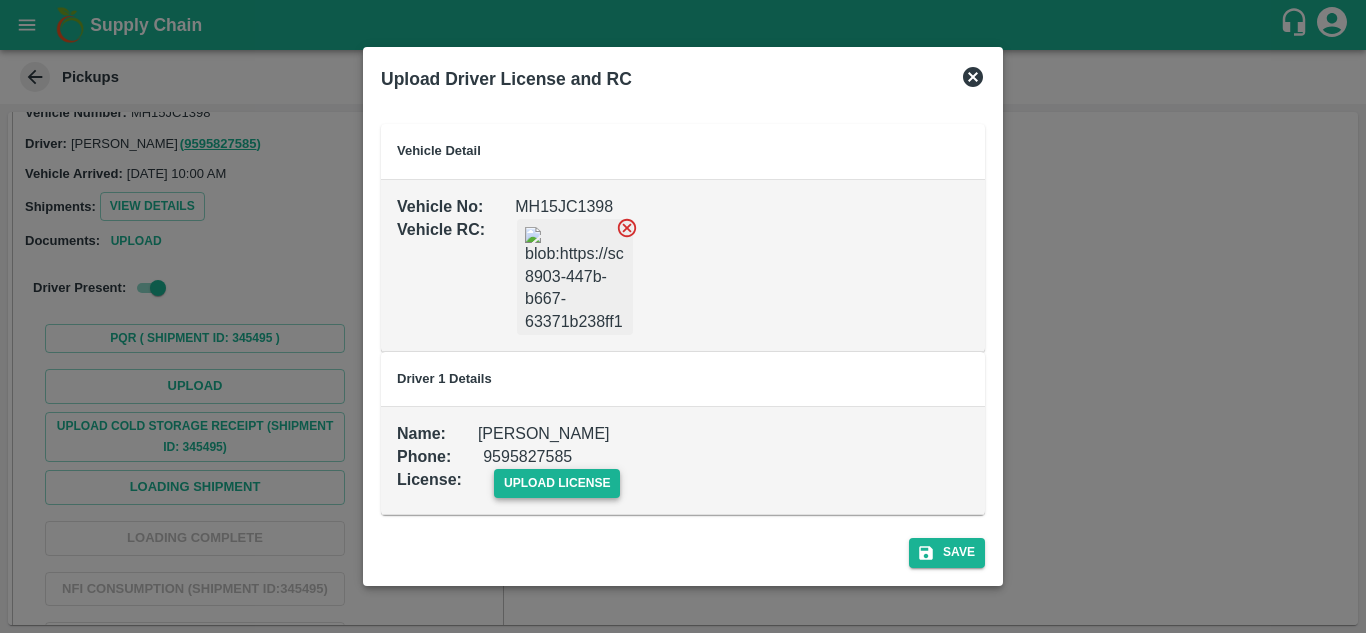 click on "upload license" at bounding box center (557, 483) 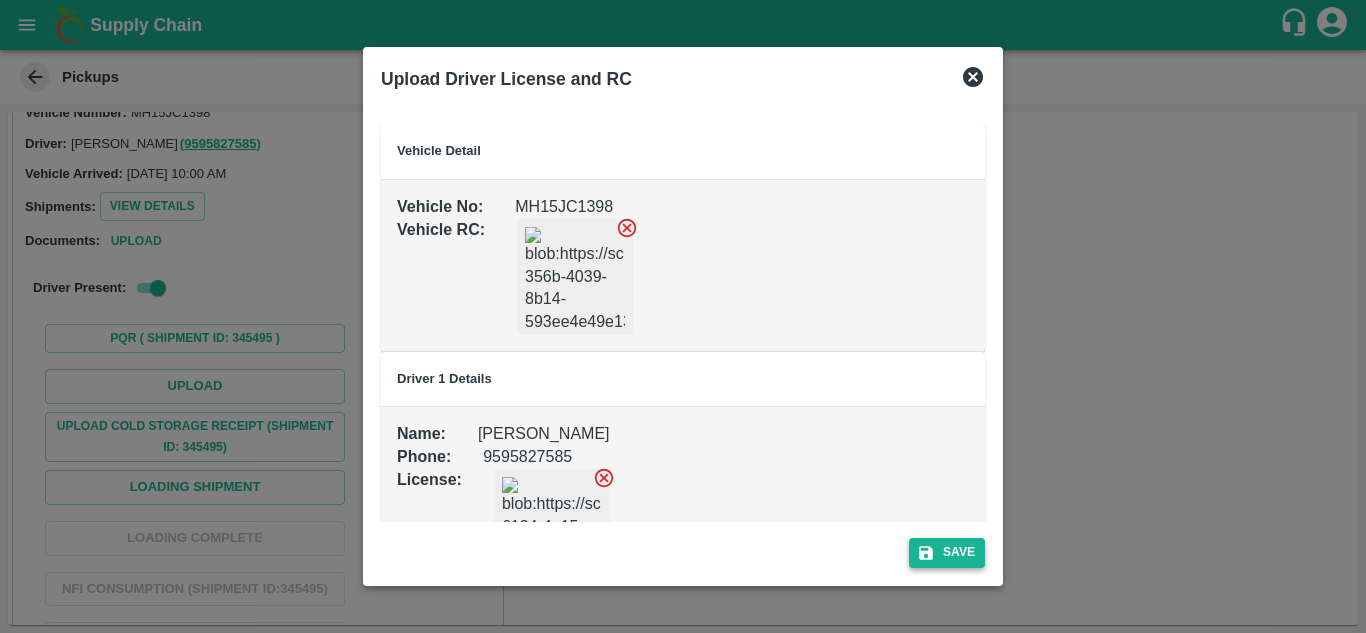 click on "Save" at bounding box center (947, 552) 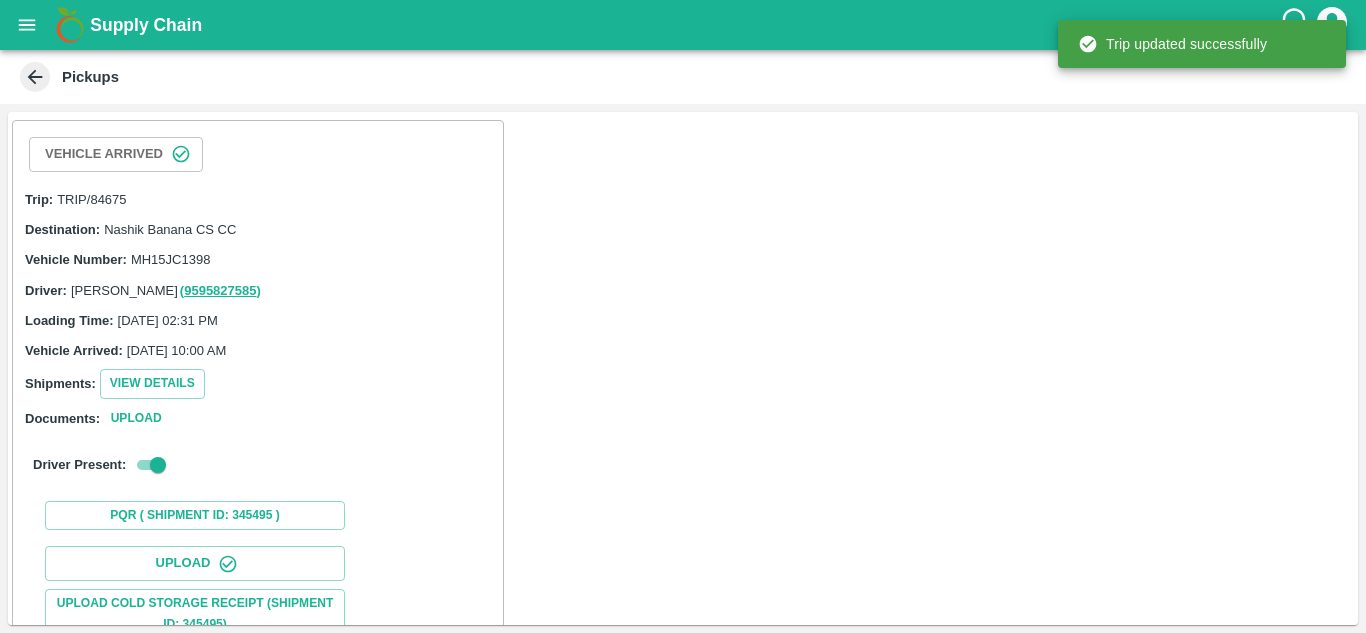scroll, scrollTop: 308, scrollLeft: 0, axis: vertical 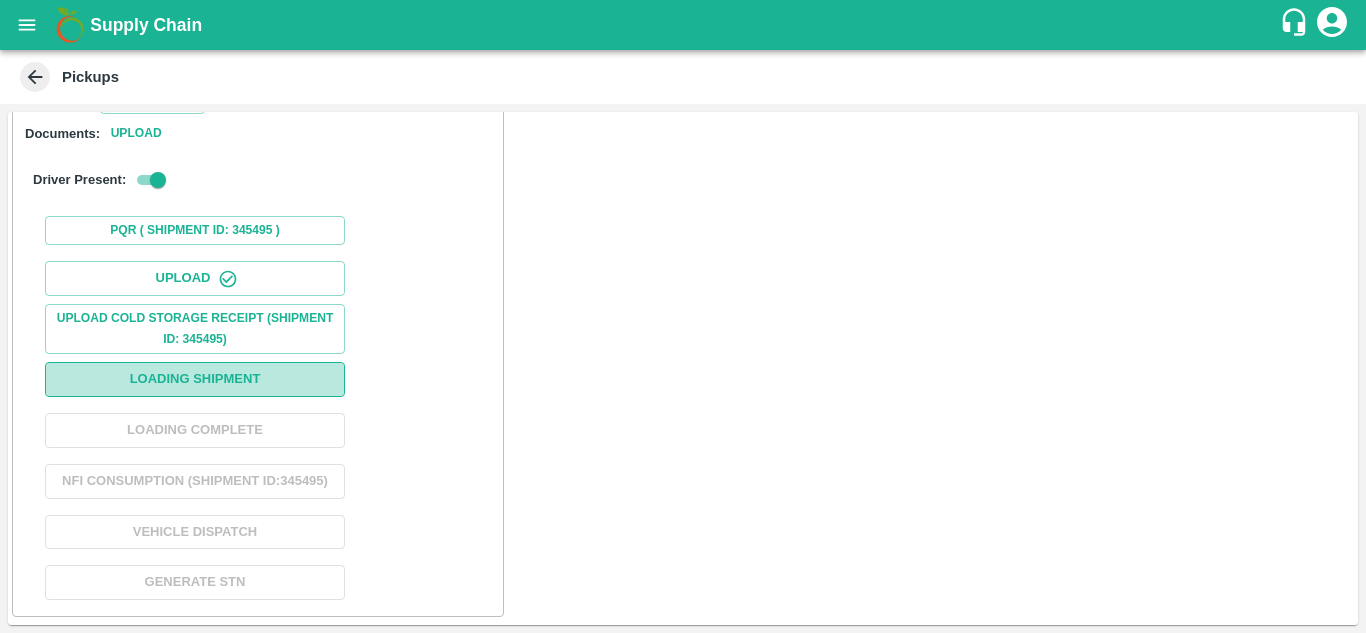 click on "Loading Shipment" at bounding box center [195, 379] 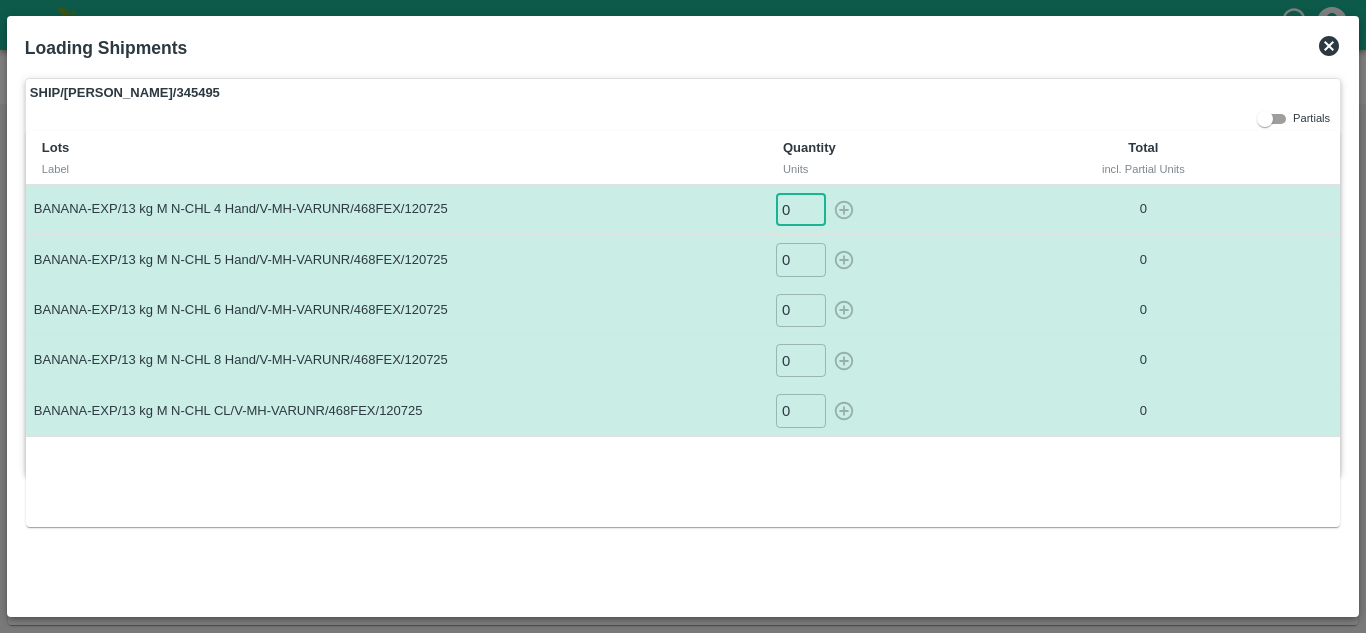 click on "0" at bounding box center [801, 209] 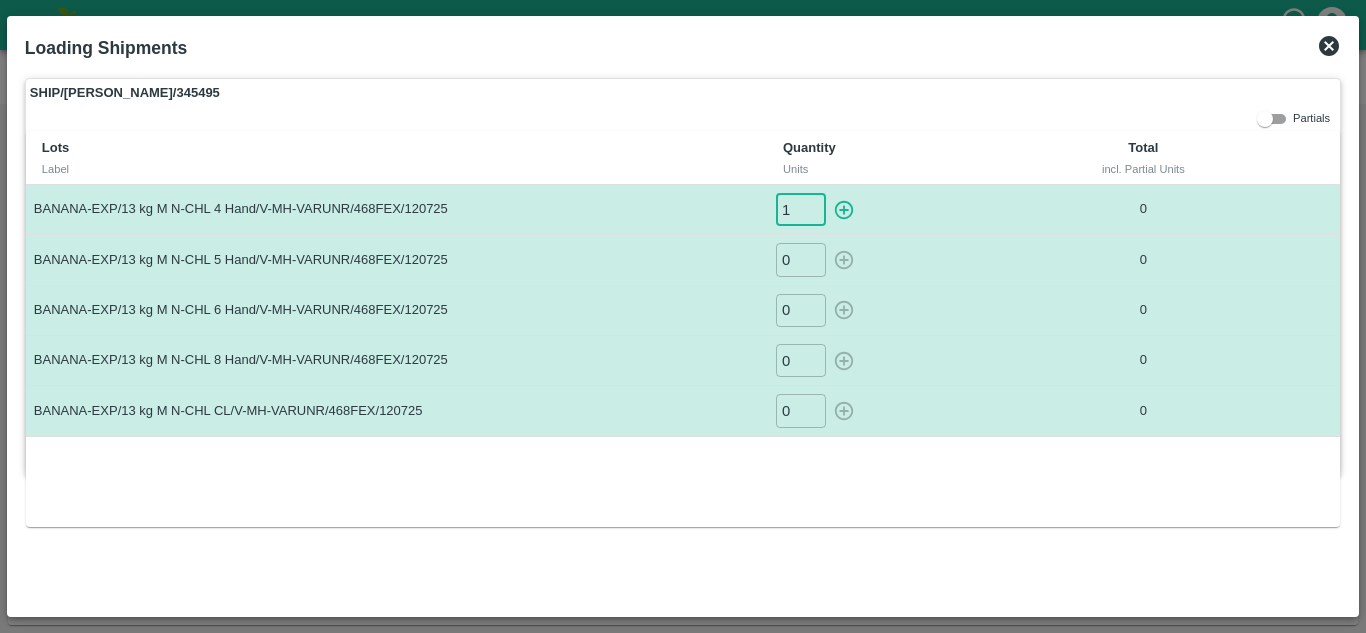 type on "1" 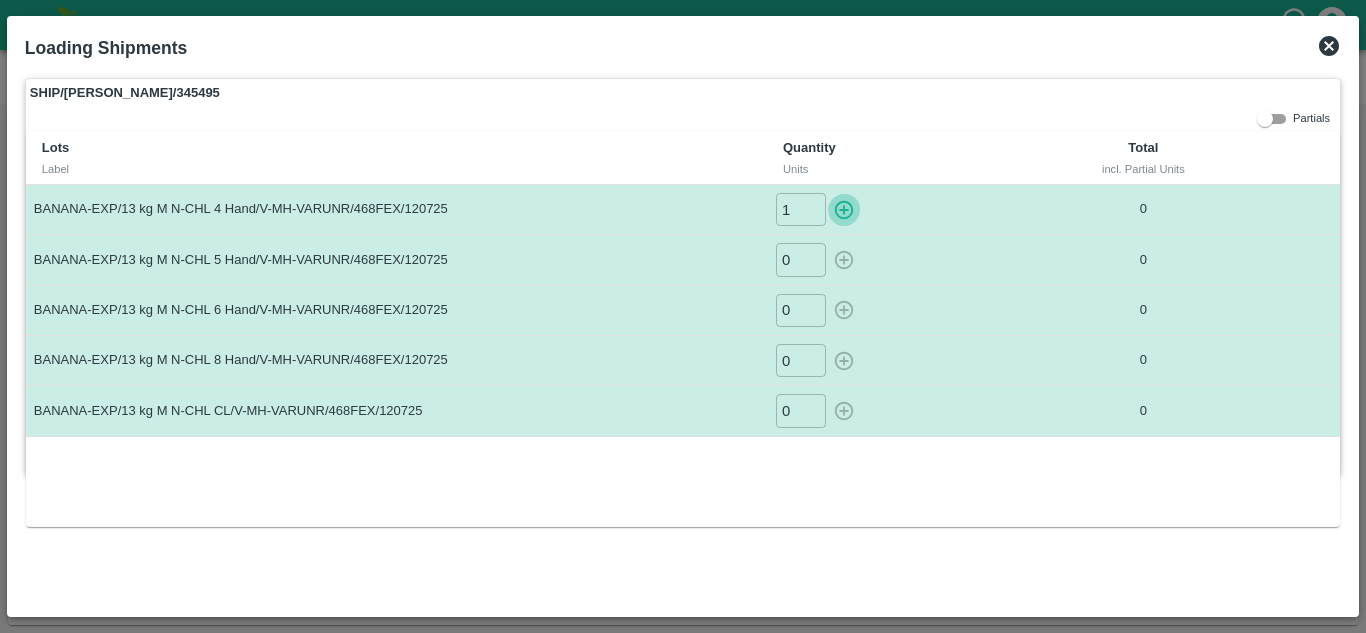click at bounding box center (844, 209) 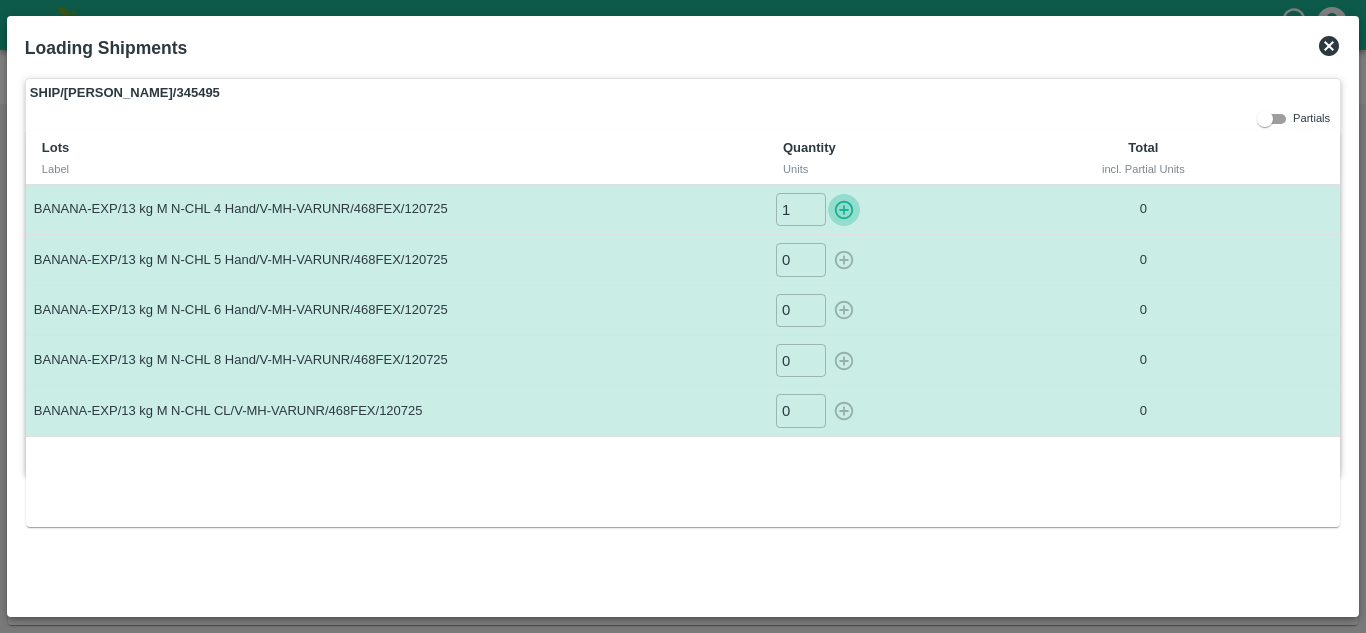 type on "0" 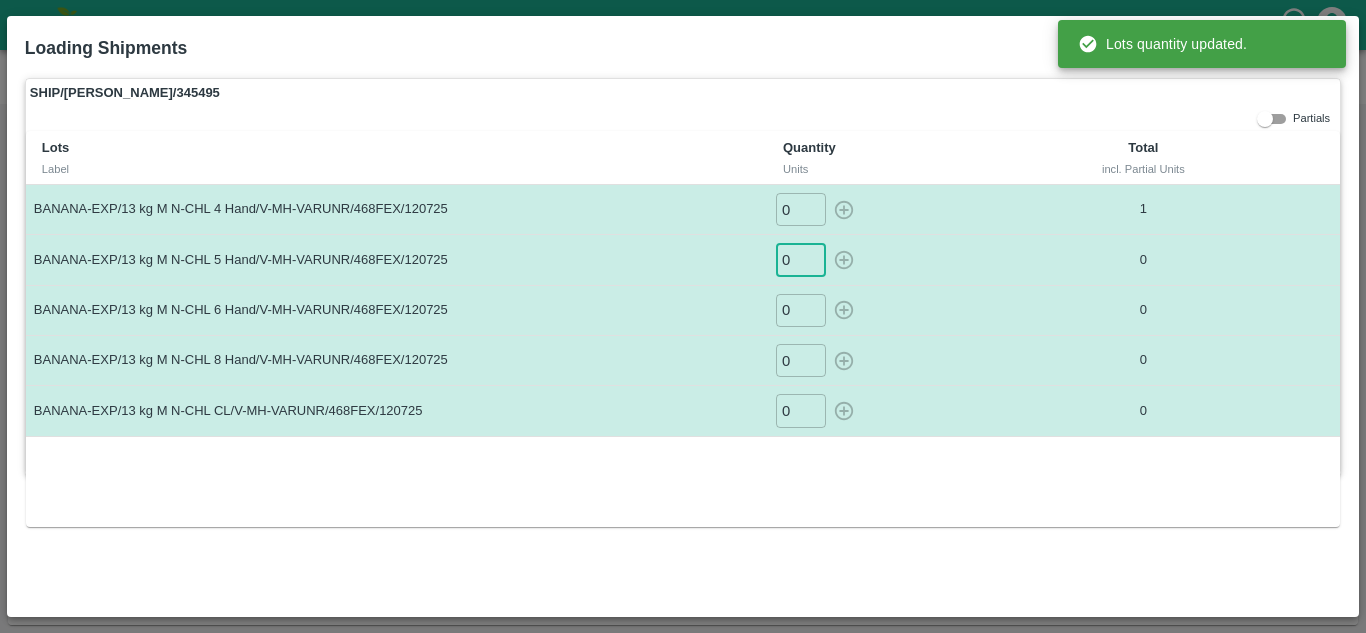 click on "0" at bounding box center [801, 259] 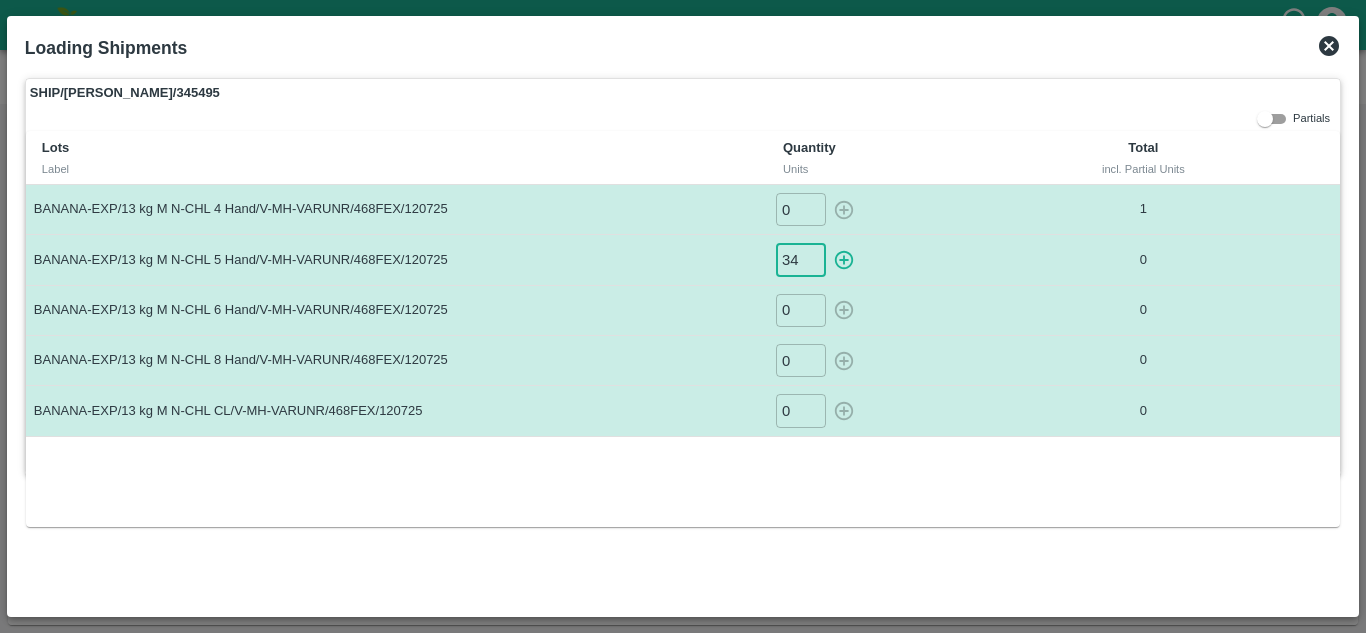 type on "34" 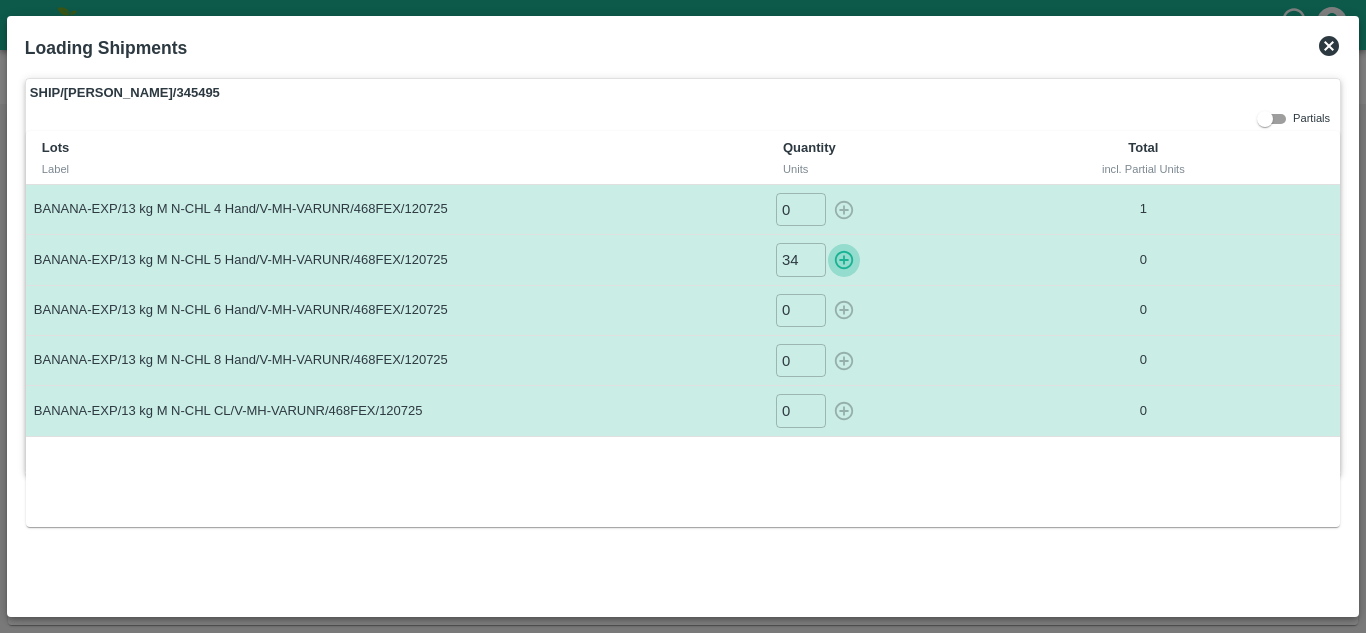 click at bounding box center (844, 259) 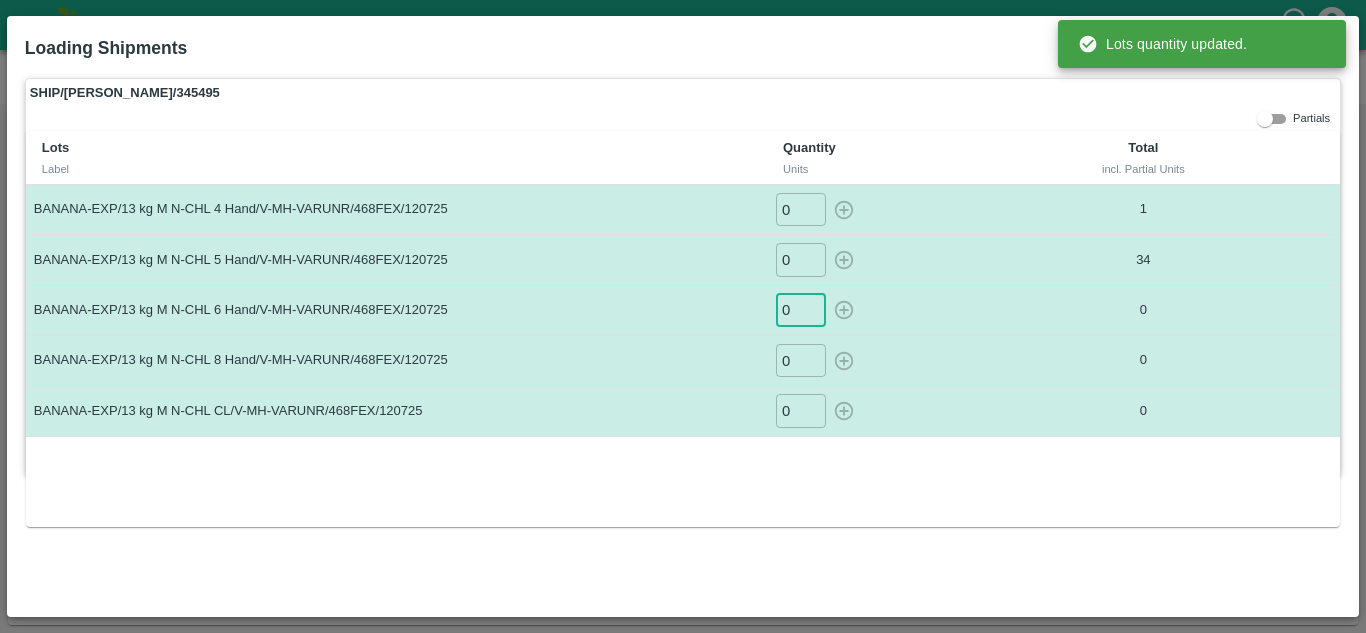 click on "0" at bounding box center [801, 310] 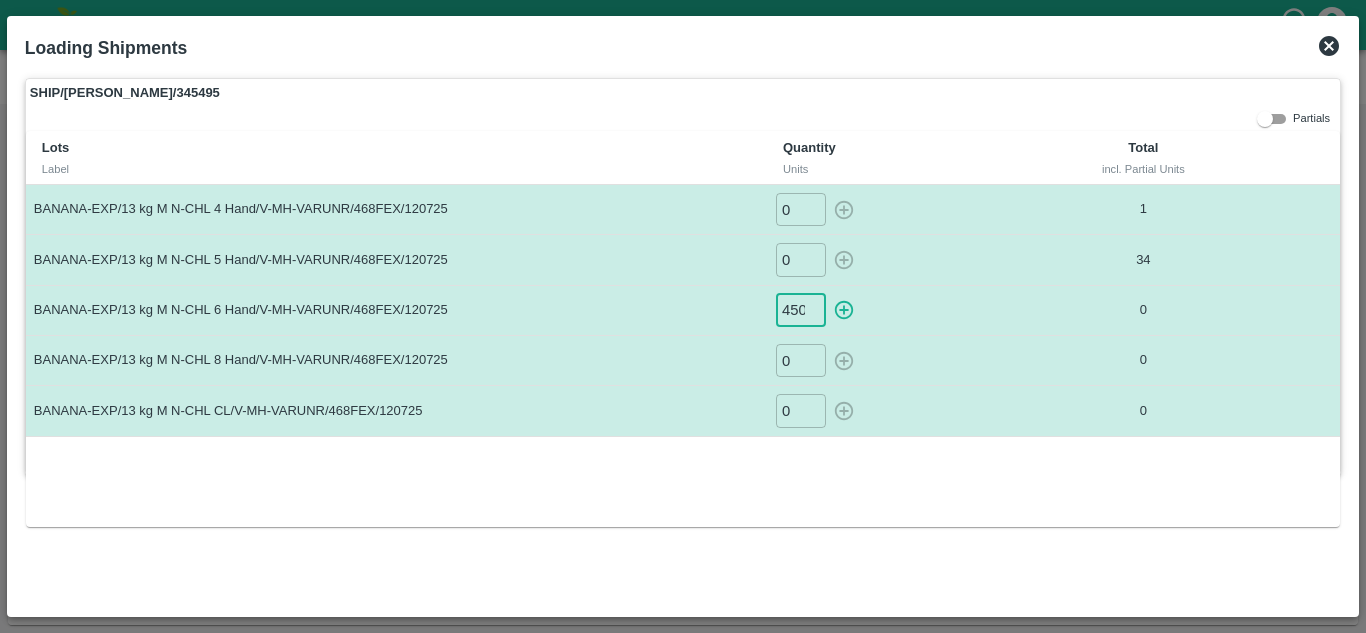scroll, scrollTop: 0, scrollLeft: 1, axis: horizontal 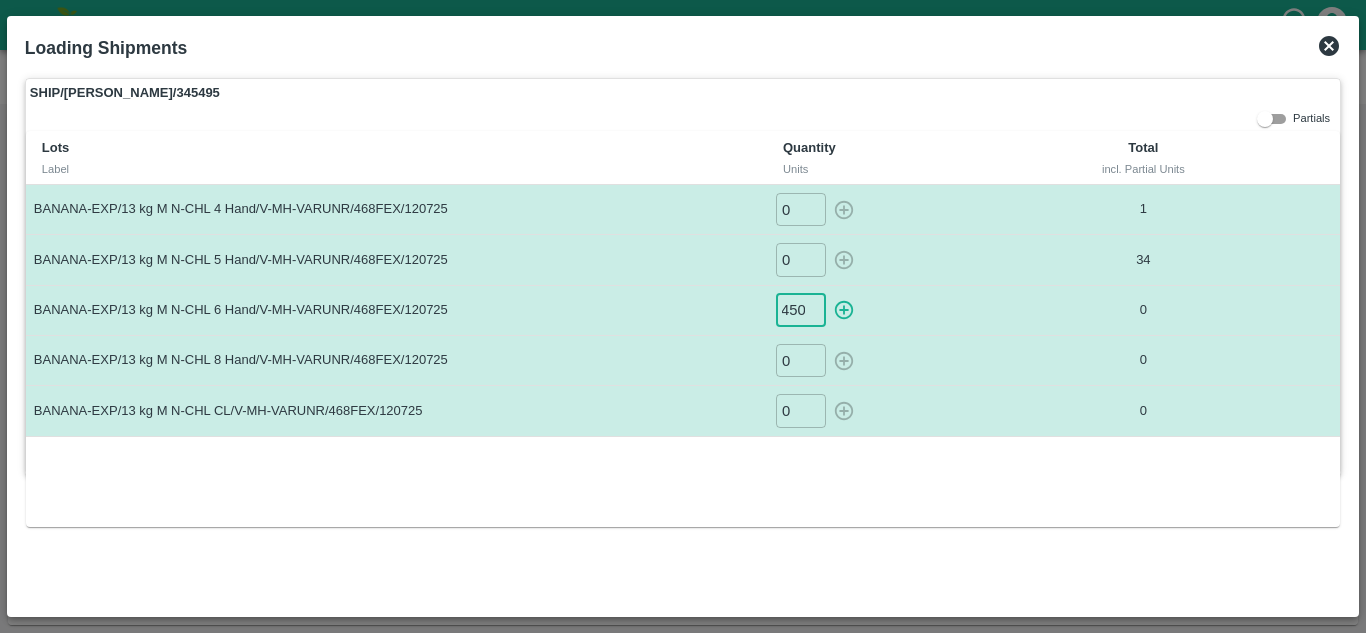 type on "450" 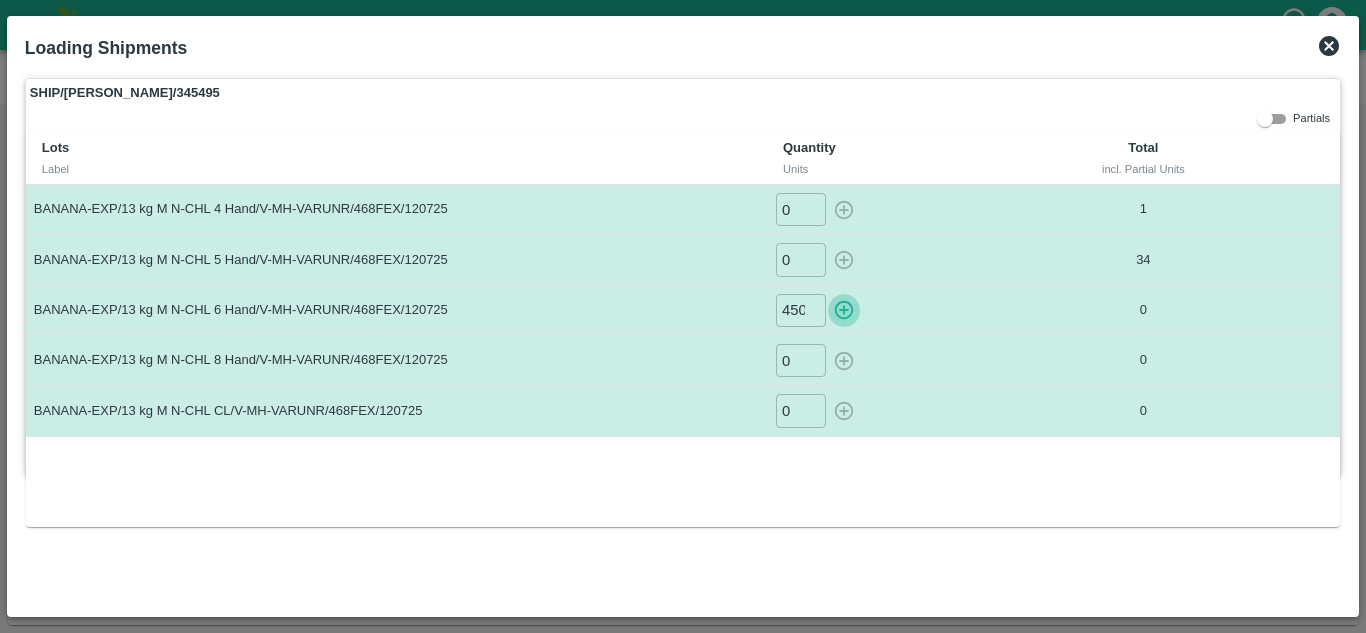 type 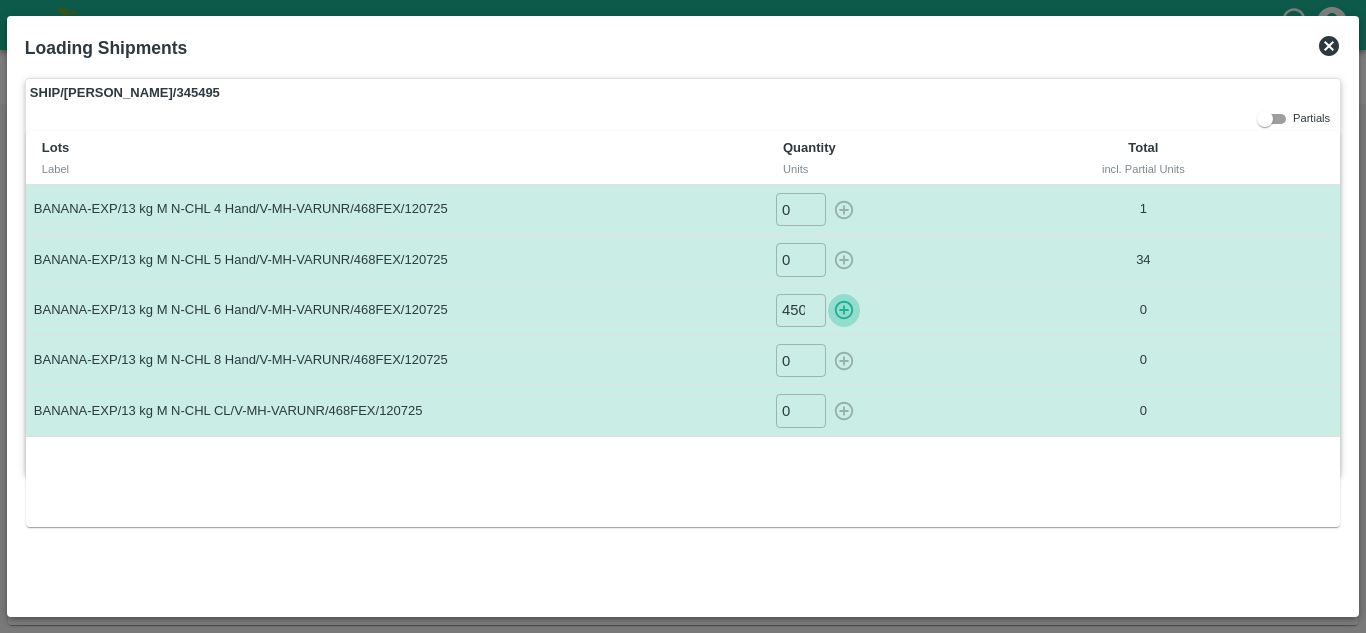 click at bounding box center (844, 310) 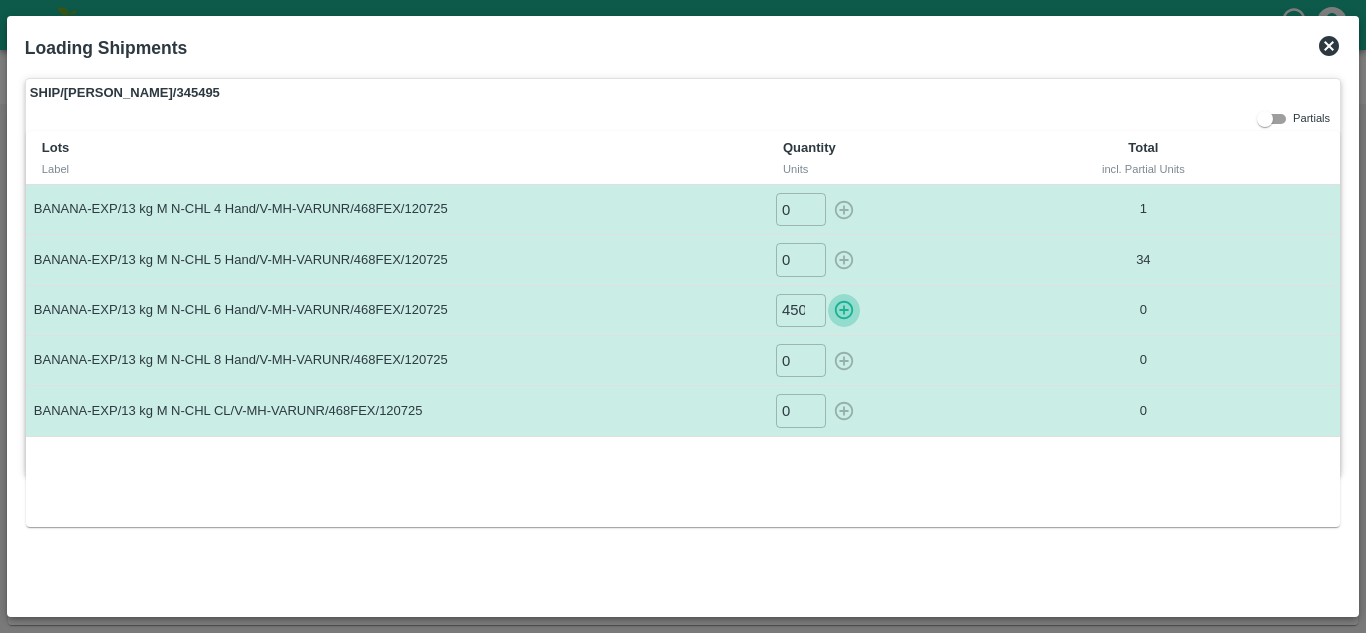 type on "0" 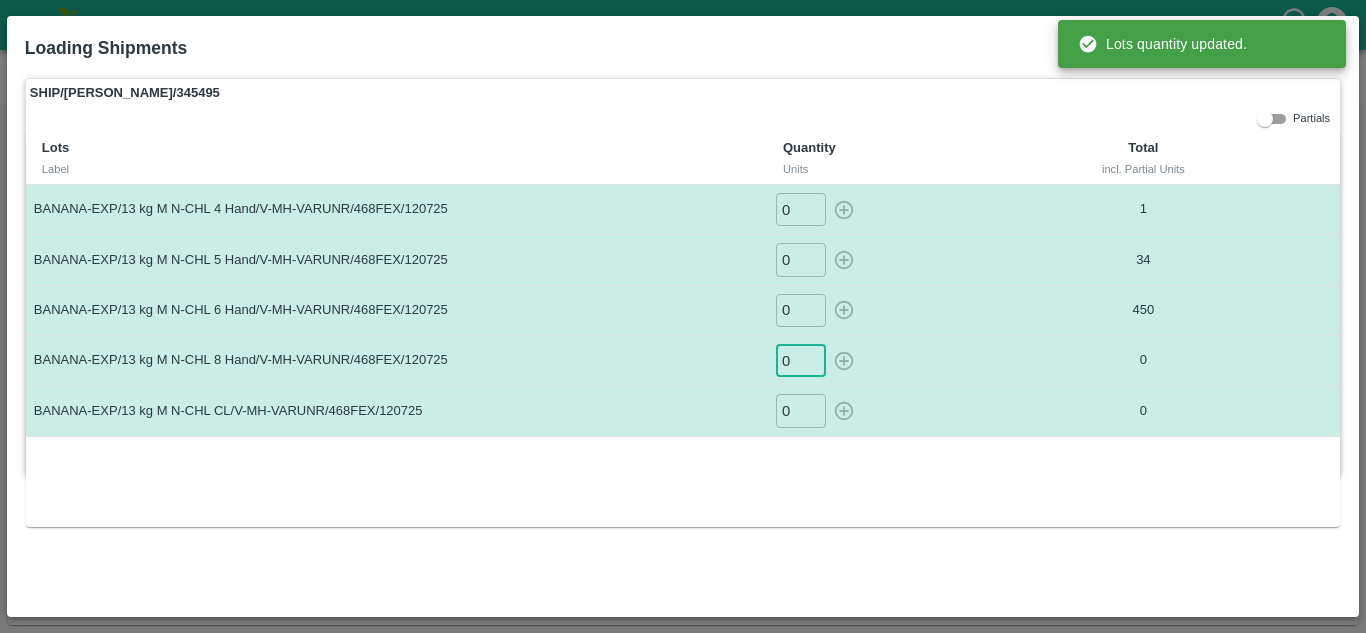 click on "0" at bounding box center [801, 360] 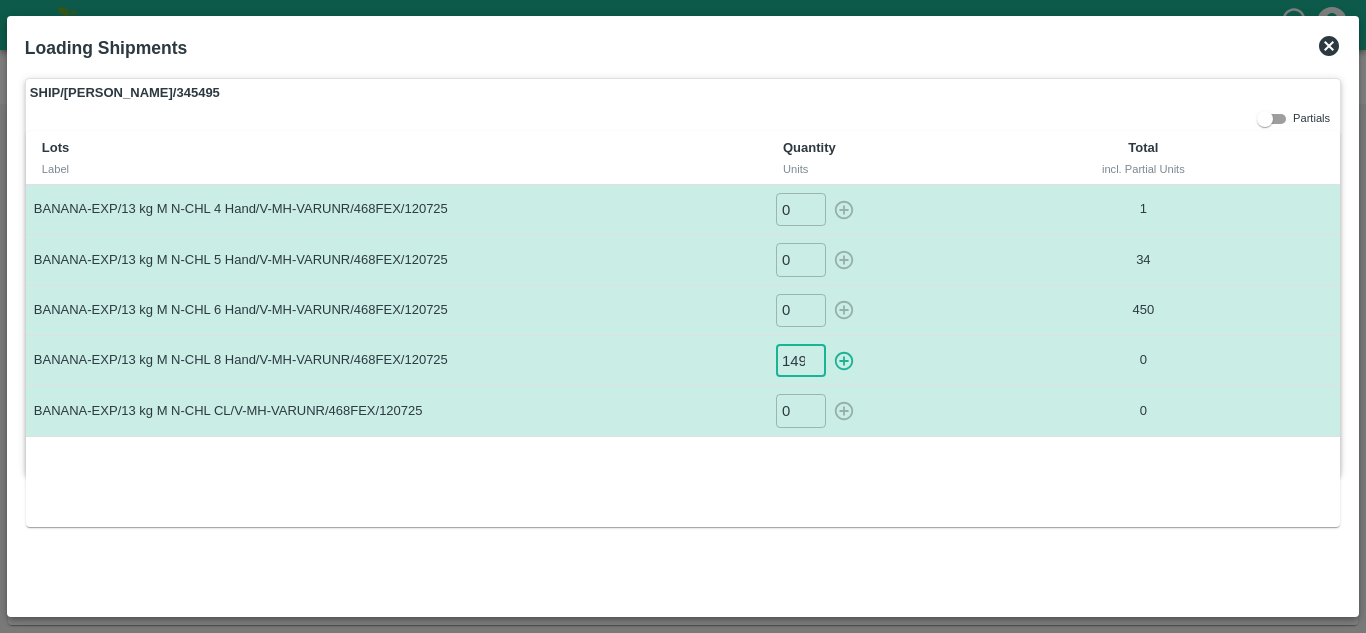 scroll, scrollTop: 0, scrollLeft: 1, axis: horizontal 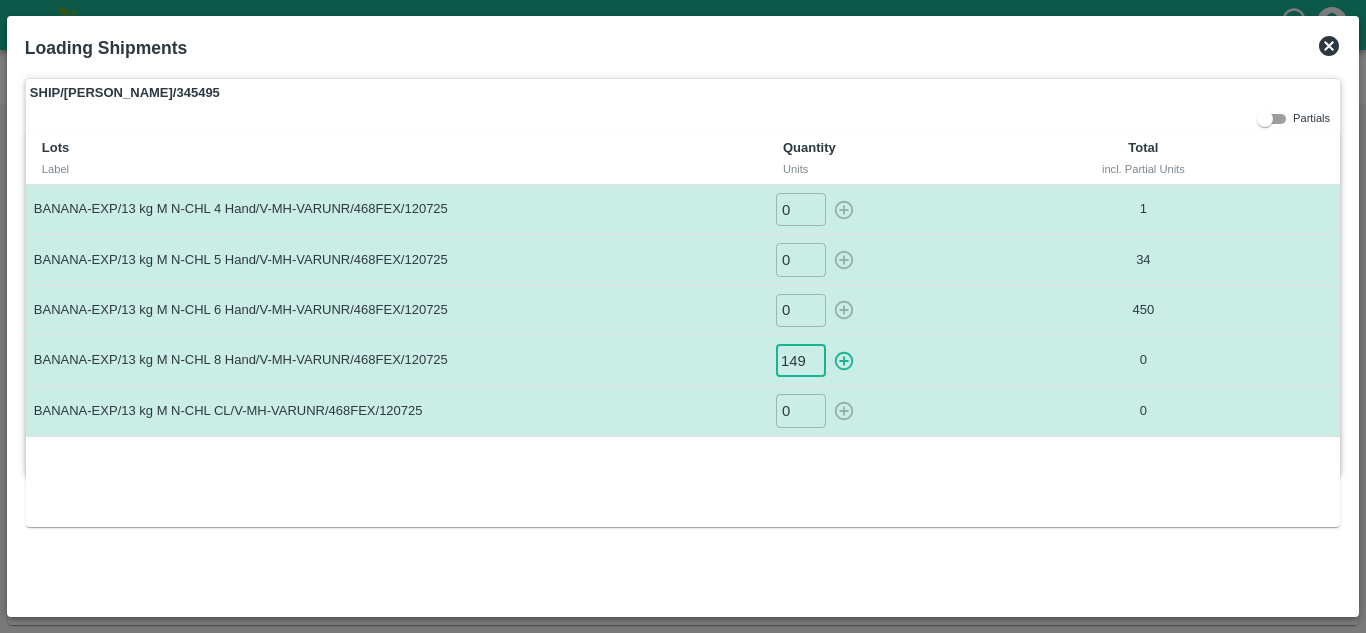 type on "149" 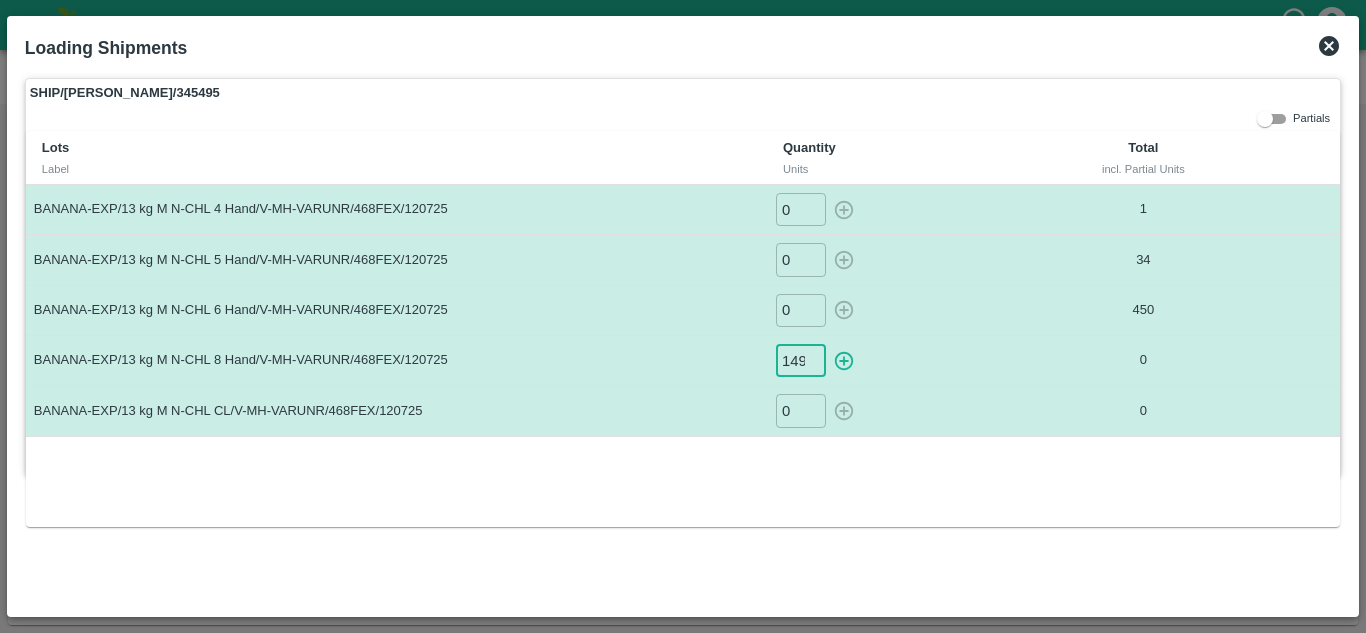 type 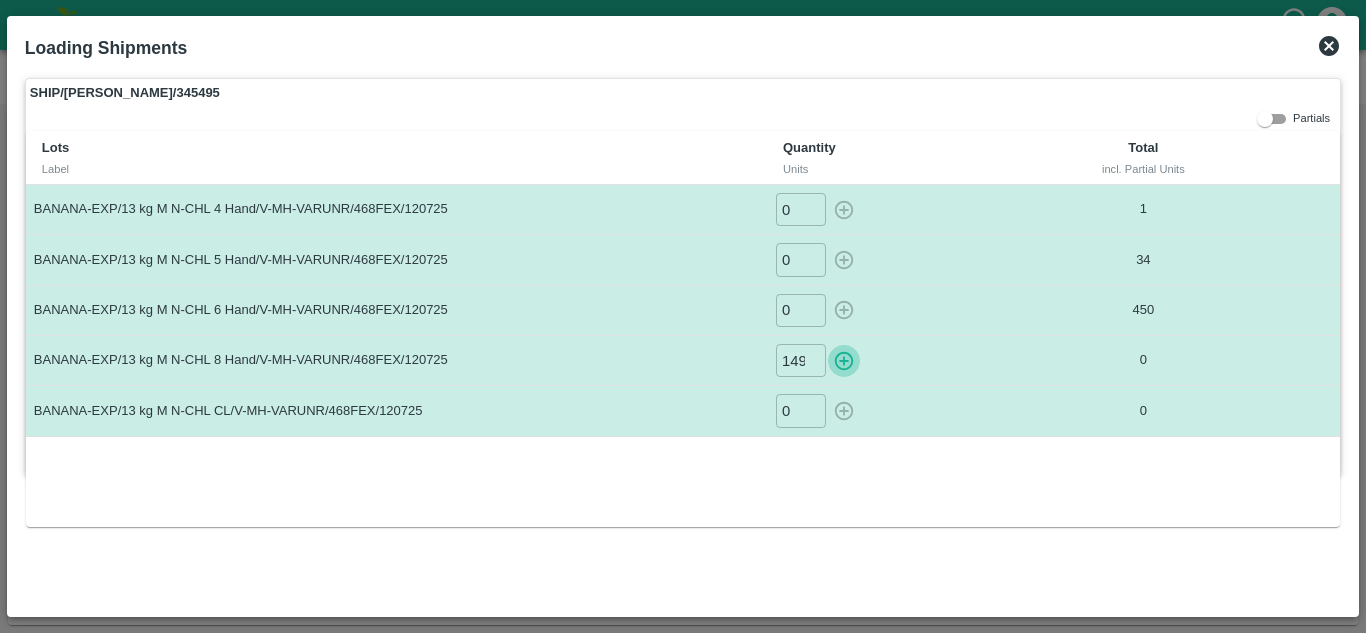 click at bounding box center (844, 360) 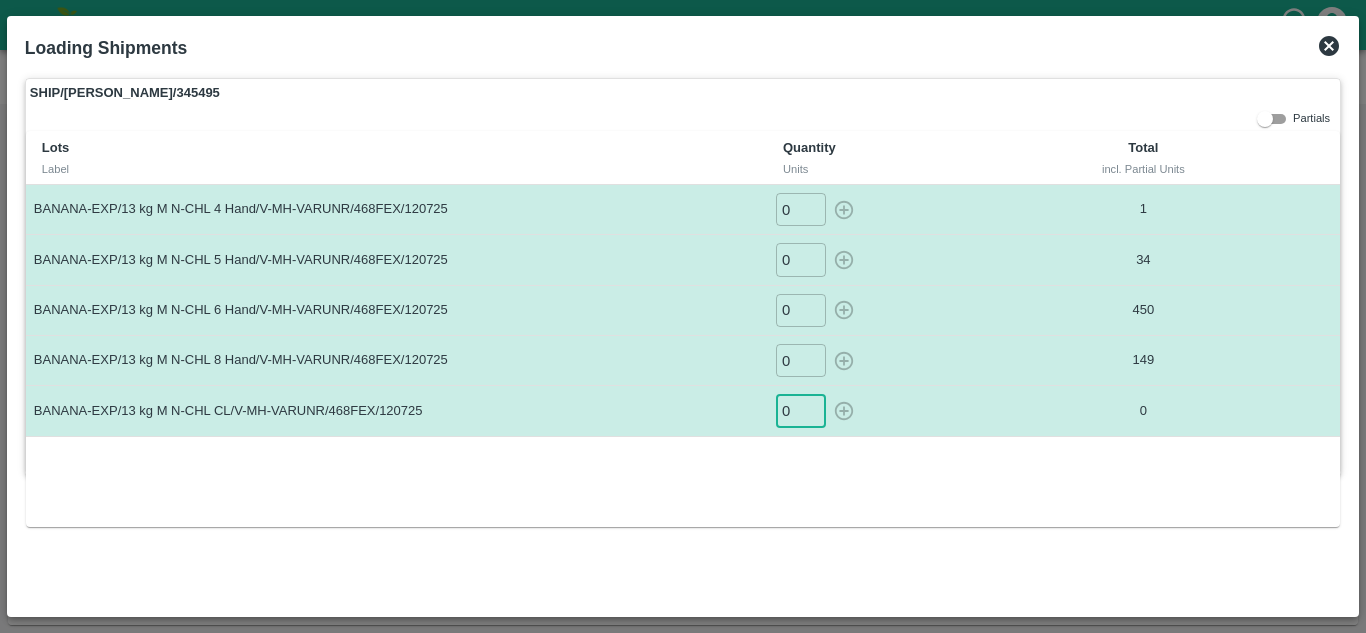 click on "0" at bounding box center [801, 410] 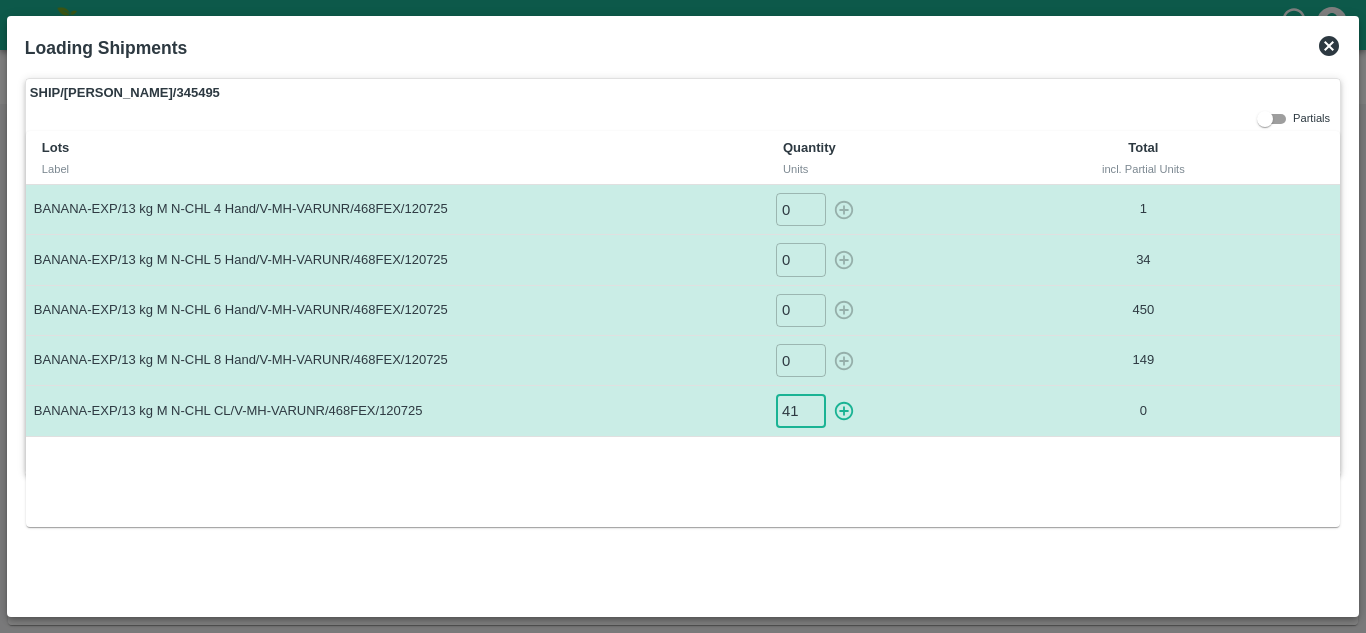 type on "41" 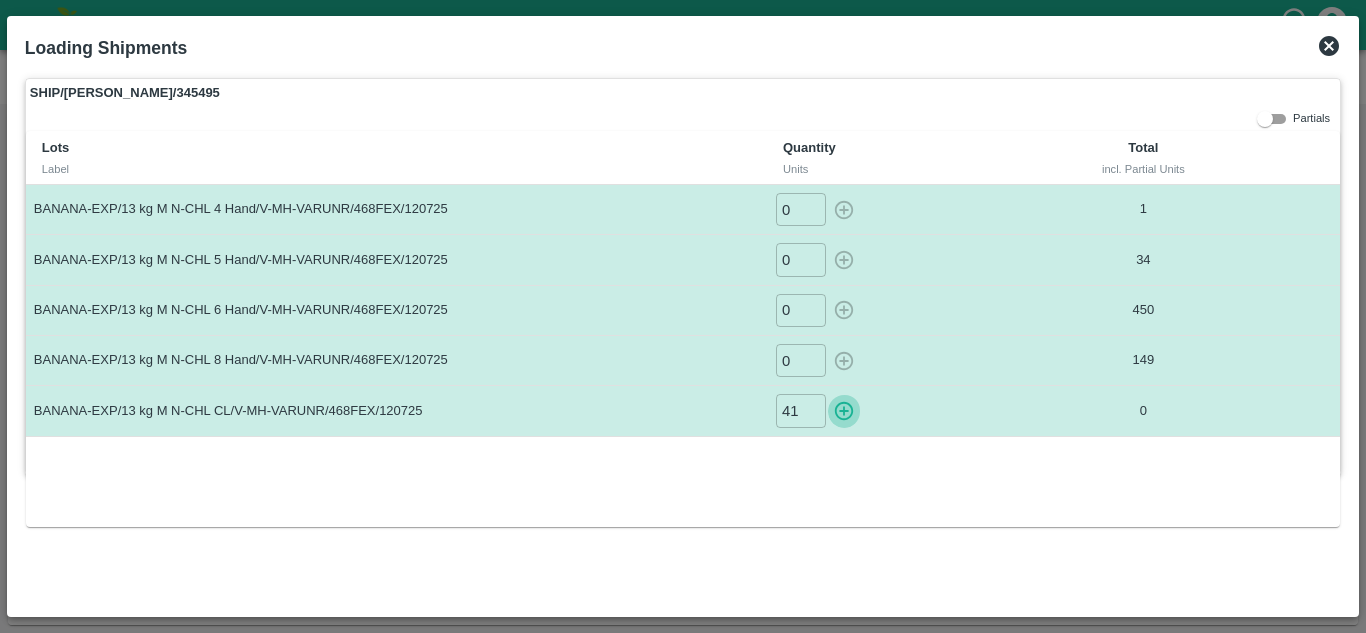 type 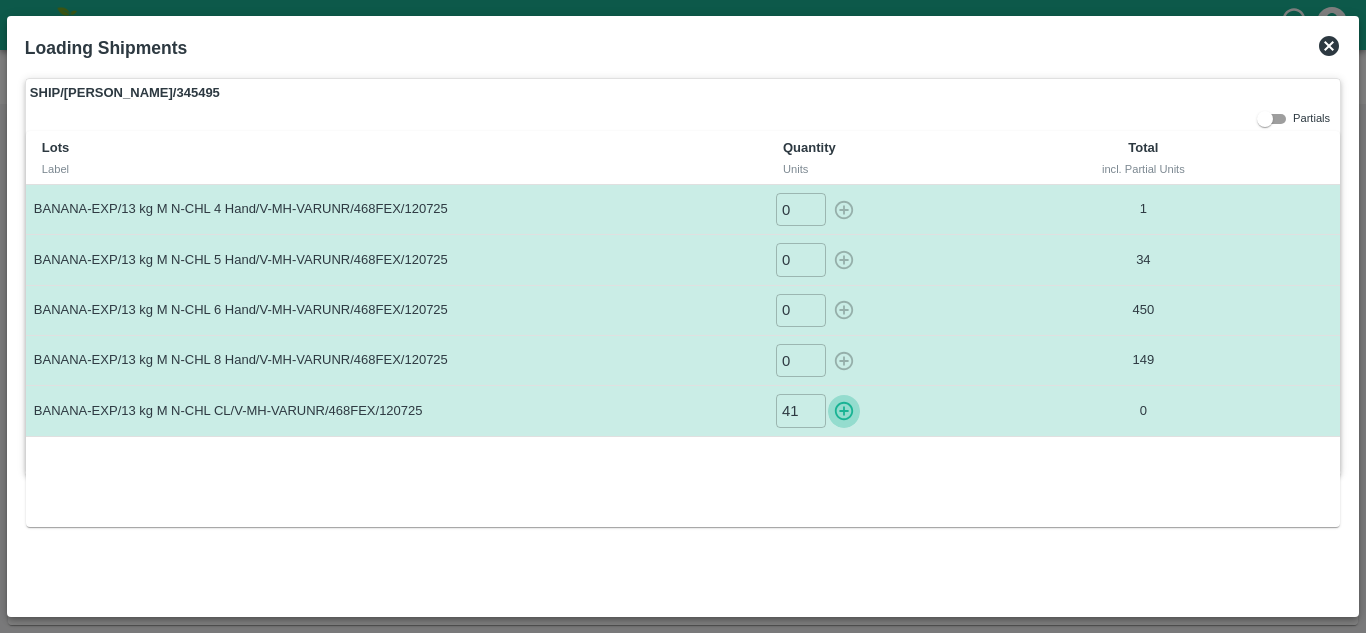 click at bounding box center [844, 410] 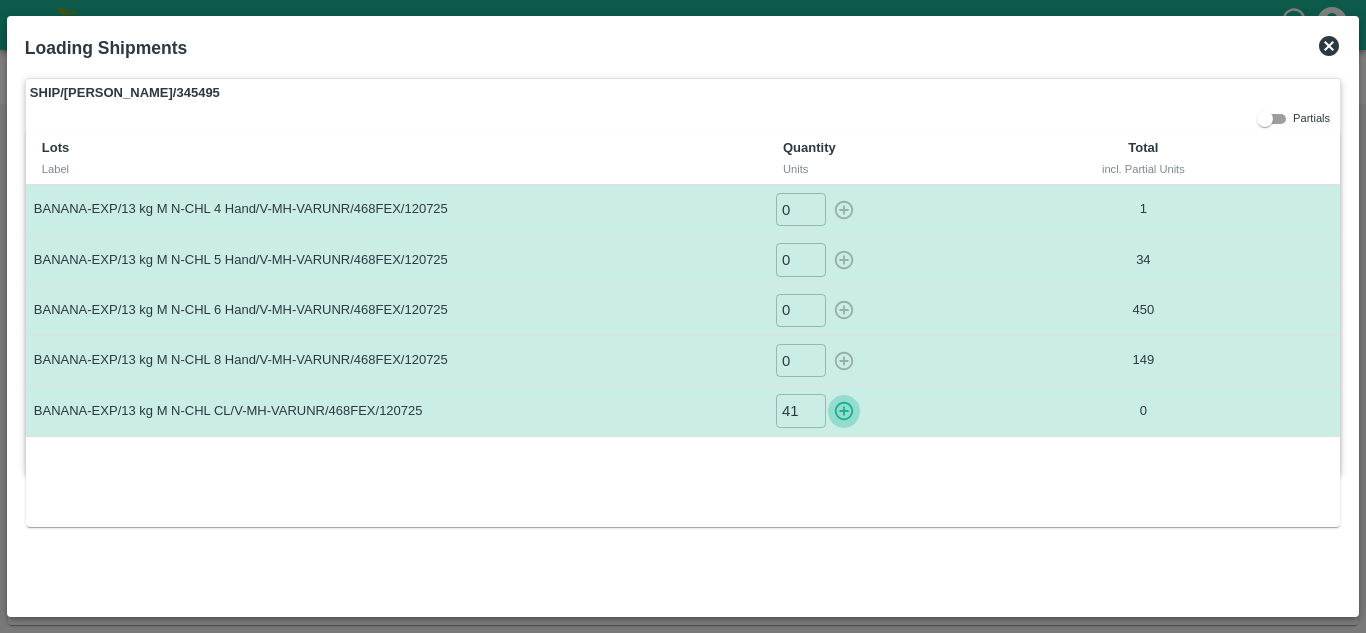 type on "0" 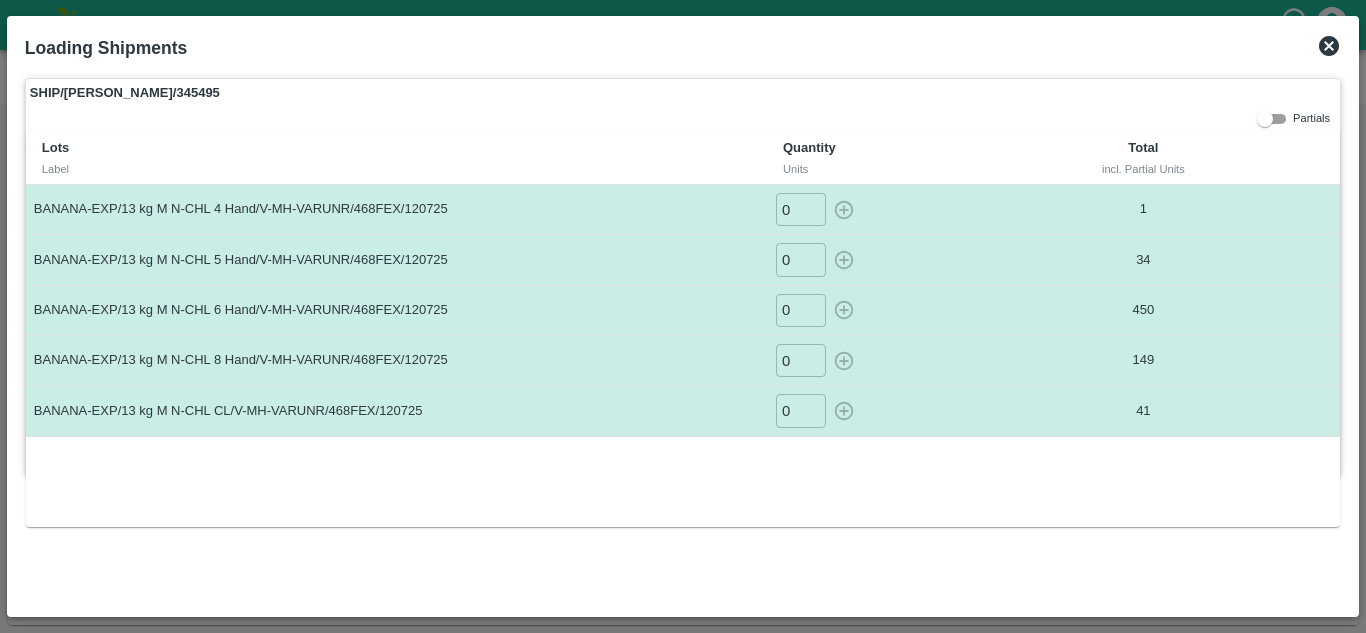 click 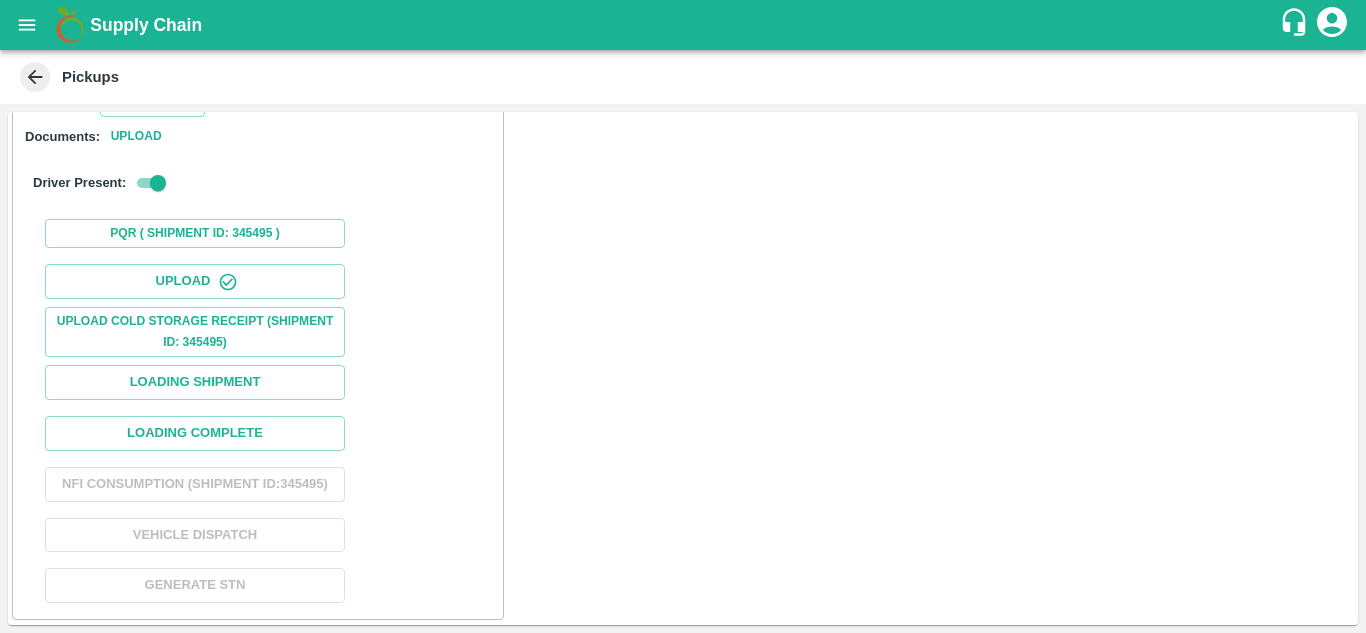 scroll, scrollTop: 308, scrollLeft: 0, axis: vertical 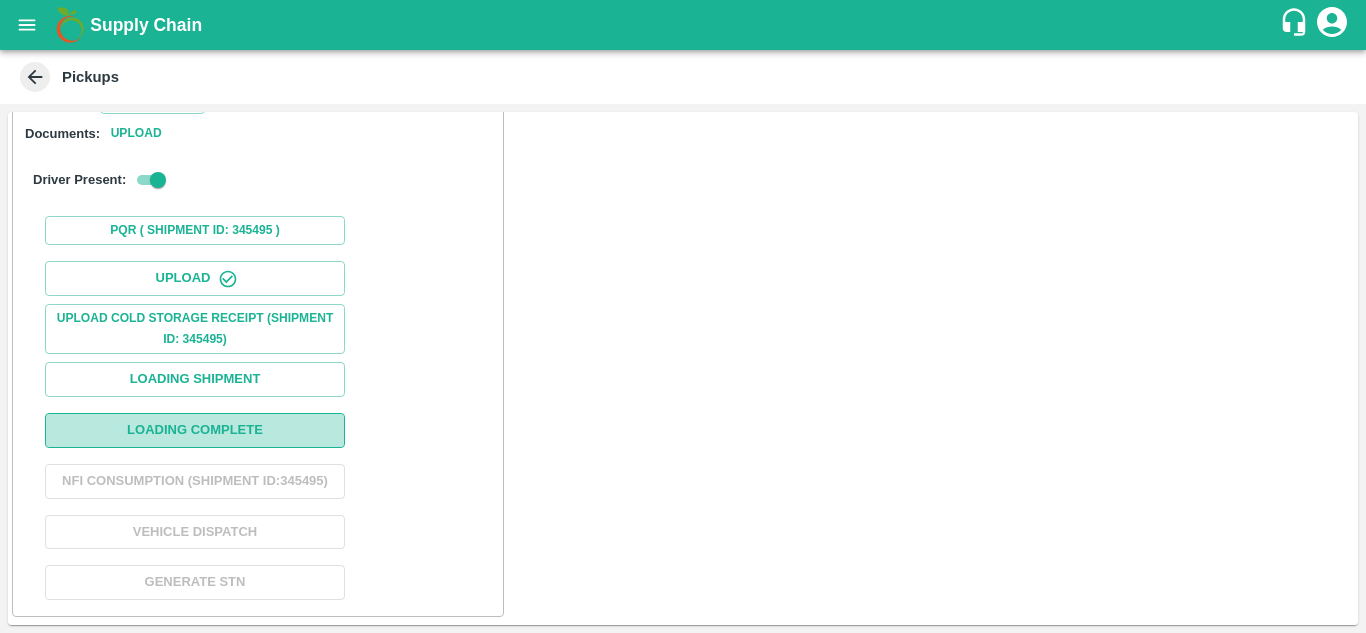 click on "Loading Complete" at bounding box center [195, 430] 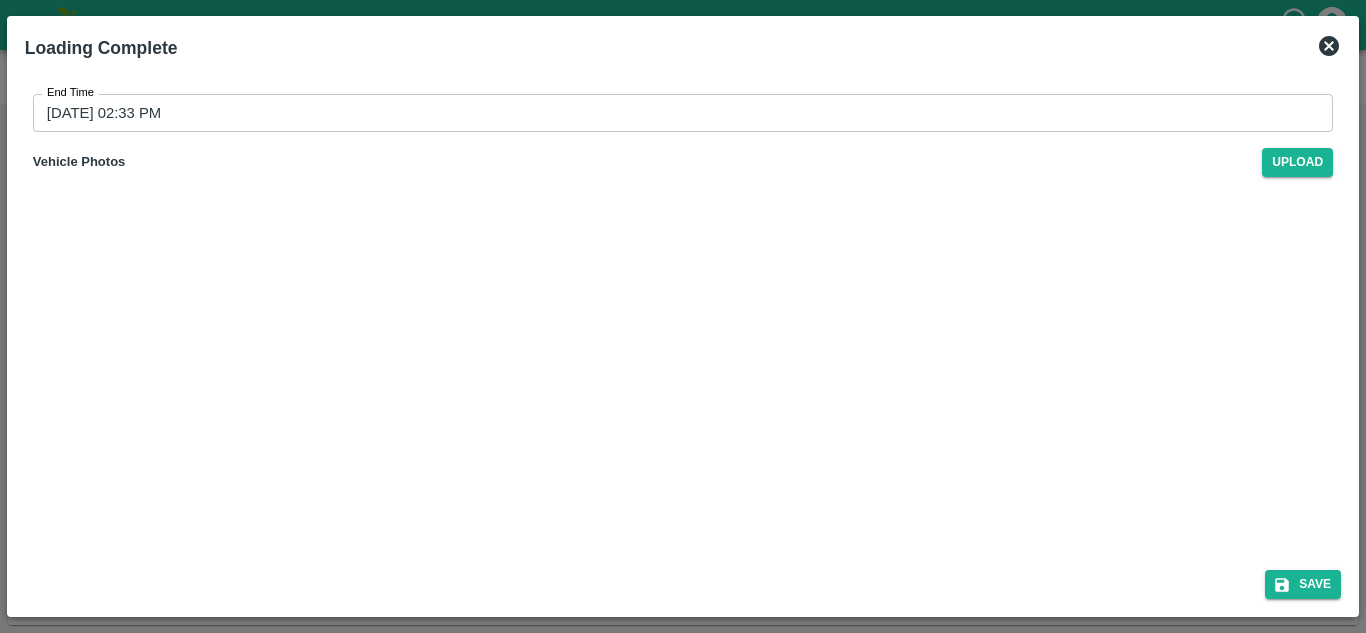 click on "13/07/2025 02:33 PM" at bounding box center [676, 113] 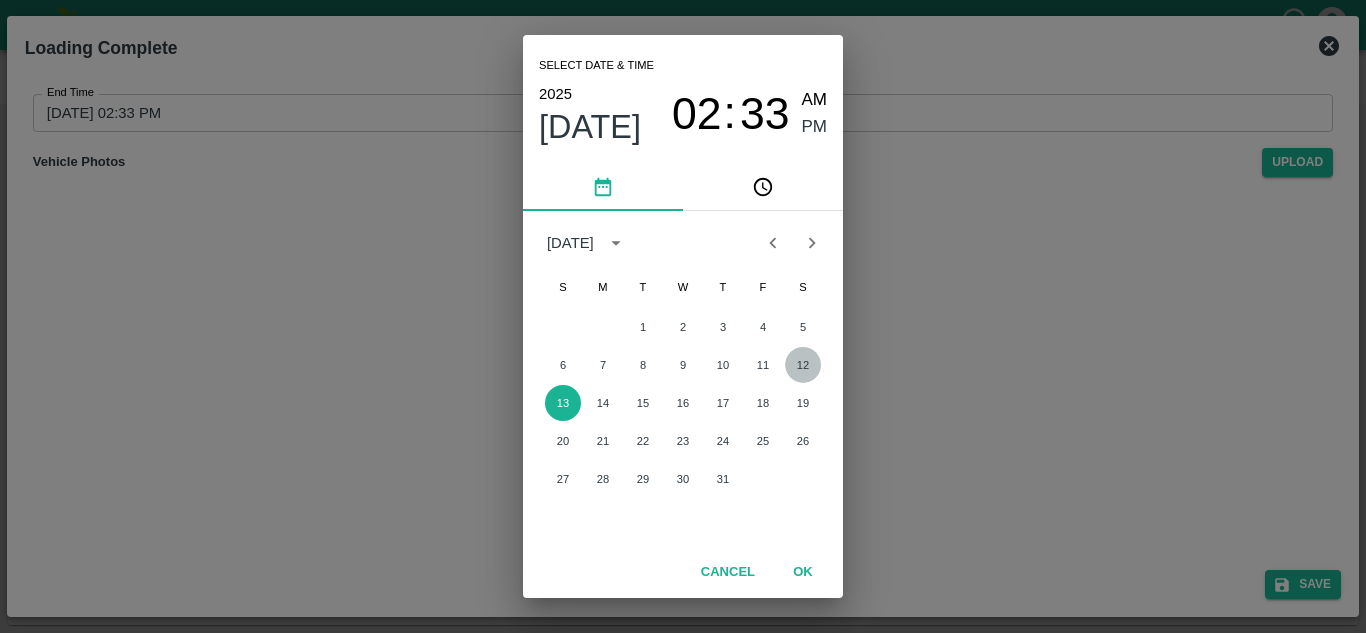 click on "12" at bounding box center (803, 365) 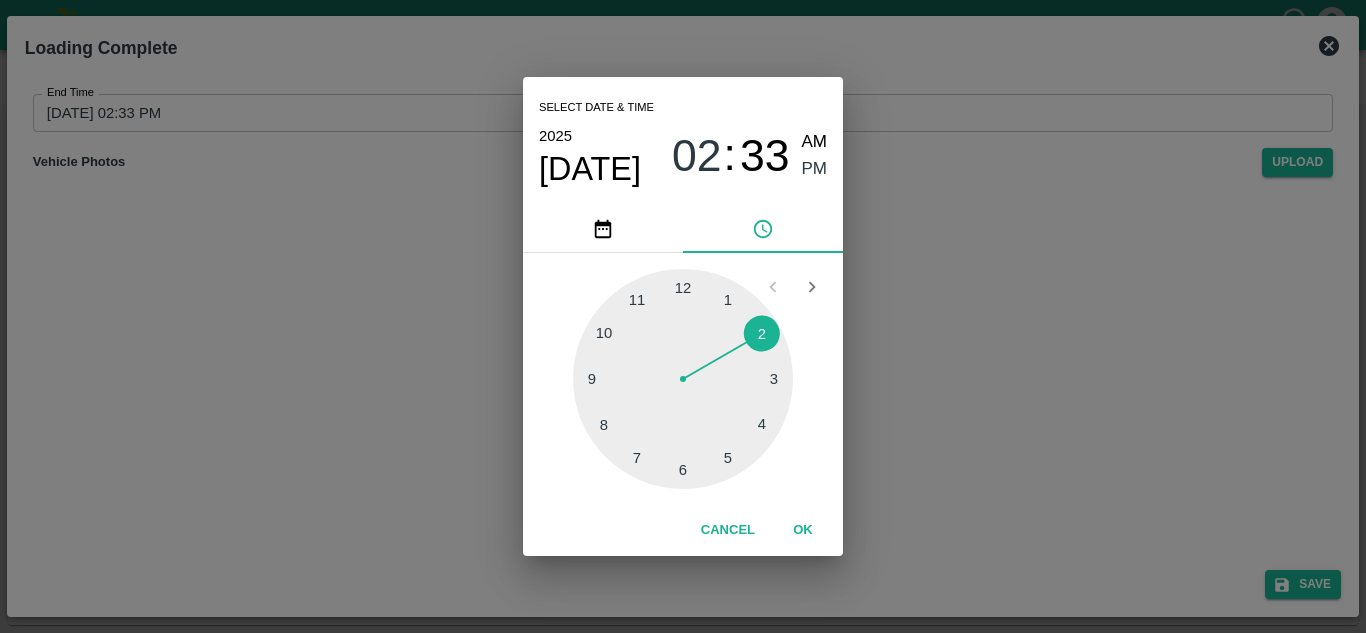 click at bounding box center (683, 379) 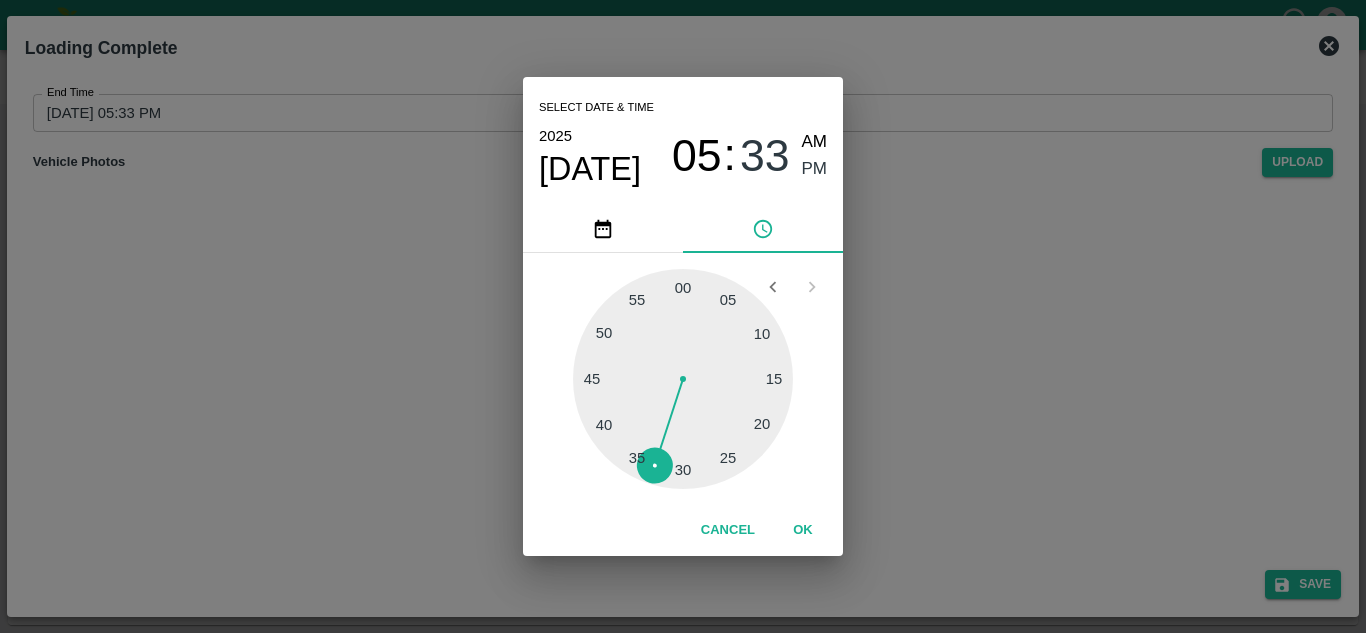 click at bounding box center (683, 379) 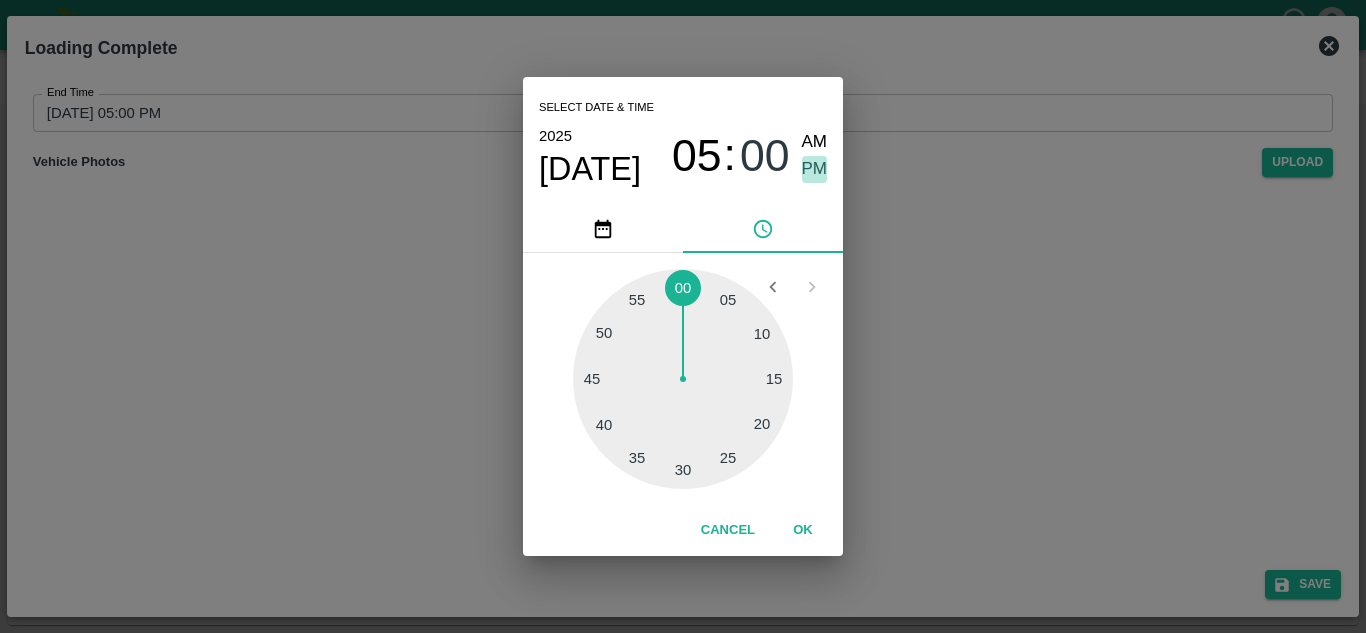 click on "PM" at bounding box center [815, 169] 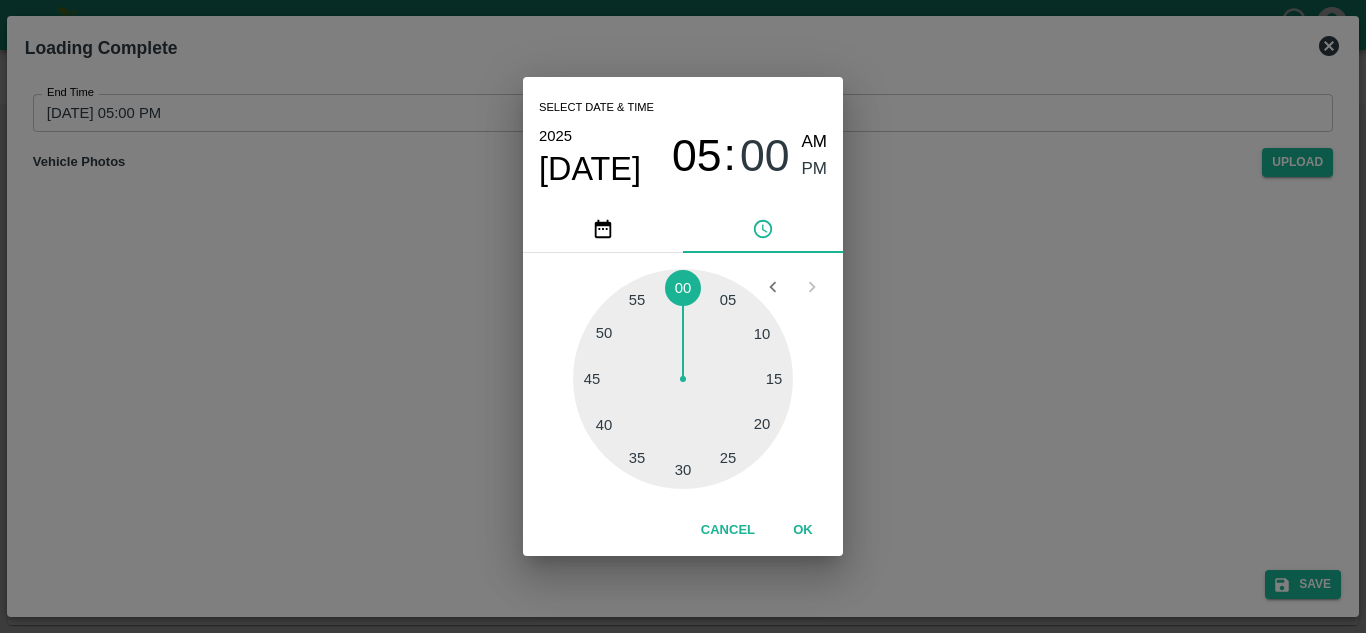 click on "OK" at bounding box center (803, 530) 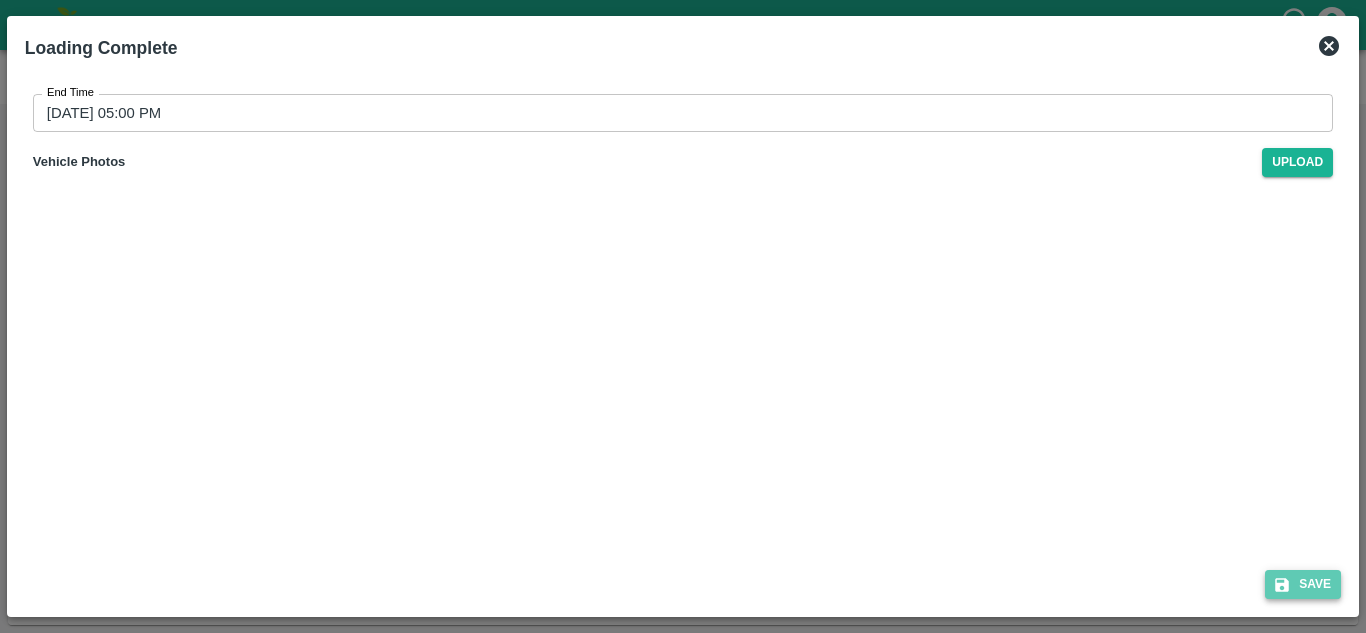 click on "Save" at bounding box center [1303, 584] 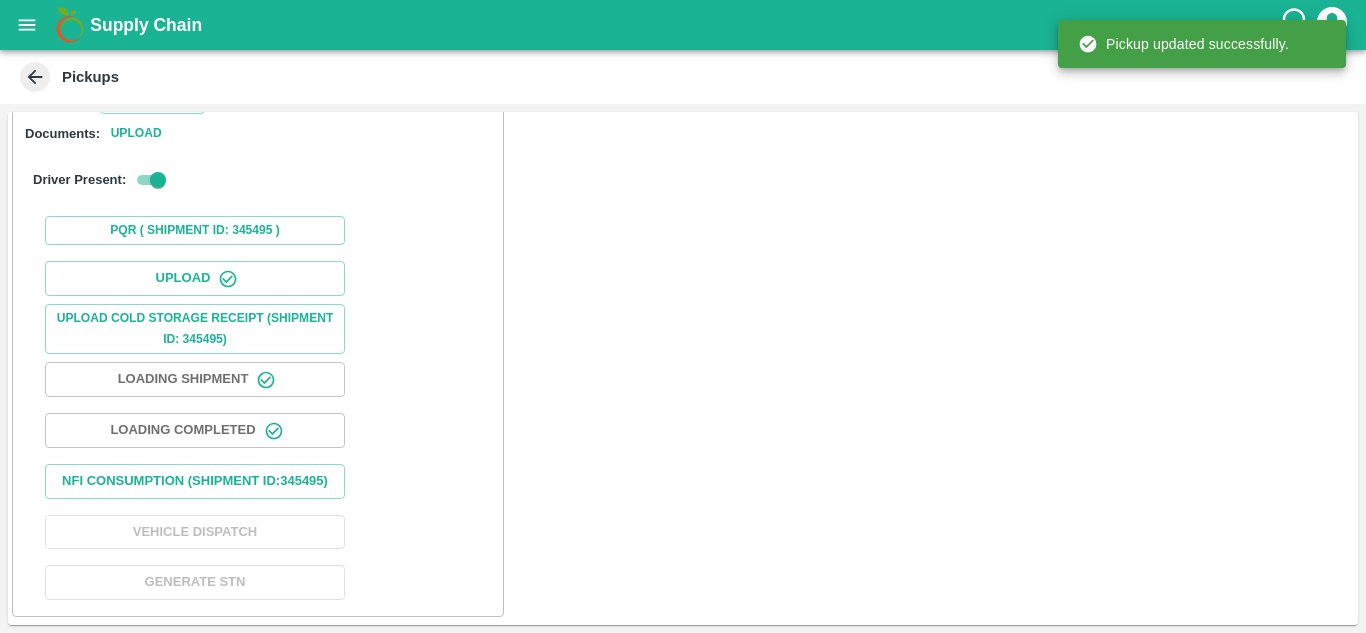 scroll, scrollTop: 308, scrollLeft: 0, axis: vertical 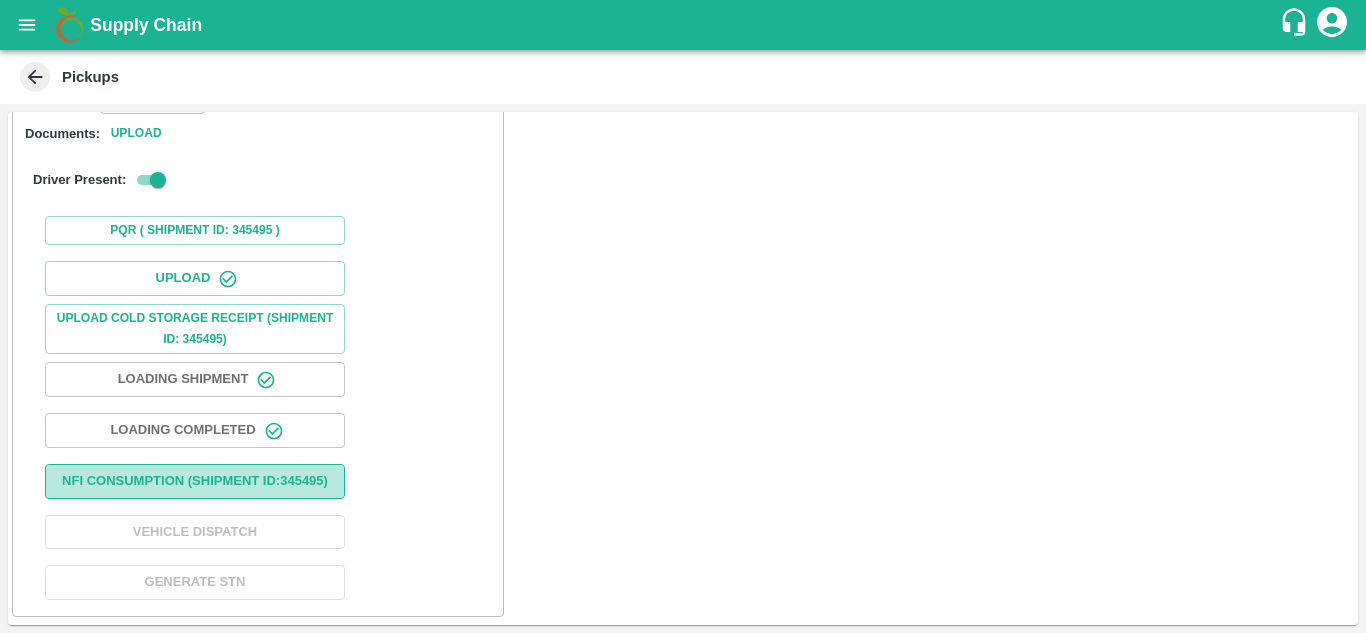 click on "Nfi Consumption (SHIPMENT ID:  345495 )" at bounding box center [195, 481] 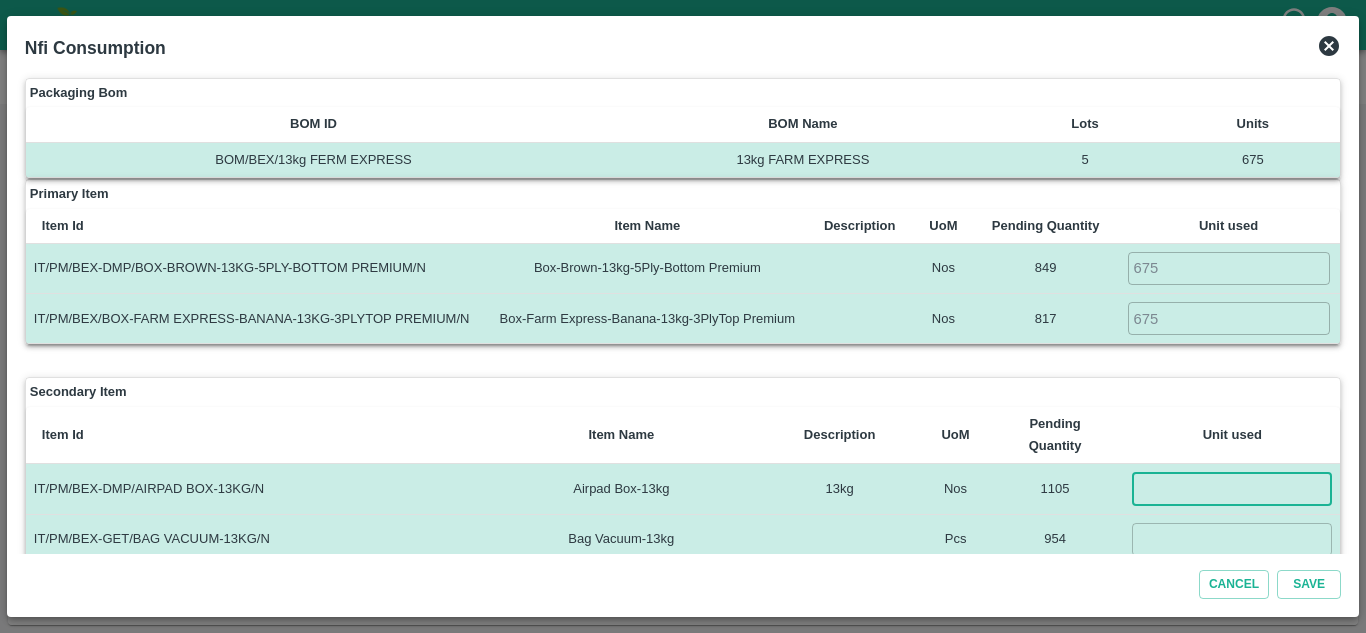 click at bounding box center [1232, 488] 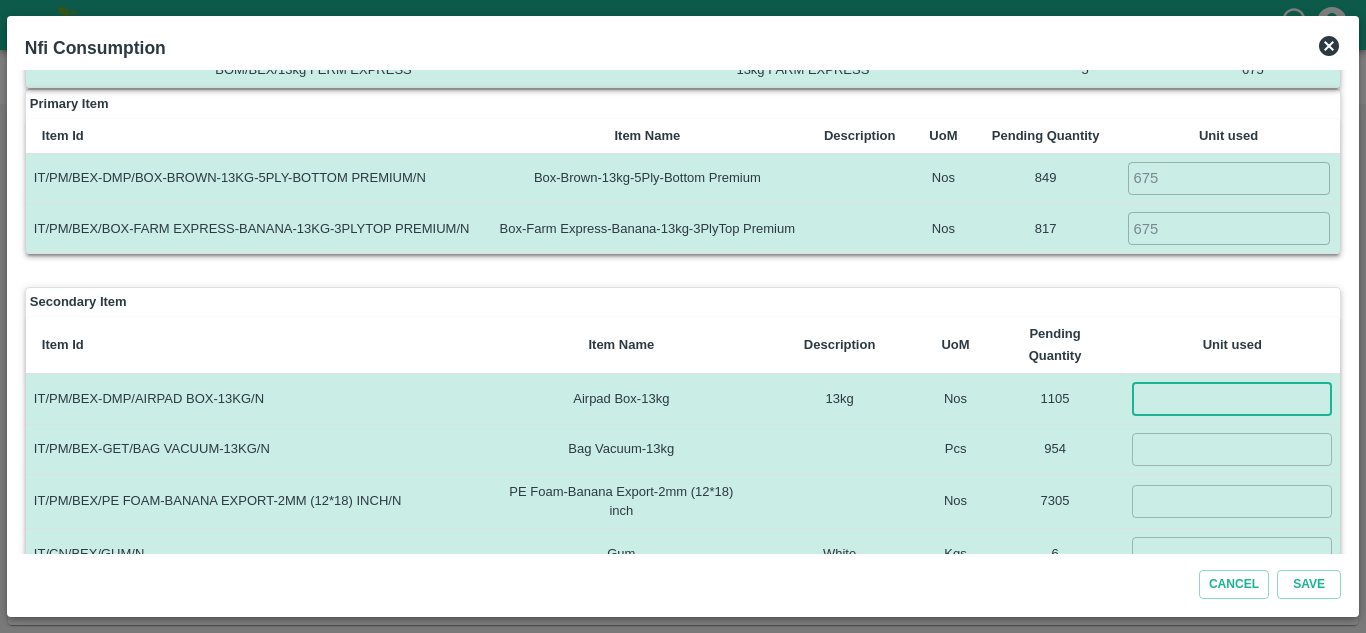 scroll, scrollTop: 113, scrollLeft: 0, axis: vertical 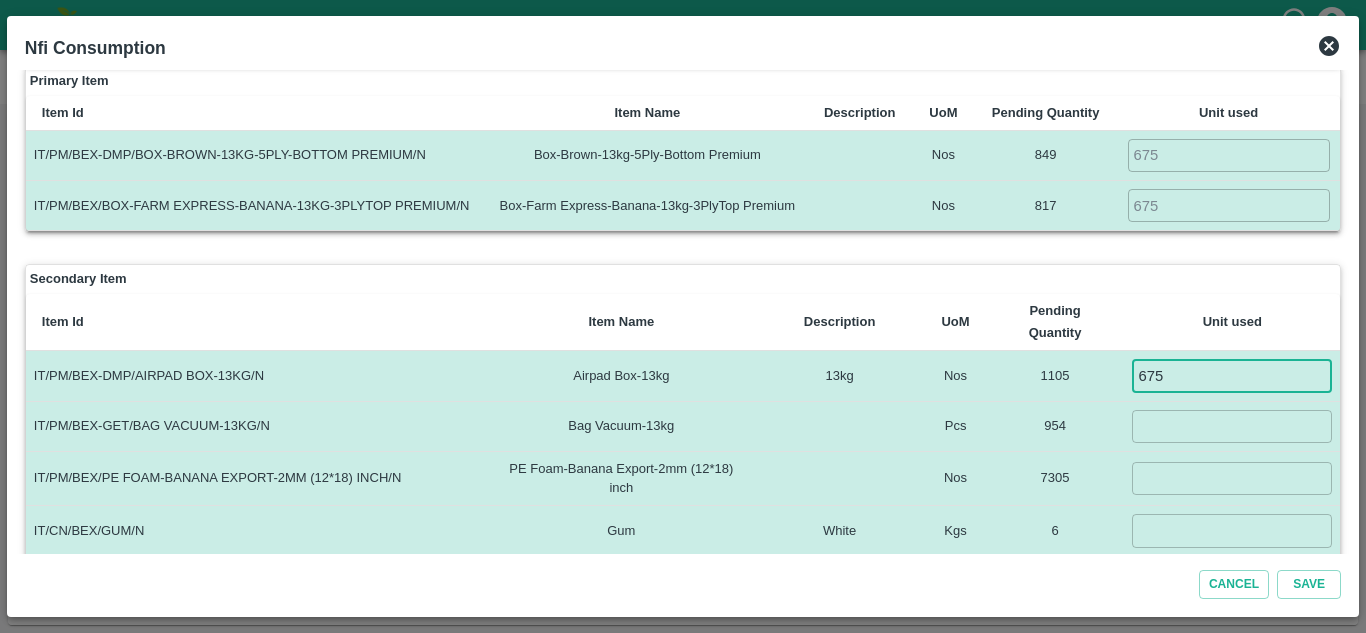 type on "675" 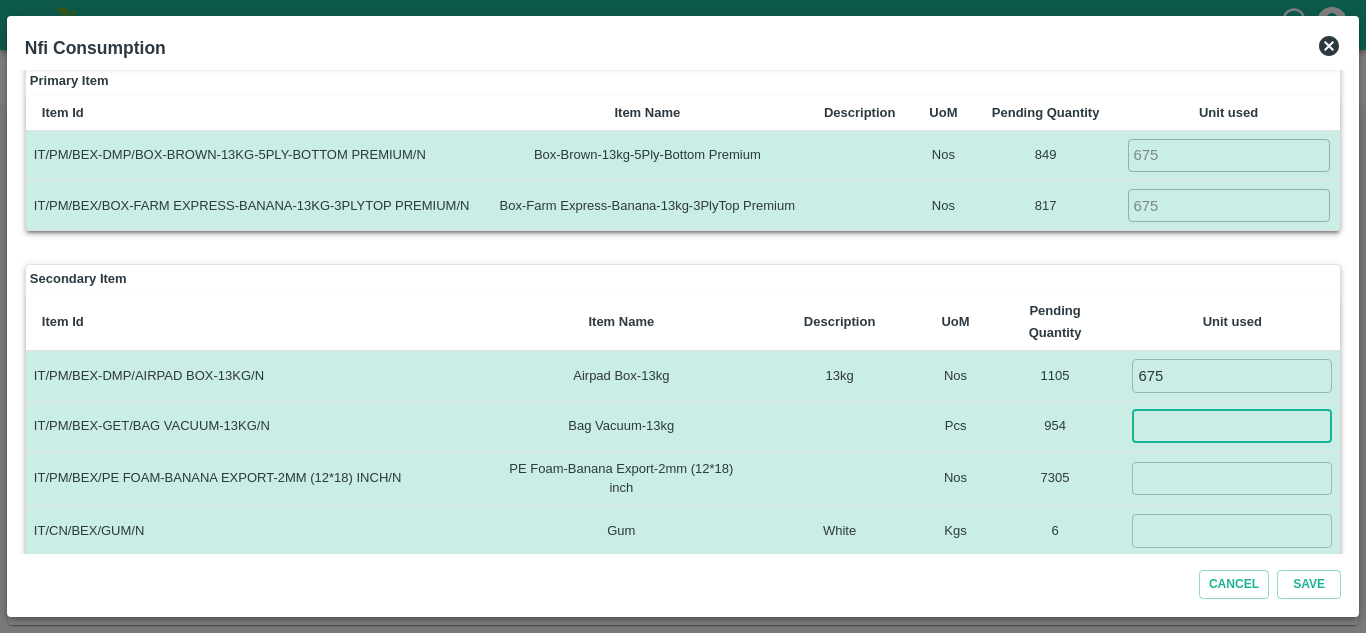 click at bounding box center (1232, 426) 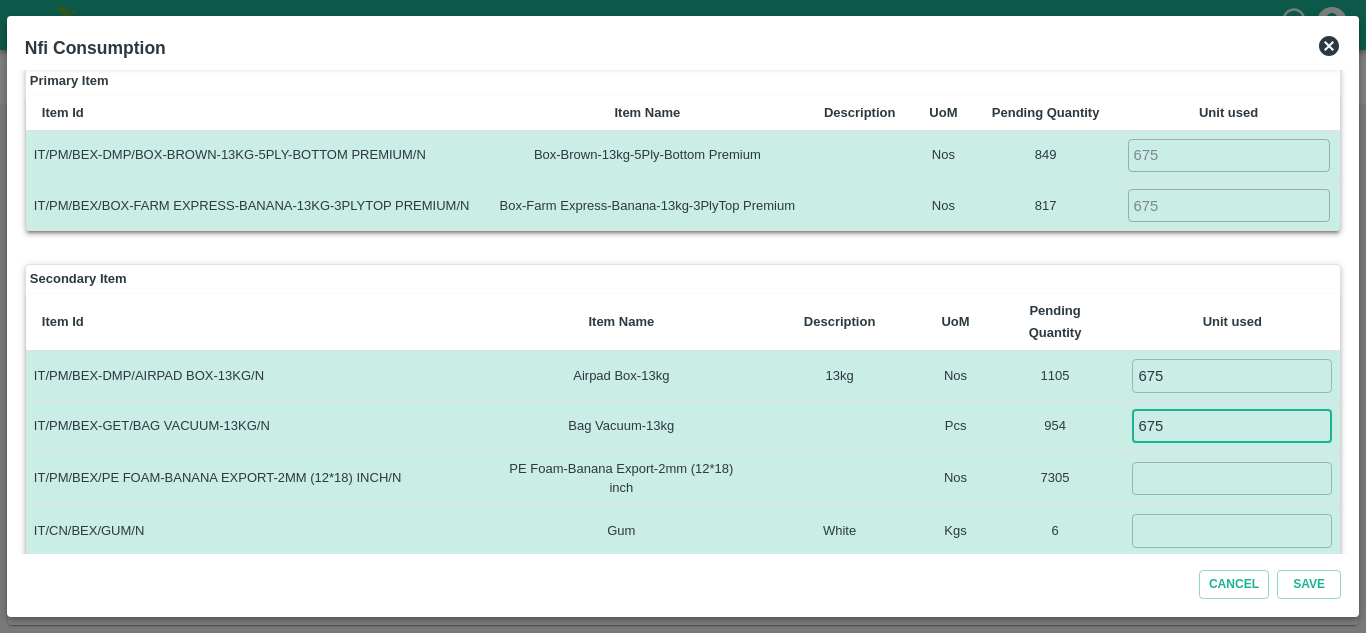 type on "675" 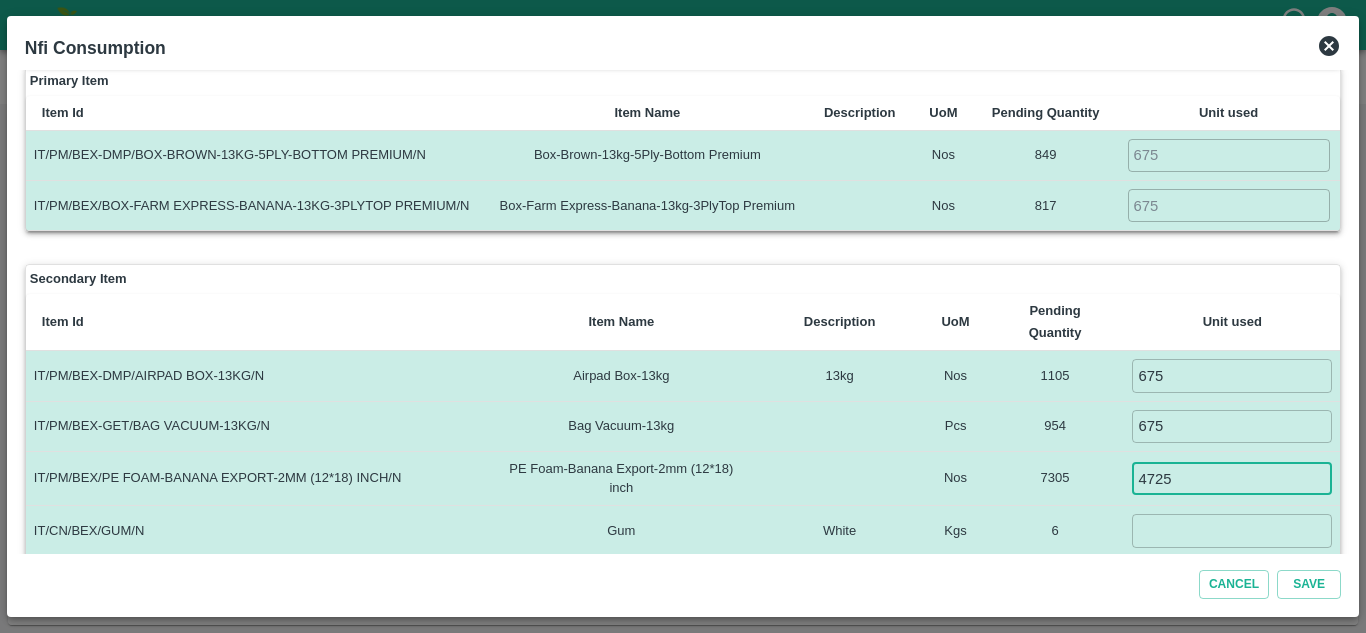 type on "4725" 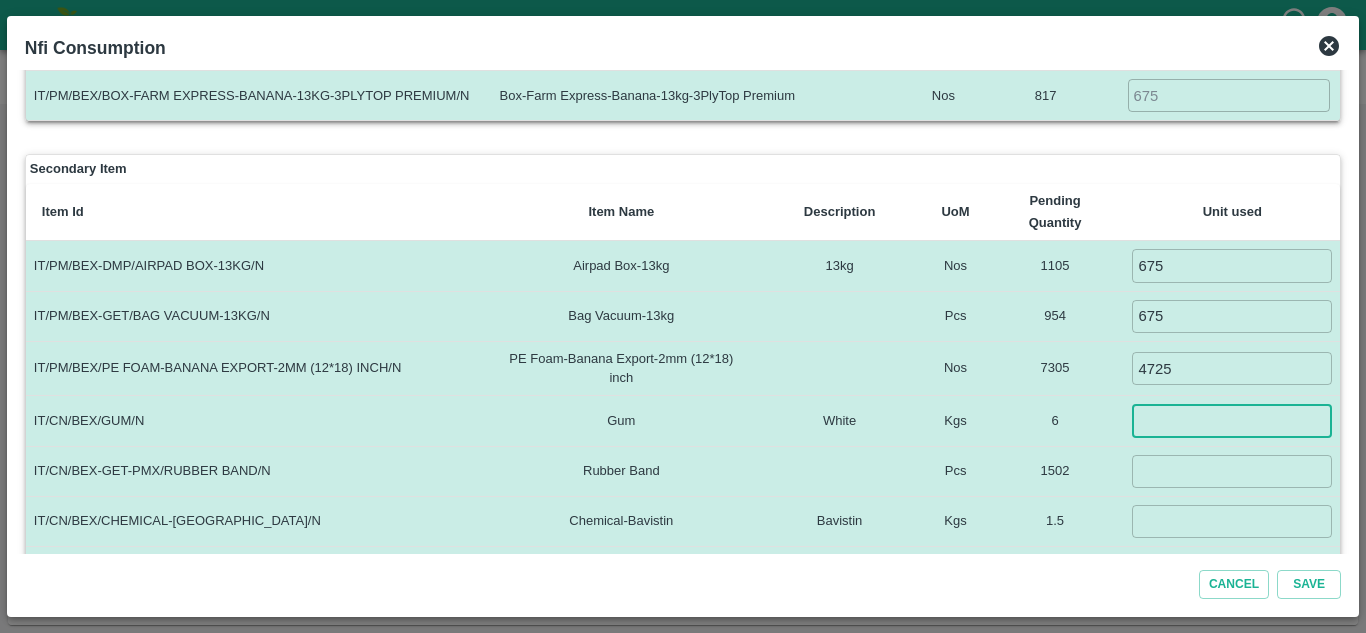 scroll, scrollTop: 224, scrollLeft: 0, axis: vertical 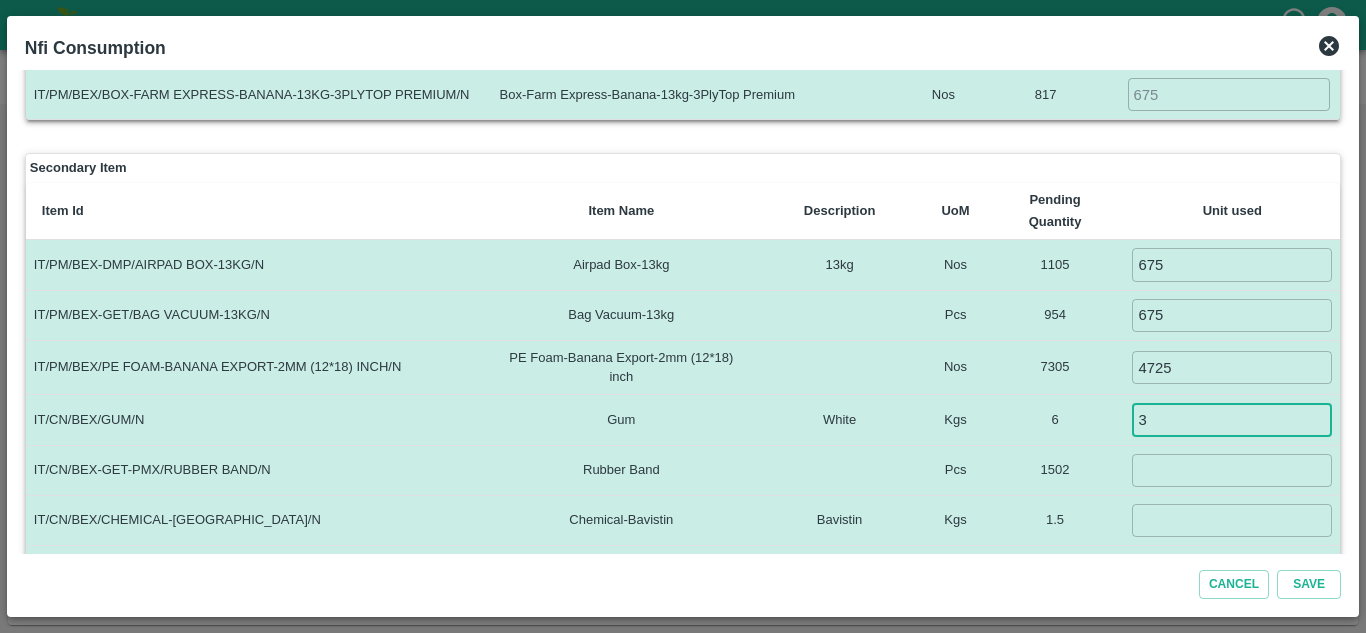 type on "3" 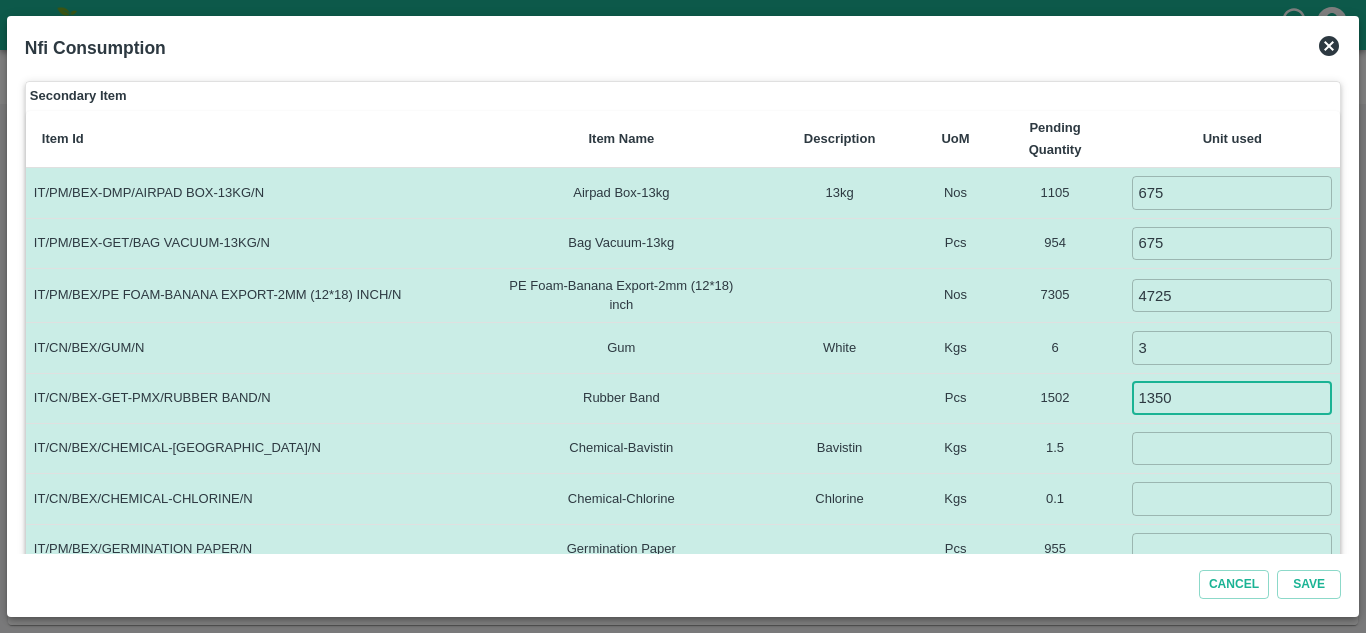 scroll, scrollTop: 297, scrollLeft: 0, axis: vertical 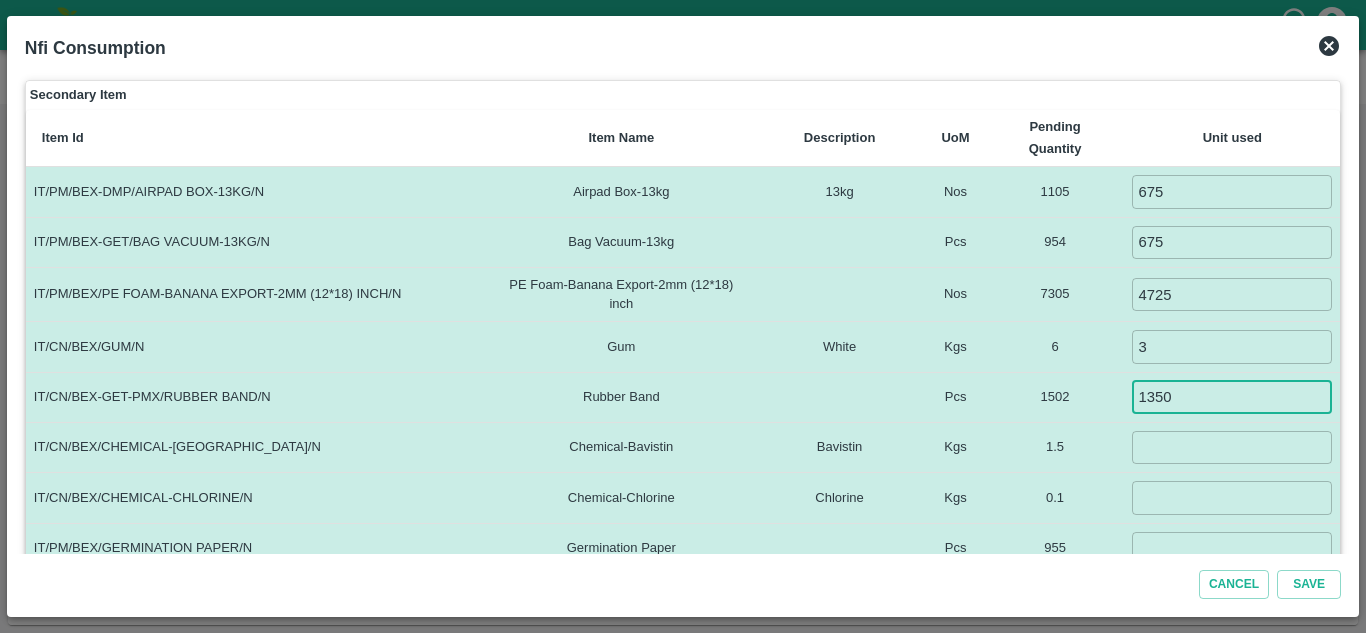 type on "1350" 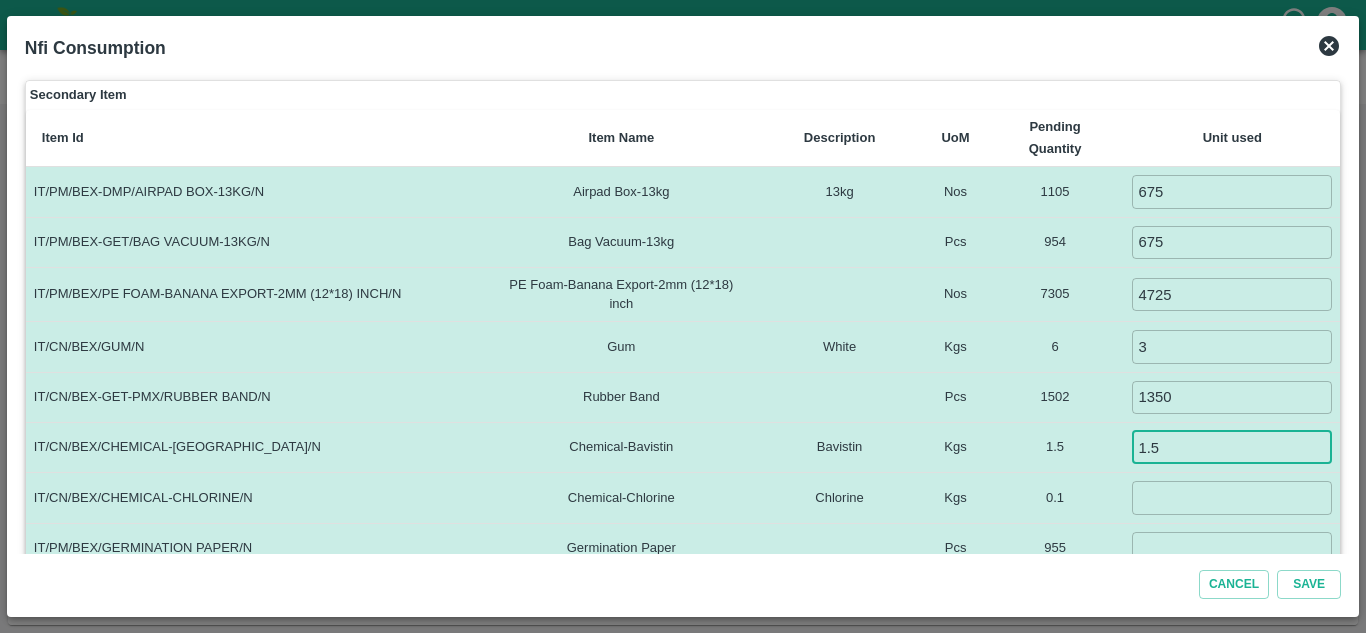 type on "1.5" 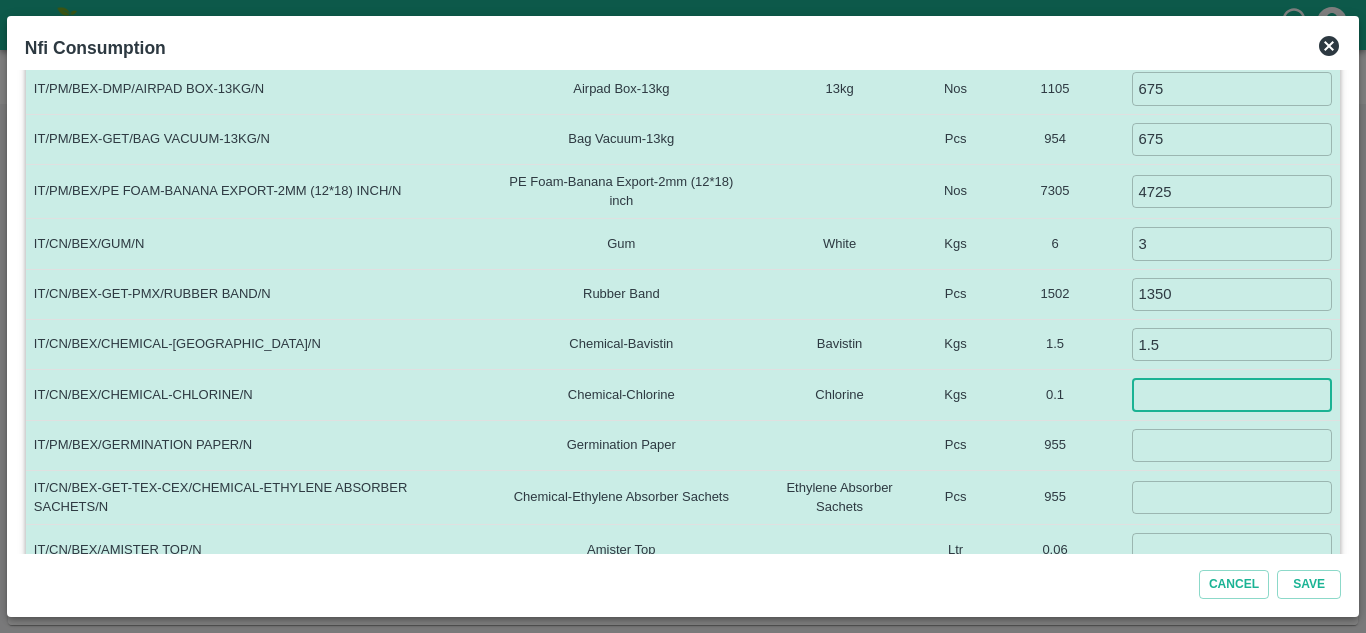 scroll, scrollTop: 401, scrollLeft: 0, axis: vertical 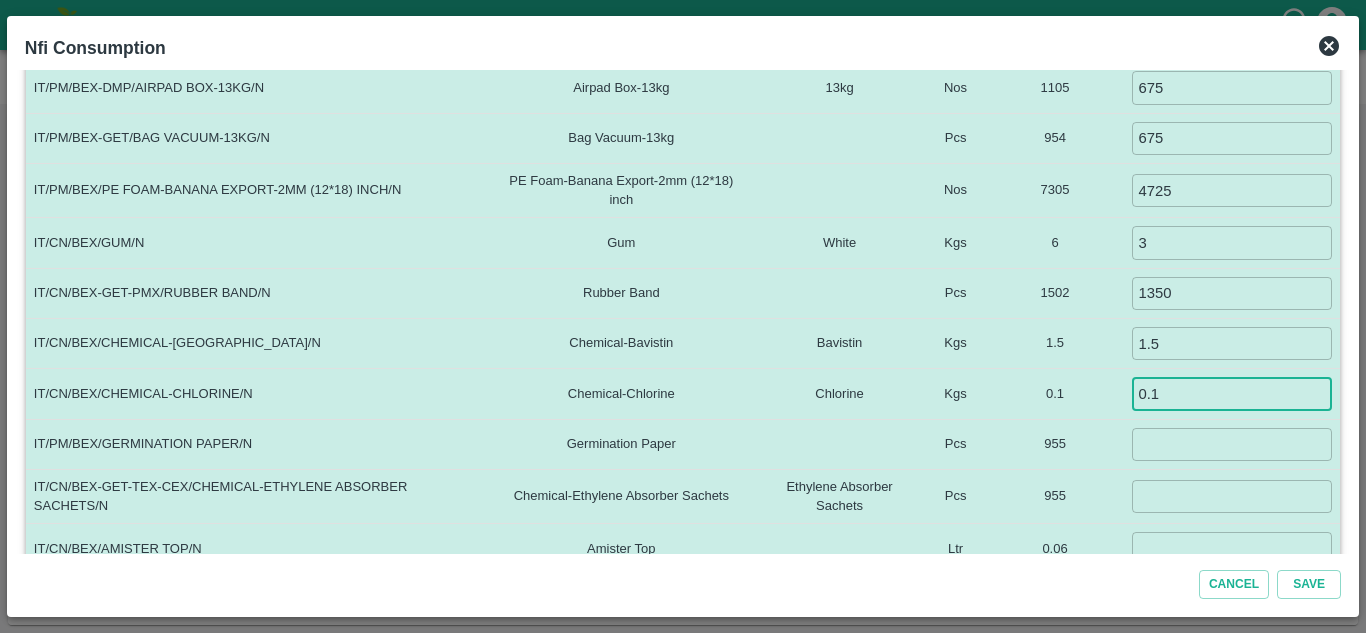 type on "0.1" 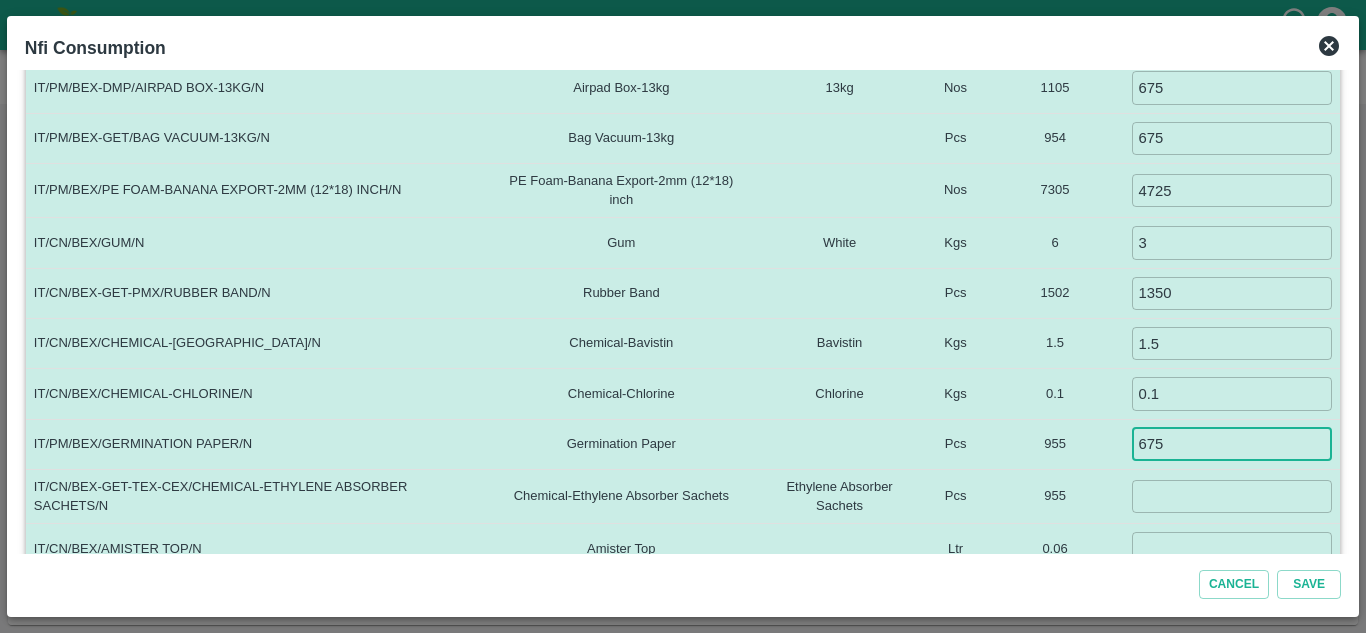 type on "675" 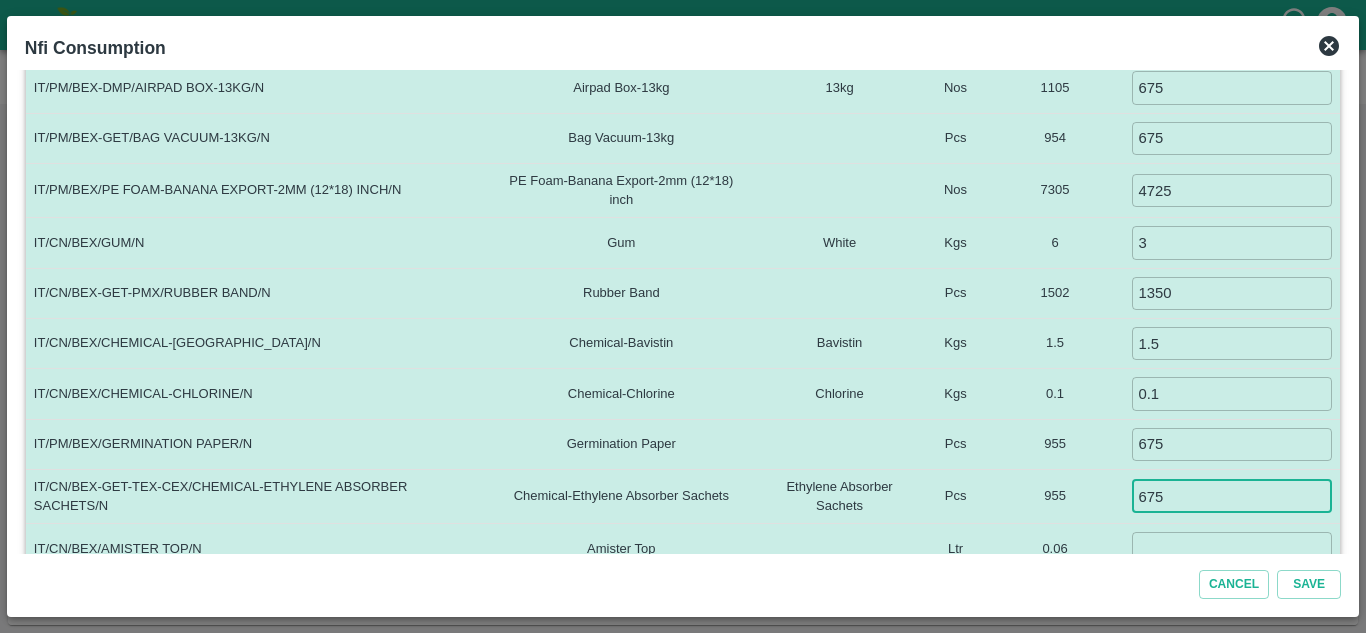 type on "675" 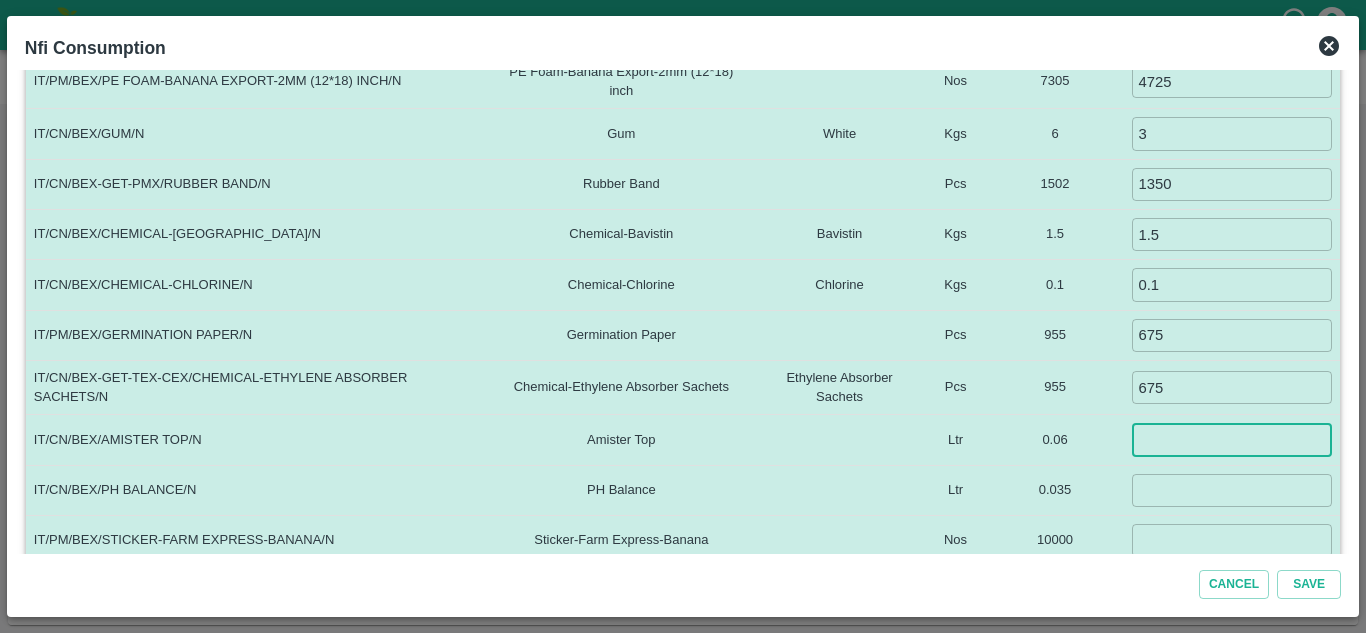 scroll, scrollTop: 512, scrollLeft: 0, axis: vertical 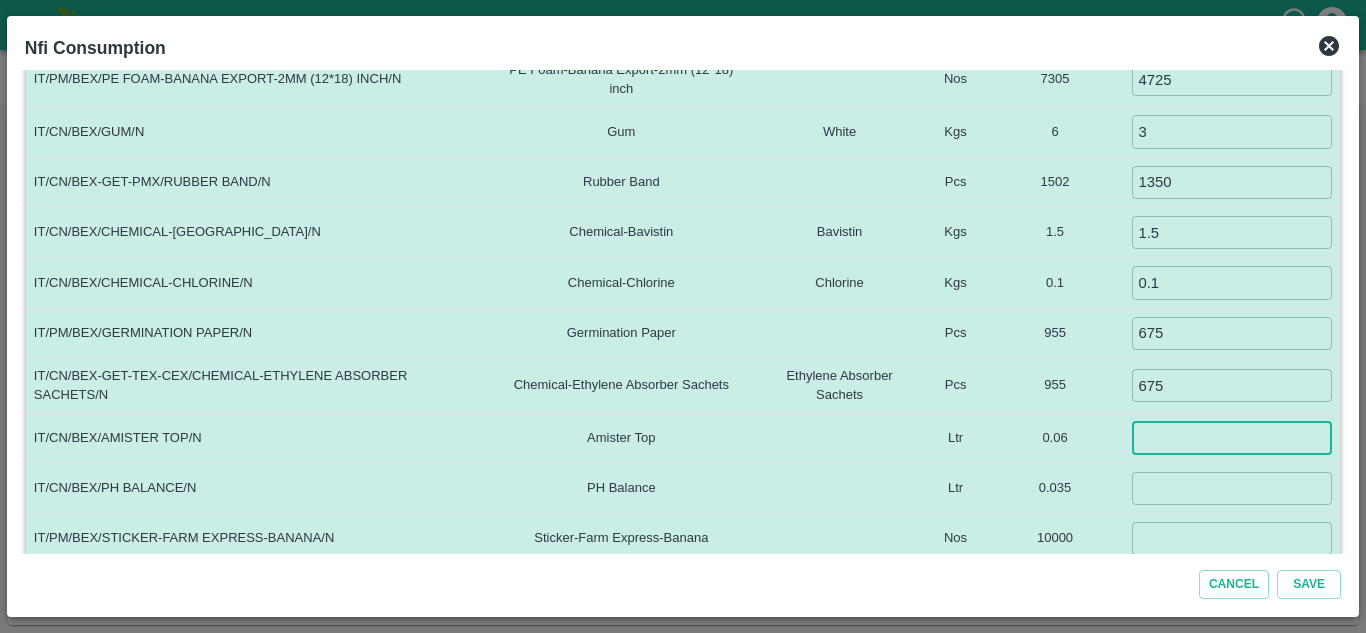 type on "0" 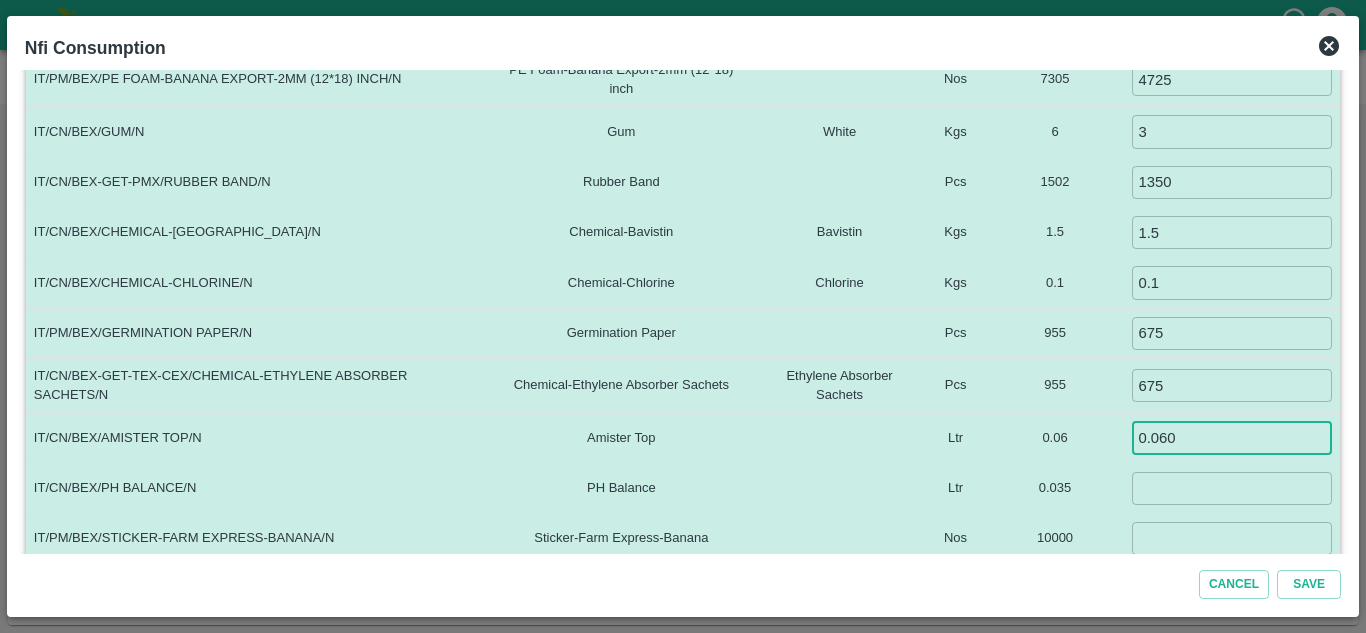 type on "0.060" 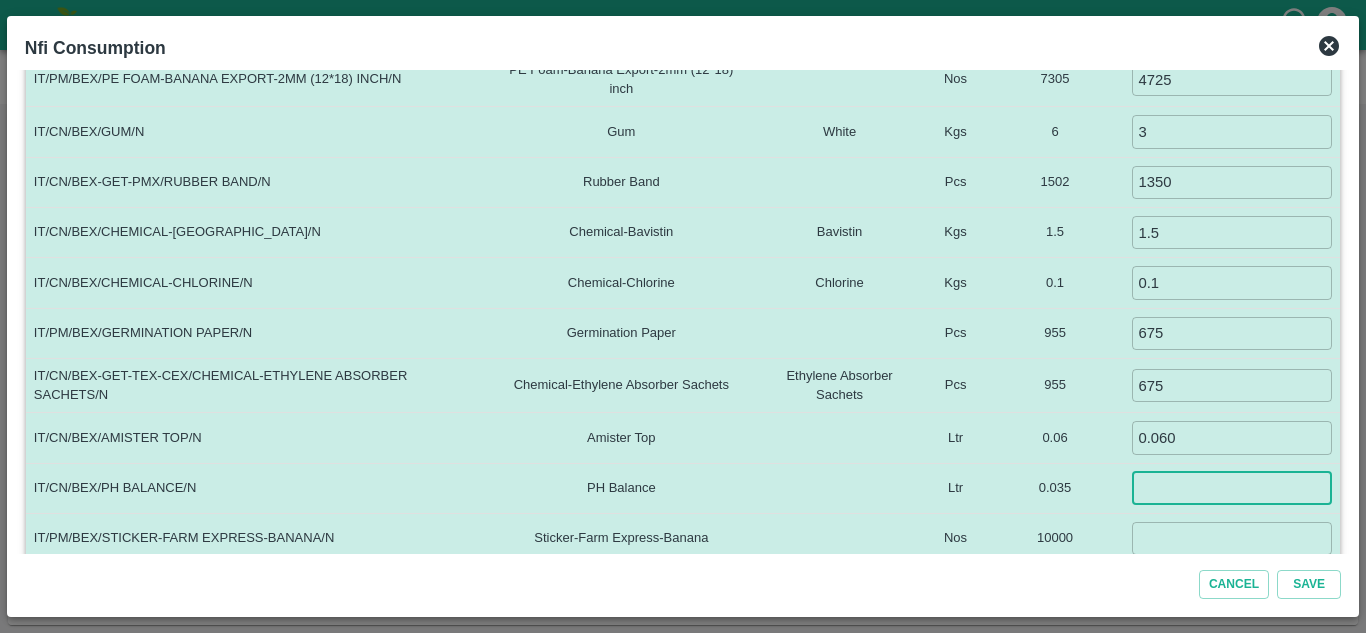 click at bounding box center [1232, 488] 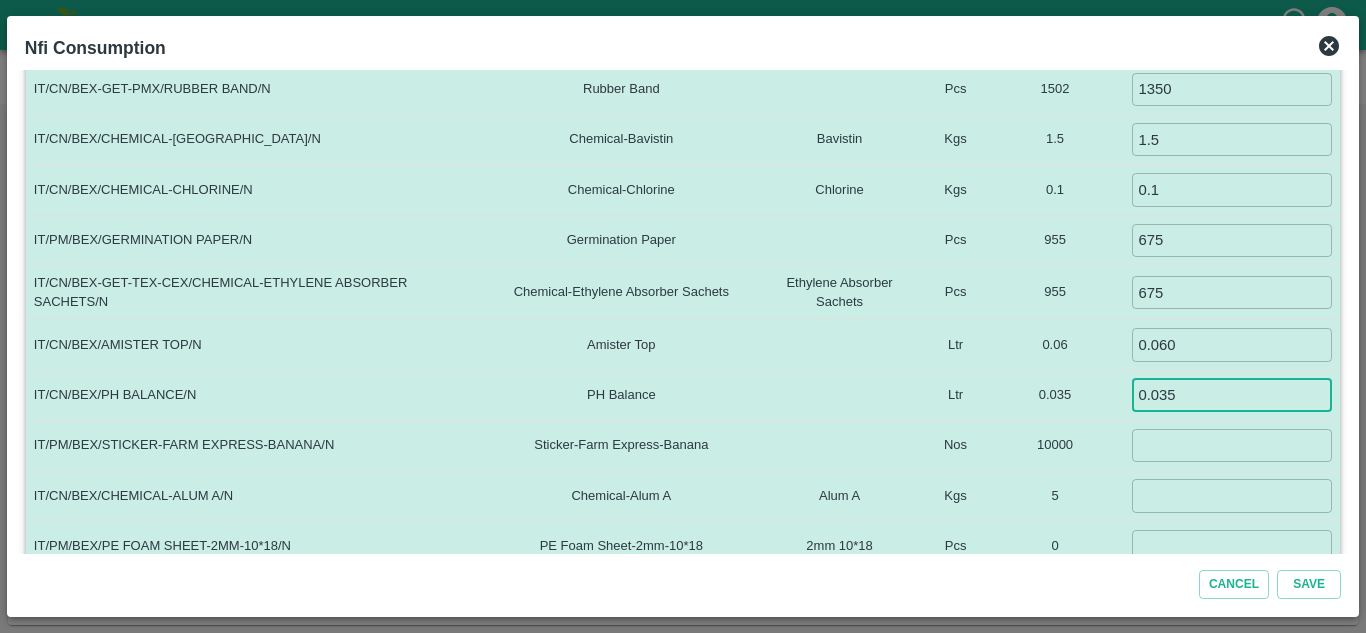 scroll, scrollTop: 610, scrollLeft: 0, axis: vertical 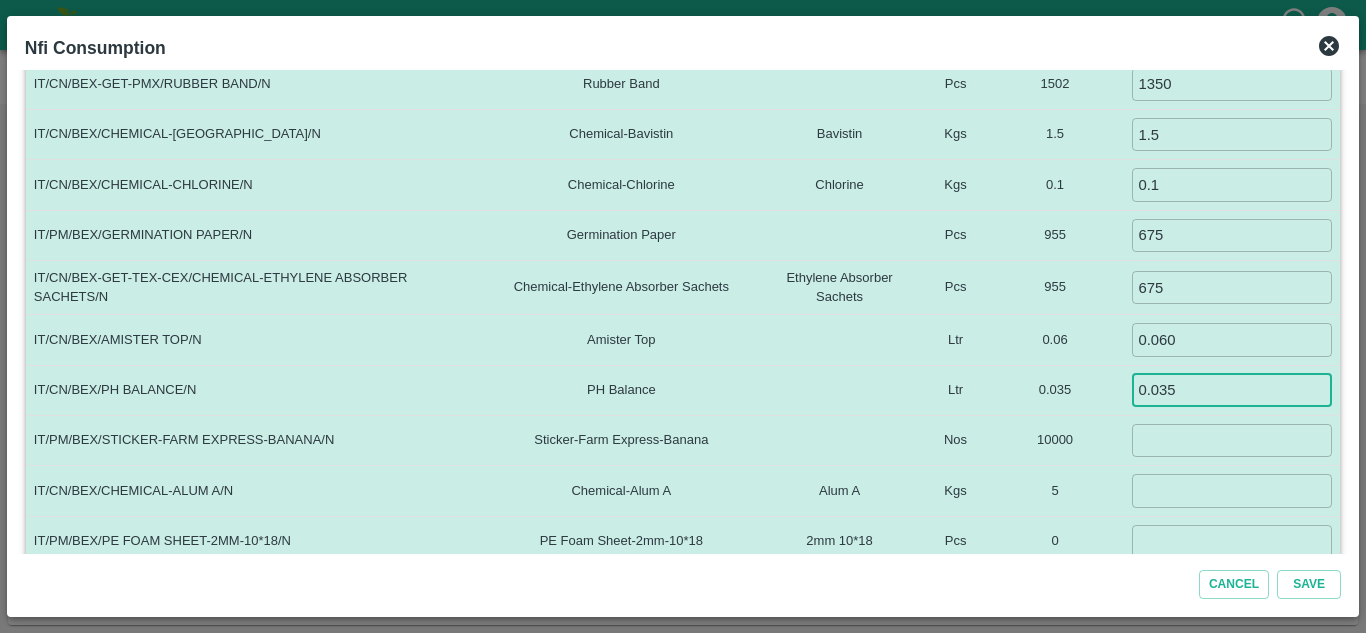 type on "0.035" 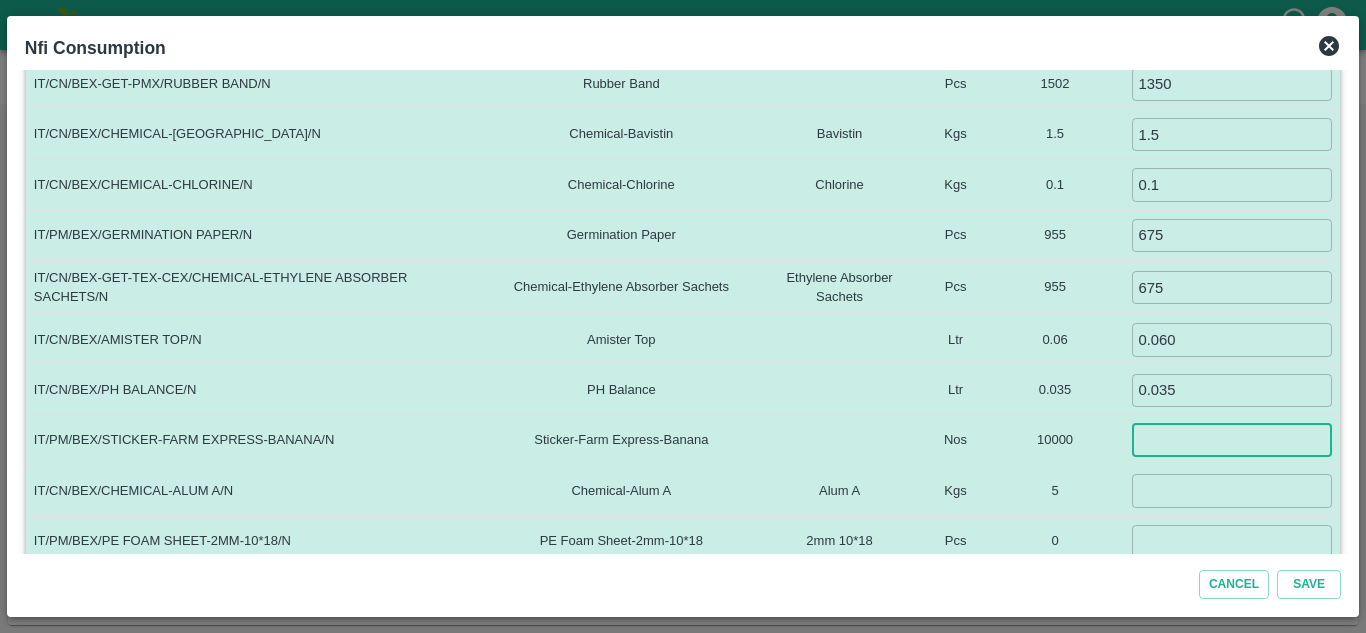 click at bounding box center (1232, 440) 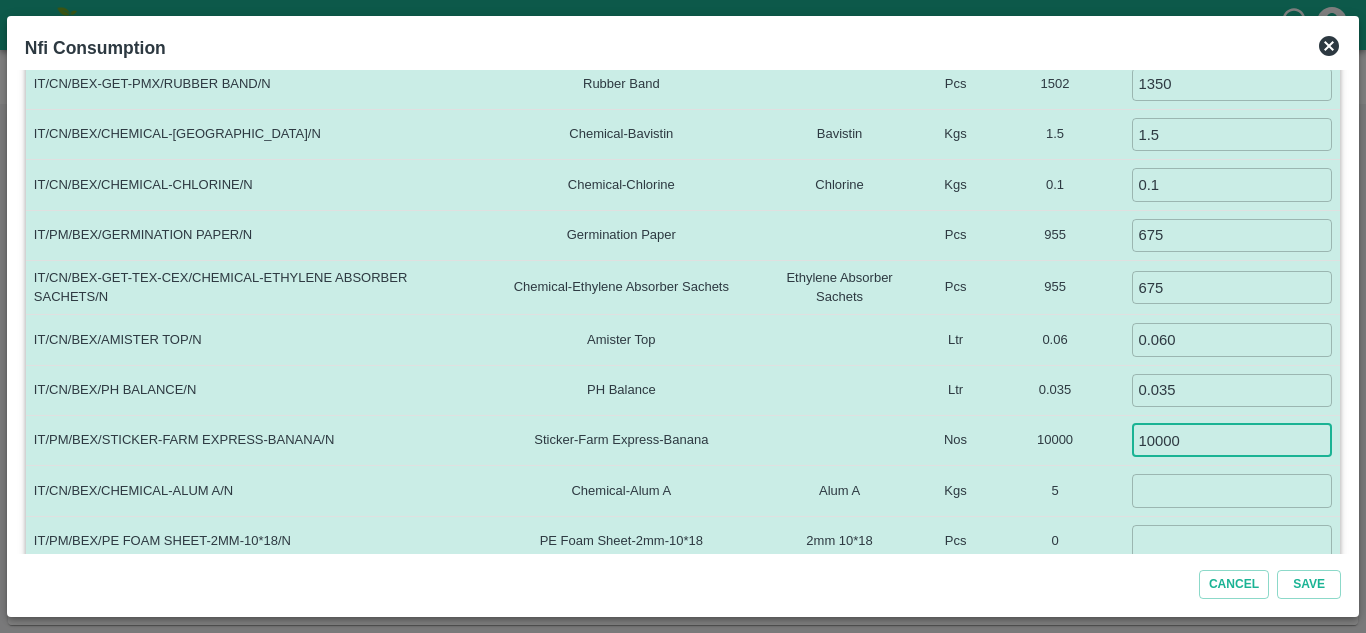 type on "10000" 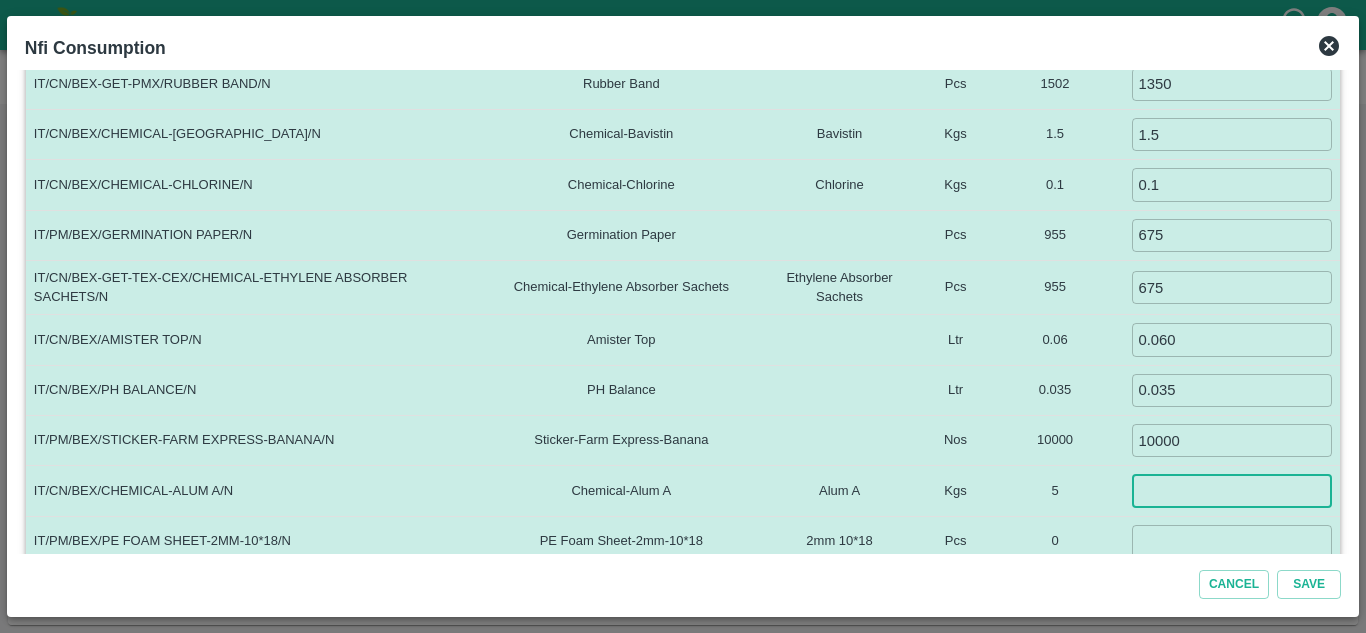 click at bounding box center (1232, 490) 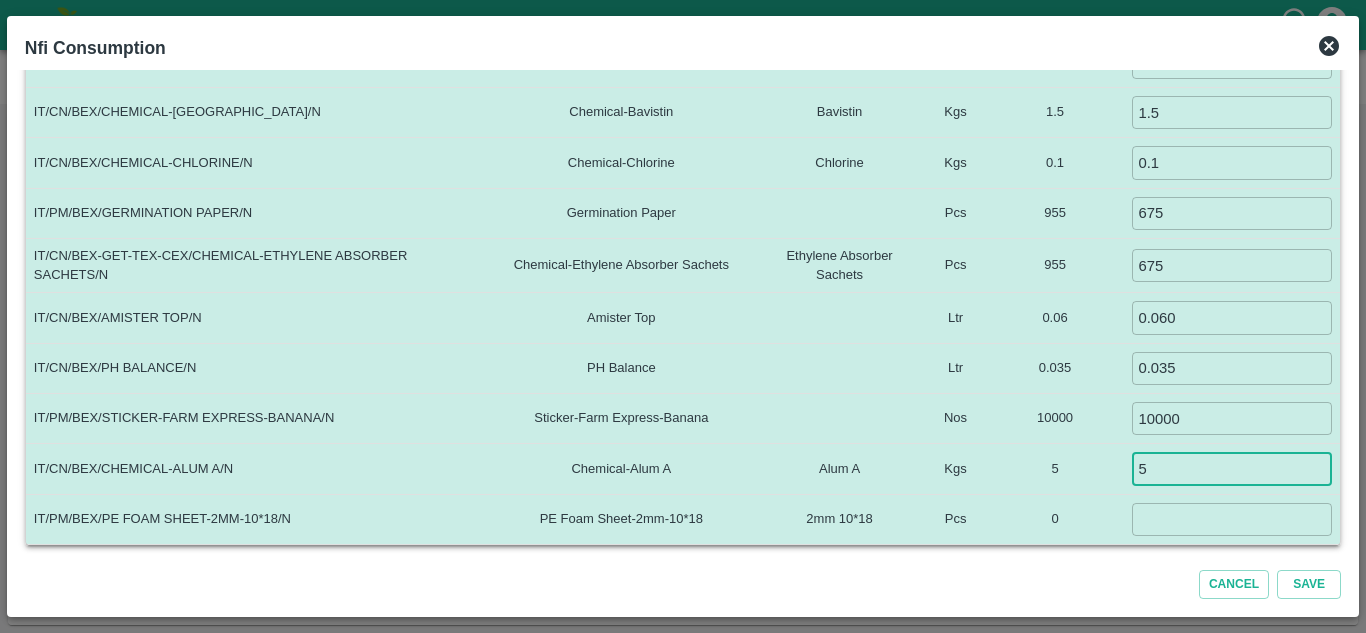 type on "5" 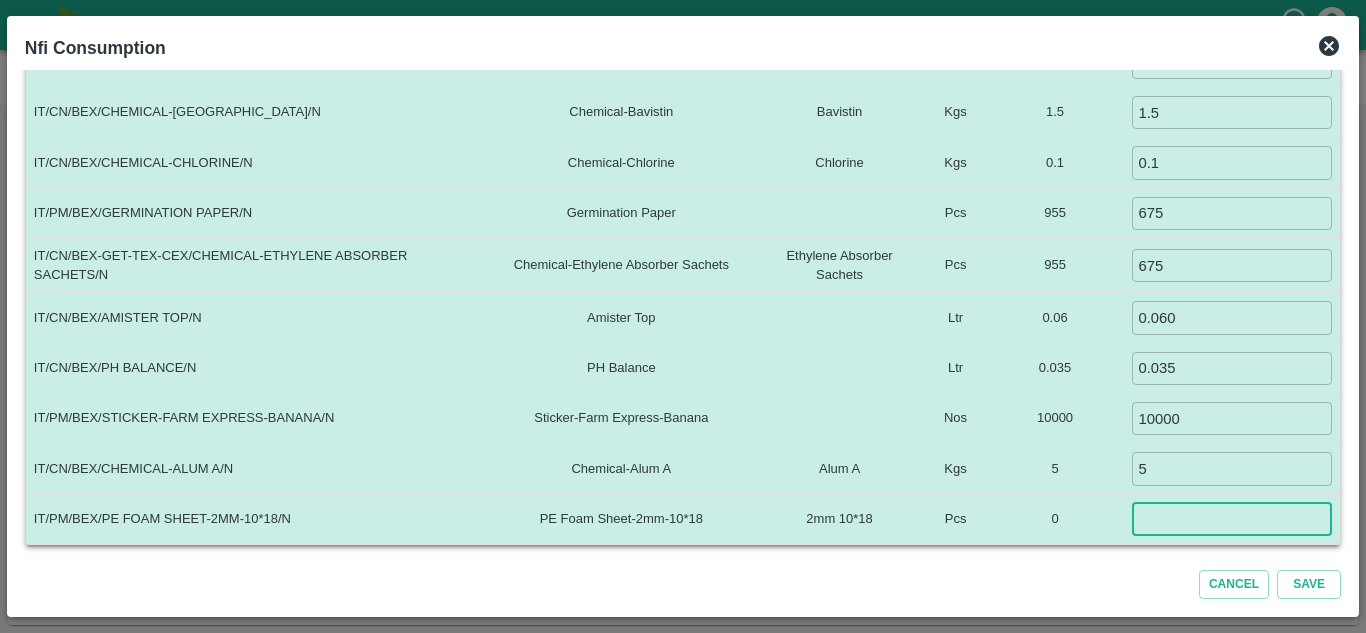 click at bounding box center [1232, 519] 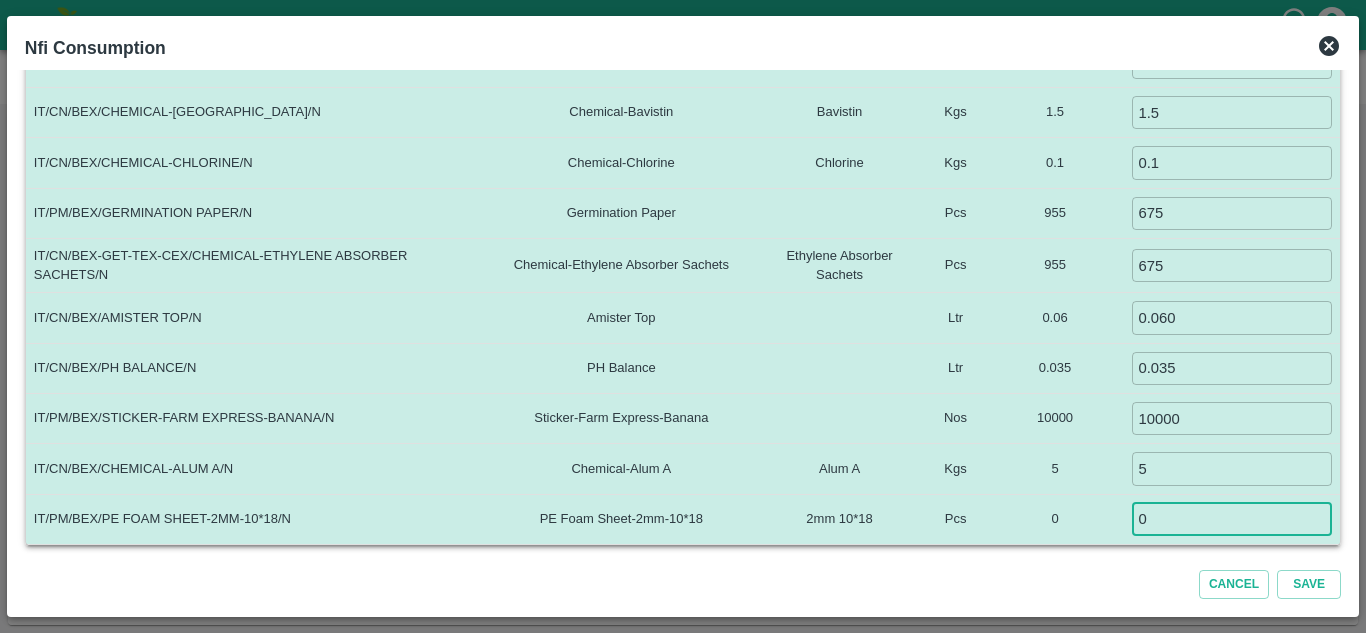 type on "0" 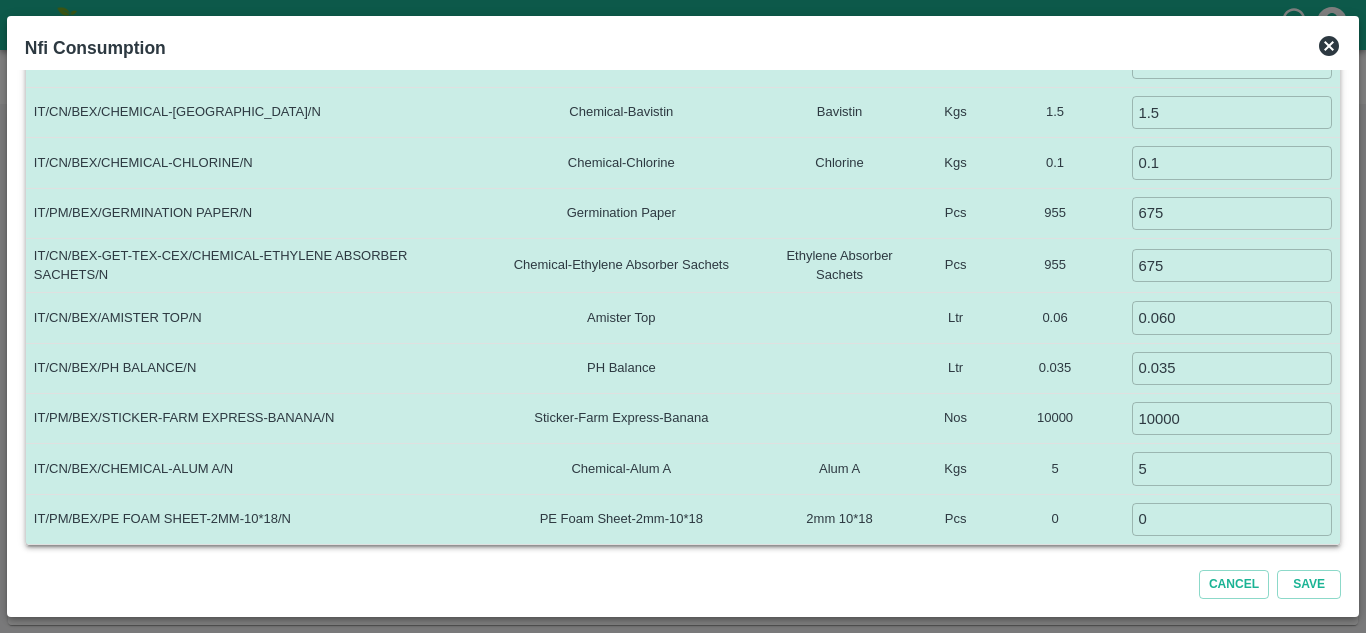 click on "0" at bounding box center (1055, 519) 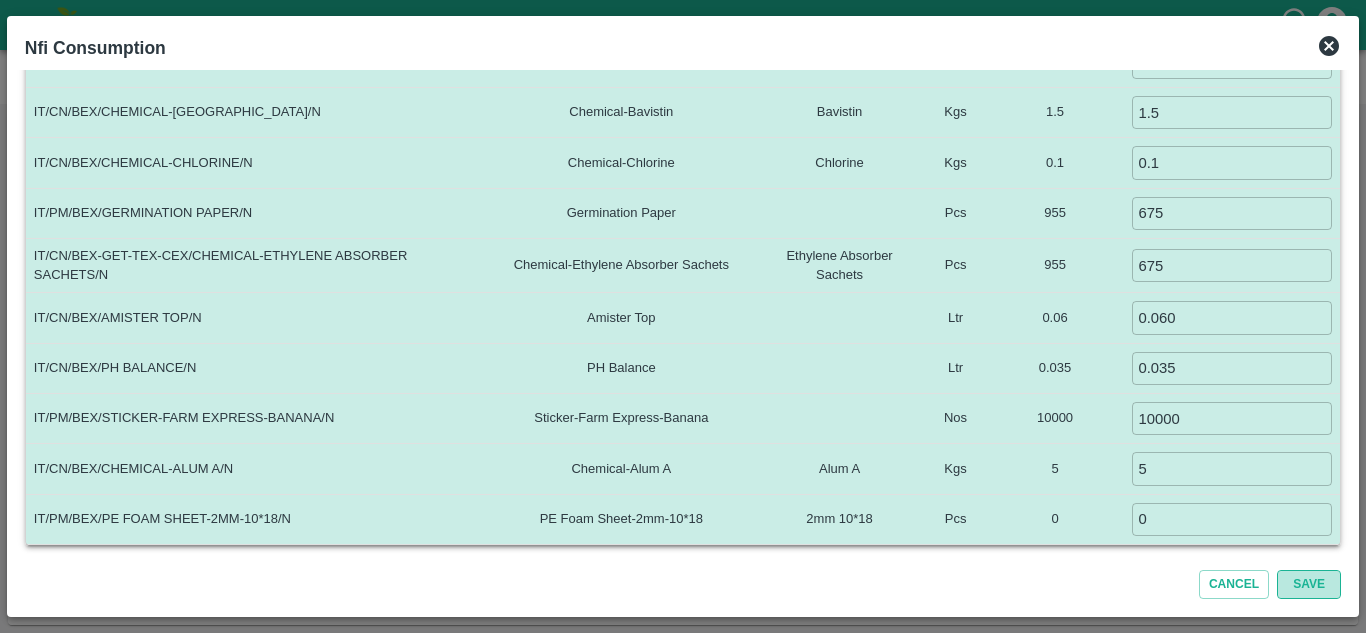 click on "Save" at bounding box center [1309, 584] 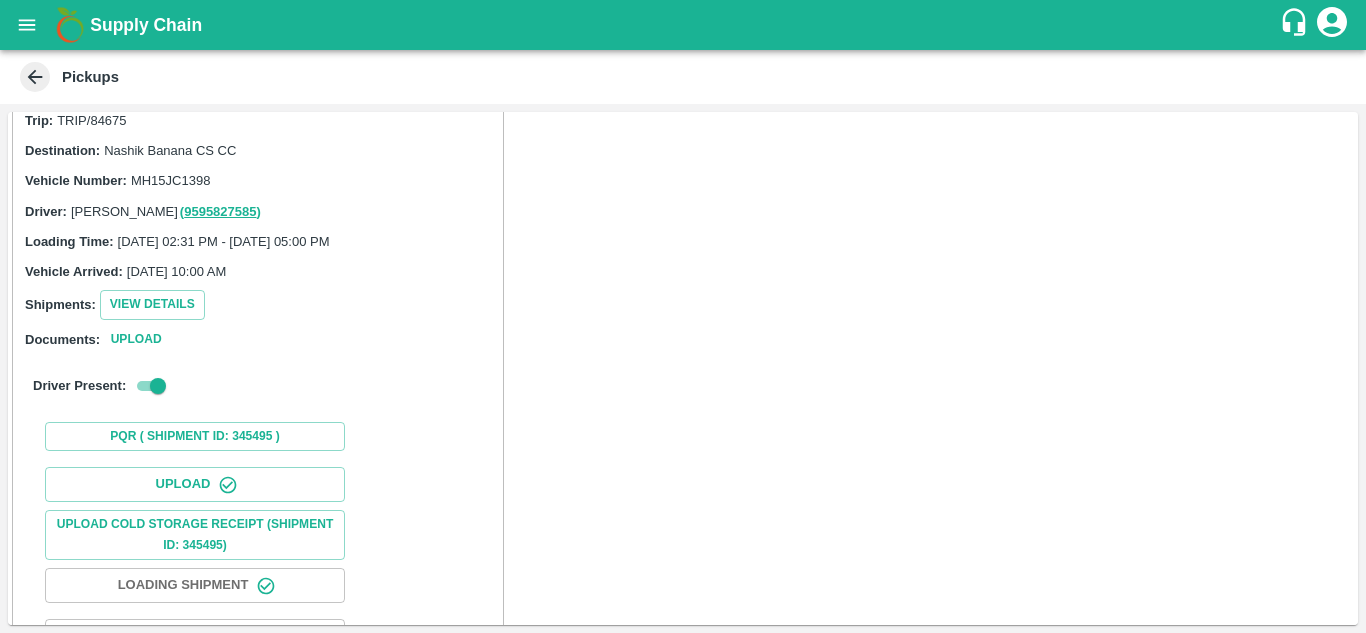 scroll, scrollTop: 0, scrollLeft: 0, axis: both 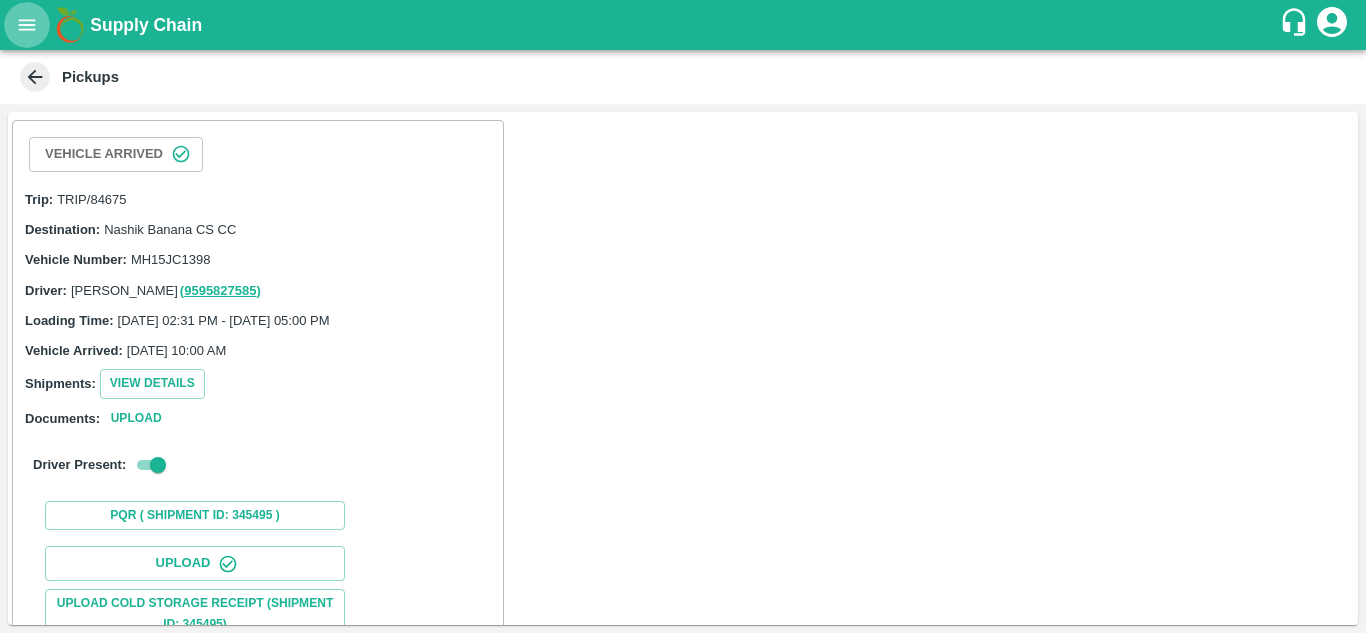 click 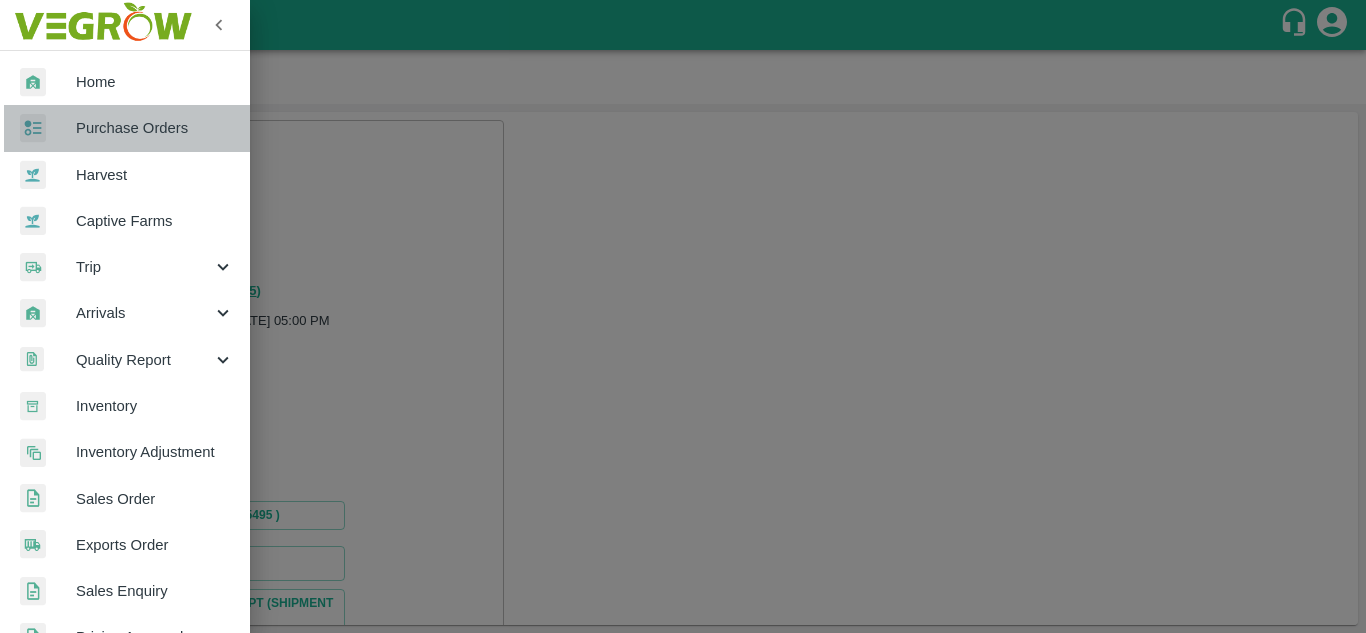 click on "Purchase Orders" at bounding box center (155, 128) 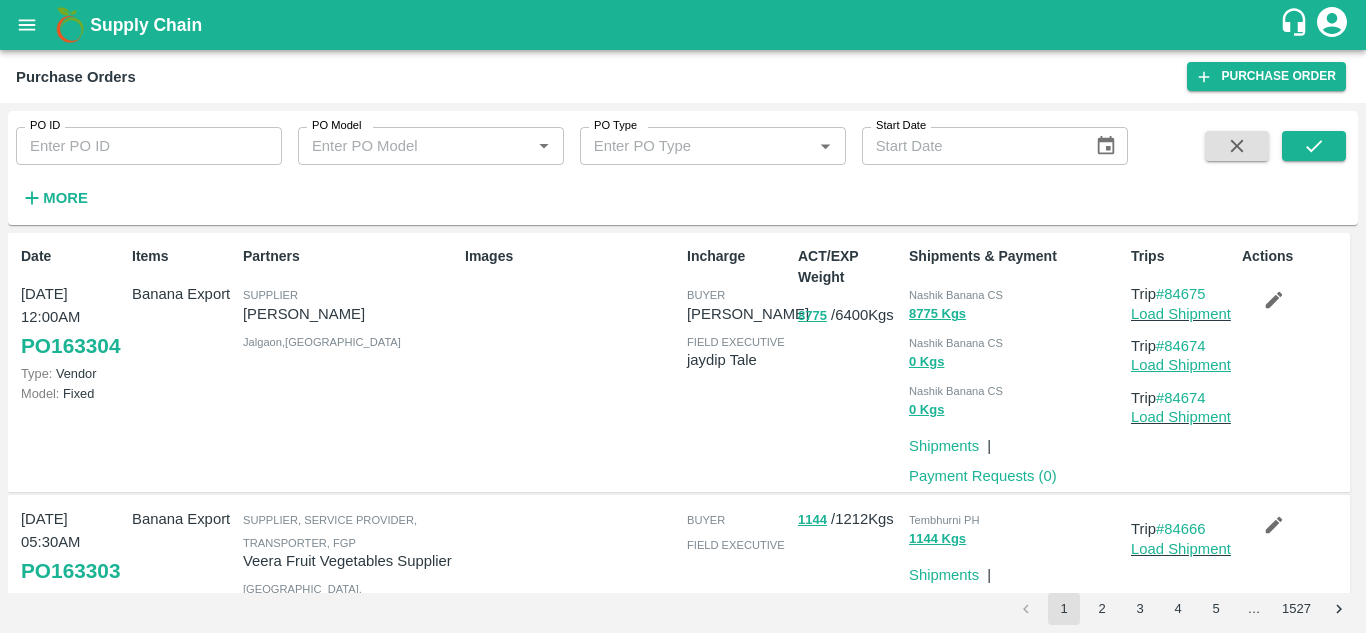 click on "Load Shipment" at bounding box center [1181, 365] 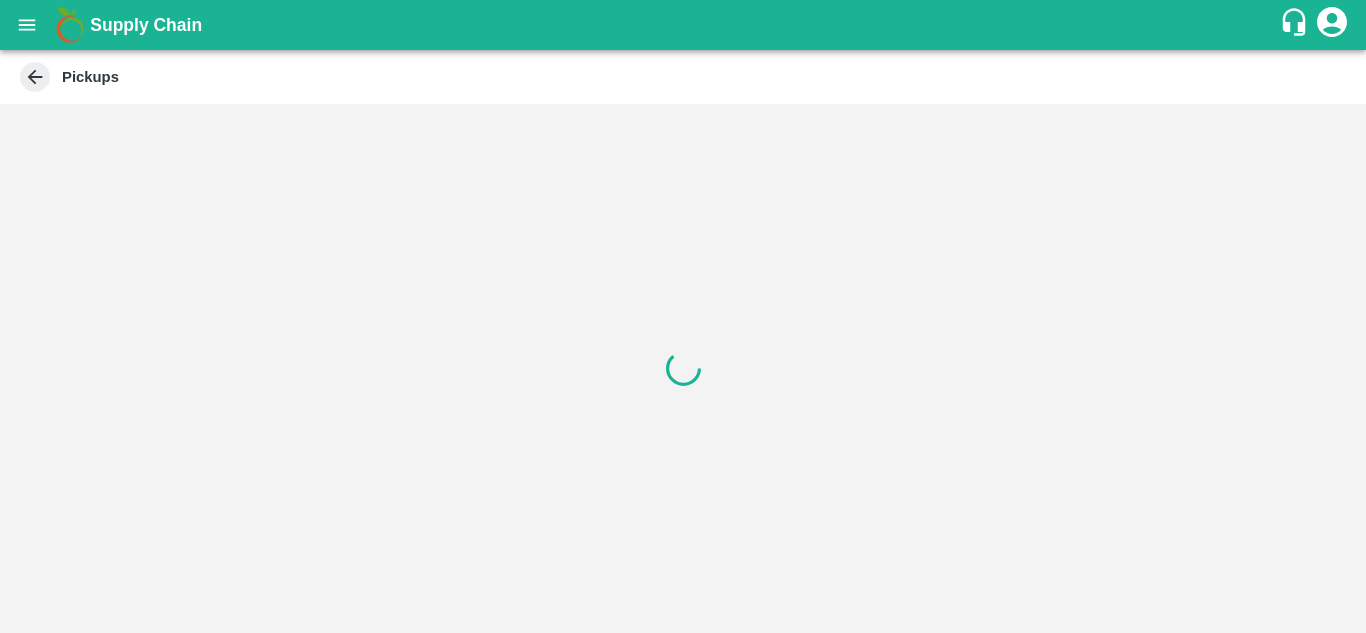 scroll, scrollTop: 0, scrollLeft: 0, axis: both 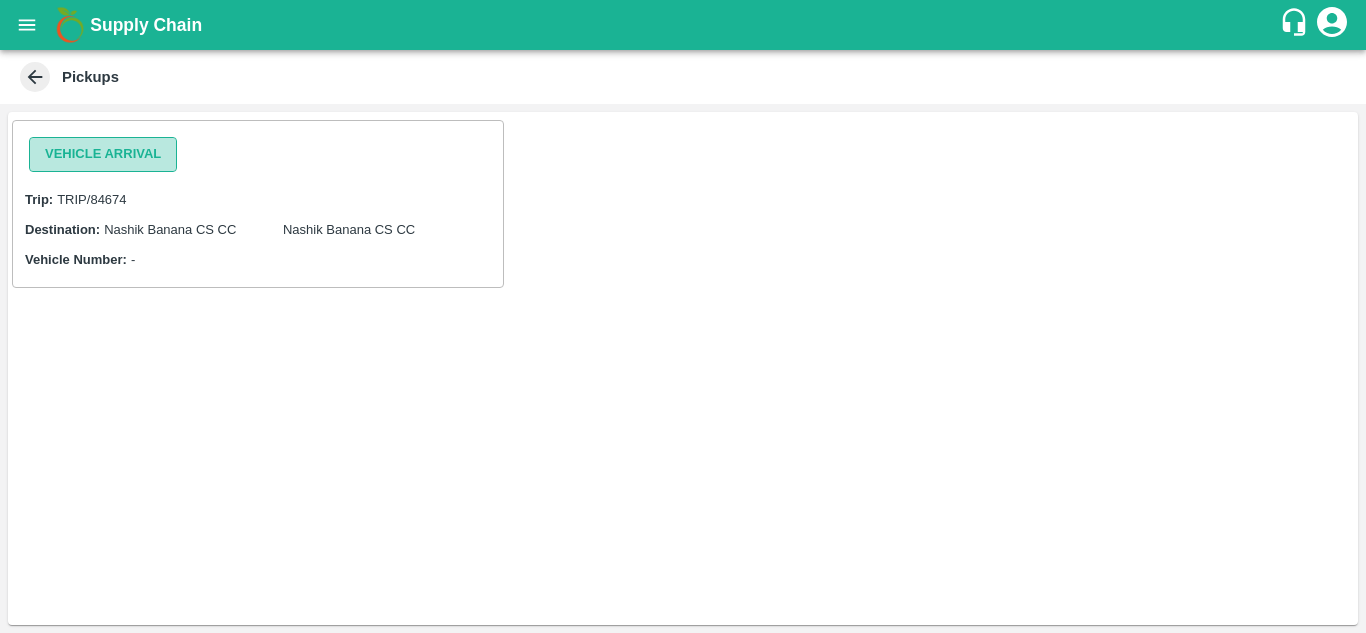 click on "Vehicle Arrival" at bounding box center (103, 154) 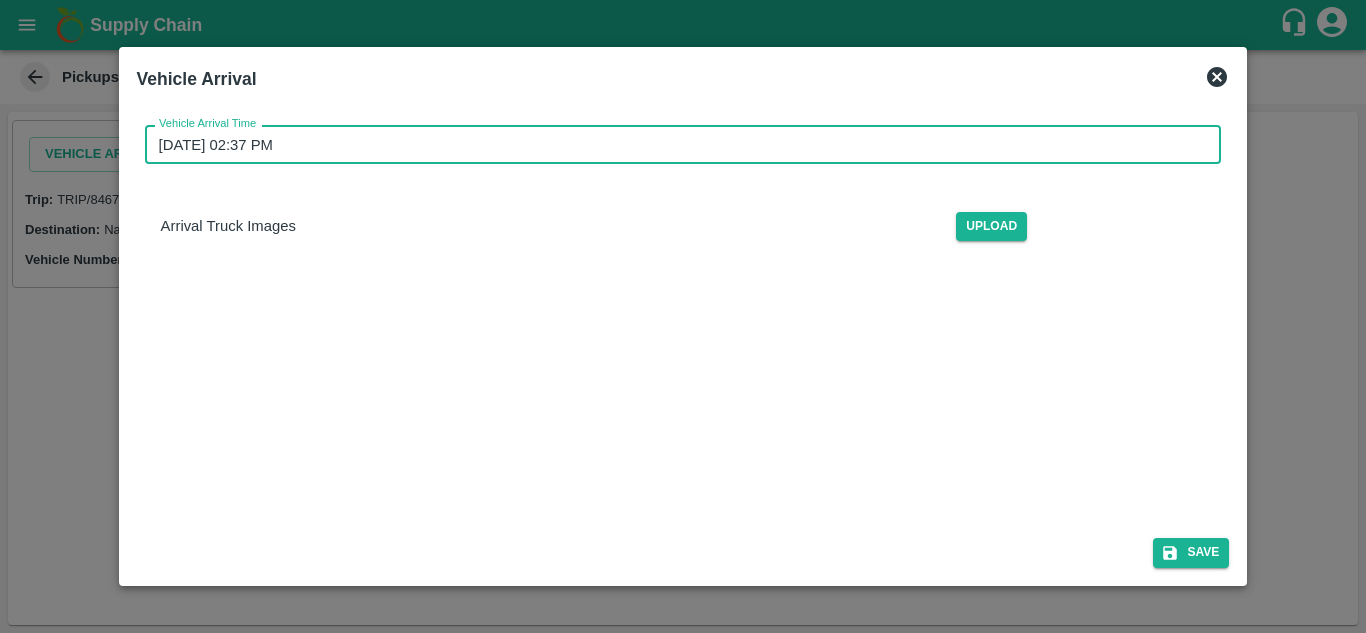 click on "[DATE] 02:37 PM" at bounding box center [676, 144] 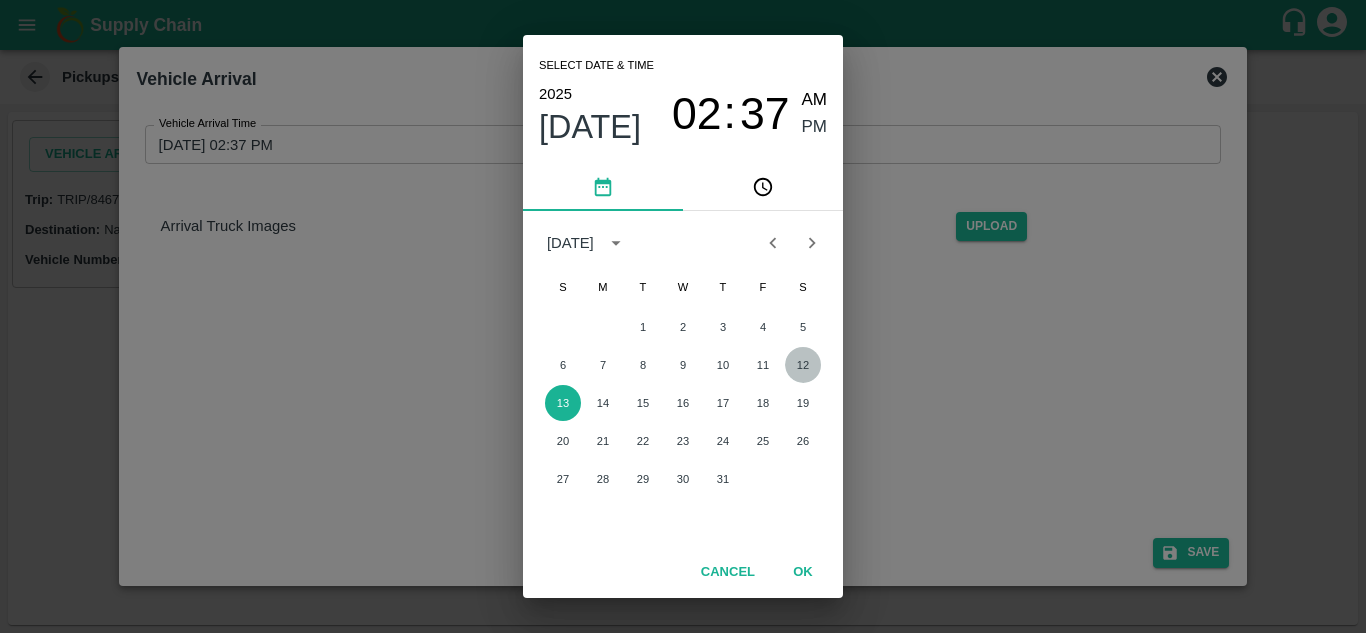 click on "12" at bounding box center (803, 365) 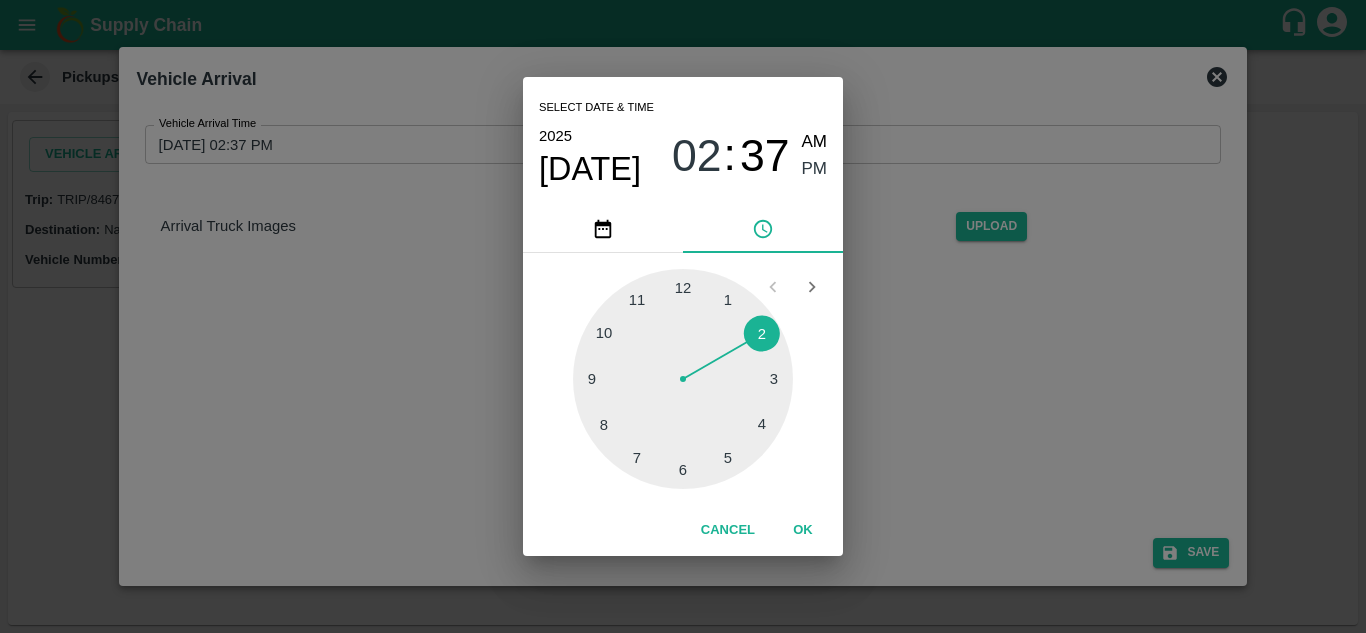 click at bounding box center (683, 379) 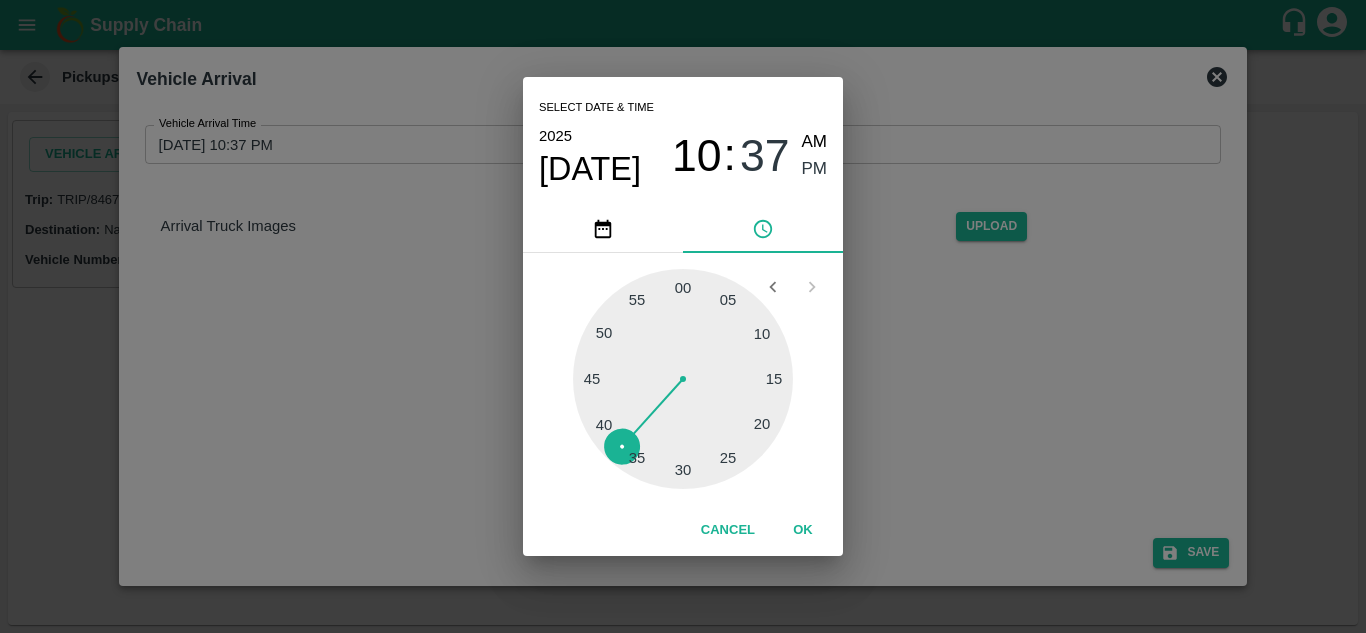 click at bounding box center [683, 379] 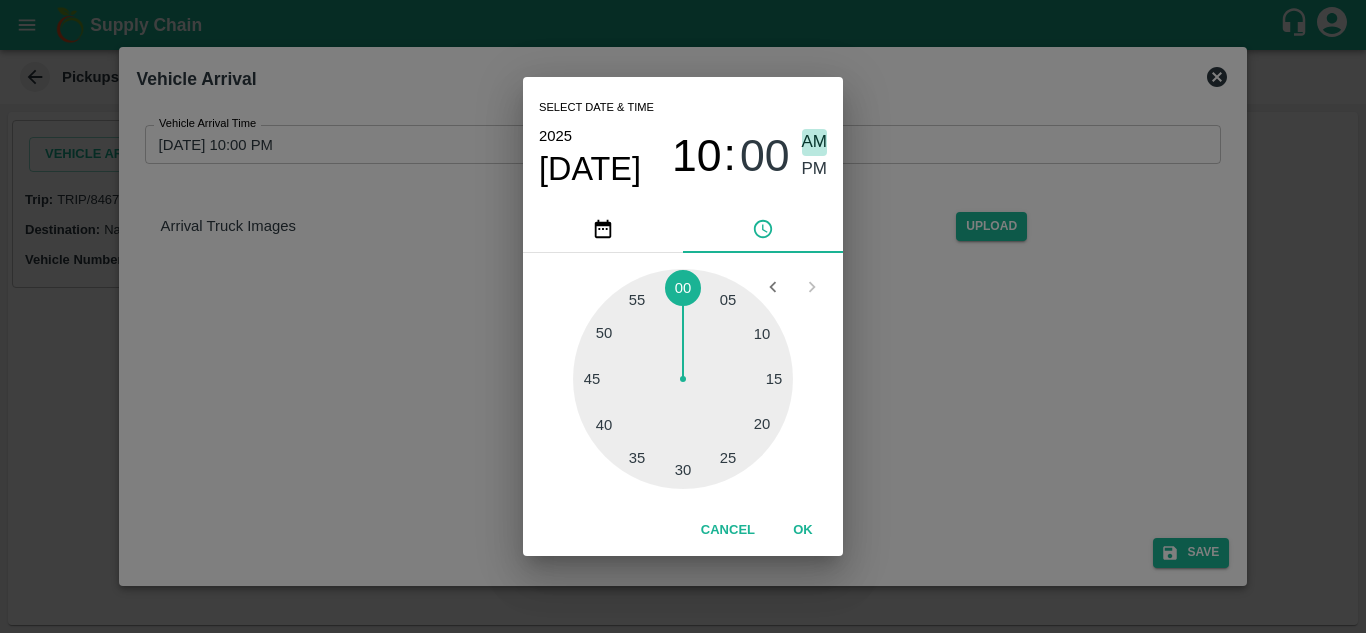 click on "AM" at bounding box center [815, 142] 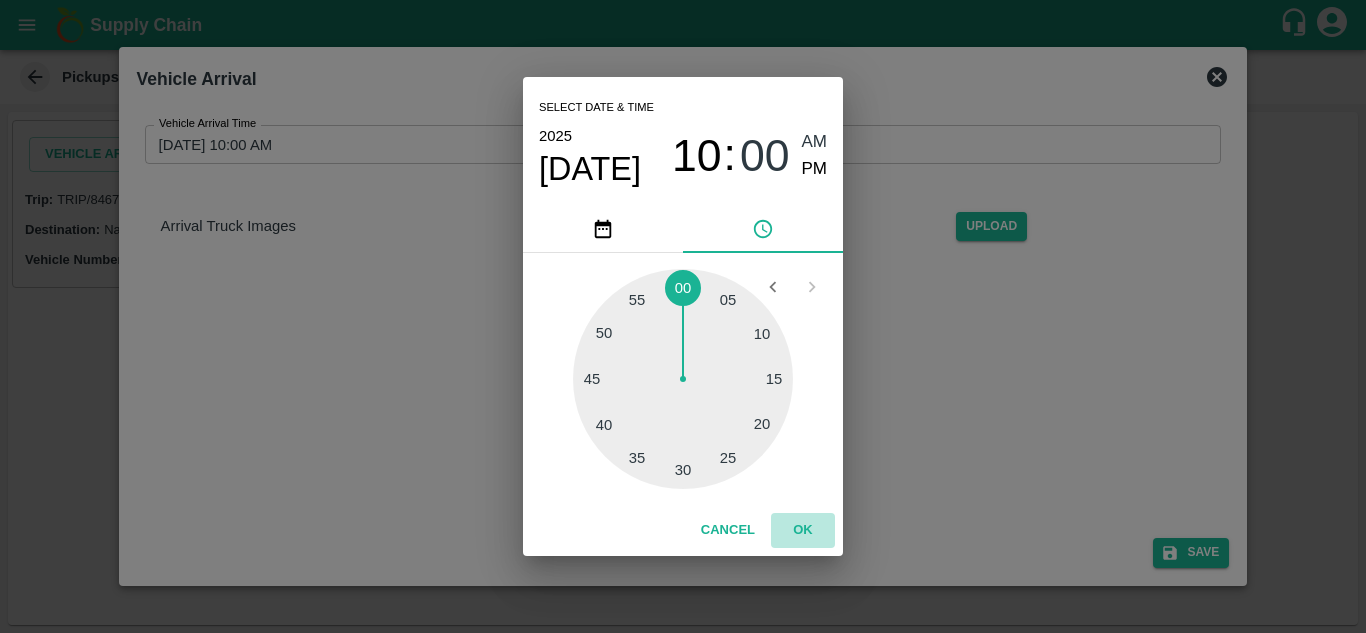 click on "OK" at bounding box center (803, 530) 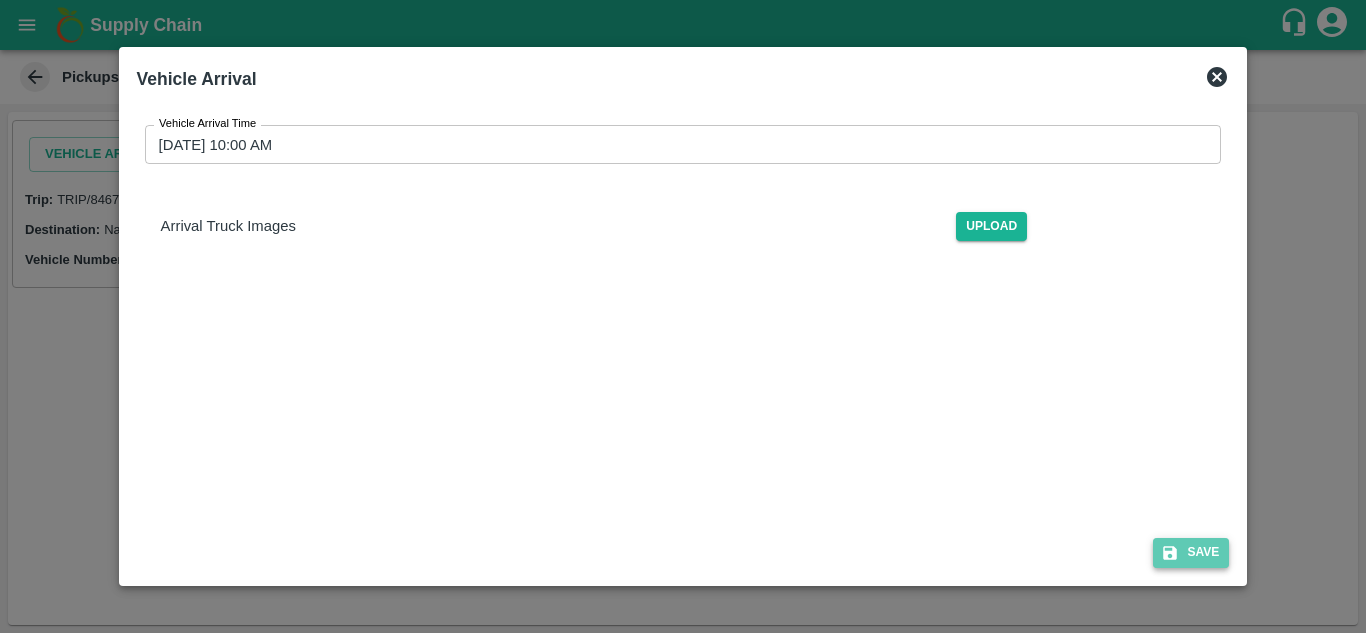 click on "Save" at bounding box center [1191, 552] 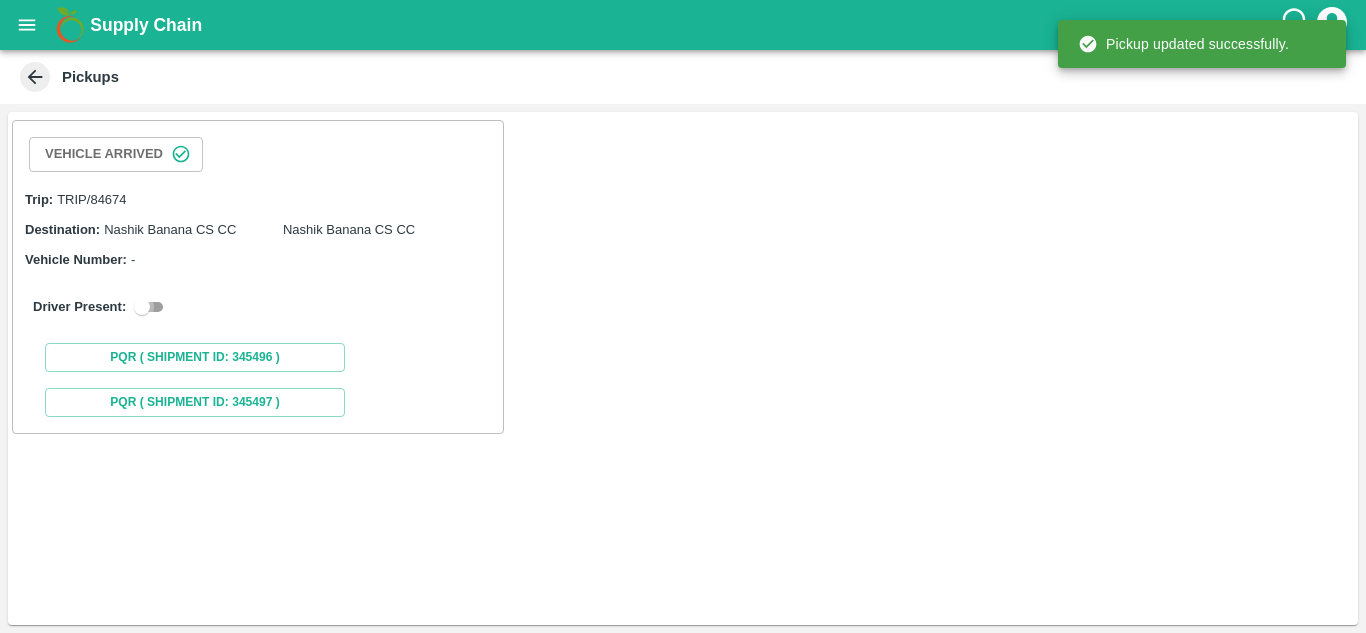 click at bounding box center [142, 307] 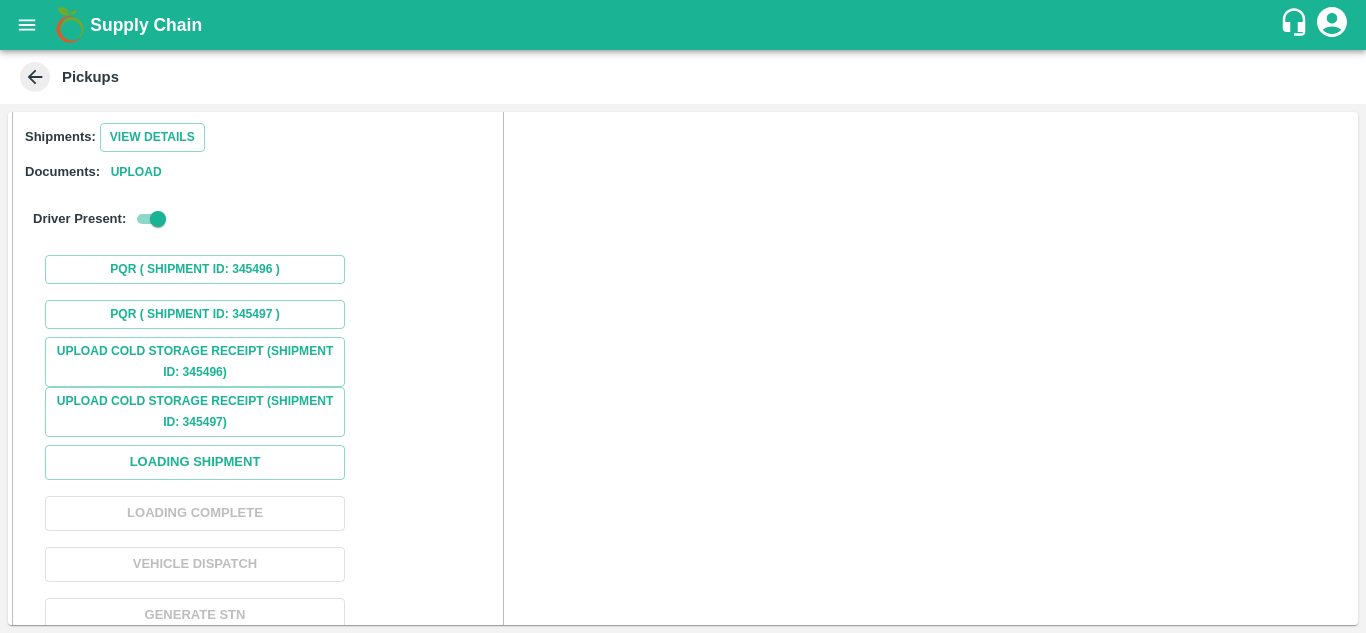 scroll, scrollTop: 219, scrollLeft: 0, axis: vertical 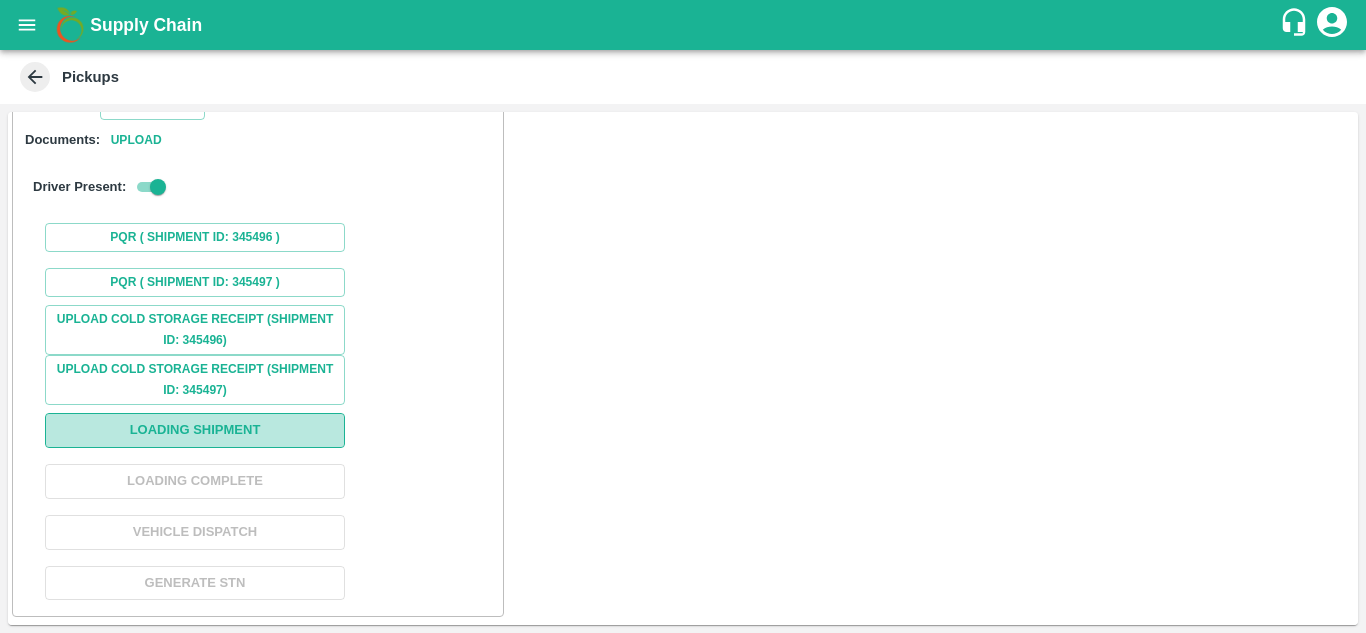 click on "Loading Shipment" at bounding box center [195, 430] 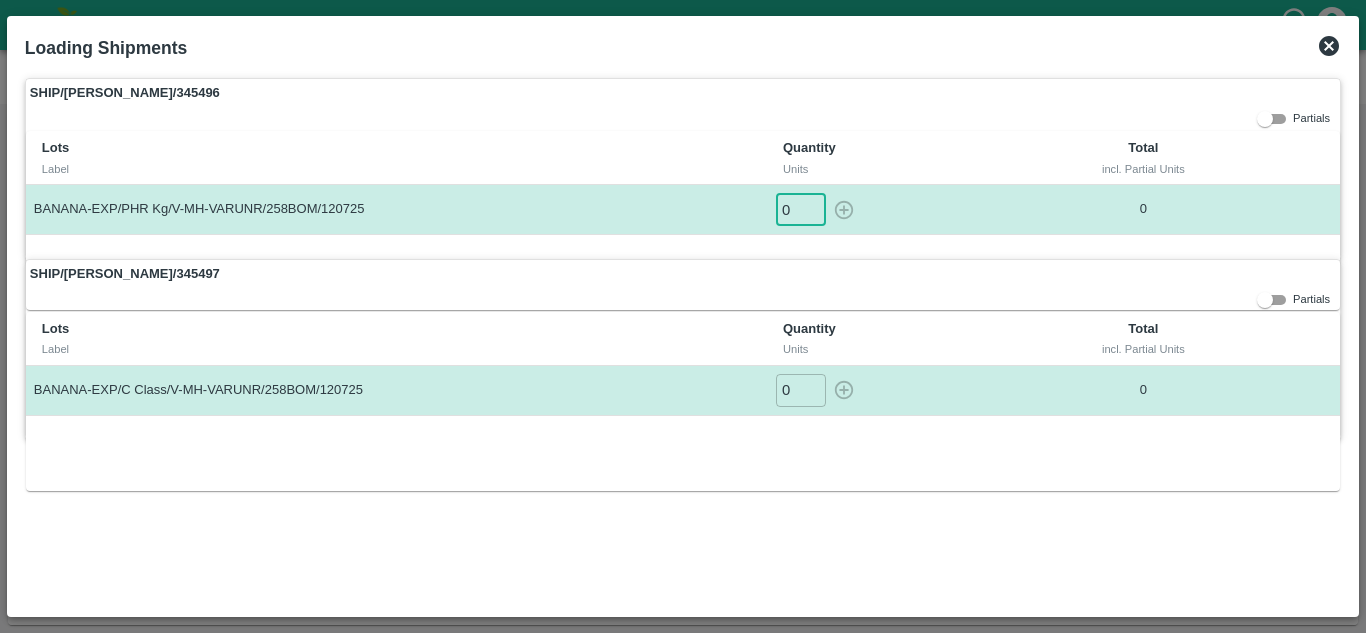 click on "0" at bounding box center (801, 209) 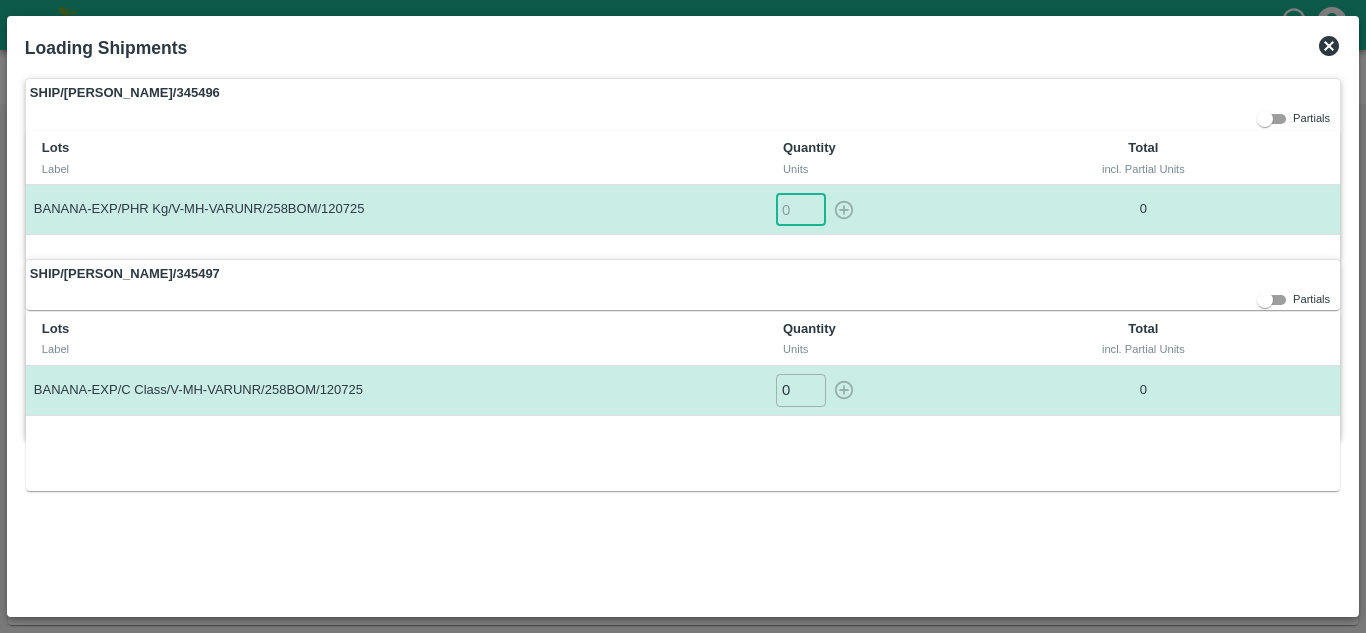 click at bounding box center (801, 209) 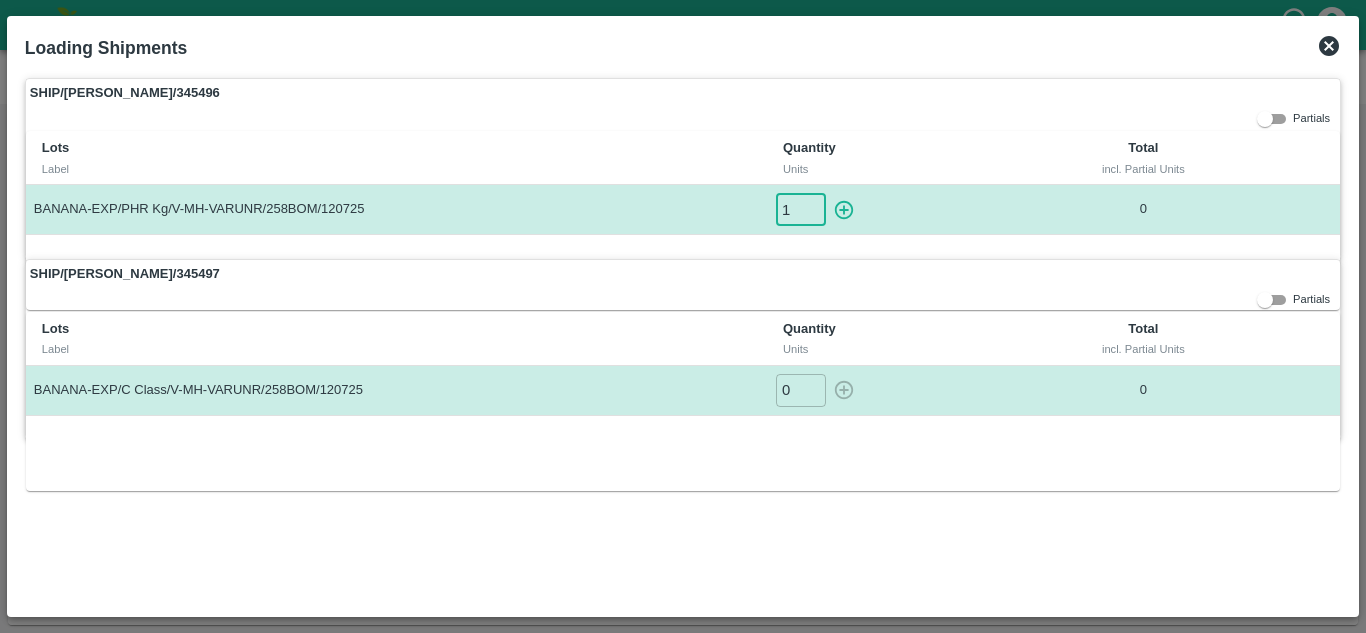 type on "1" 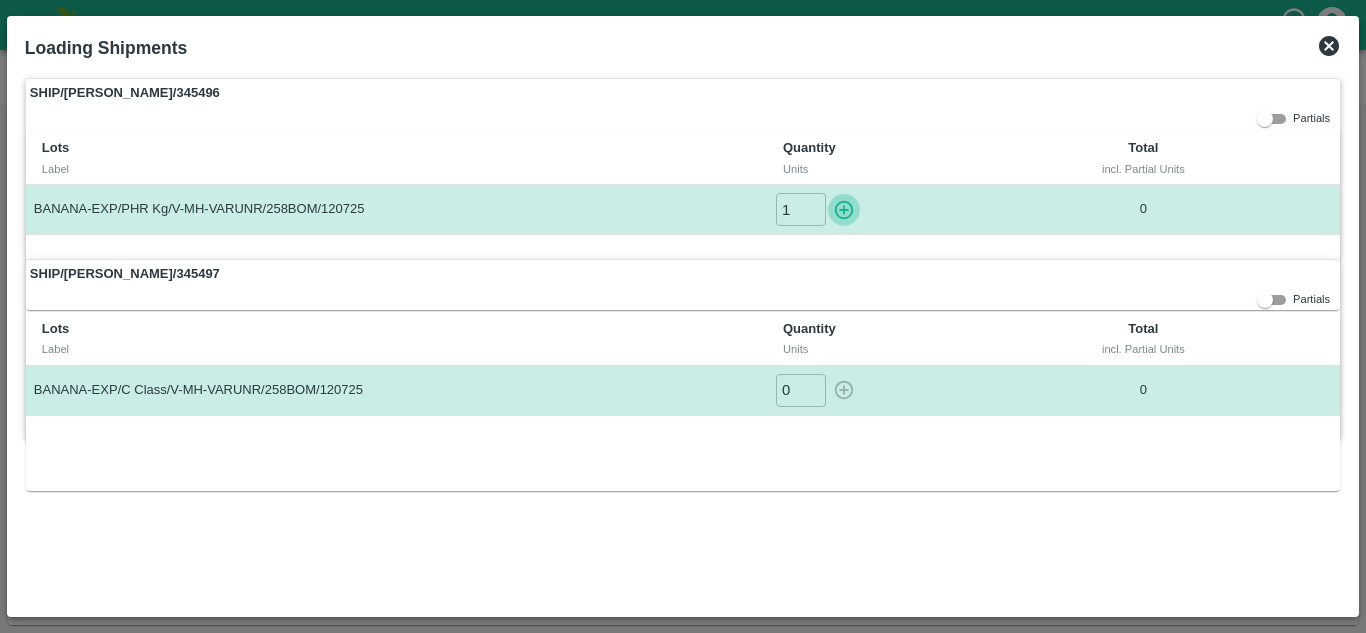 type 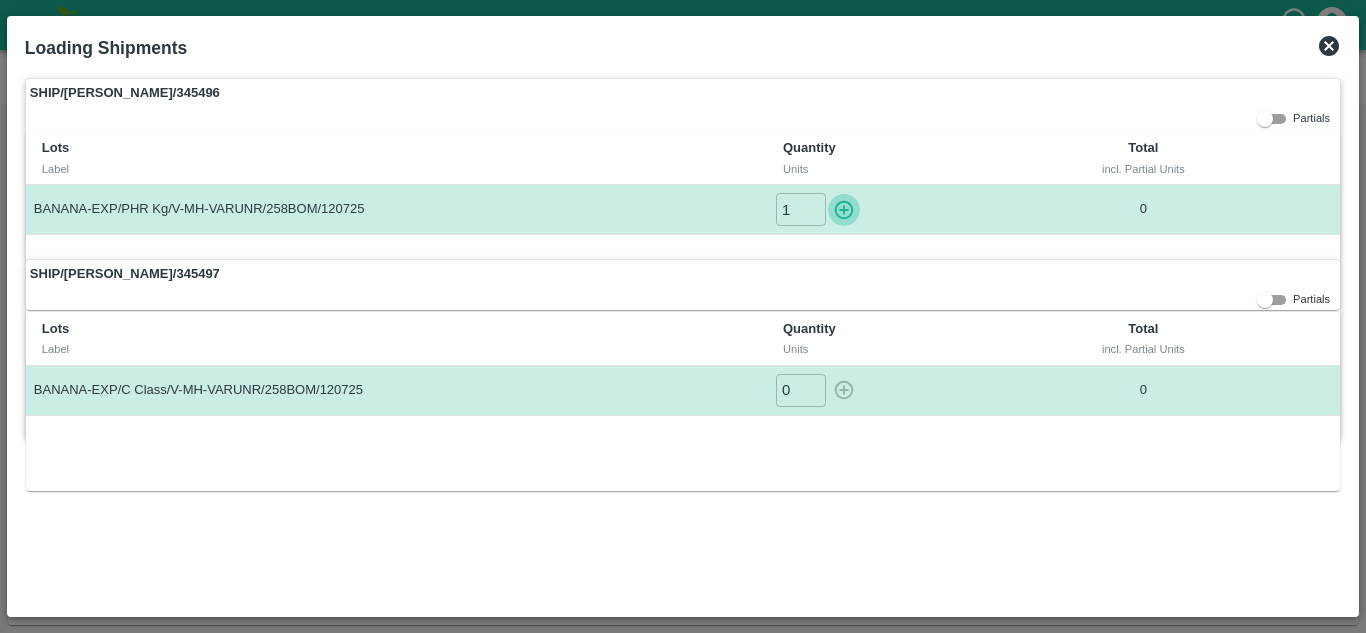 click at bounding box center [844, 209] 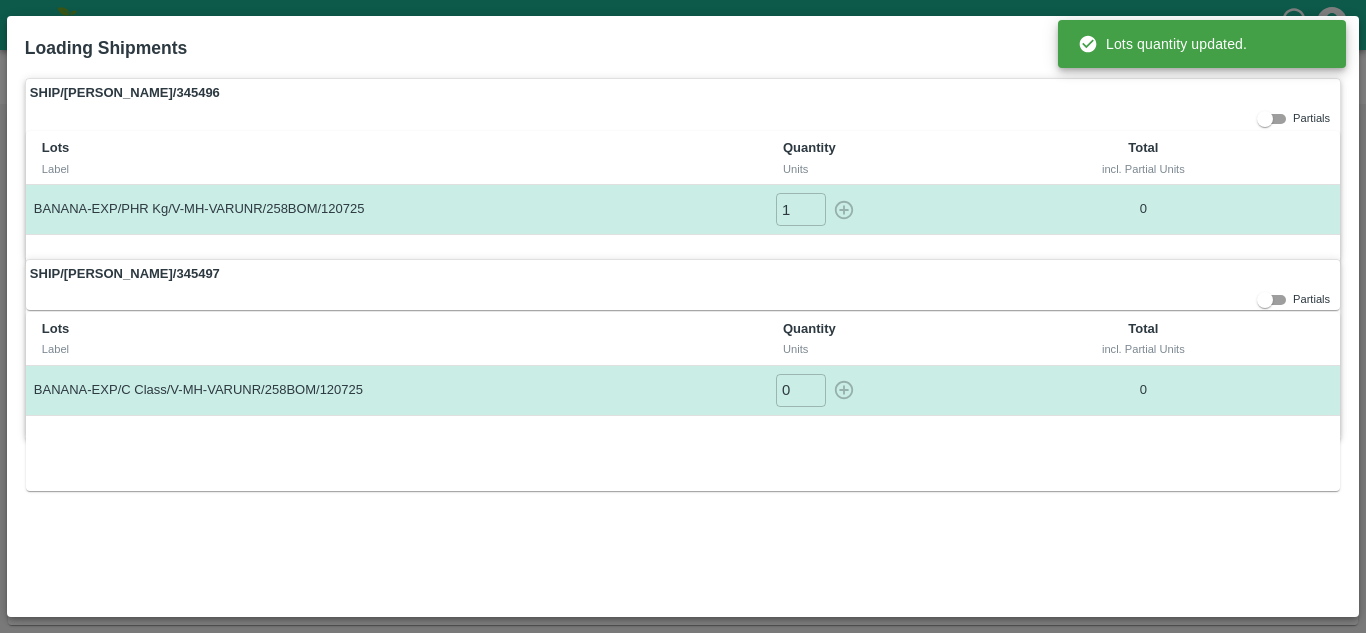 type on "0" 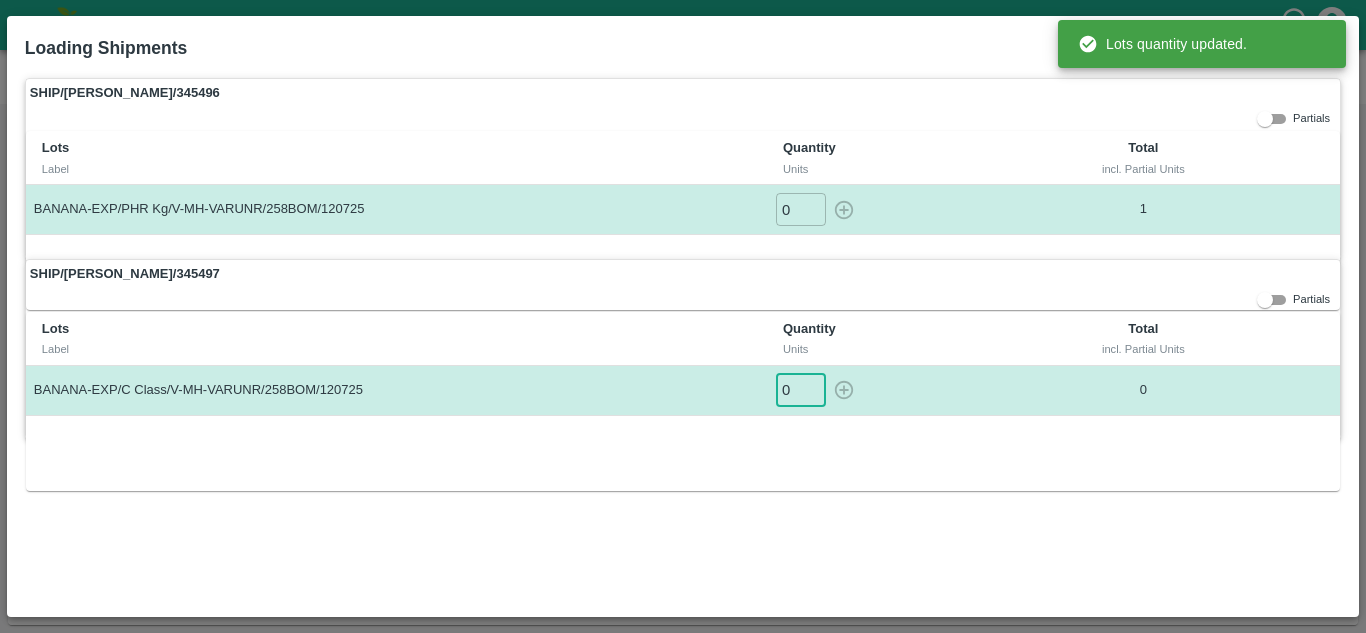 click on "0" at bounding box center [801, 390] 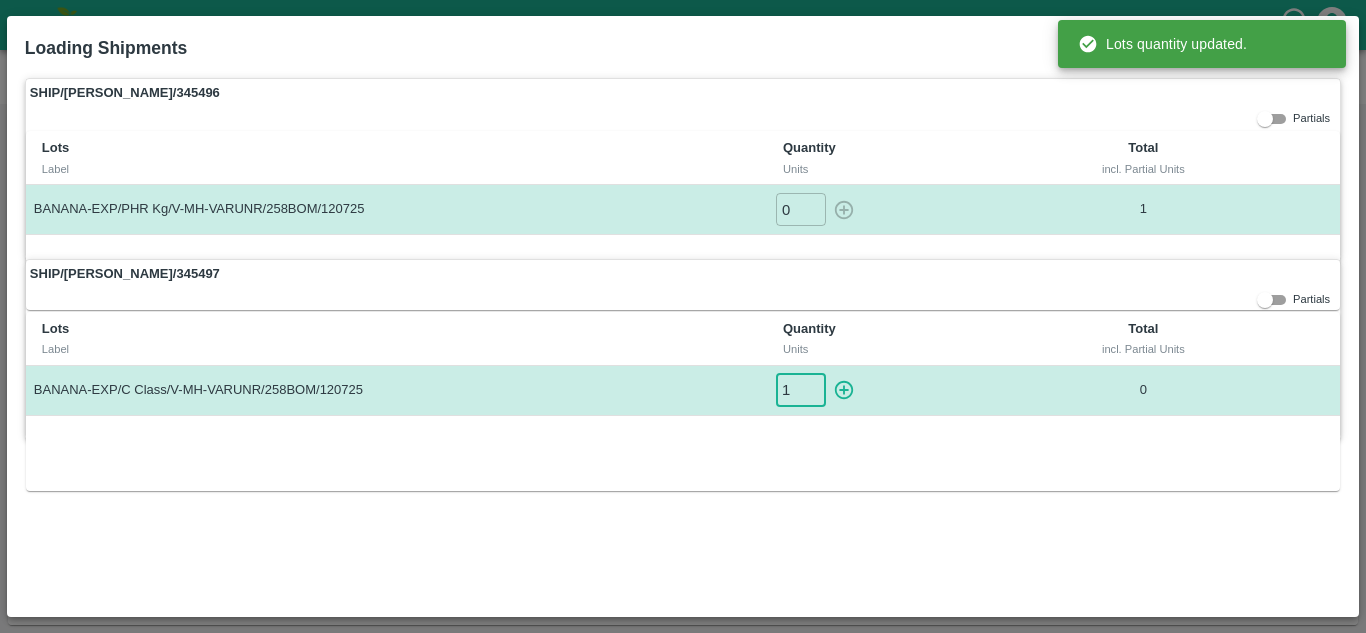 type on "1" 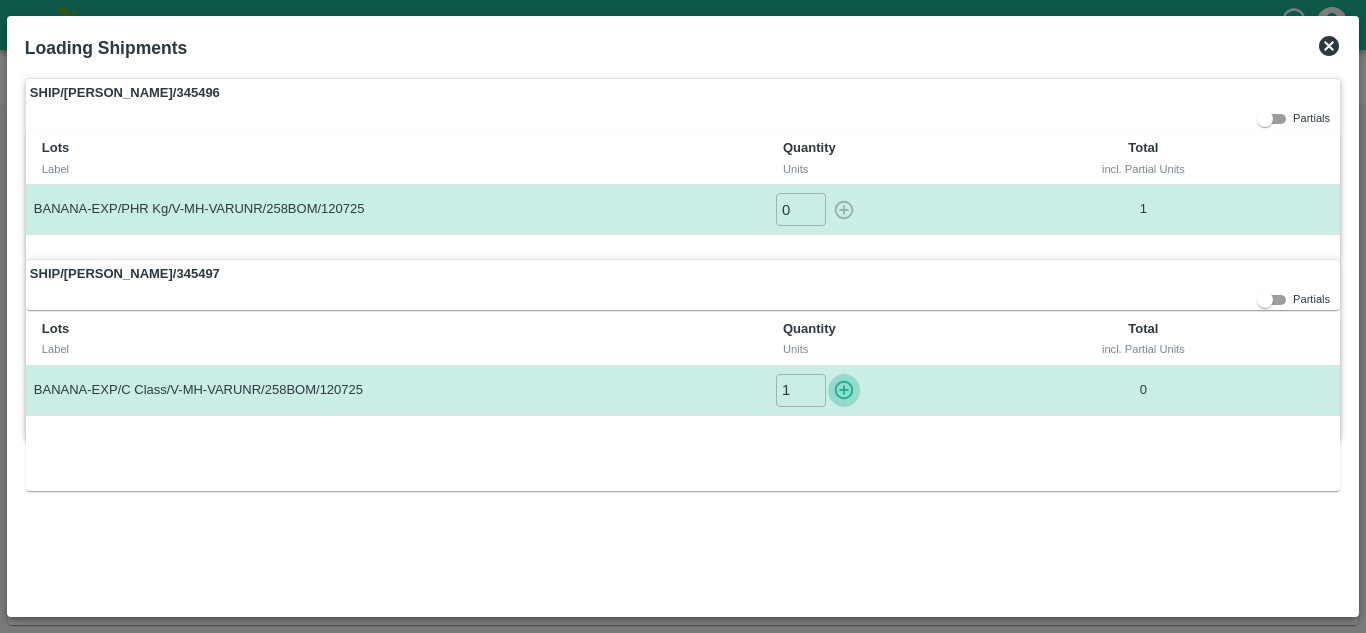type 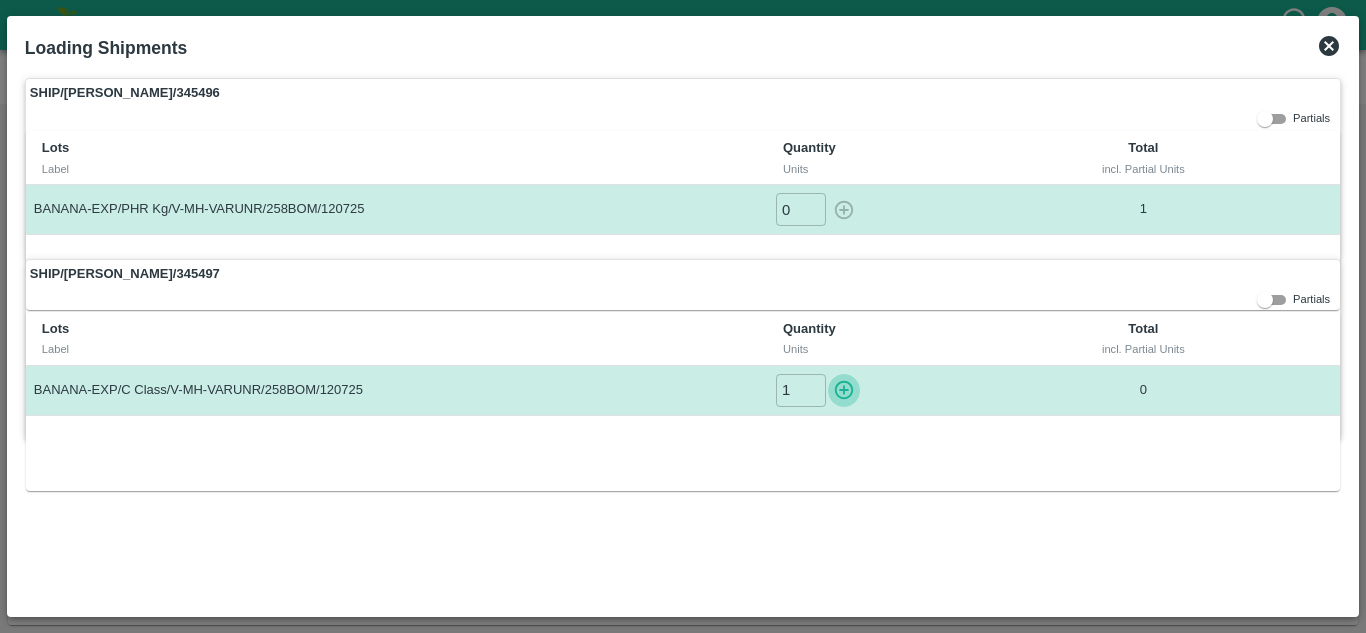 click at bounding box center (844, 390) 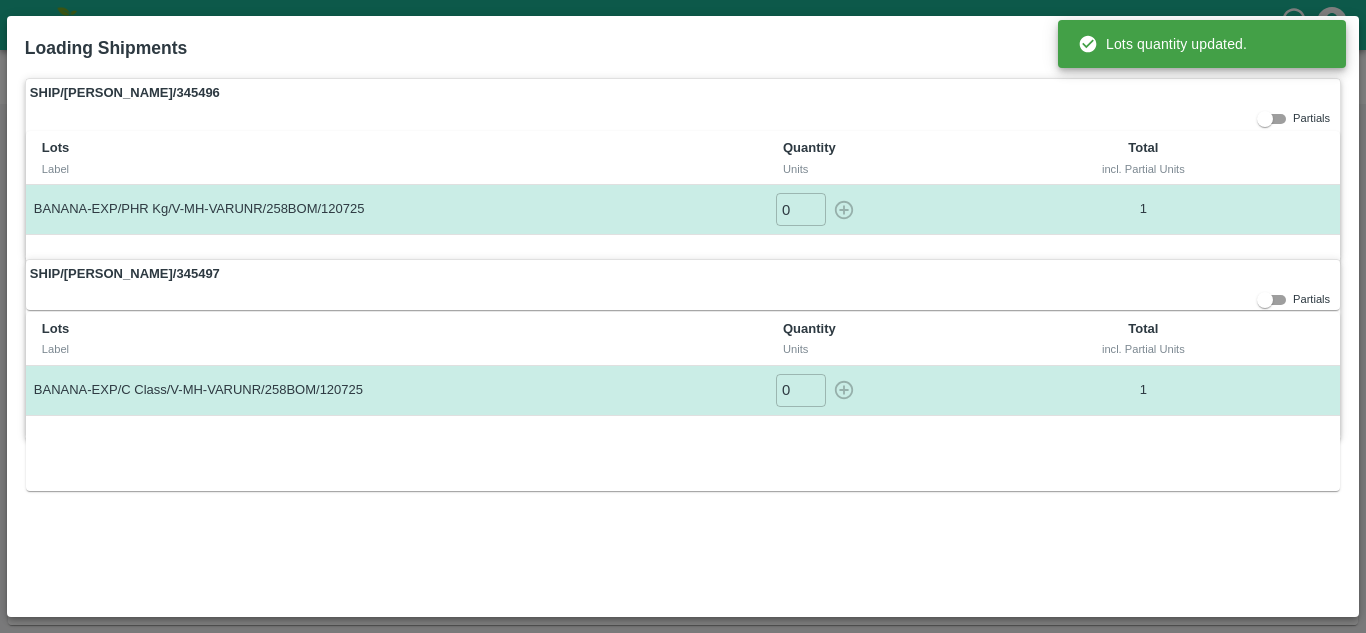 click on "Loading Shipments" at bounding box center [659, 44] 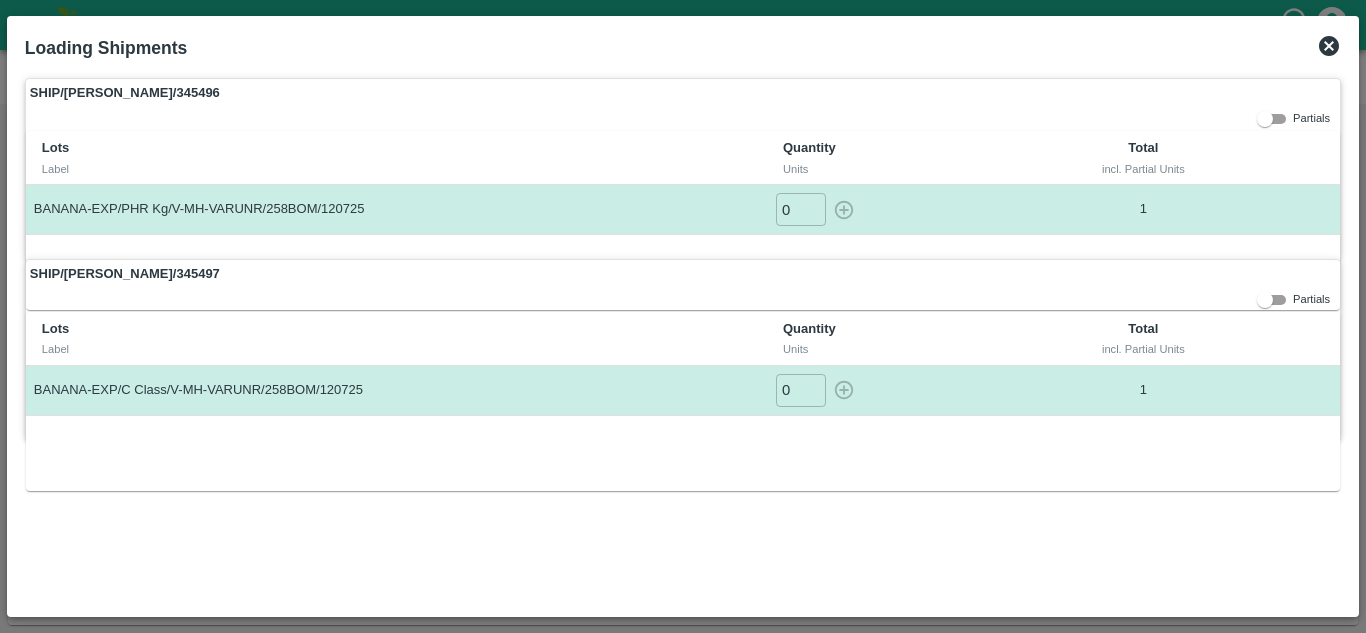 click 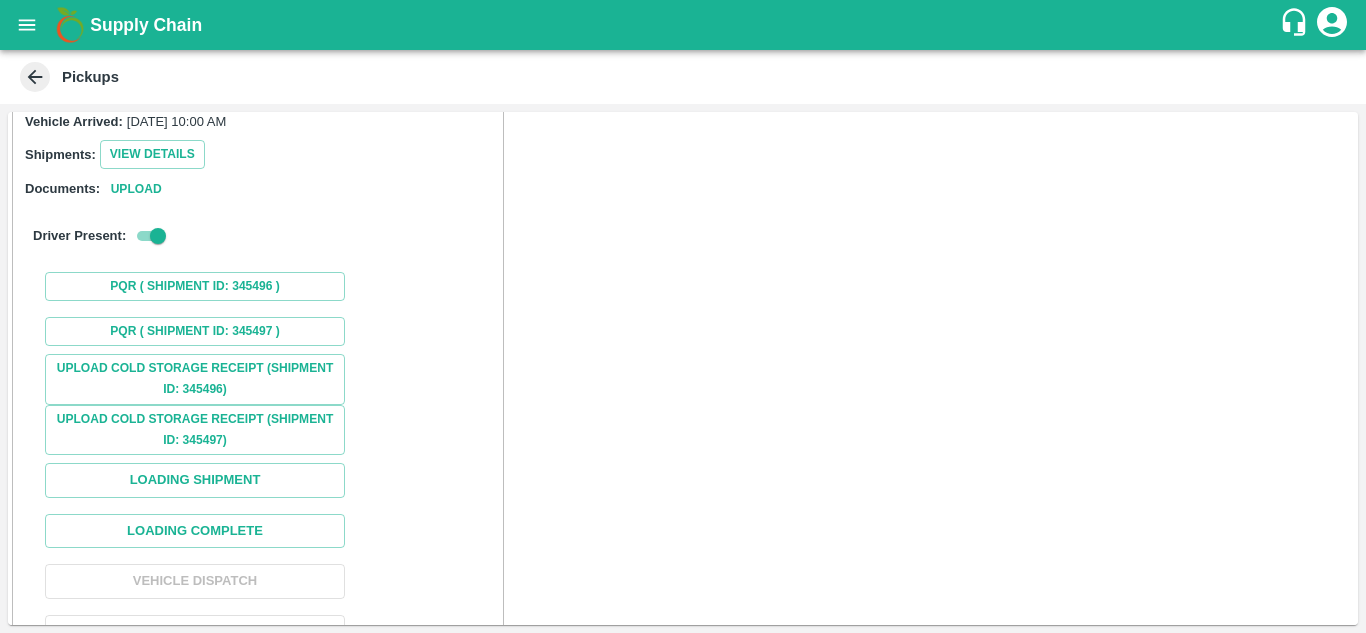 scroll, scrollTop: 249, scrollLeft: 0, axis: vertical 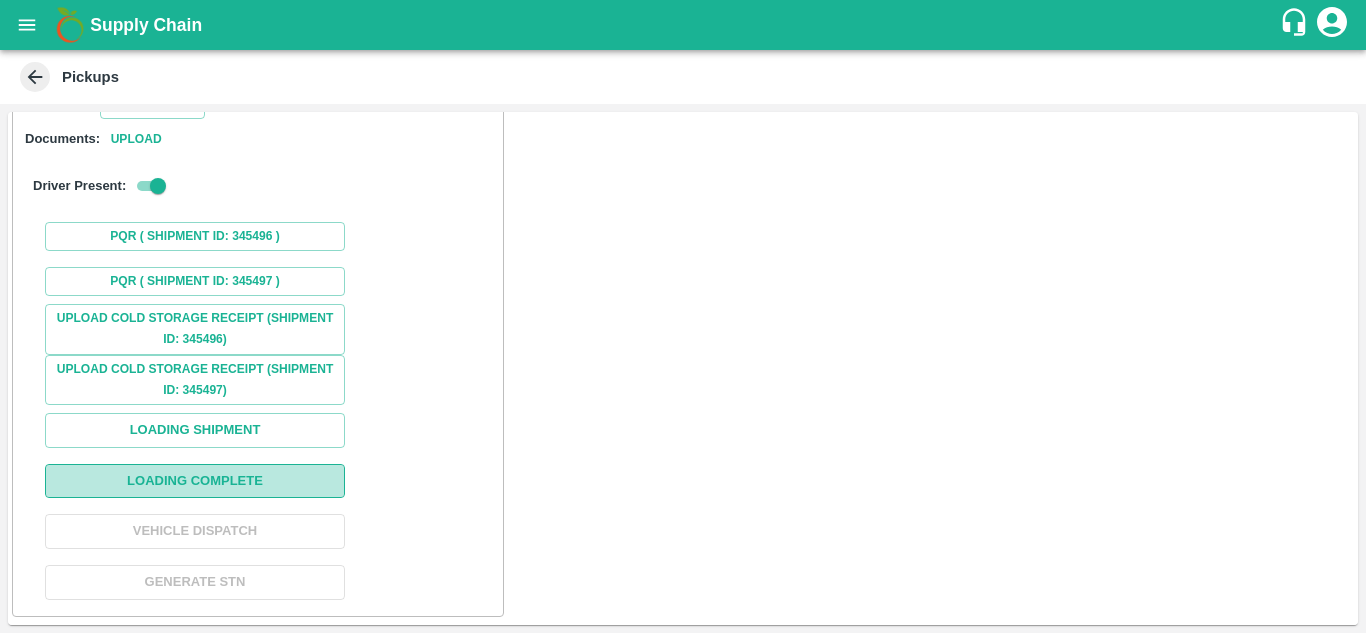 click on "Loading Complete" at bounding box center [195, 481] 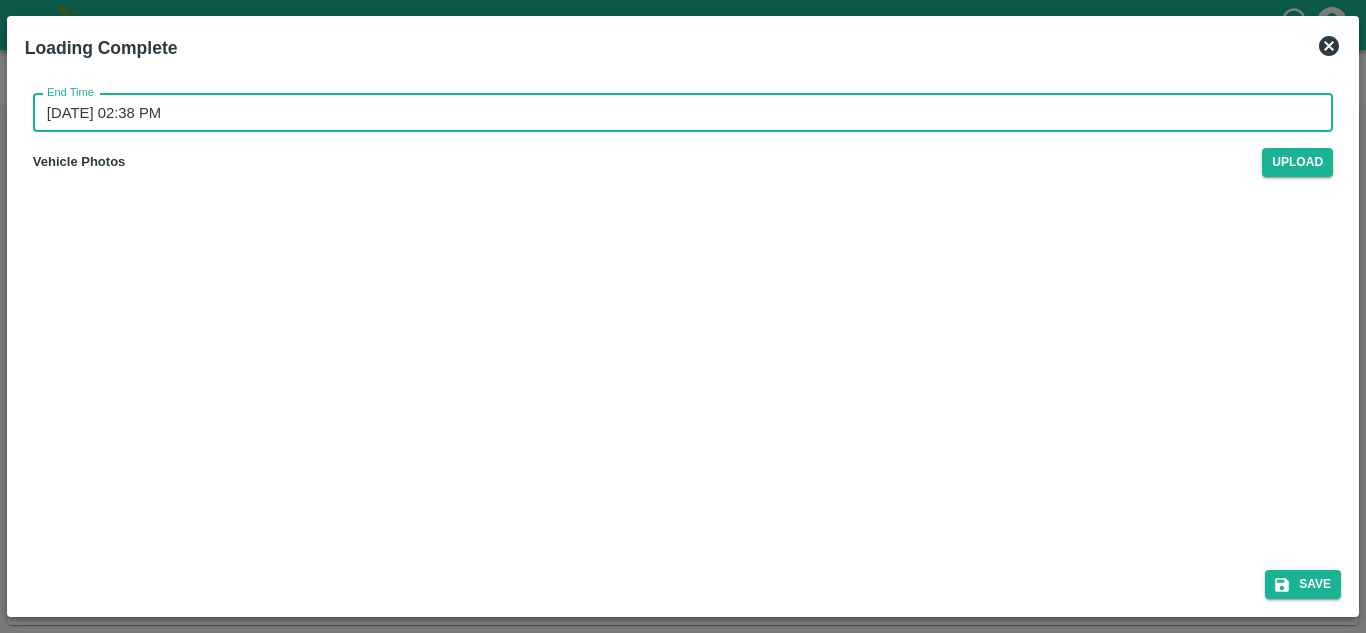 click on "[DATE] 02:38 PM" at bounding box center [676, 113] 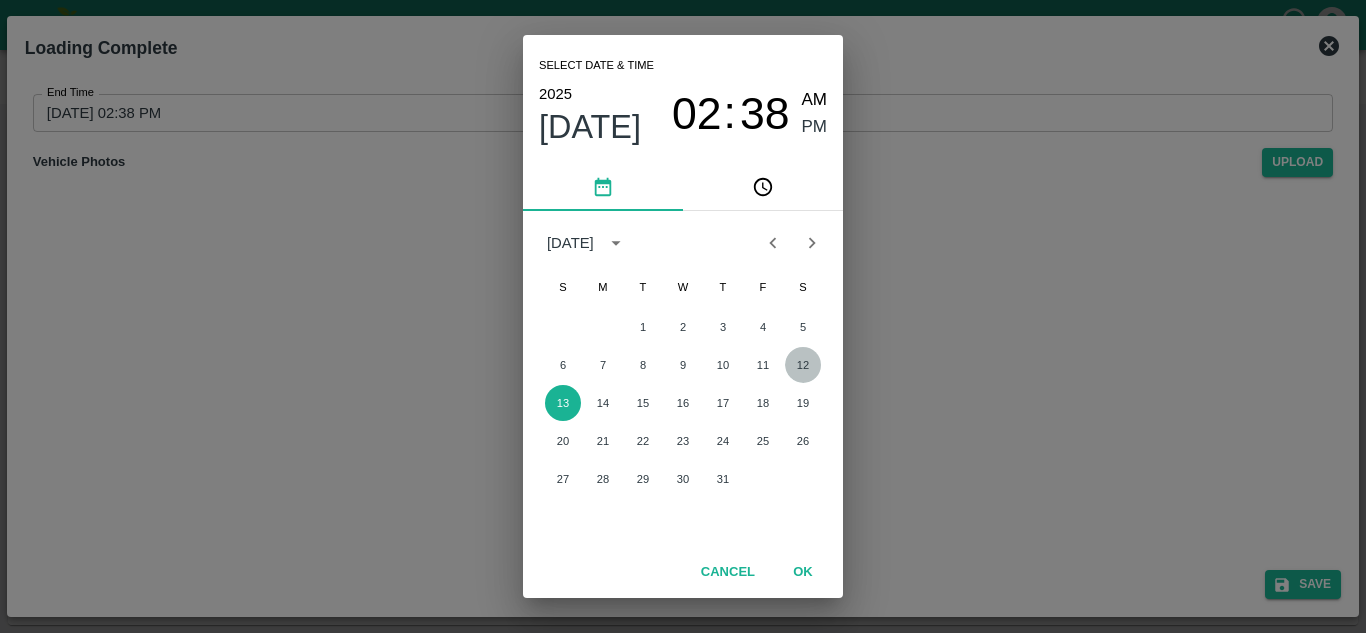 click on "12" at bounding box center (803, 365) 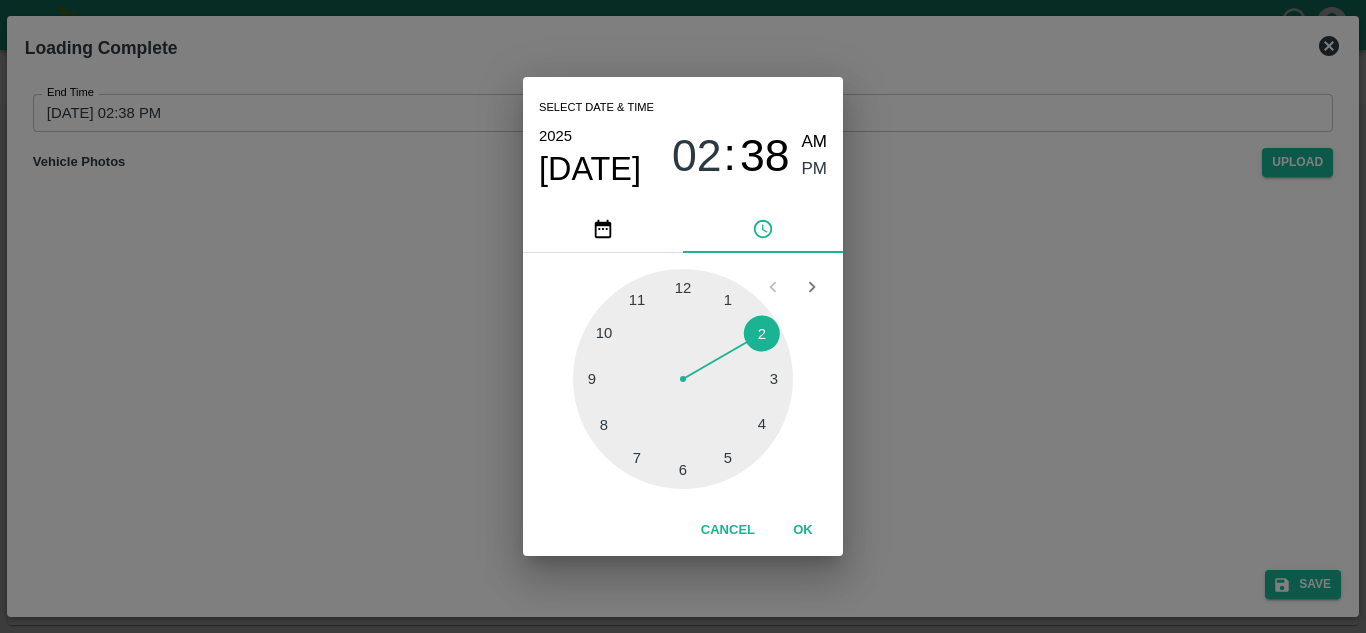 click at bounding box center [683, 379] 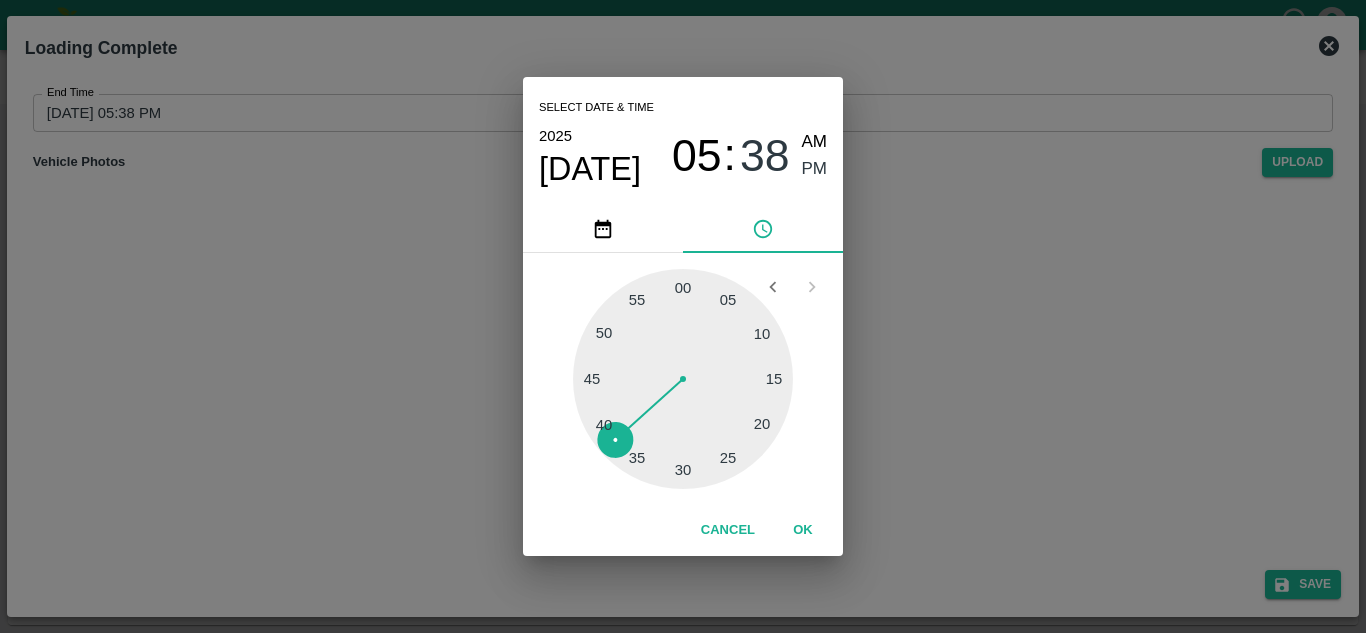 click at bounding box center [683, 379] 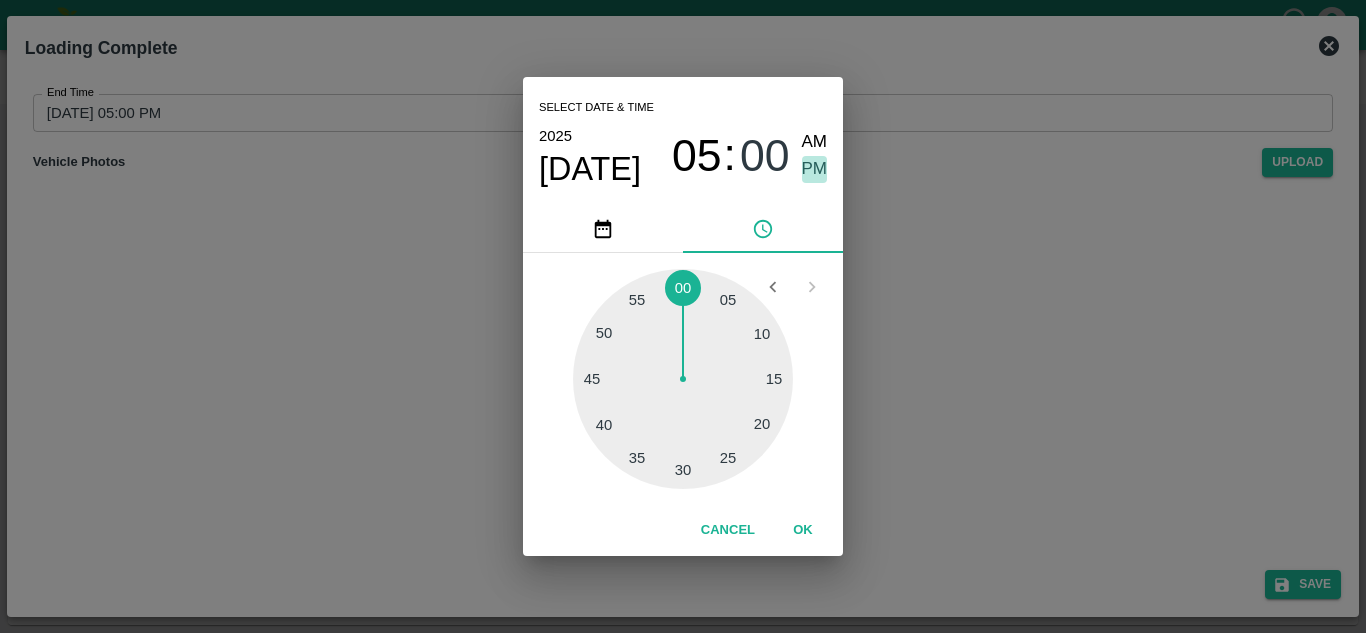 click on "PM" at bounding box center (815, 169) 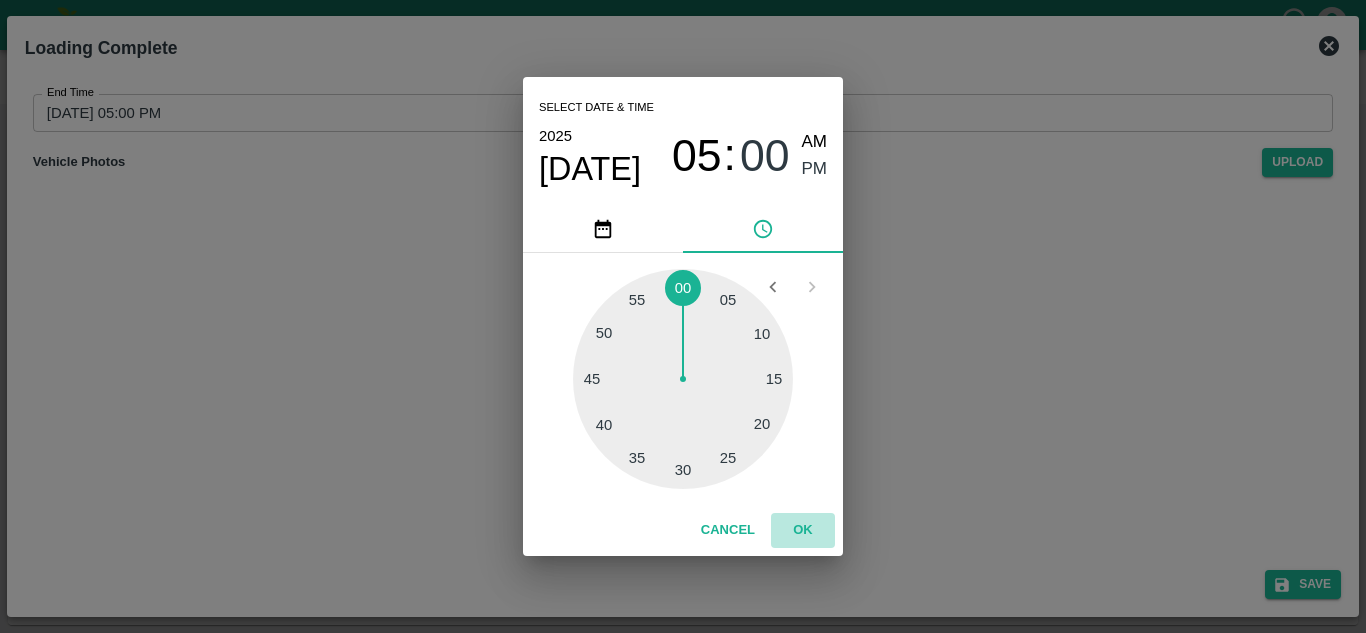 click on "OK" at bounding box center (803, 530) 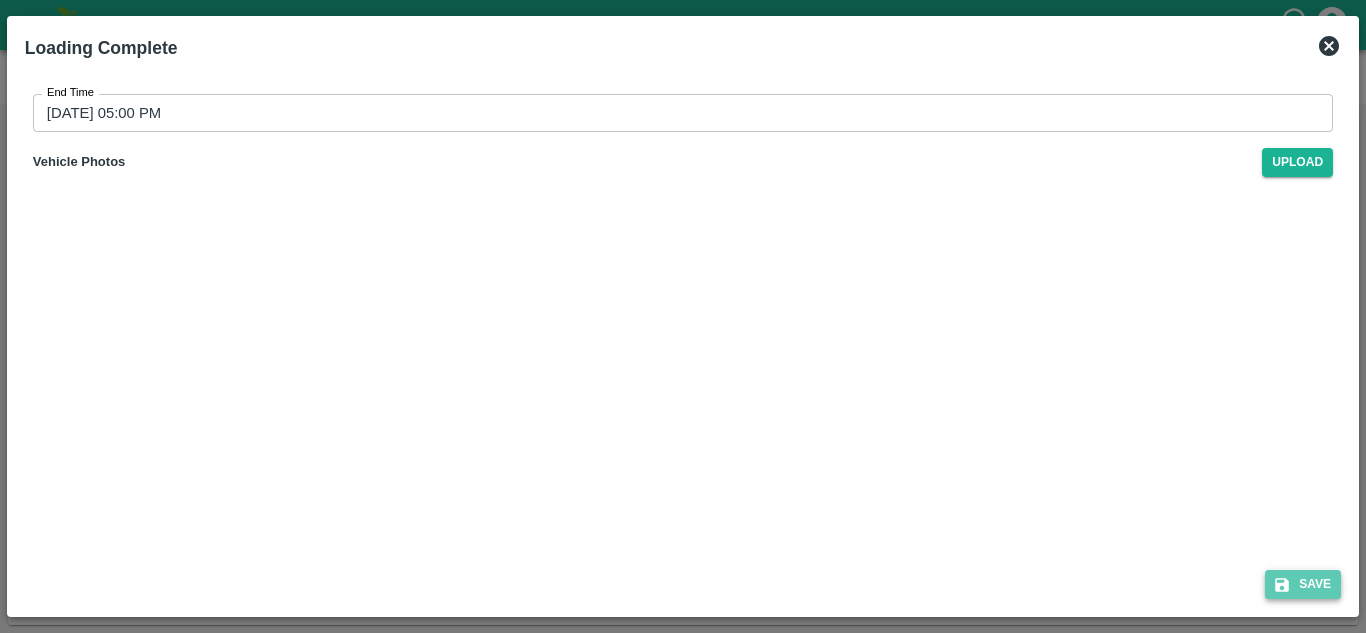 click on "Save" at bounding box center (1303, 584) 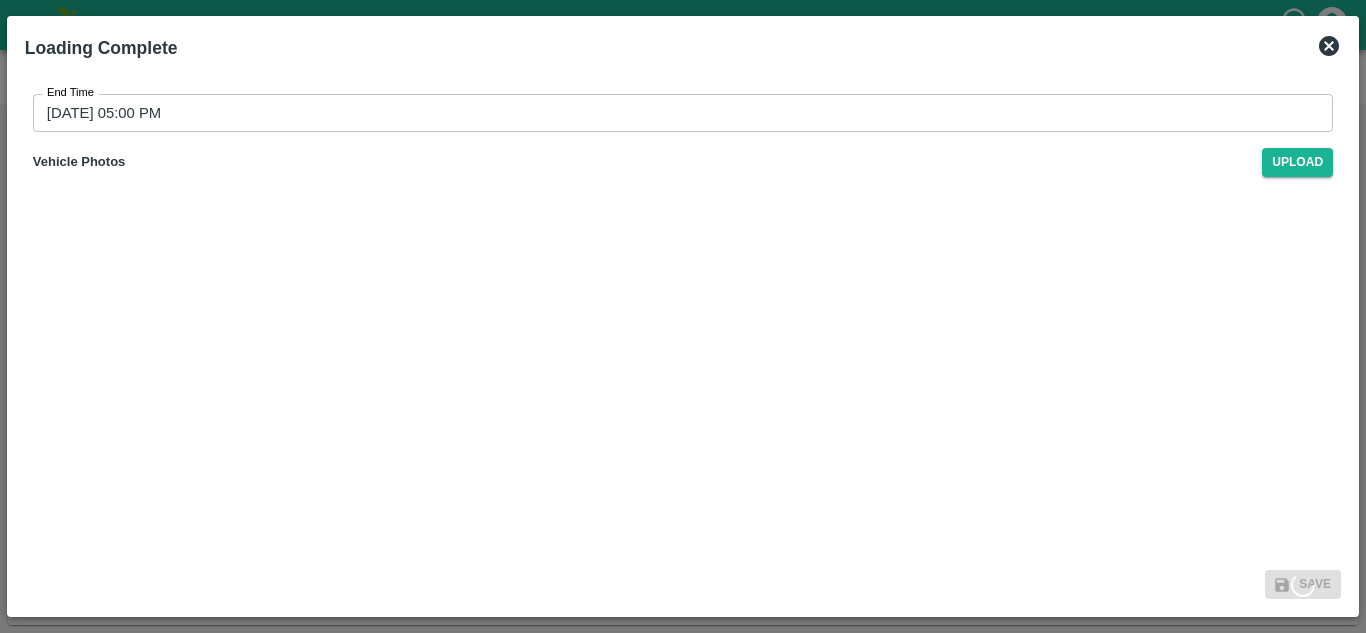 type on "[DATE] 02:38 PM" 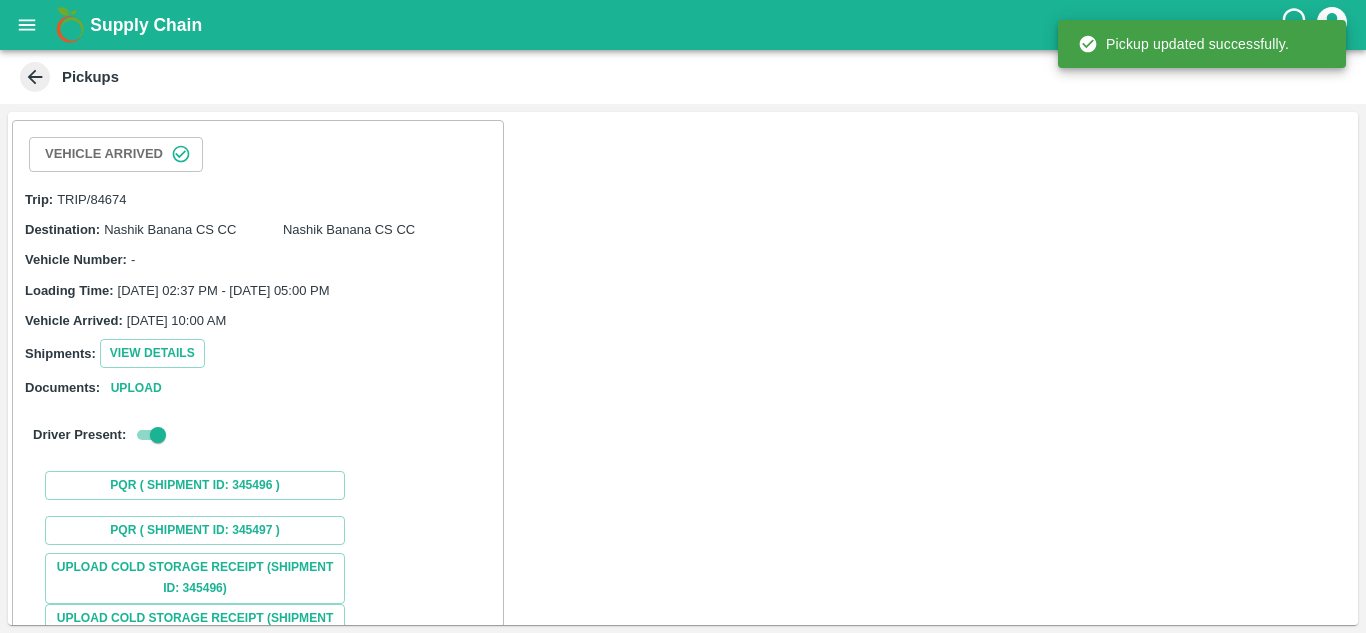 scroll, scrollTop: 249, scrollLeft: 0, axis: vertical 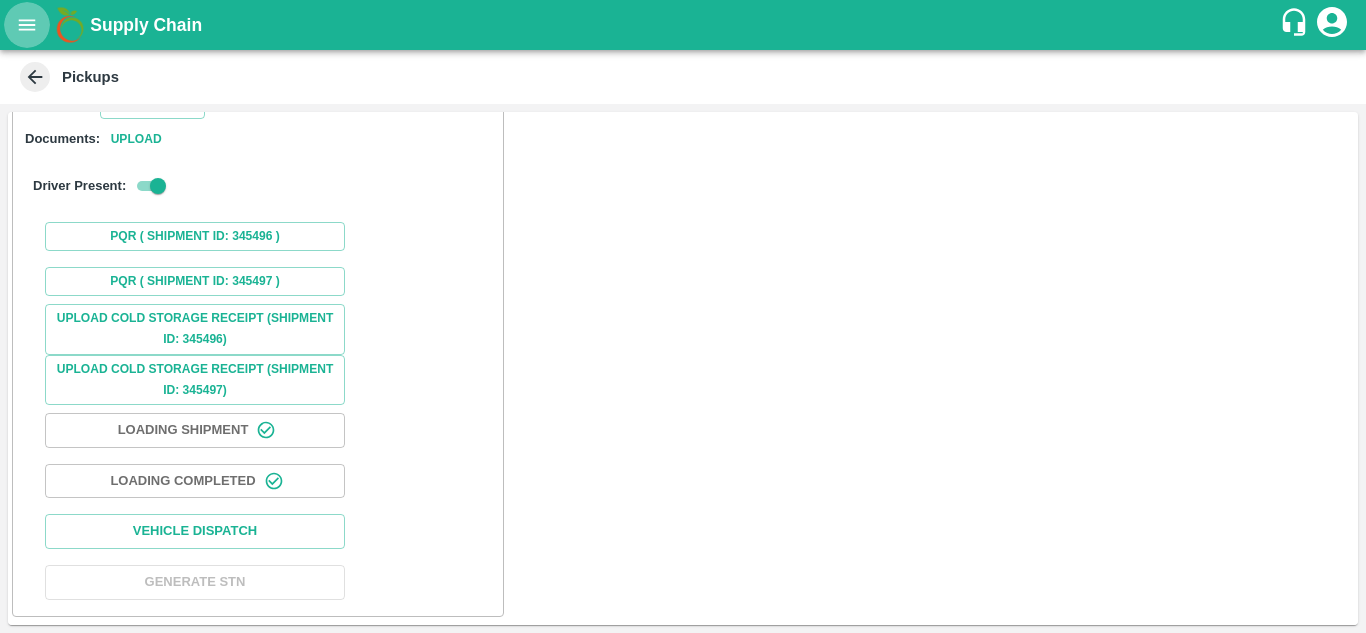 click 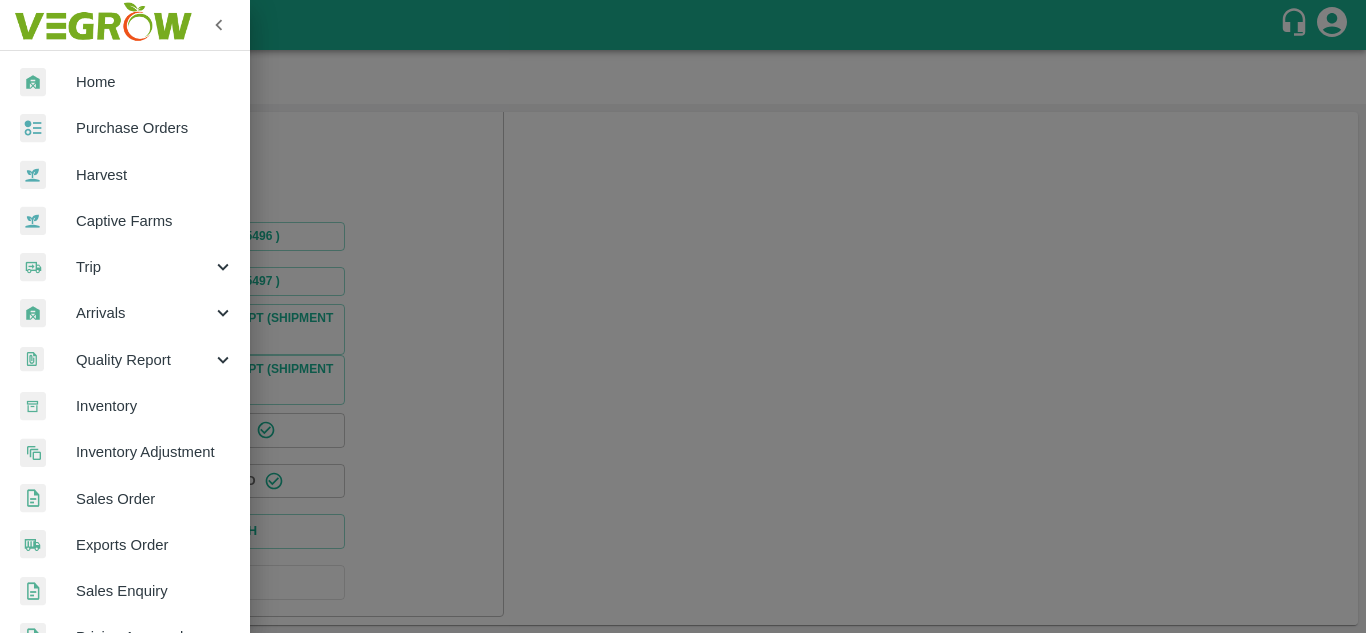 click on "Purchase Orders" at bounding box center [125, 128] 